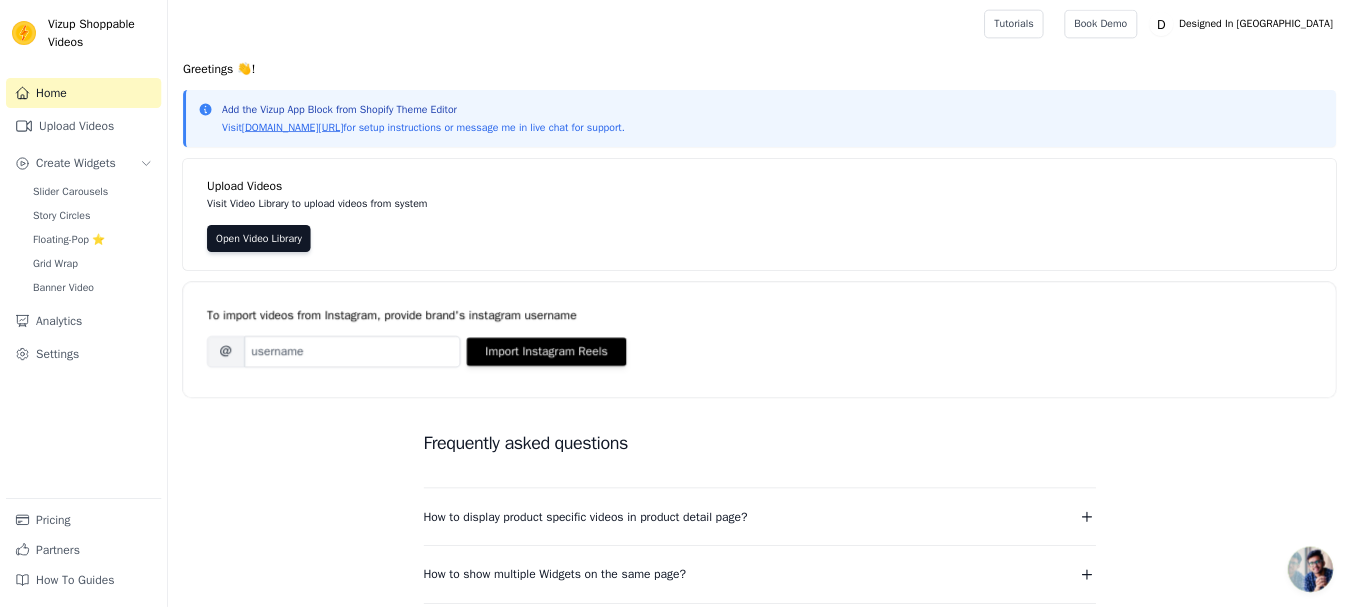 scroll, scrollTop: 0, scrollLeft: 0, axis: both 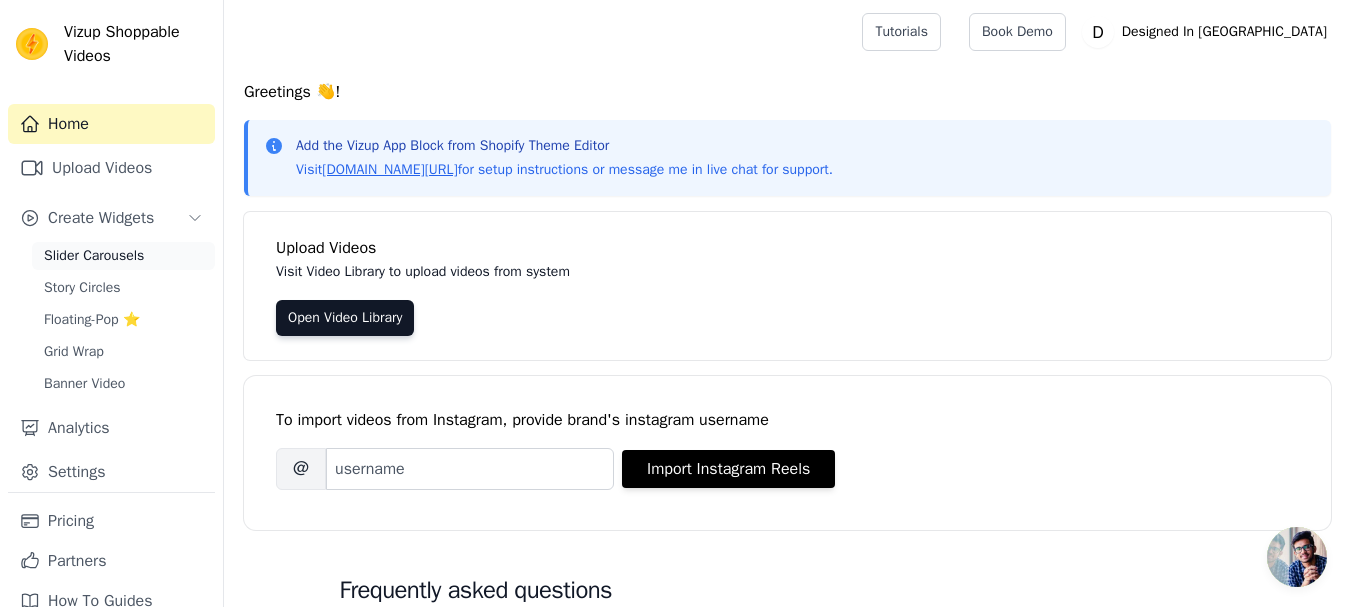 click on "Slider Carousels" at bounding box center [94, 256] 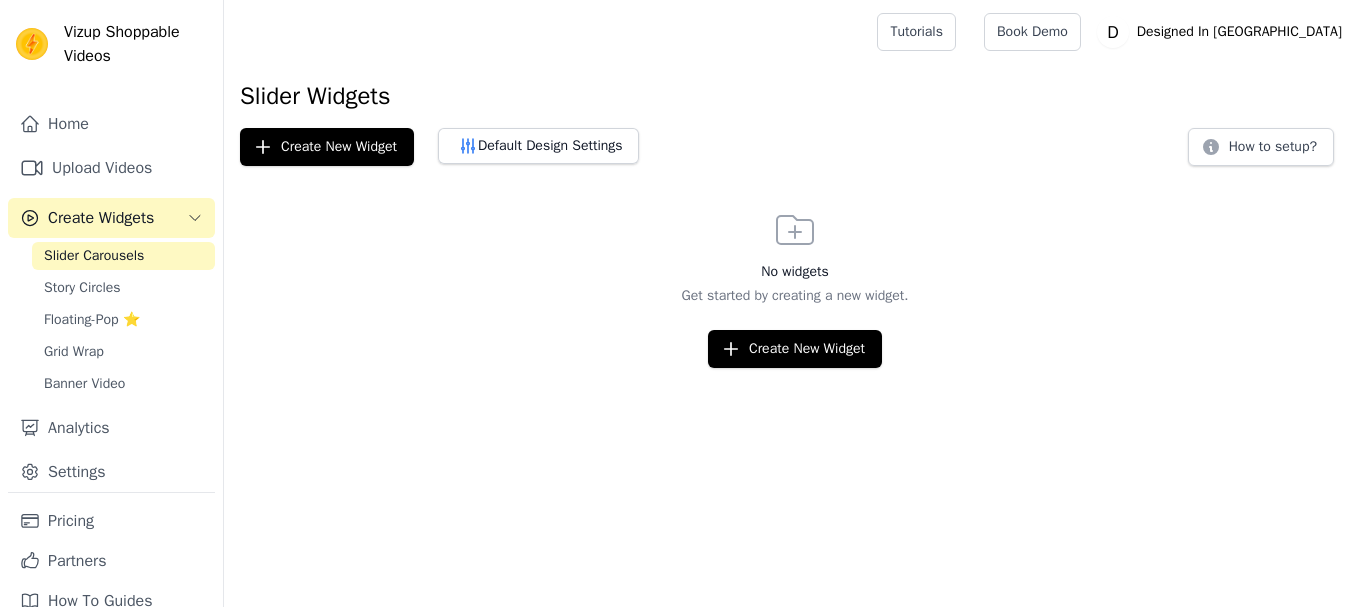 scroll, scrollTop: 0, scrollLeft: 0, axis: both 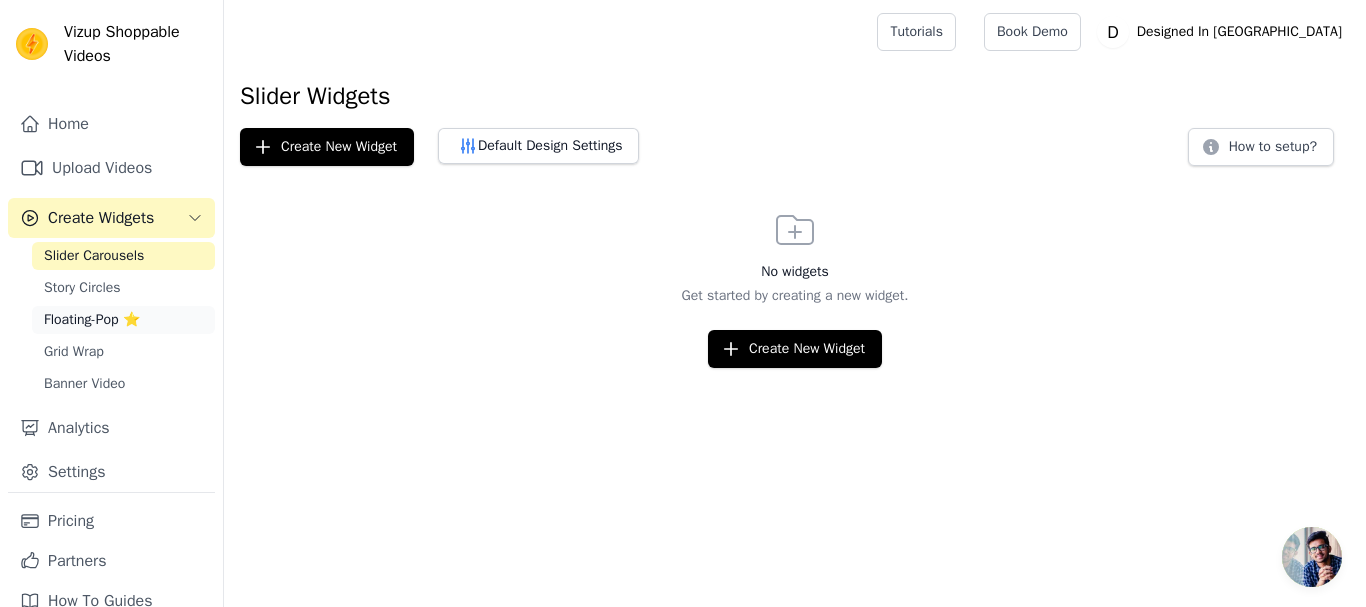 click on "Floating-Pop ⭐" at bounding box center (123, 320) 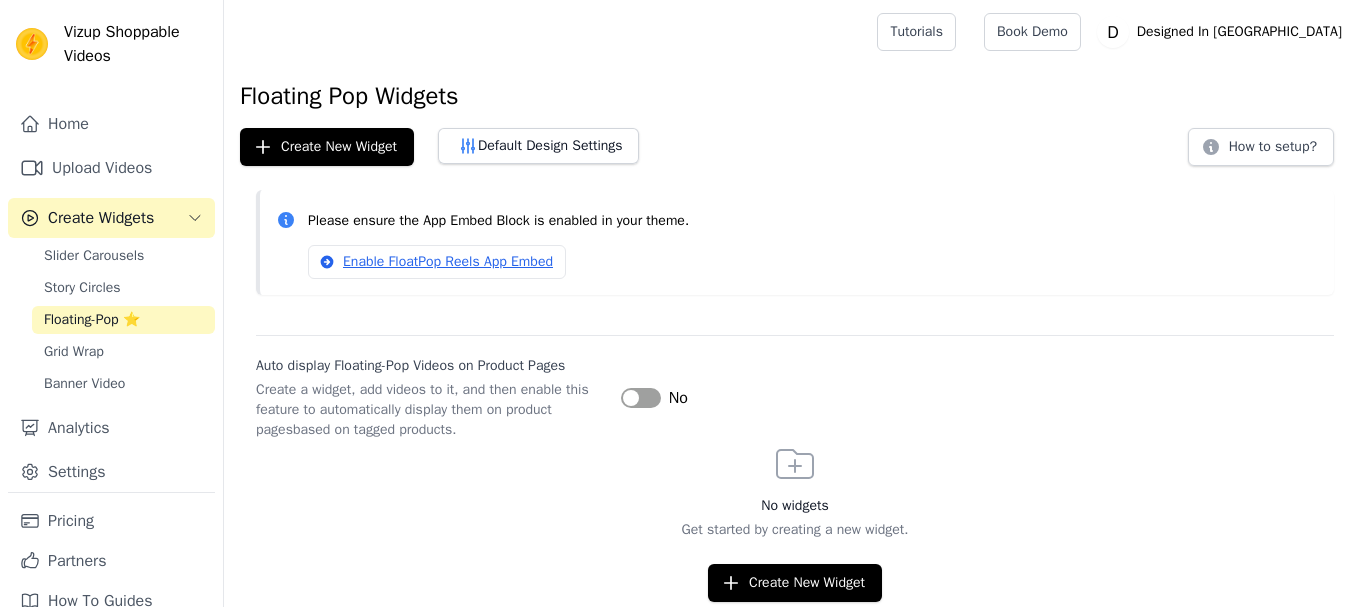 scroll, scrollTop: 0, scrollLeft: 0, axis: both 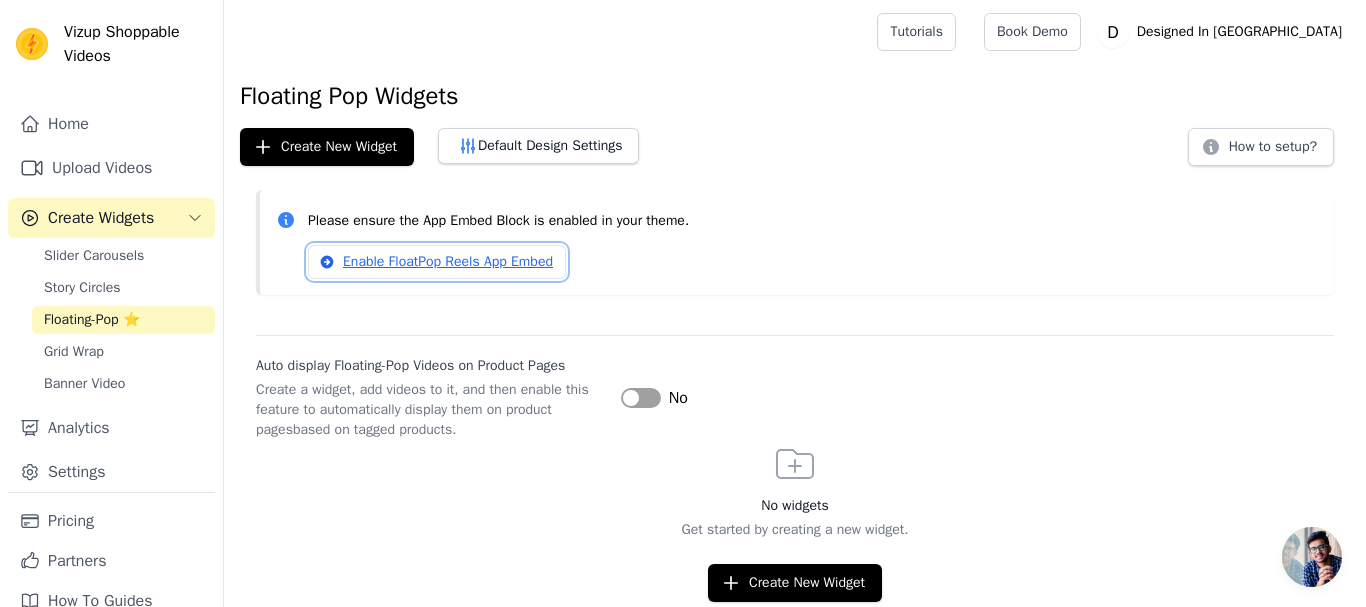 click on "Enable FloatPop Reels App Embed" at bounding box center (437, 262) 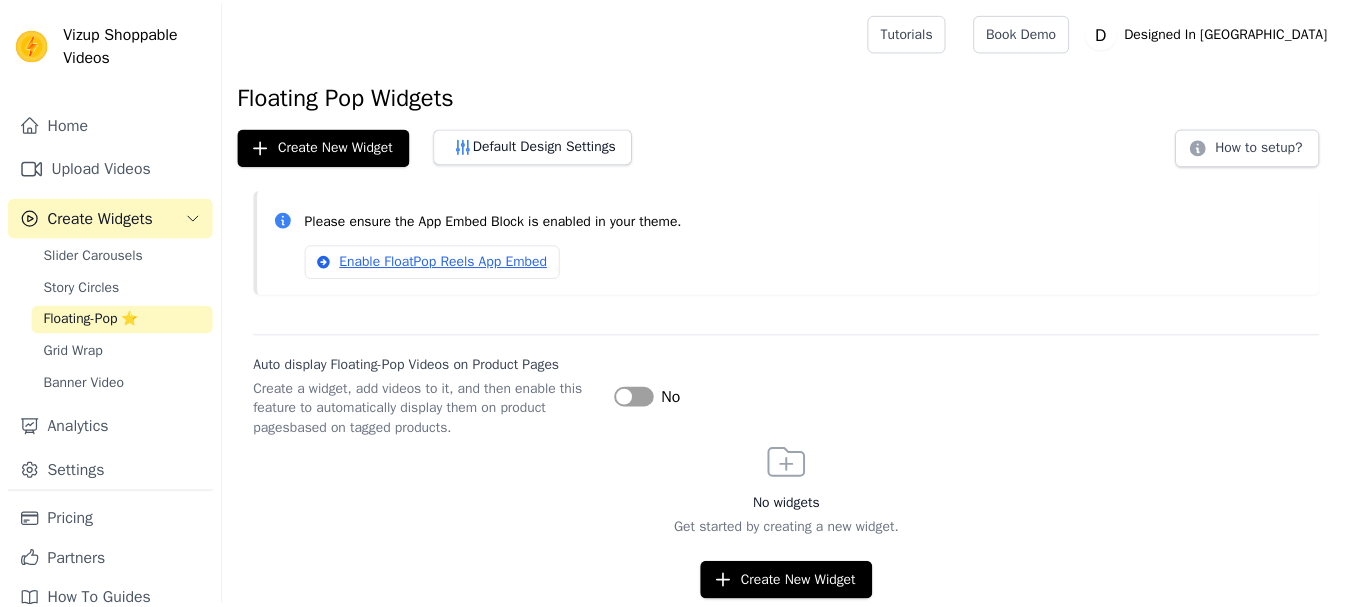scroll, scrollTop: 0, scrollLeft: 0, axis: both 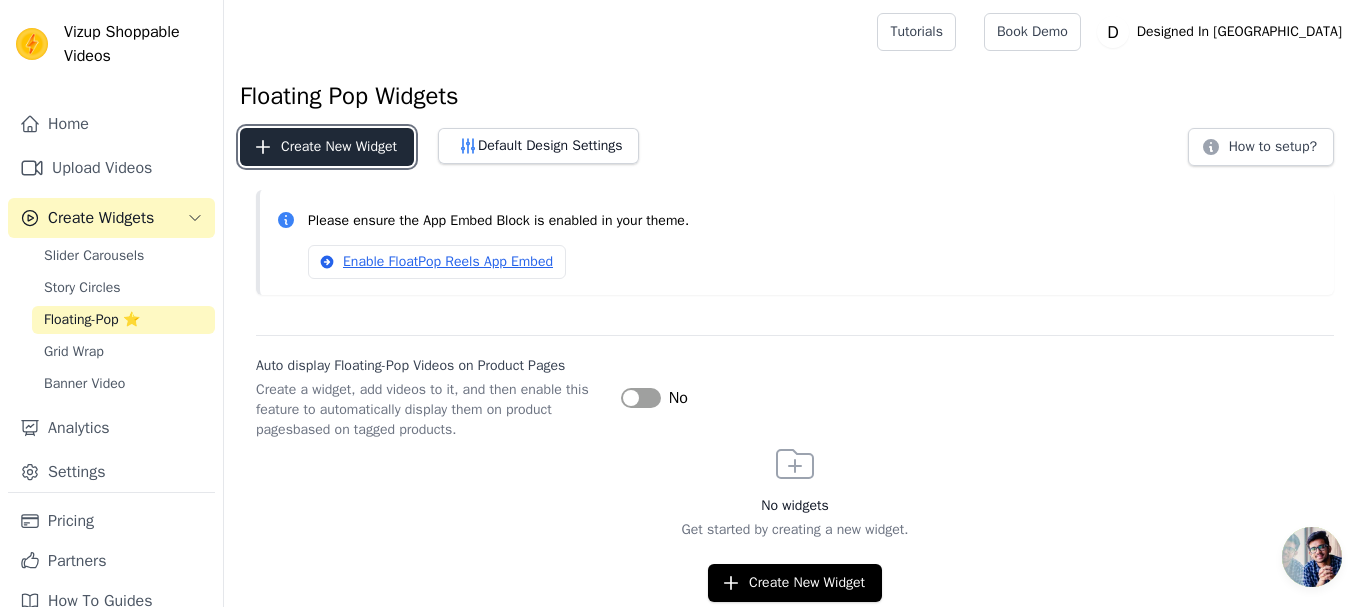 click on "Create New Widget" at bounding box center [327, 147] 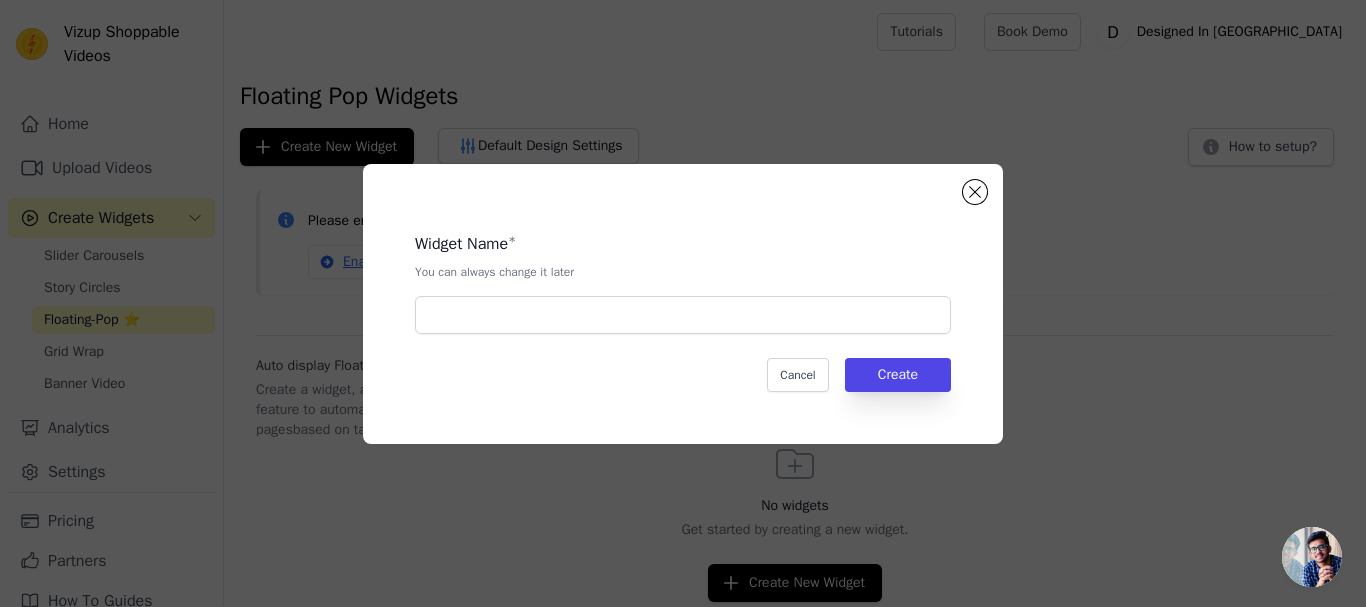 click on "Widget Name   *   You can always change it later       Cancel   Create" at bounding box center (683, 304) 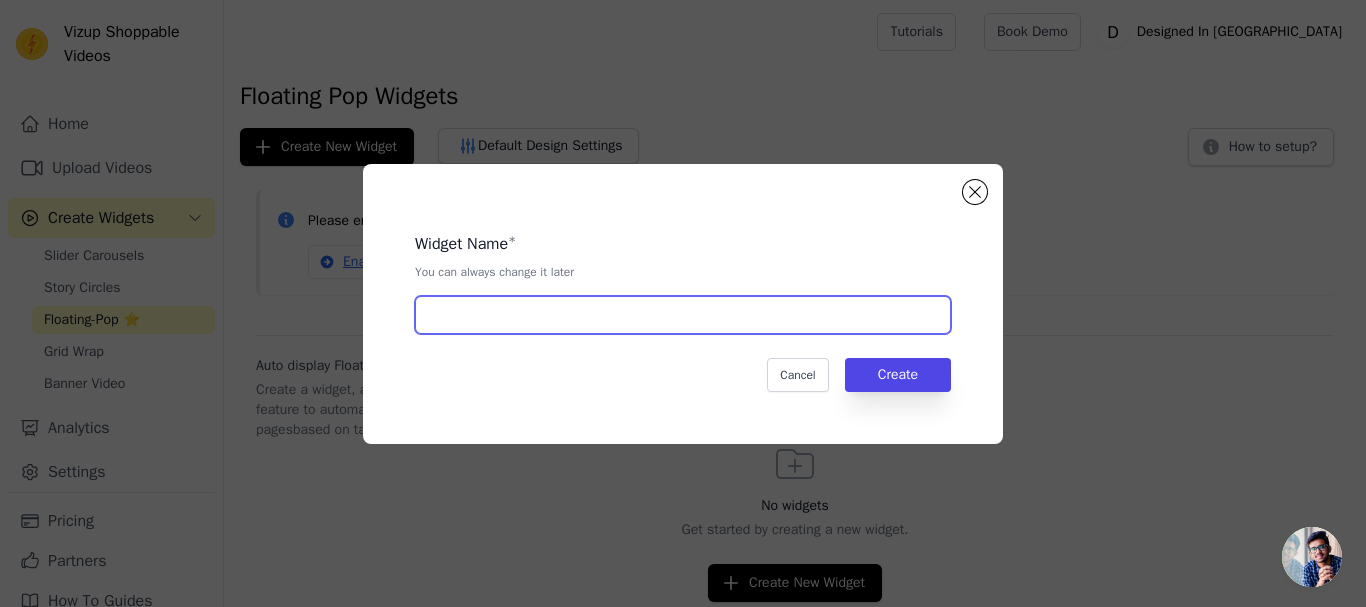 click at bounding box center [683, 315] 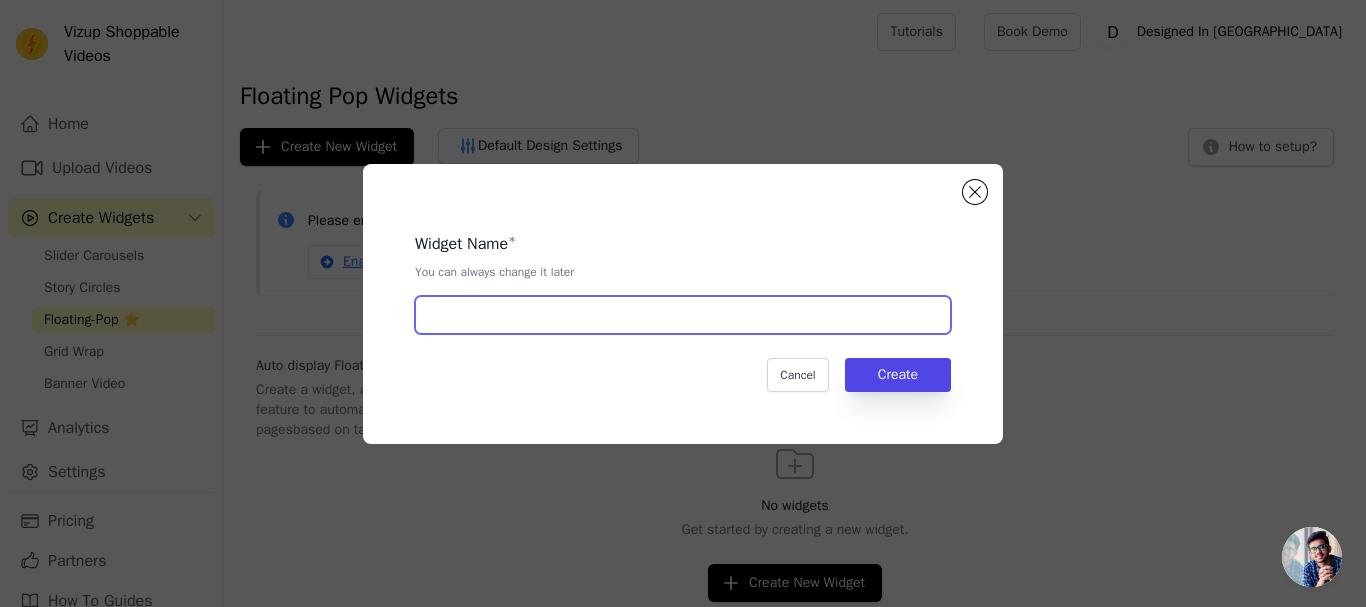 type on "R" 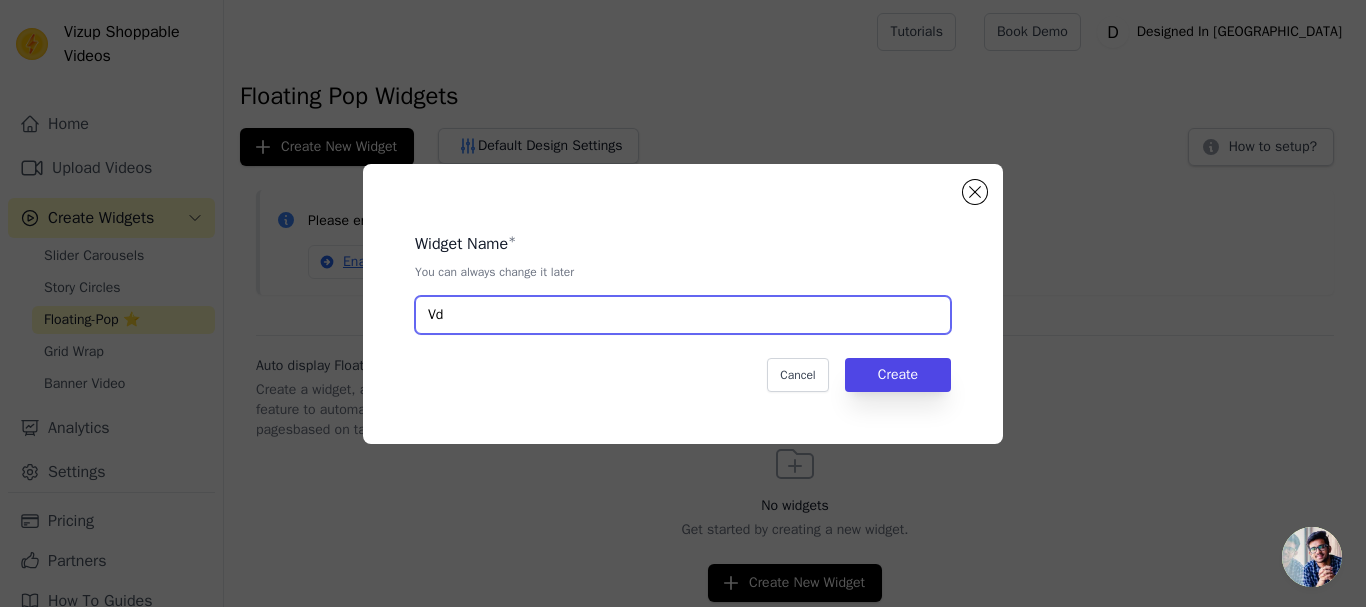 type on "V" 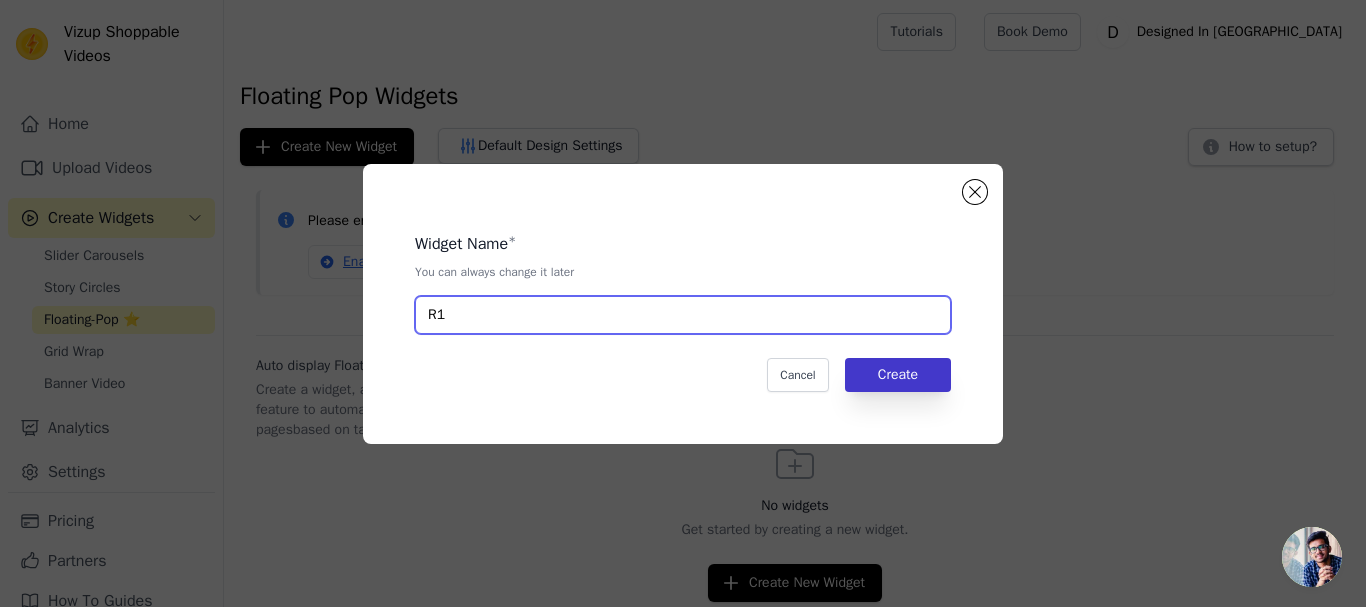 type on "R1" 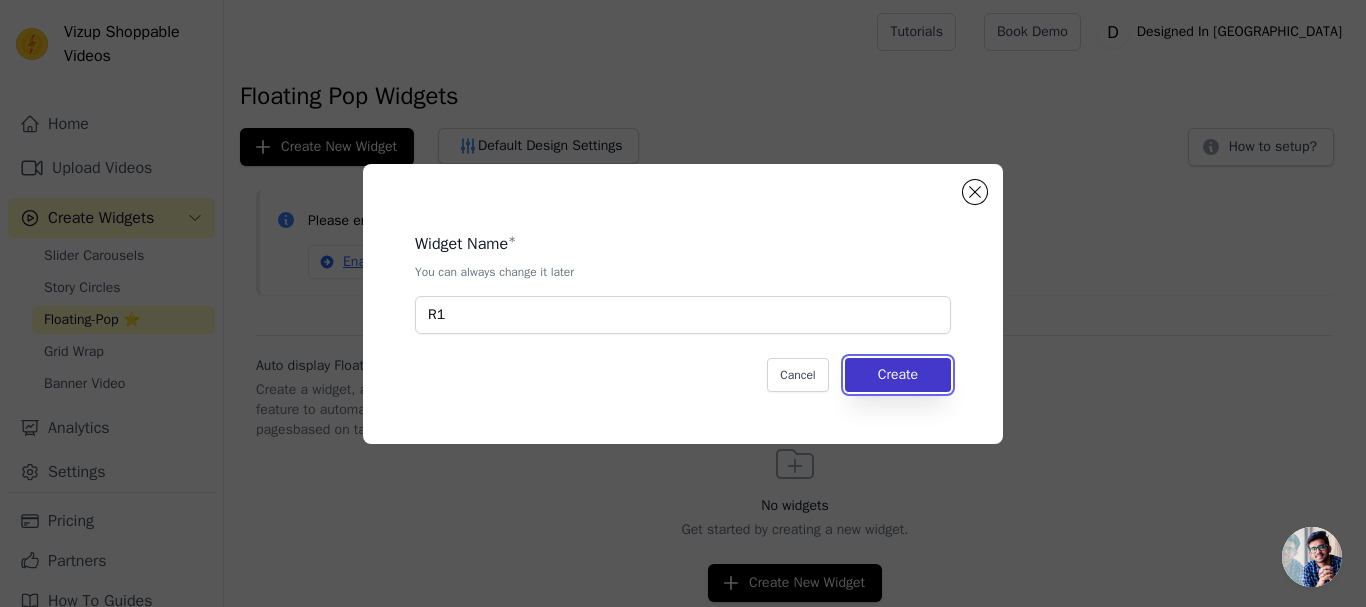 click on "Create" at bounding box center [898, 375] 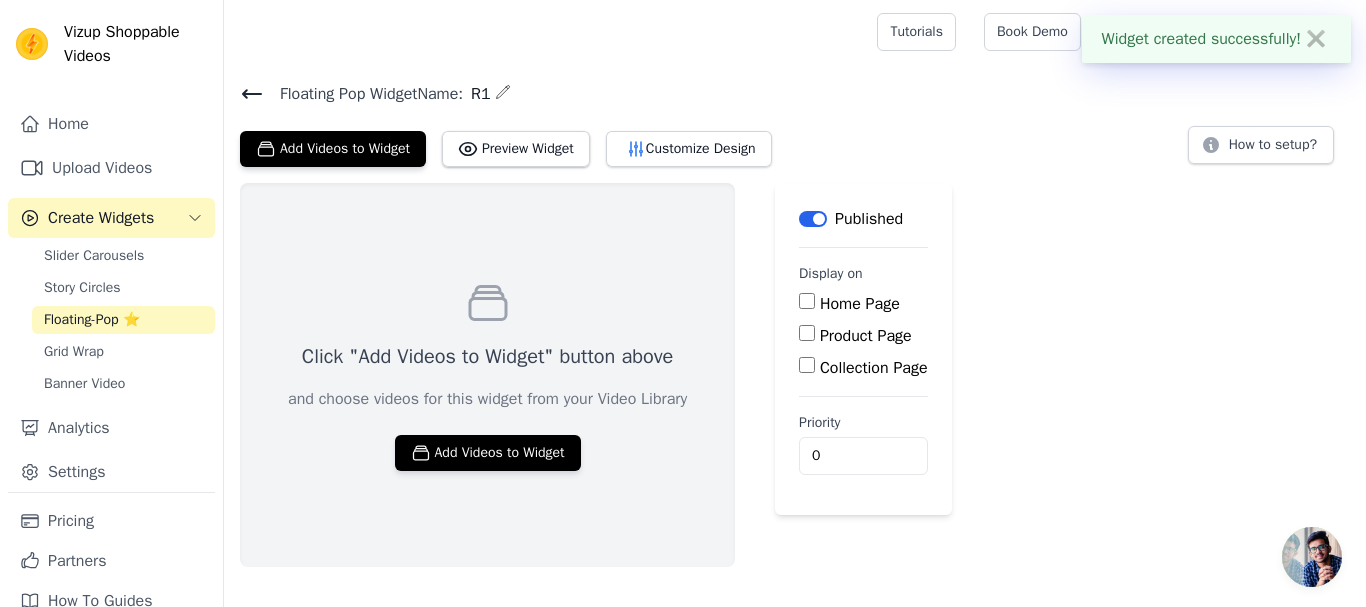 click on "Product Page" at bounding box center (866, 336) 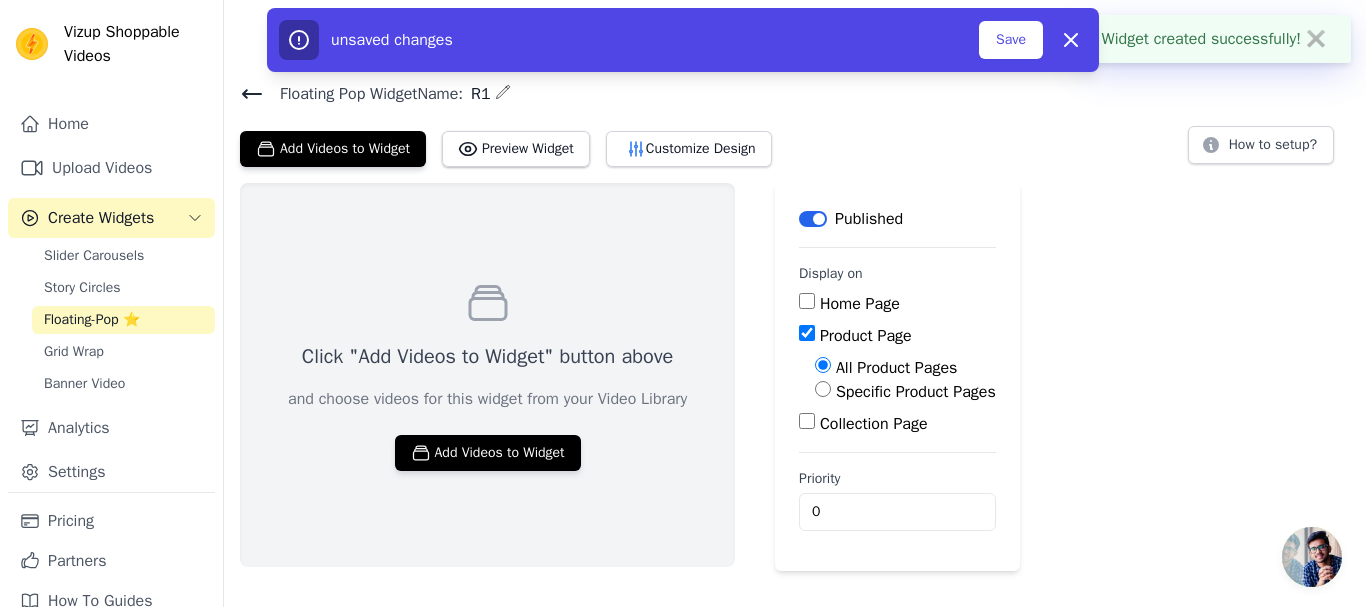 click on "Specific Product Pages" at bounding box center [916, 392] 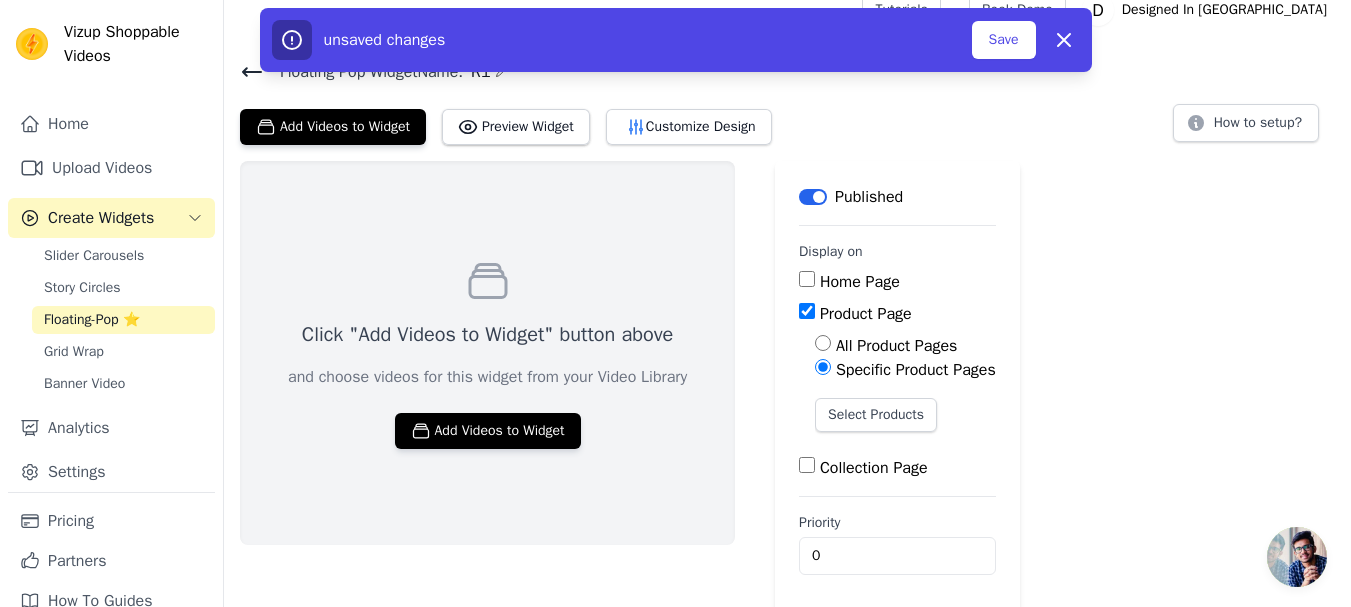 scroll, scrollTop: 29, scrollLeft: 0, axis: vertical 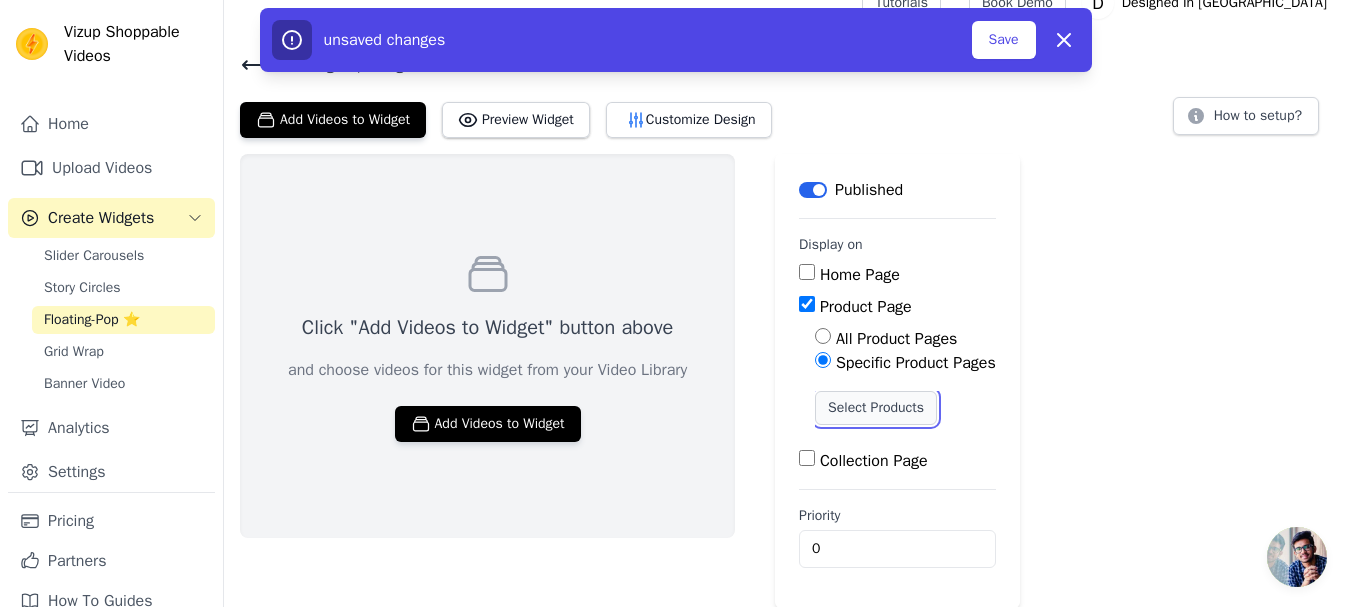 click on "Select Products" at bounding box center [876, 408] 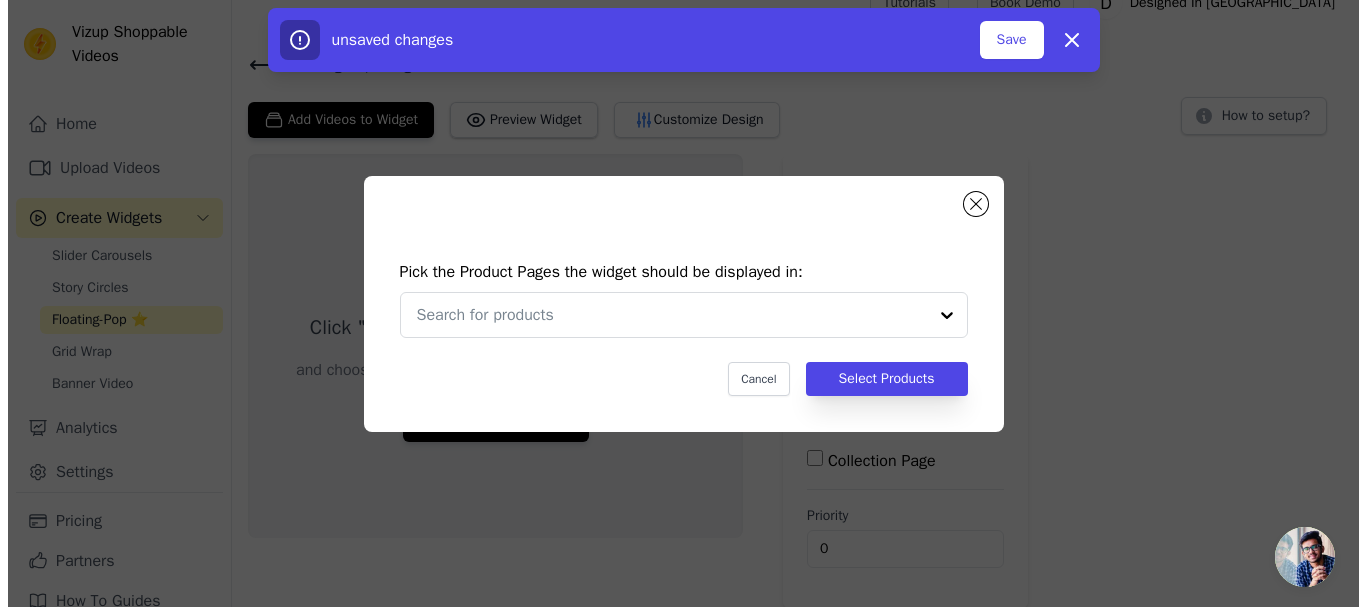 scroll, scrollTop: 0, scrollLeft: 0, axis: both 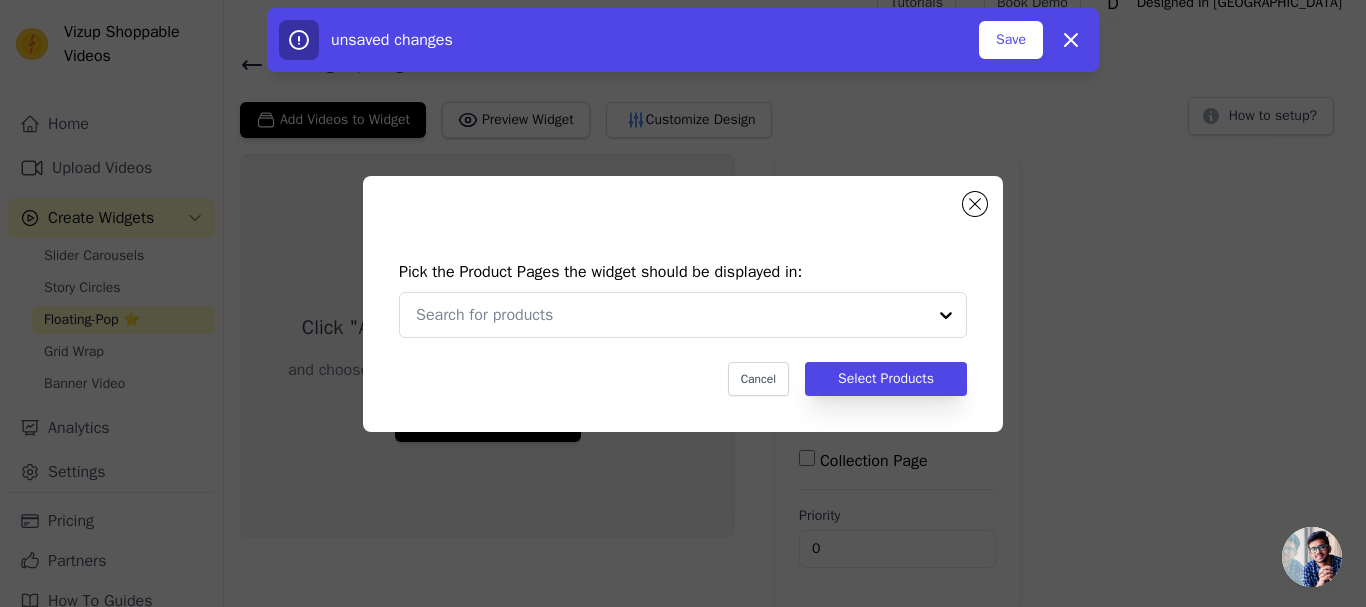 click on "Cancel   Select Products" at bounding box center (683, 379) 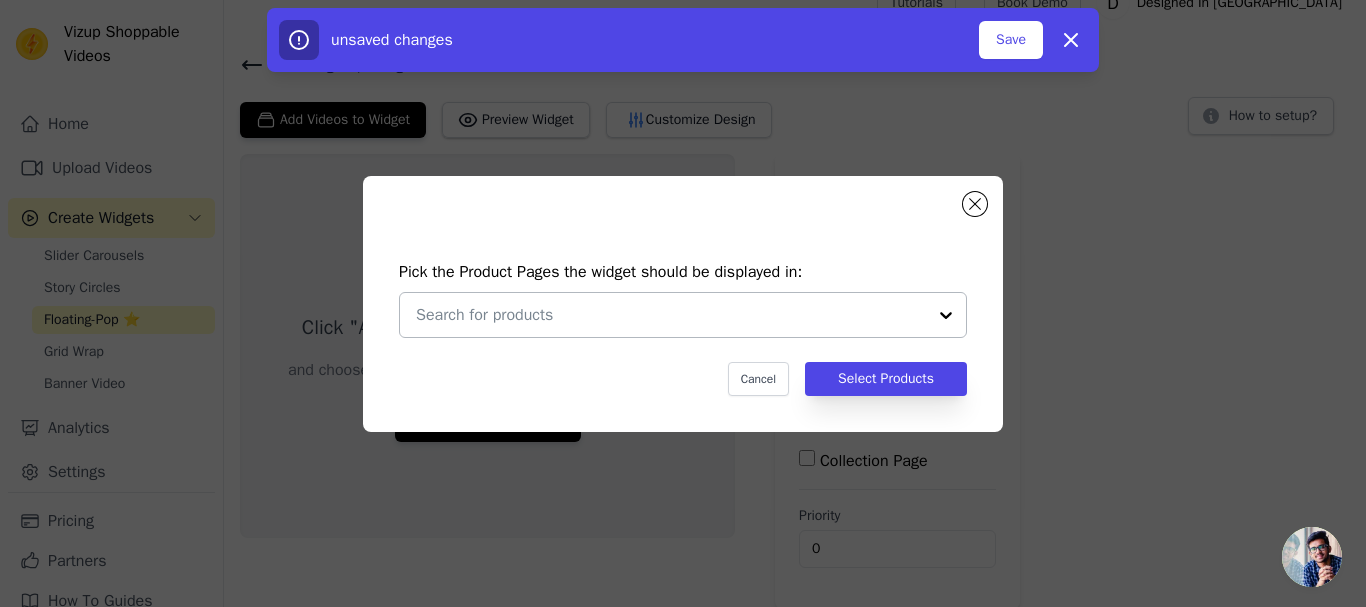click at bounding box center [671, 315] 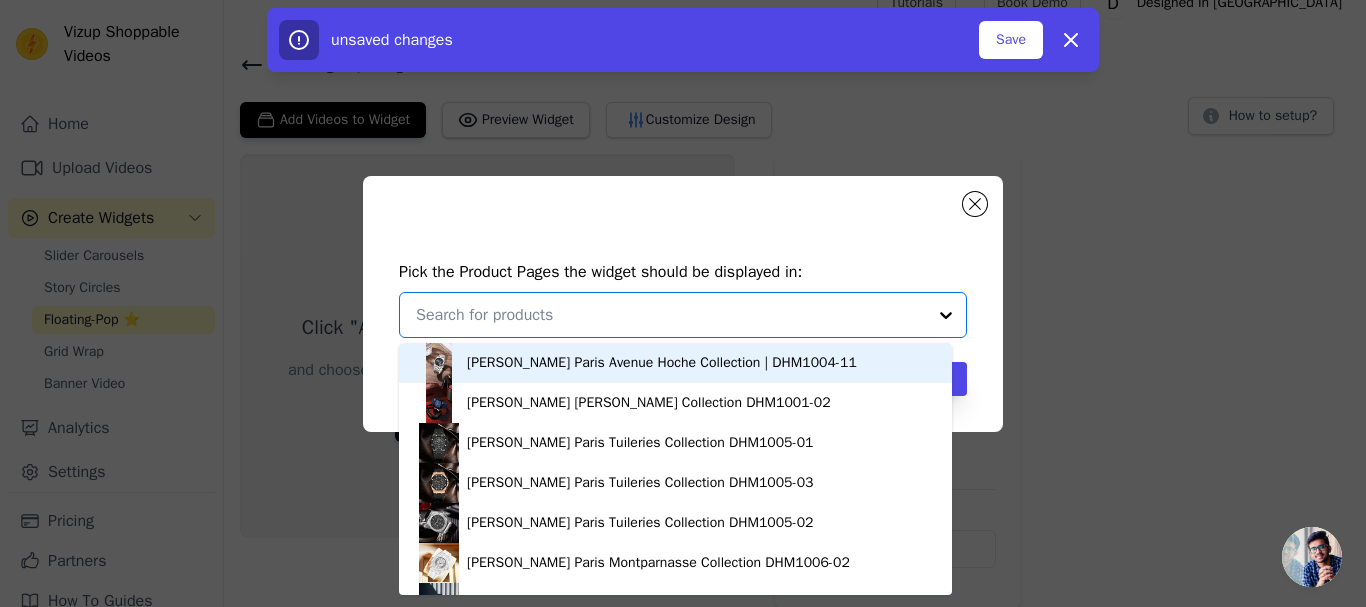 click on "[PERSON_NAME] Paris Avenue Hoche Collection | DHM1004-11" at bounding box center (662, 363) 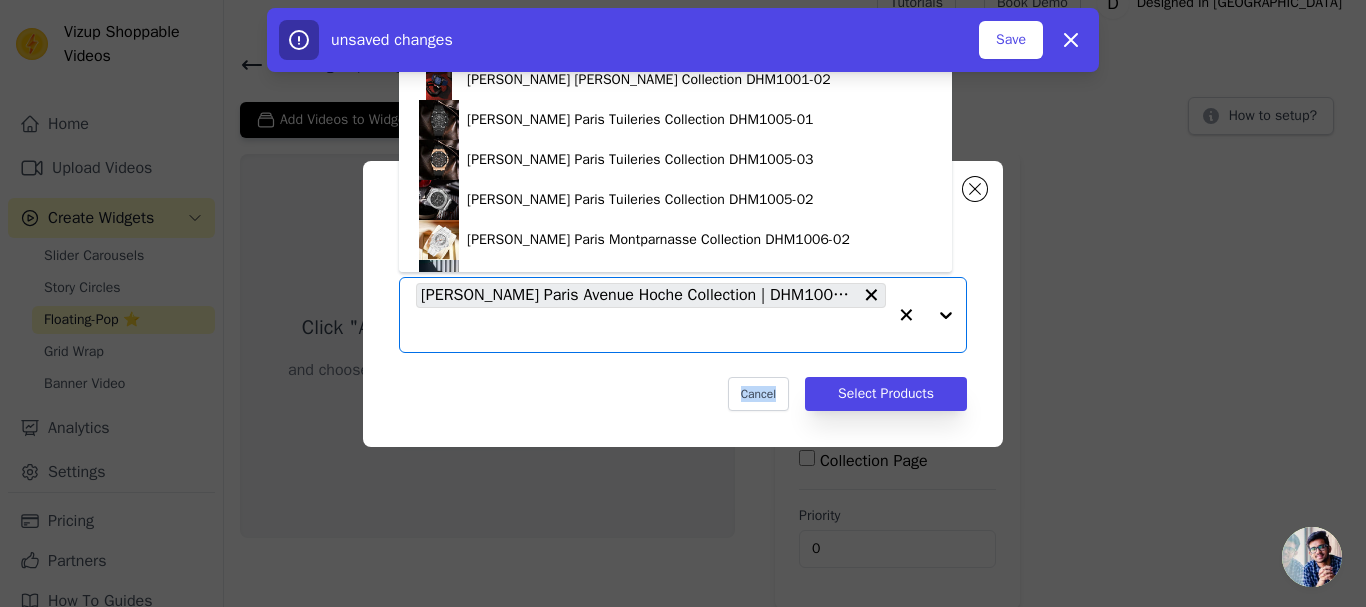 click on "Pick the Product Pages the widget should be displayed in:       Daniel Hechter Paris Avenue Hoche Collection | DHM1004-11     Daniel Hechter Paris Bercy Collection DHM1001-02     Daniel Hechter Paris Tuileries Collection DHM1005-01     Daniel Hechter Paris Tuileries Collection DHM1005-03     Daniel Hechter Paris Tuileries Collection DHM1005-02     Daniel Hechter Paris Montparnasse Collection DHM1006-02     Daniel Hechter Paris Montparnasse Collection DHM1006-01     Daniel Hechter Paris Orsay Collection DHM1007-03     Daniel Hechter Paris Orsay Collection DHM1007-02     Daniel Hechter Paris Orsay Collection | DHM1007-01     Daniel Hechter Paris Monceau Collection DHM1008-01     Daniel Hechter Paris Monceau Collection DHM1008-02     Daniel Hechter Paris Monceau Collection DHM1008-03      Daniel Hechter Paris Beaubourg Collection DHM1009-01     Daniel Hechter Paris Beaubourg Collection DHM1009-03     Daniel Hechter Paris Beaubourg Collection DHM1009-02     Daniel Hechter Paris Montmartre Collection DHM1011-03" at bounding box center (683, 328) 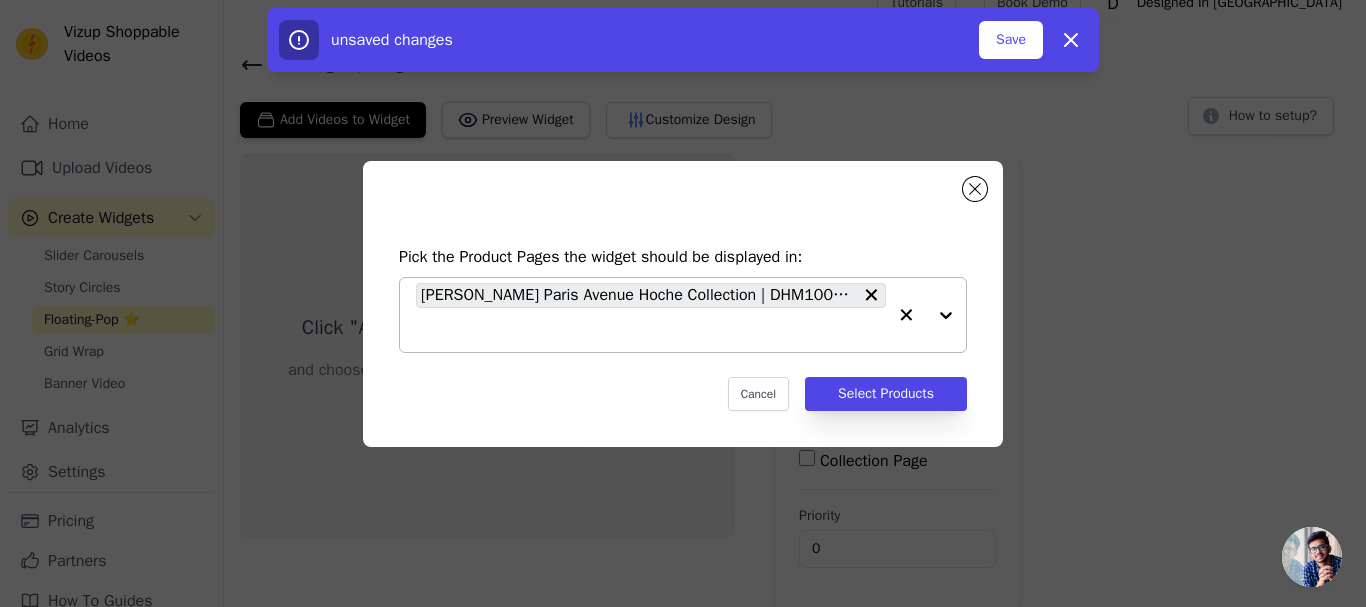 click on "[PERSON_NAME] Paris Avenue Hoche Collection | DHM1004-11" at bounding box center [651, 315] 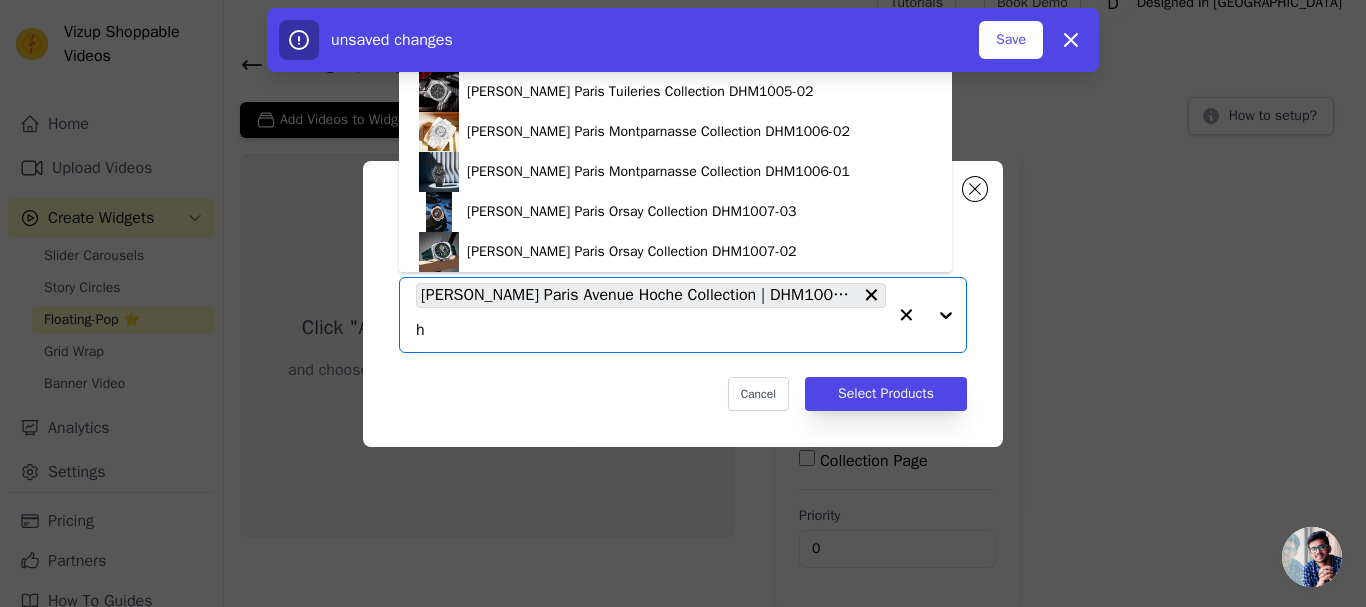 scroll, scrollTop: 0, scrollLeft: 0, axis: both 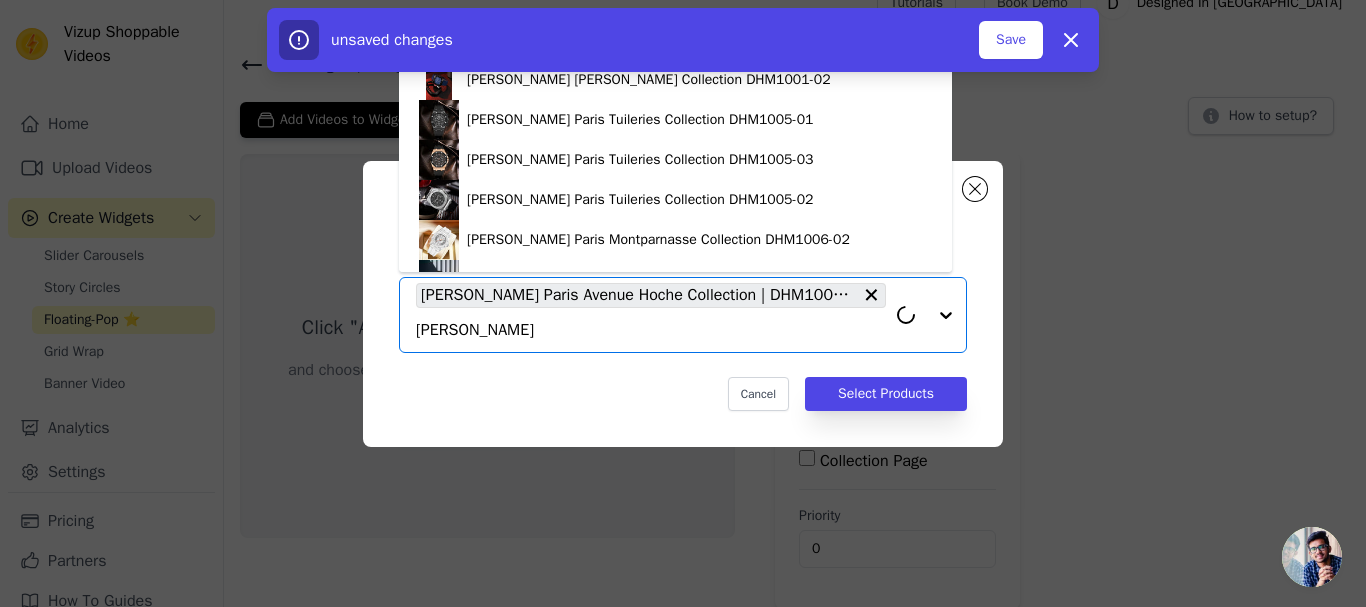 type on "hoche" 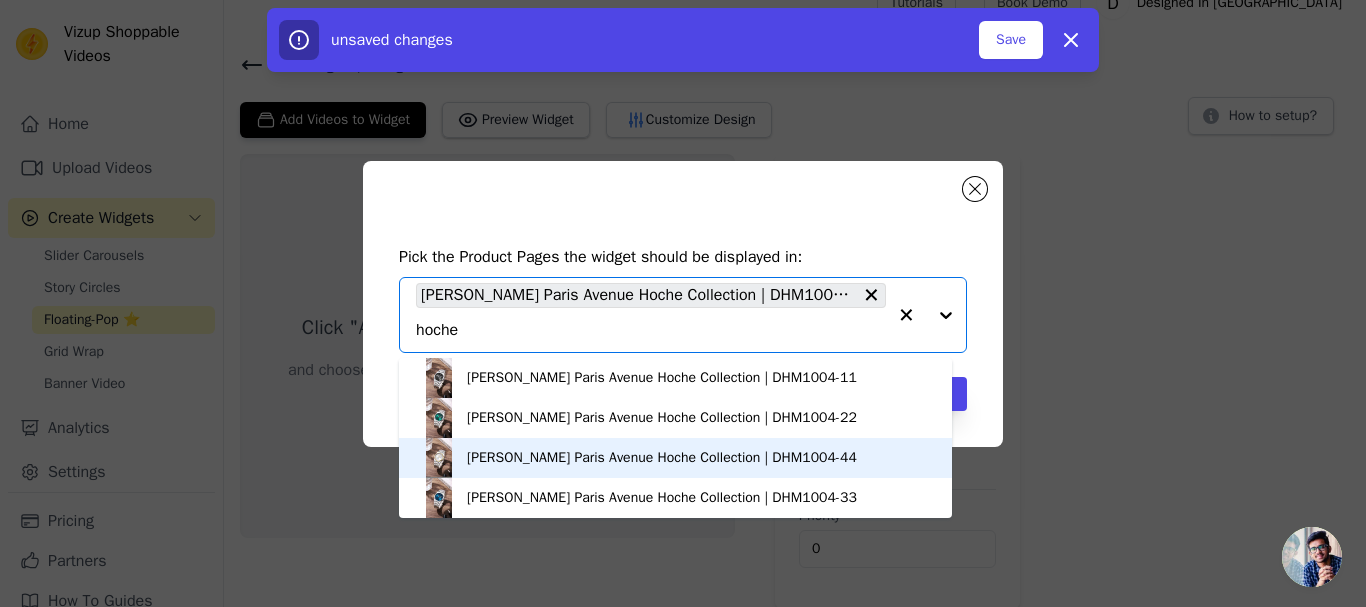 click on "Daniel Hechter Paris Avenue Hoche Collection | DHM1004-44" at bounding box center (675, 458) 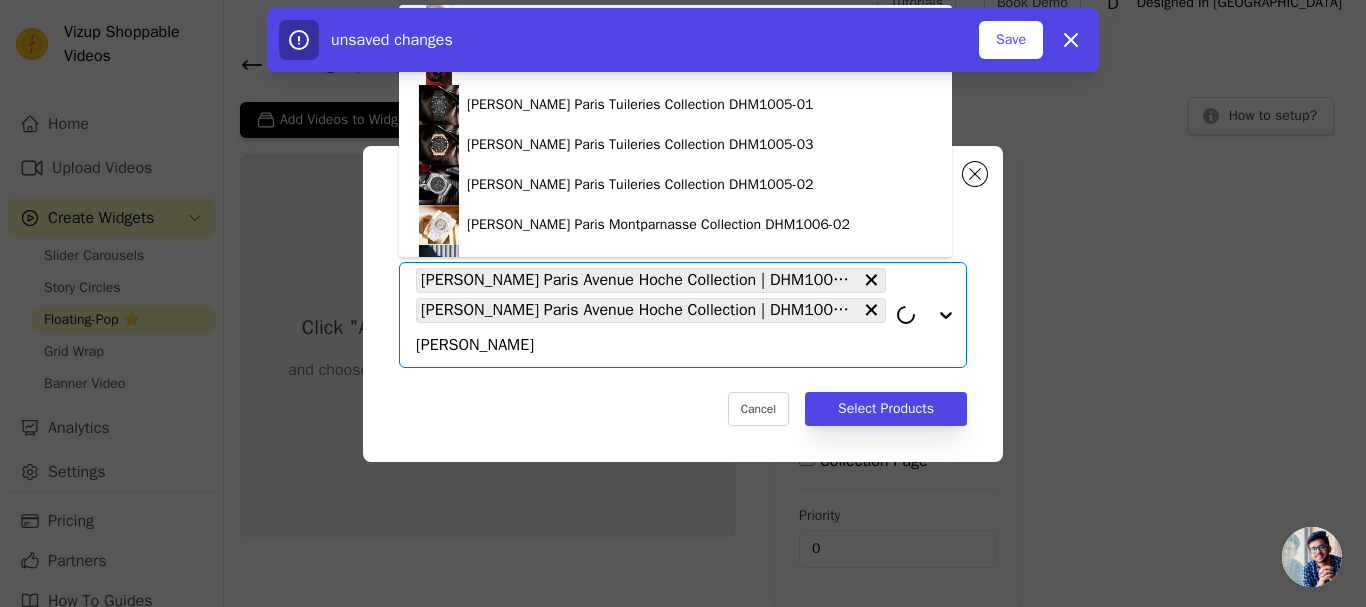 type on "hoche" 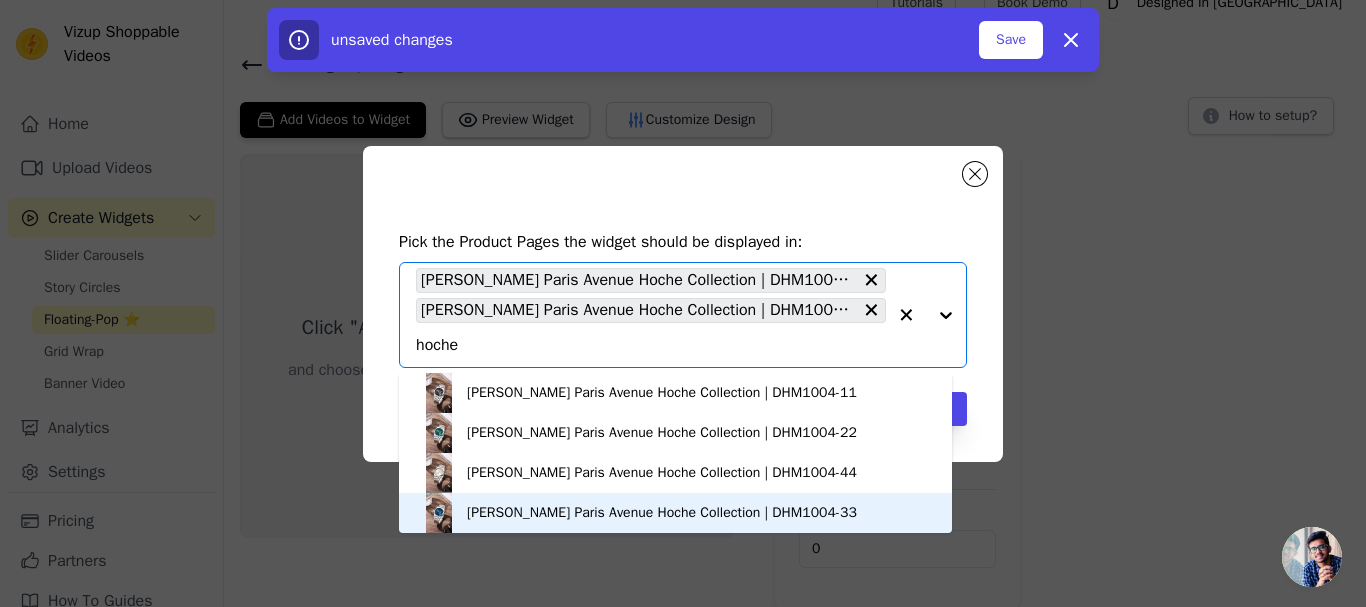 click on "Daniel Hechter Paris Avenue Hoche Collection | DHM1004-33" at bounding box center [662, 513] 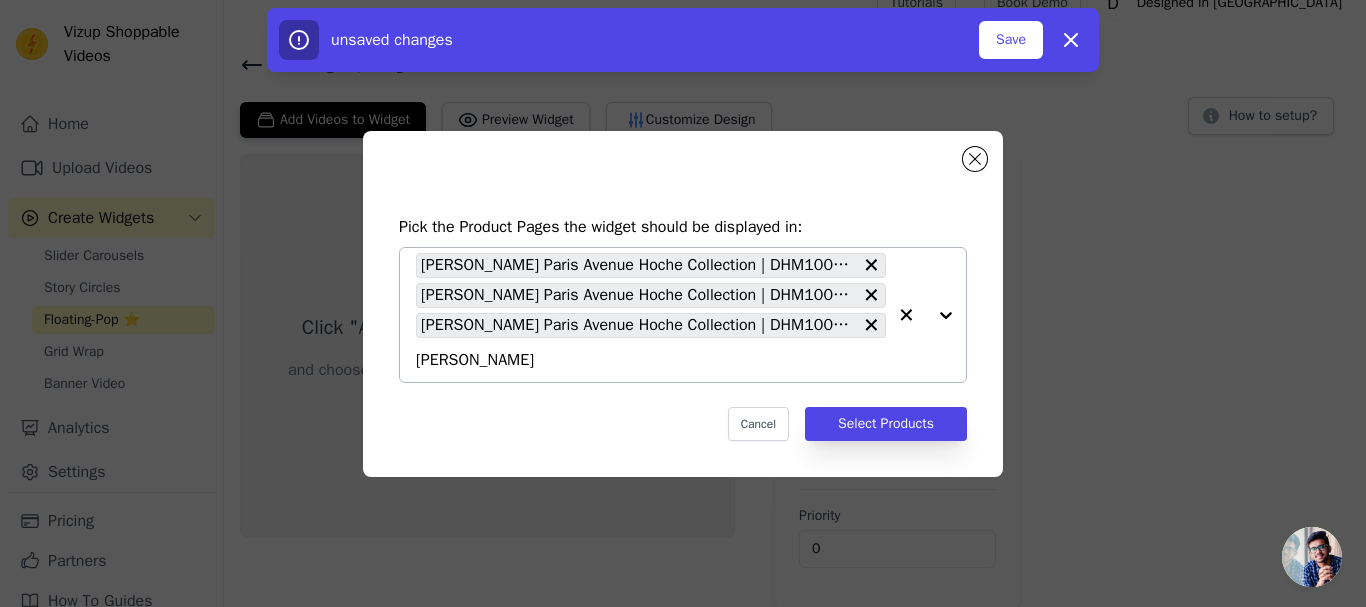 type on "hoche" 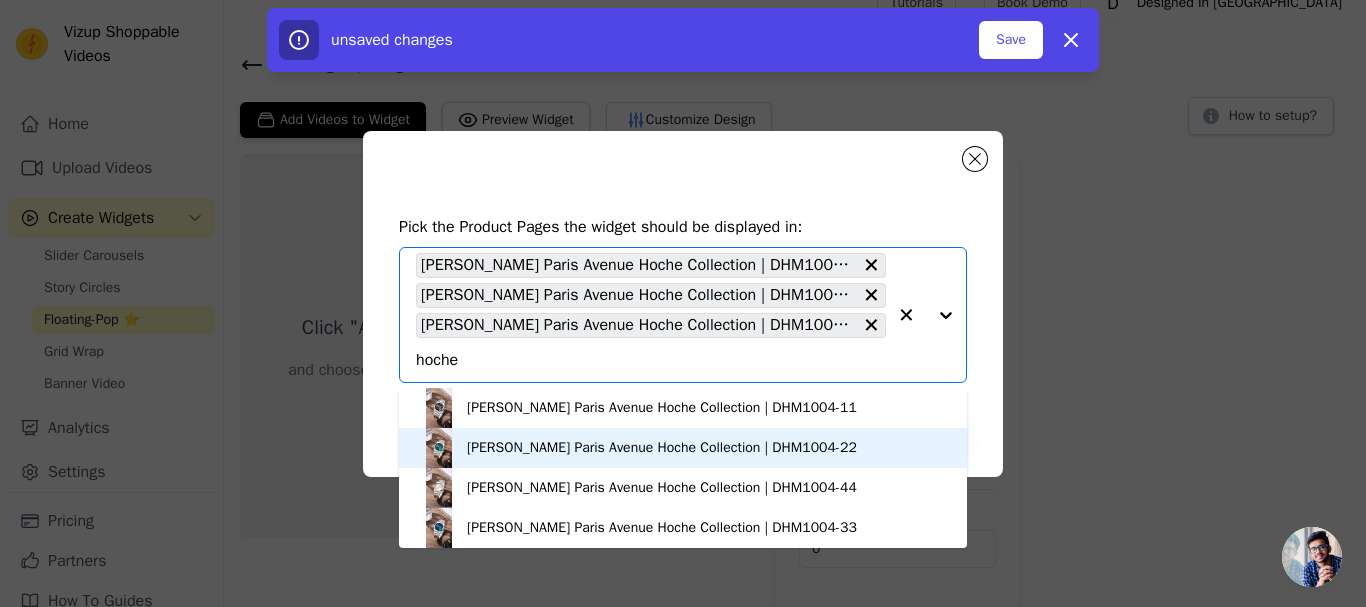 click on "Daniel Hechter Paris Avenue Hoche Collection | DHM1004-22" at bounding box center (662, 448) 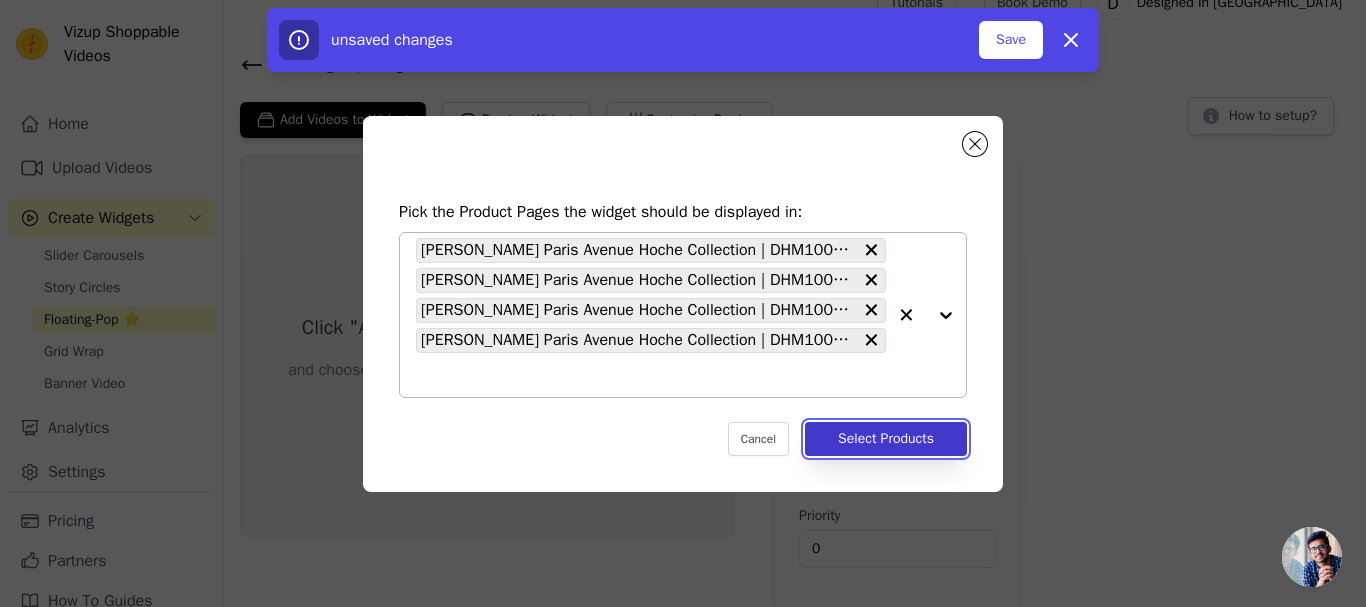 click on "Select Products" at bounding box center (886, 439) 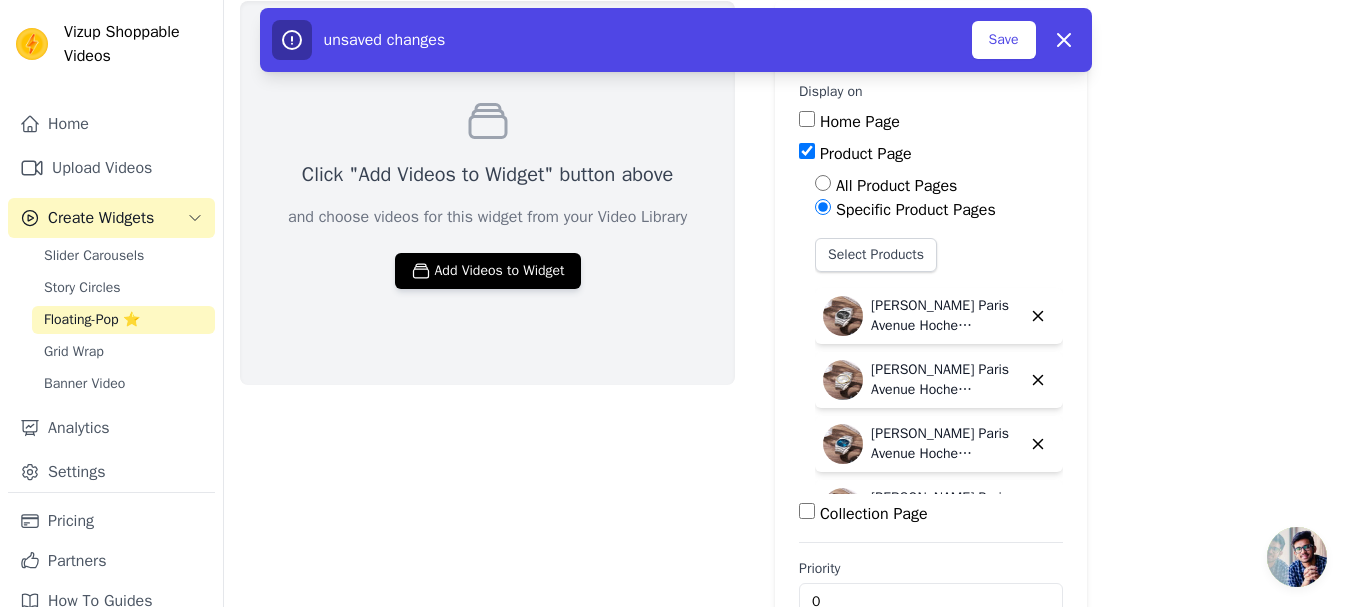 scroll, scrollTop: 135, scrollLeft: 0, axis: vertical 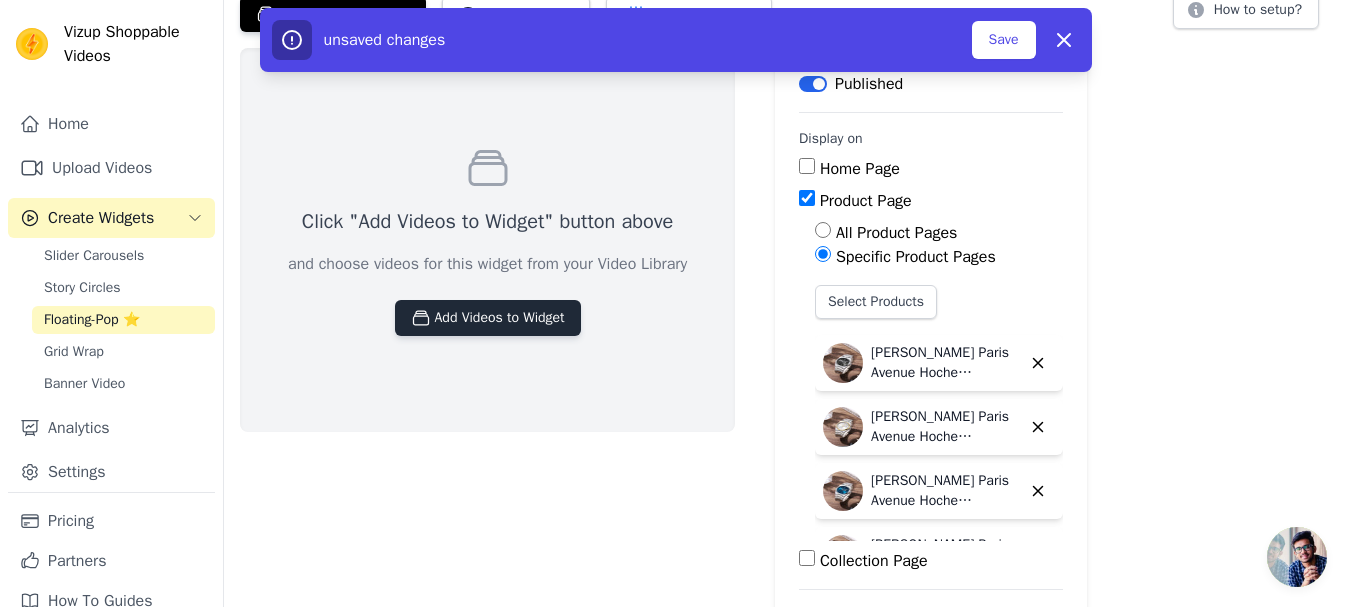 click on "Add Videos to Widget" at bounding box center [488, 318] 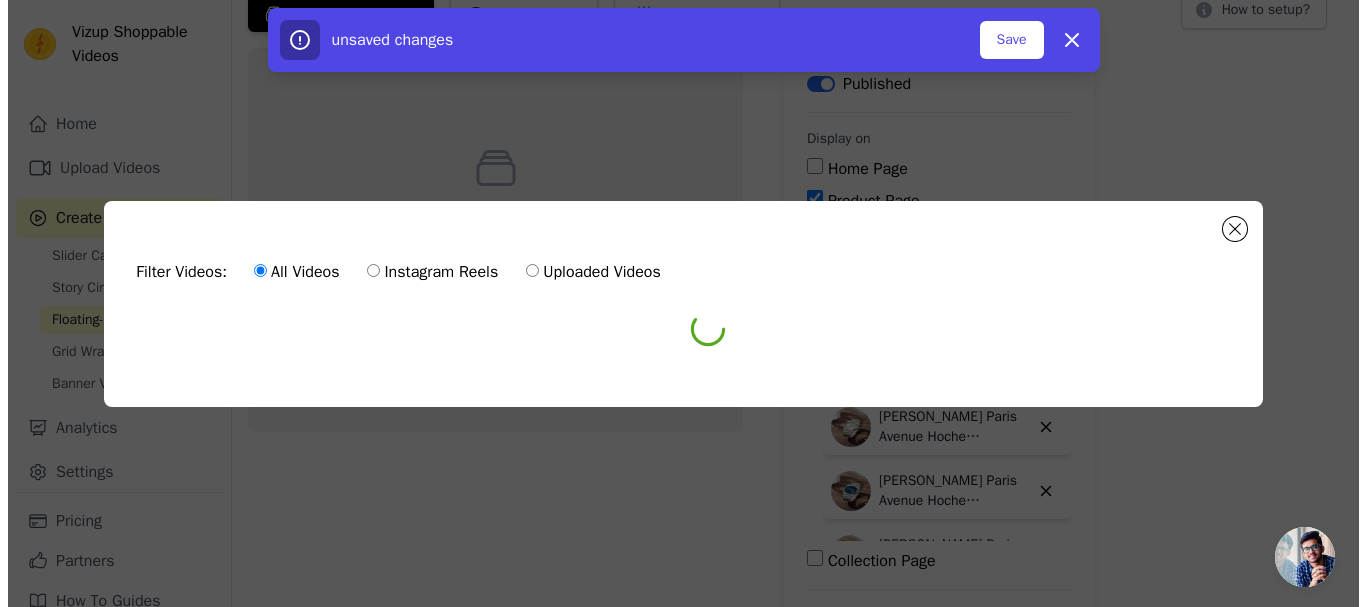 scroll, scrollTop: 0, scrollLeft: 0, axis: both 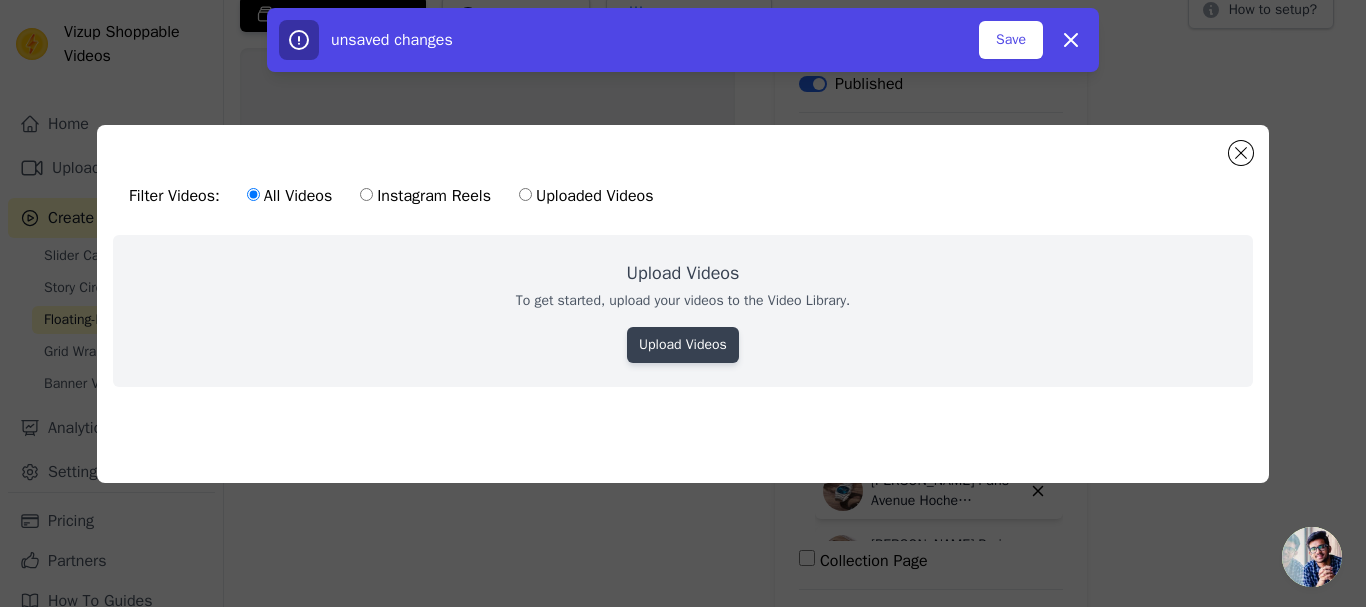 click on "Upload Videos" at bounding box center [683, 345] 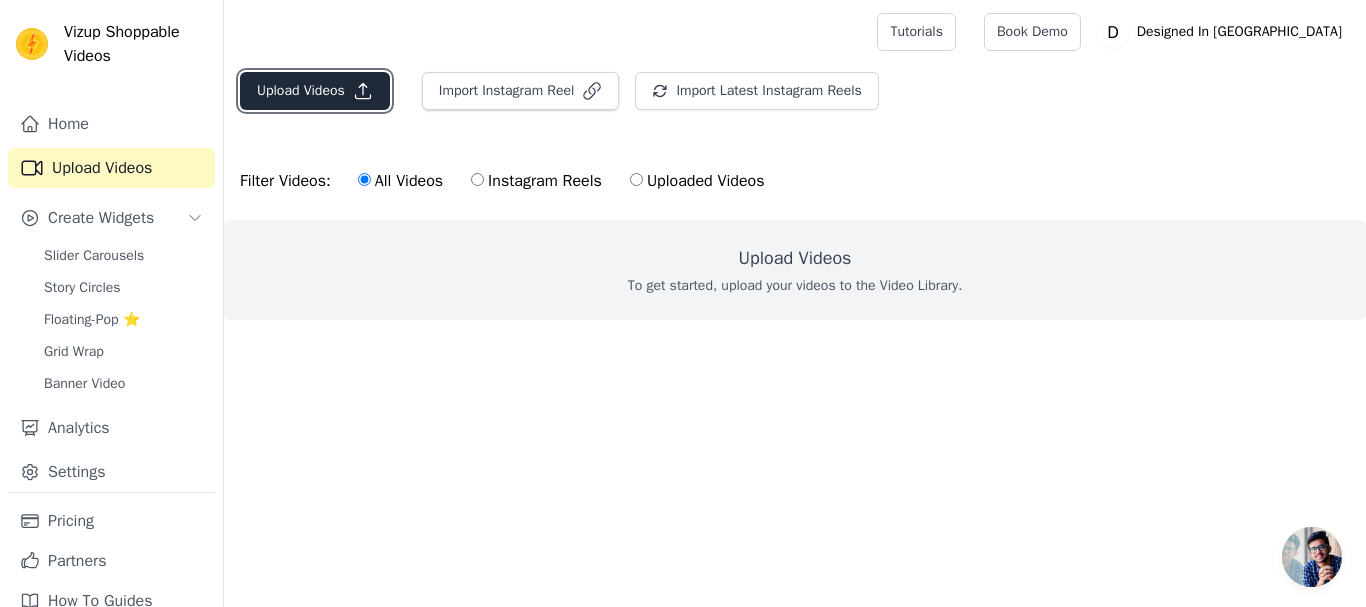 click on "Upload Videos" at bounding box center (315, 91) 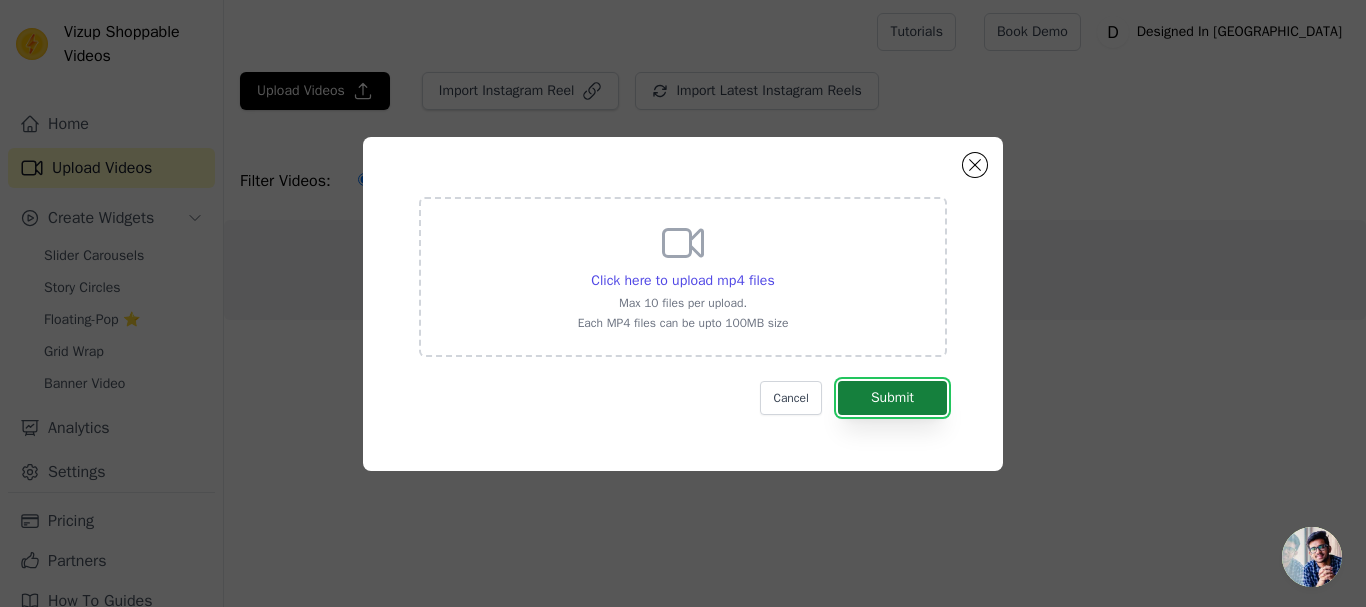 click on "Submit" at bounding box center (892, 398) 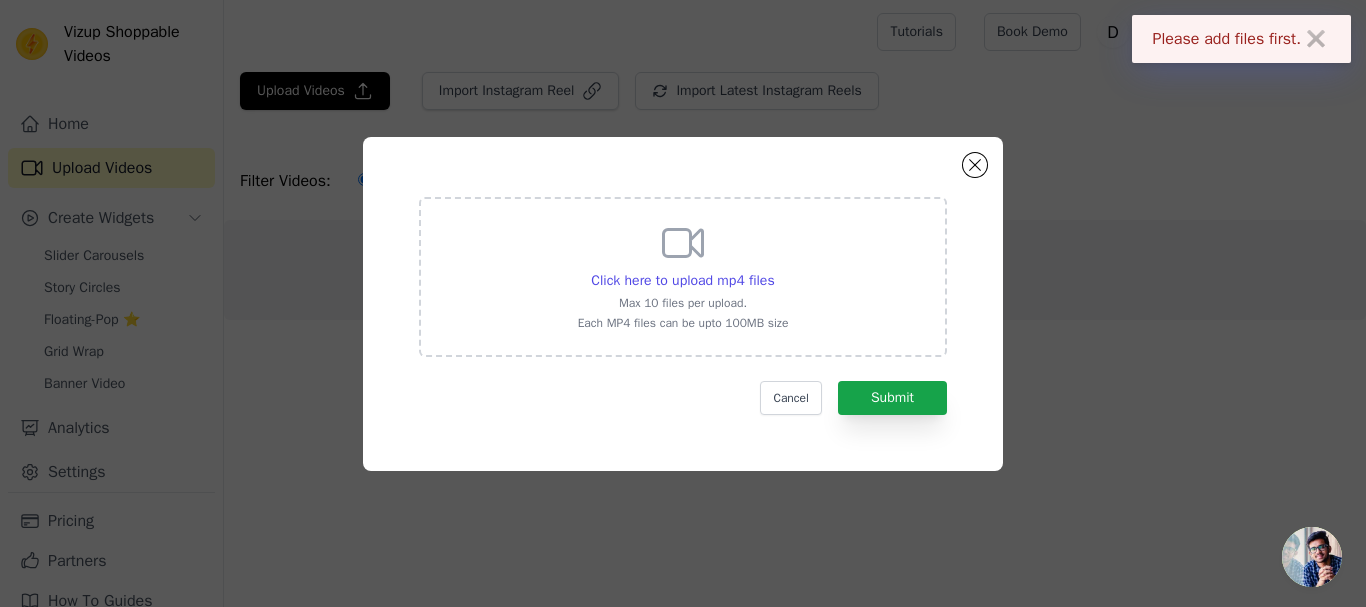 click on "Max 10 files per upload." at bounding box center (683, 303) 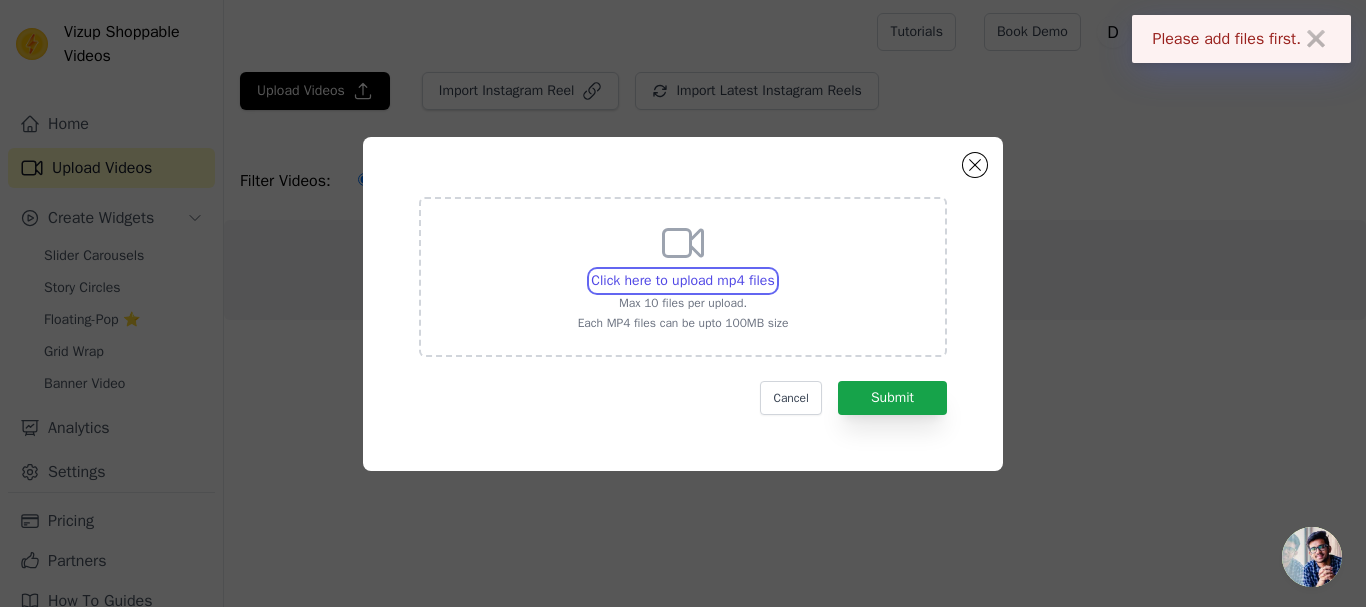 click on "Click here to upload mp4 files     Max 10 files per upload.   Each MP4 files can be upto 100MB size" at bounding box center [774, 270] 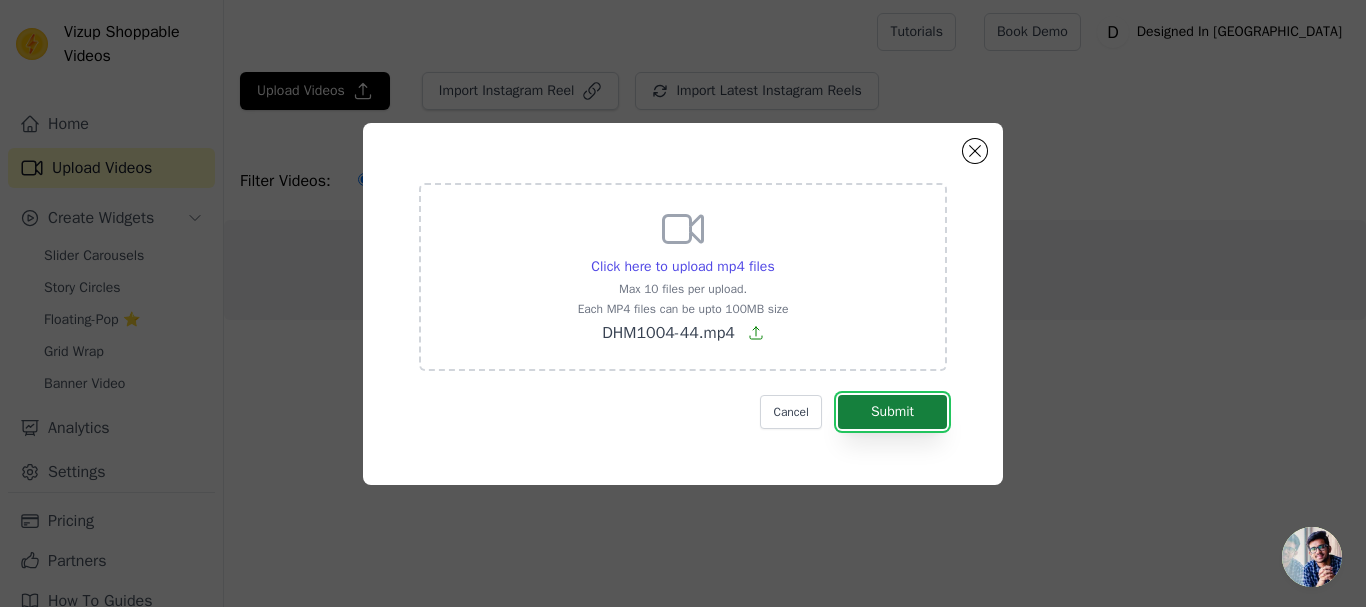 click on "Submit" at bounding box center (892, 412) 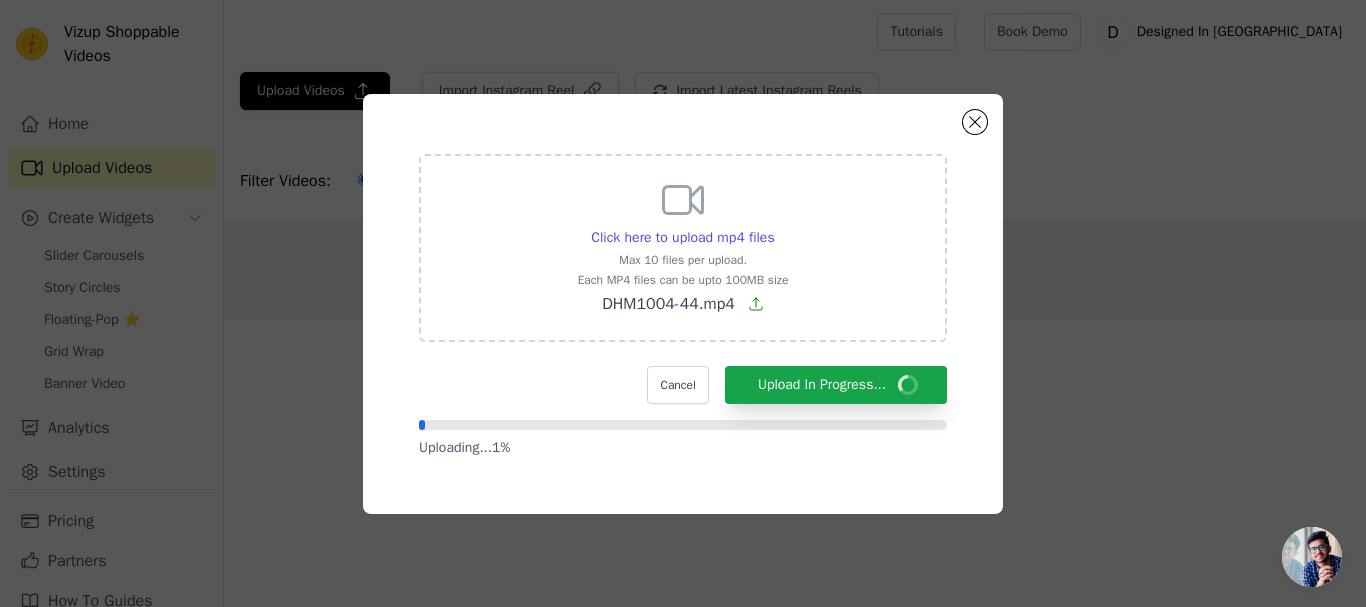 click on "Click here to upload mp4 files     Max 10 files per upload.   Each MP4 files can be upto 100MB size   DHM1004-44.mp4" at bounding box center [683, 246] 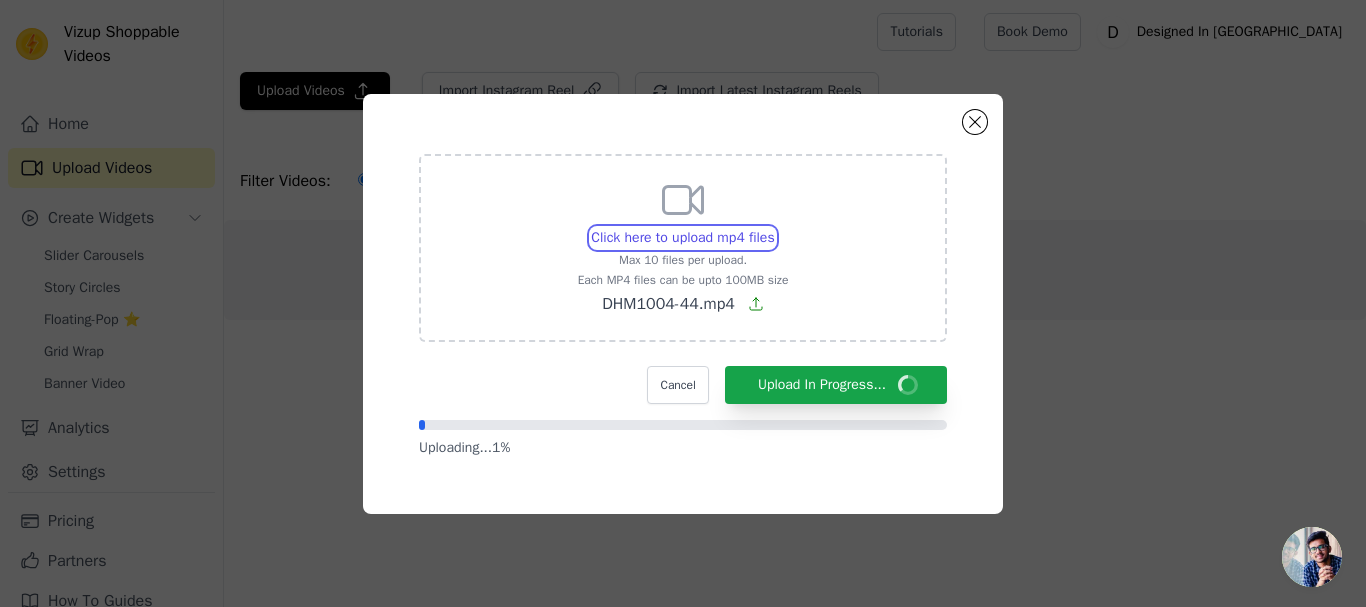 click on "Click here to upload mp4 files     Max 10 files per upload.   Each MP4 files can be upto 100MB size   DHM1004-44.mp4" at bounding box center (774, 227) 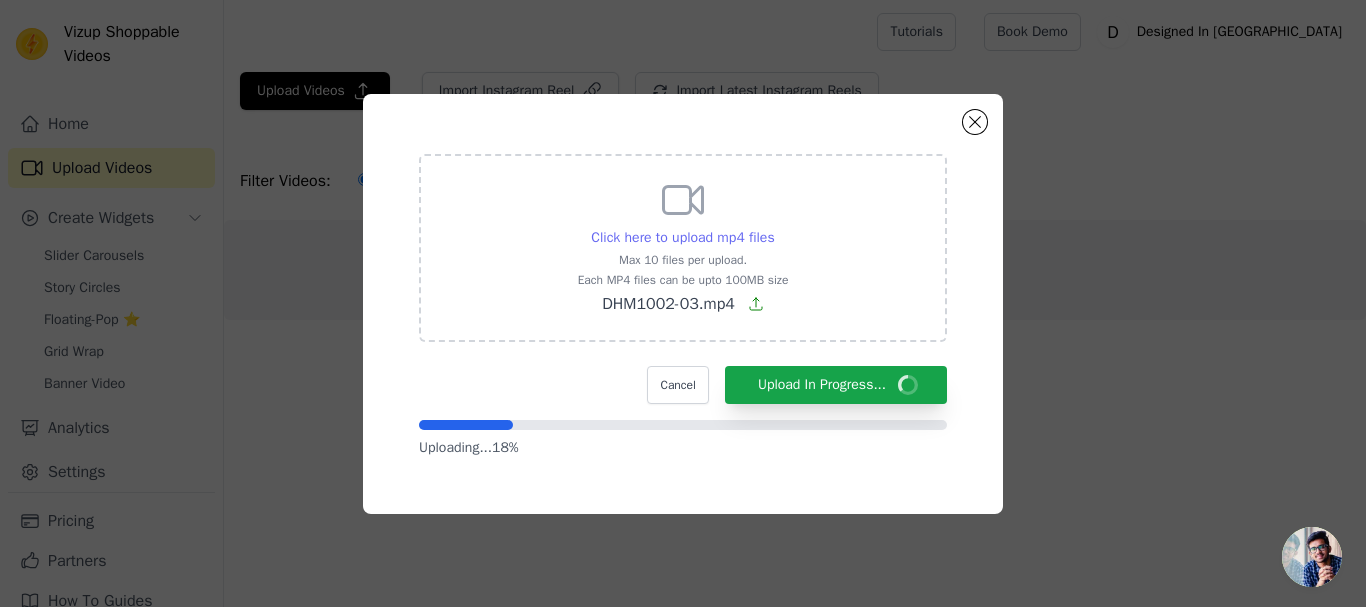 click on "Click here to upload mp4 files" at bounding box center [682, 237] 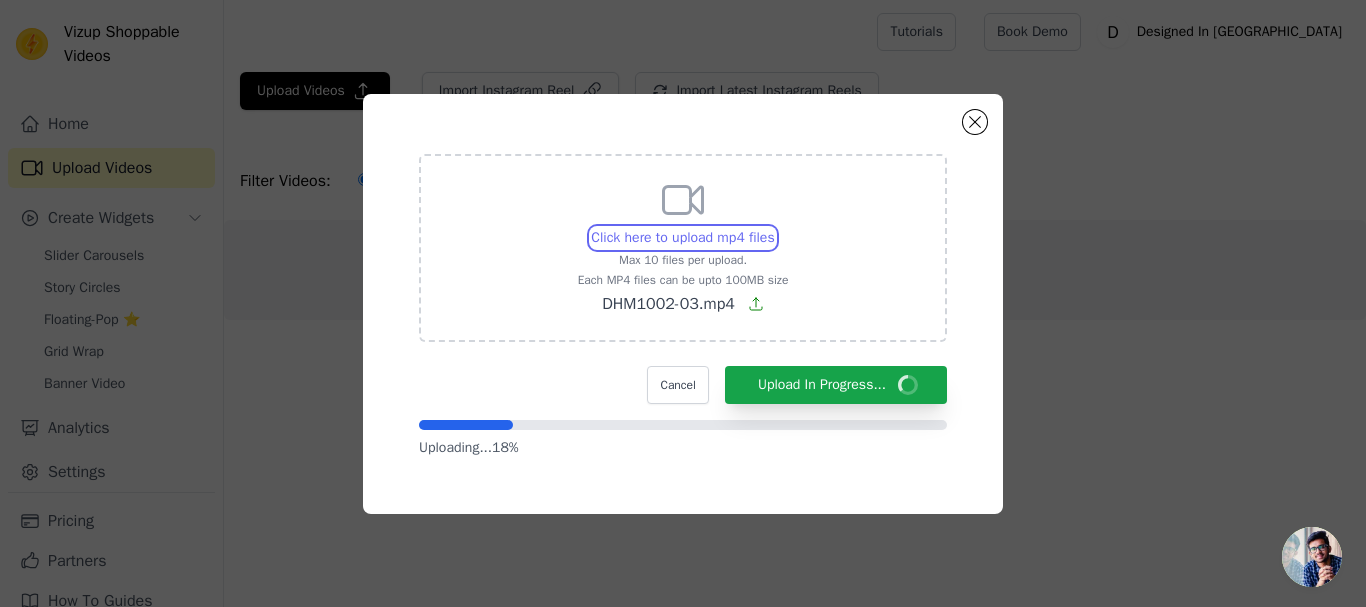 click on "Click here to upload mp4 files     Max 10 files per upload.   Each MP4 files can be upto 100MB size   DHM1002-03.mp4" at bounding box center (774, 227) 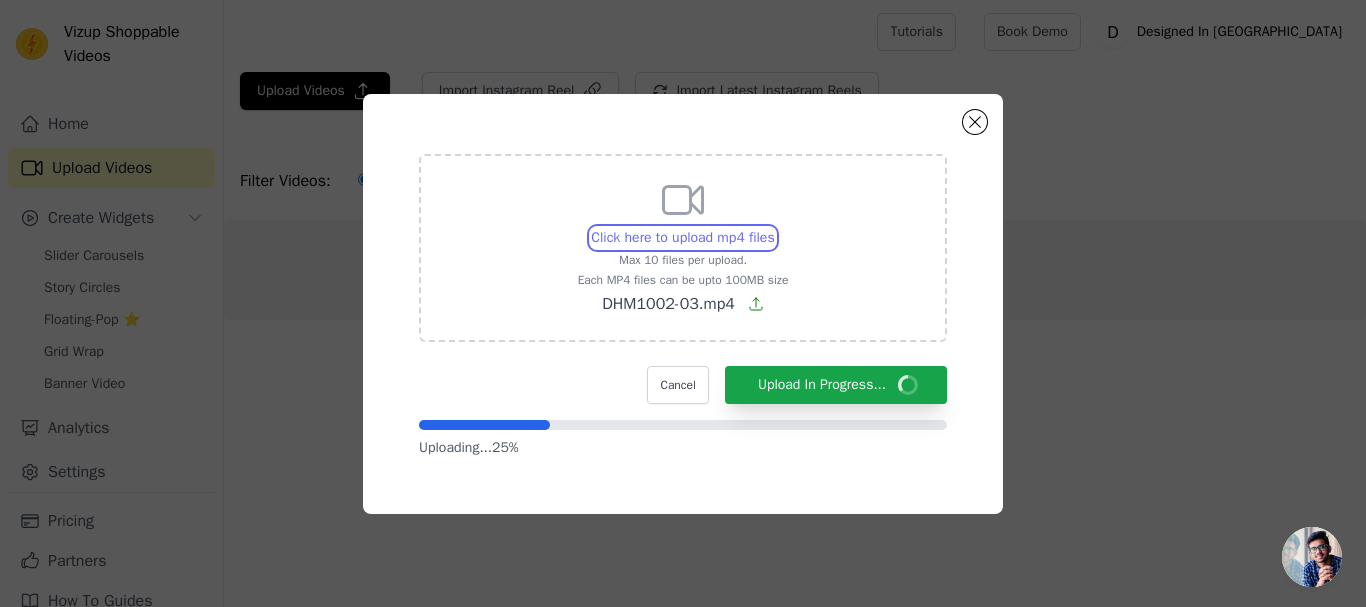 type on "C:\fakepath\DHM1001-03.mp4" 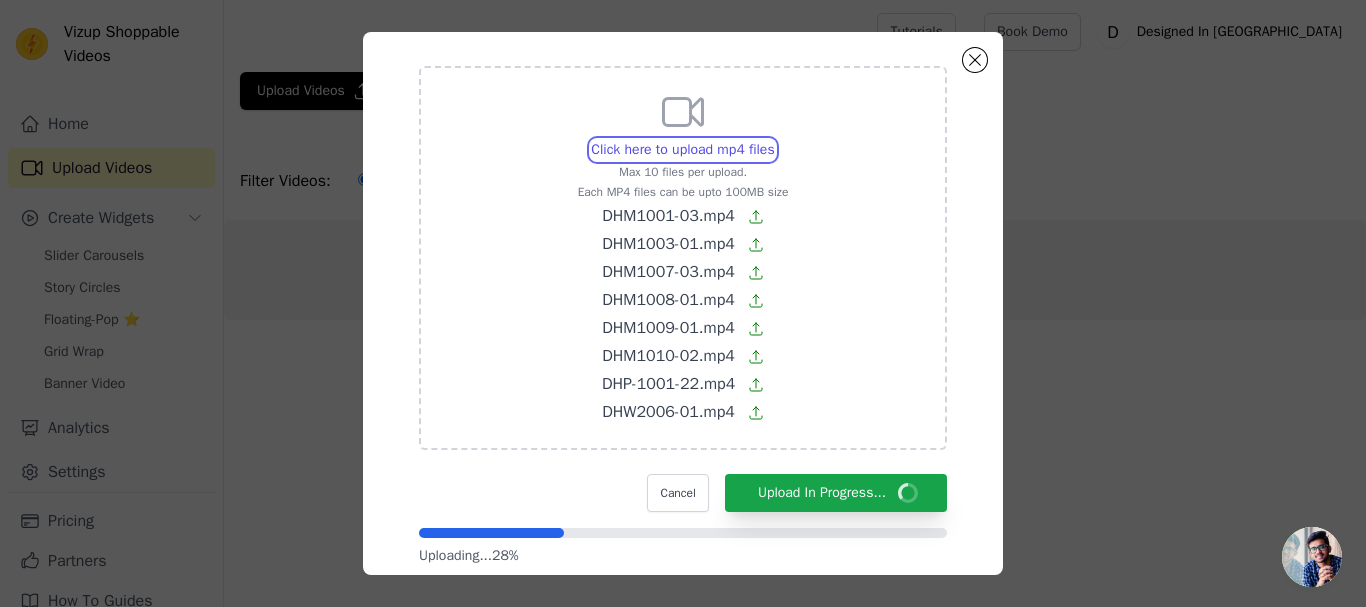 scroll, scrollTop: 0, scrollLeft: 0, axis: both 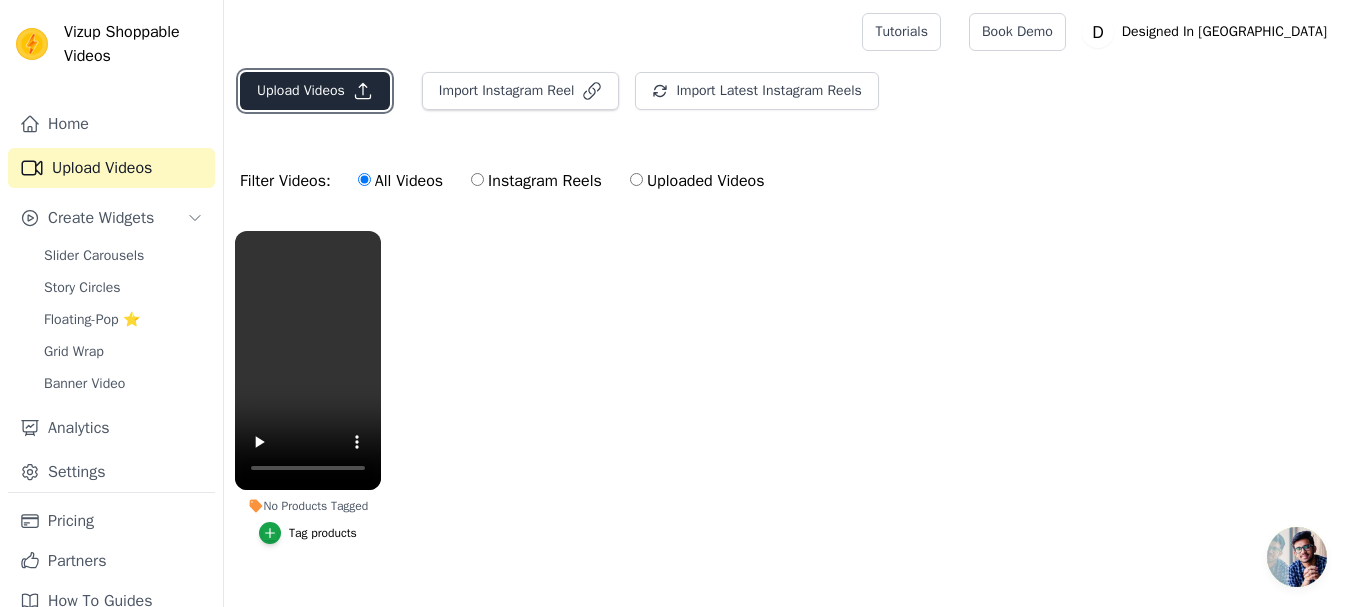 click on "Upload Videos" at bounding box center [315, 91] 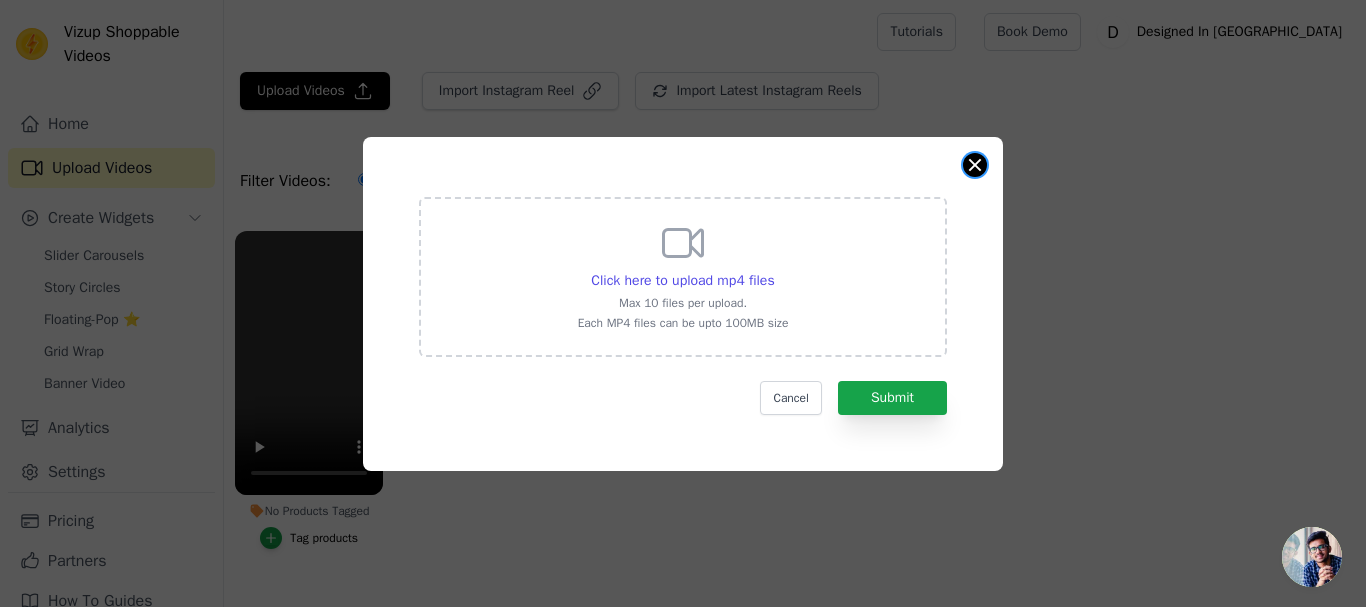 click at bounding box center (975, 165) 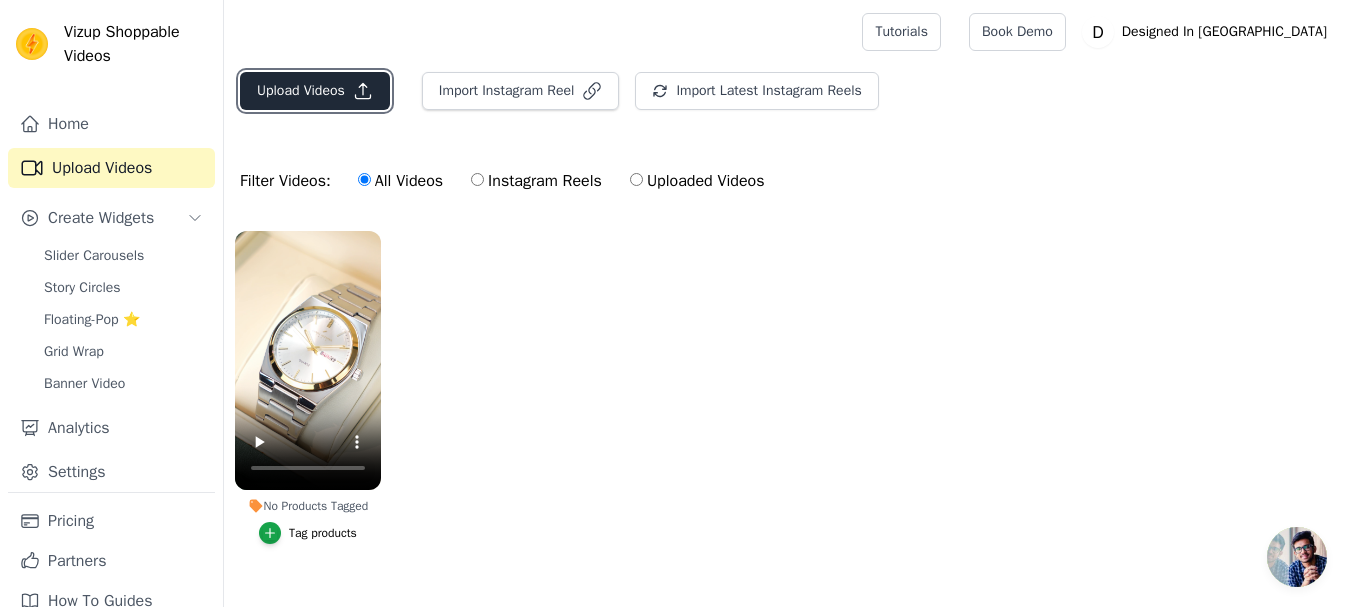 click on "Upload Videos" at bounding box center (315, 91) 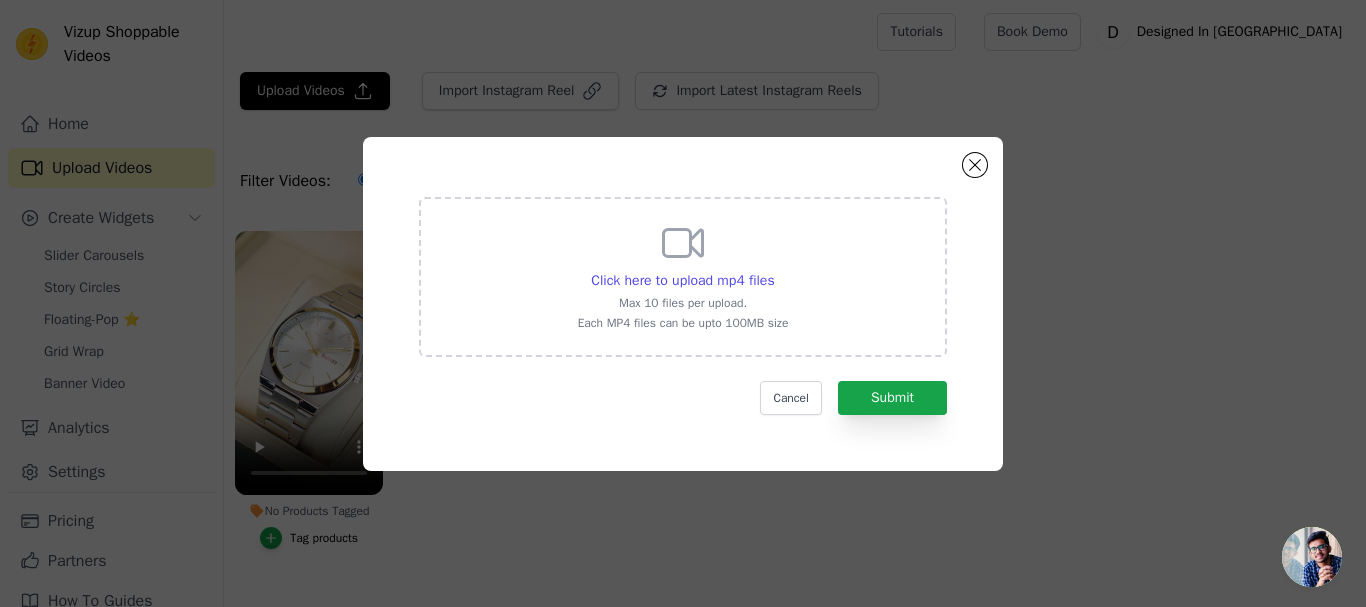 click on "Max 10 files per upload." at bounding box center (683, 303) 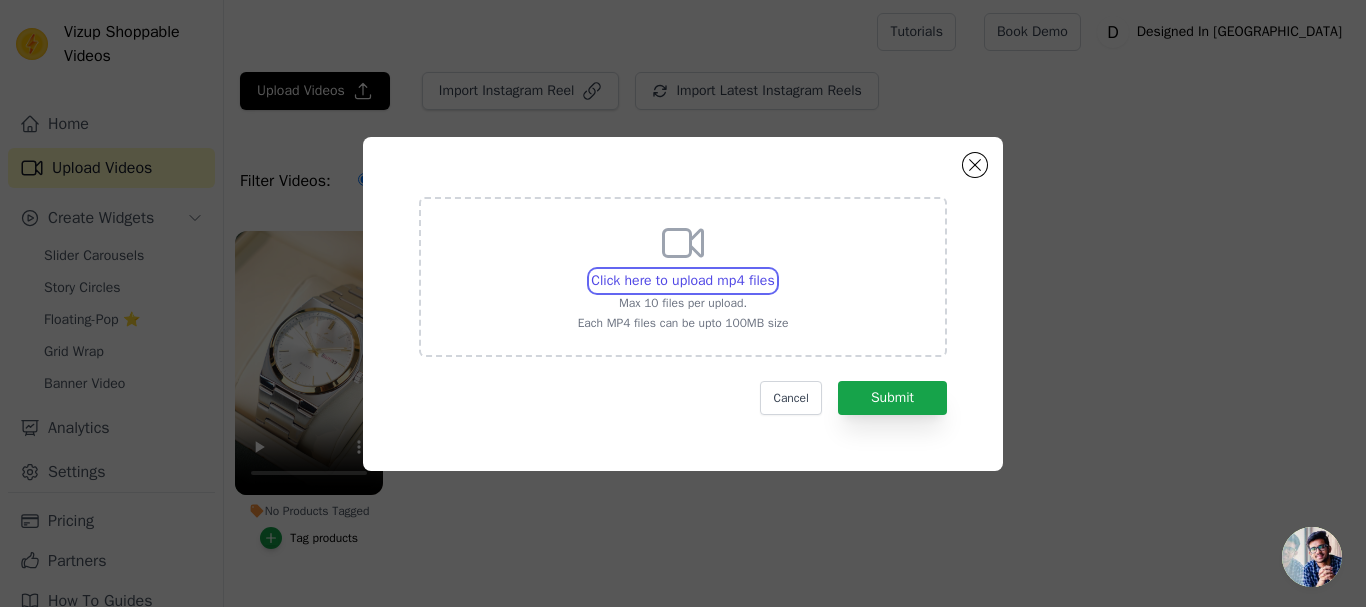 click on "Click here to upload mp4 files     Max 10 files per upload.   Each MP4 files can be upto 100MB size" at bounding box center [774, 270] 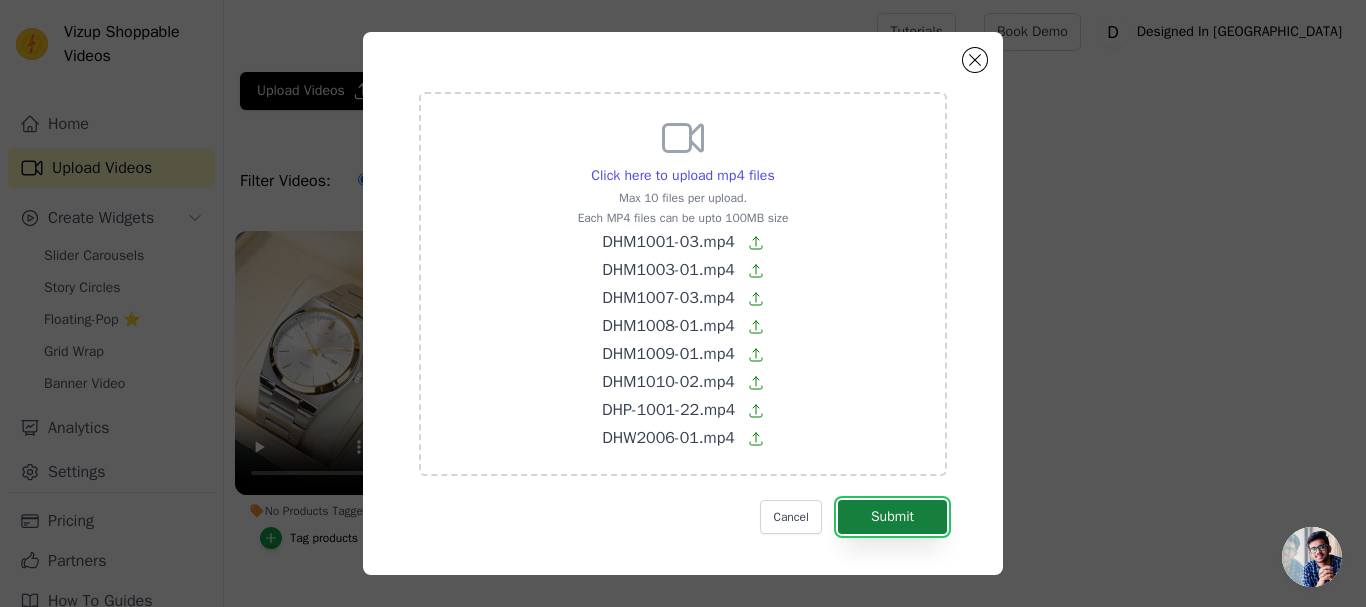 click on "Submit" at bounding box center (892, 517) 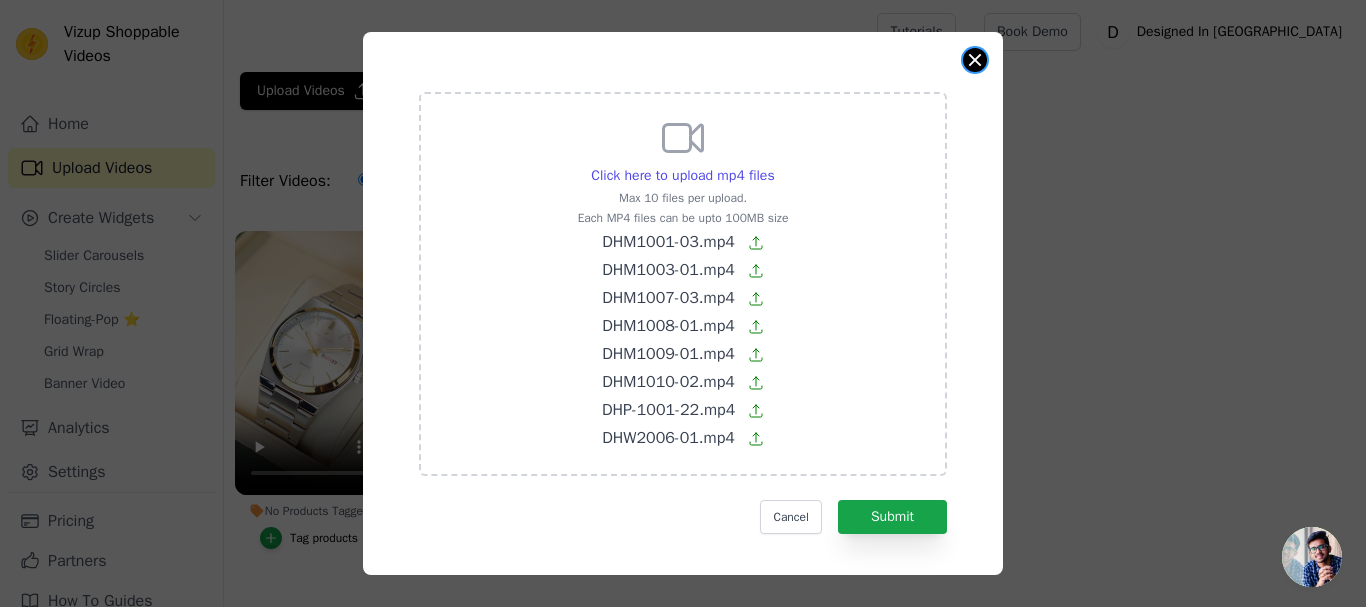 click at bounding box center [975, 60] 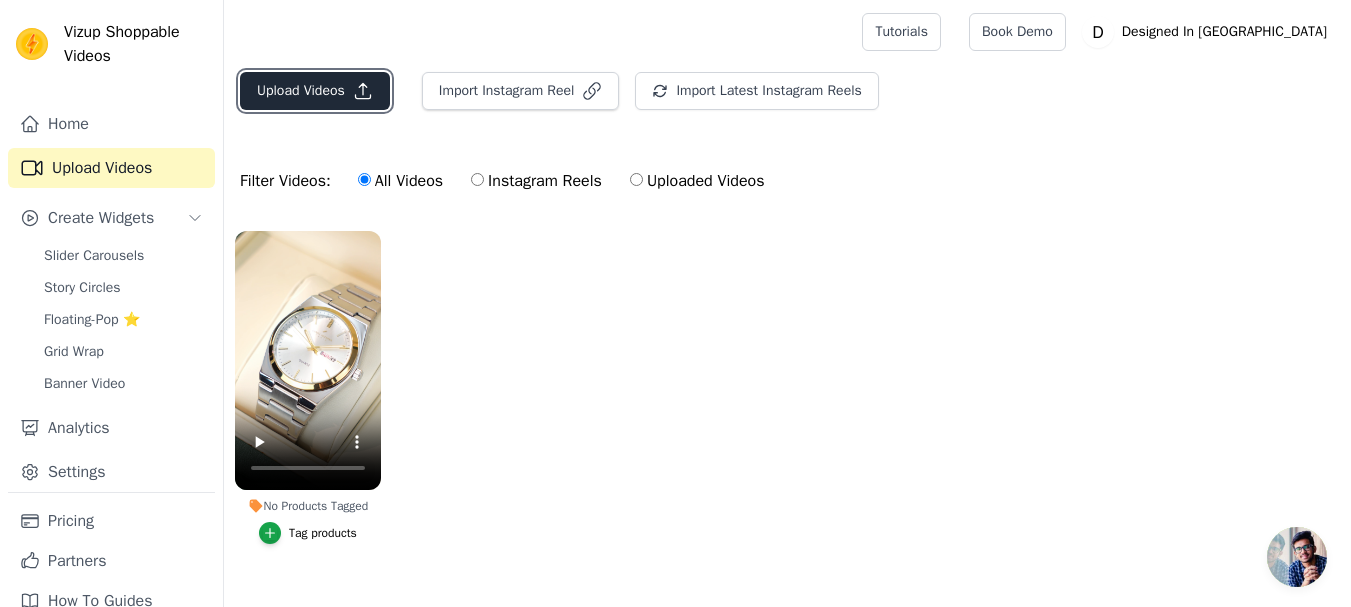 click on "Upload Videos" at bounding box center [315, 91] 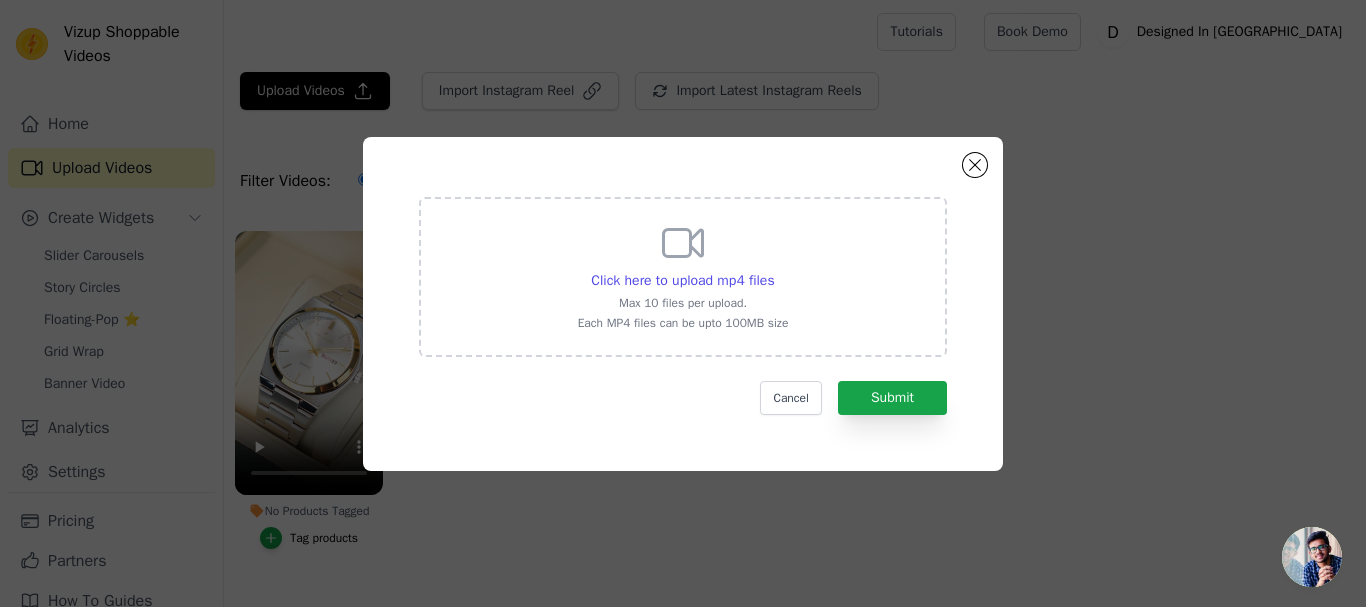 click on "Click here to upload mp4 files     Max 10 files per upload.   Each MP4 files can be upto 100MB size" at bounding box center [683, 275] 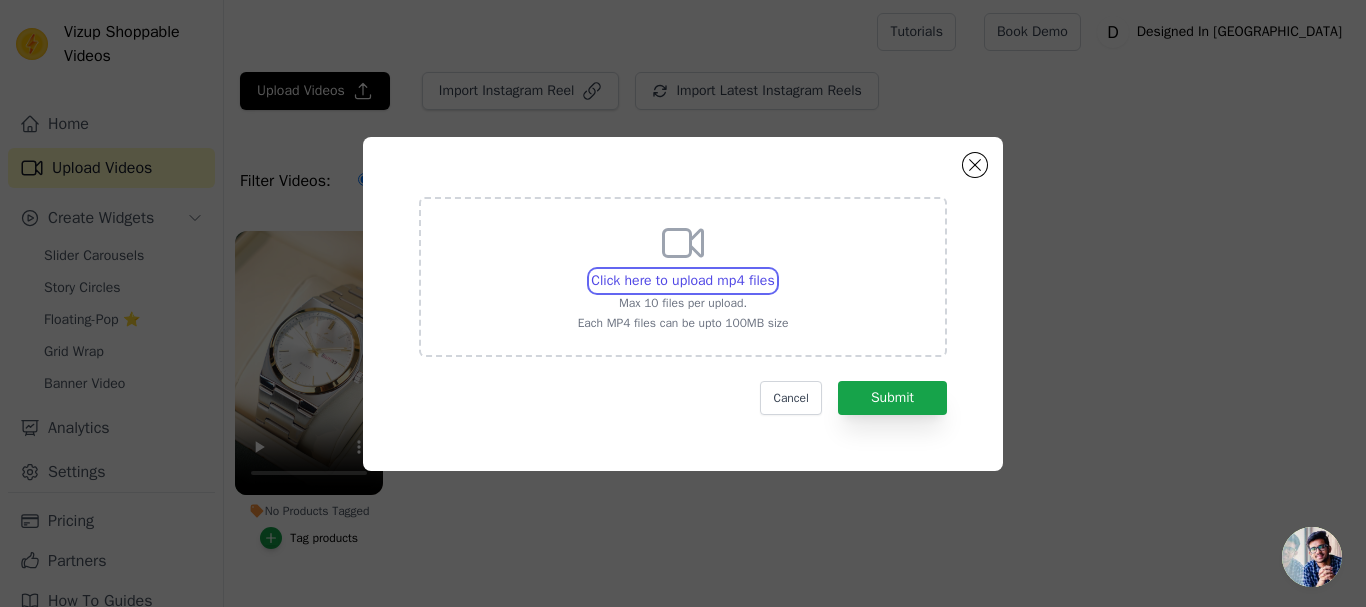 click on "Click here to upload mp4 files     Max 10 files per upload.   Each MP4 files can be upto 100MB size" at bounding box center [774, 270] 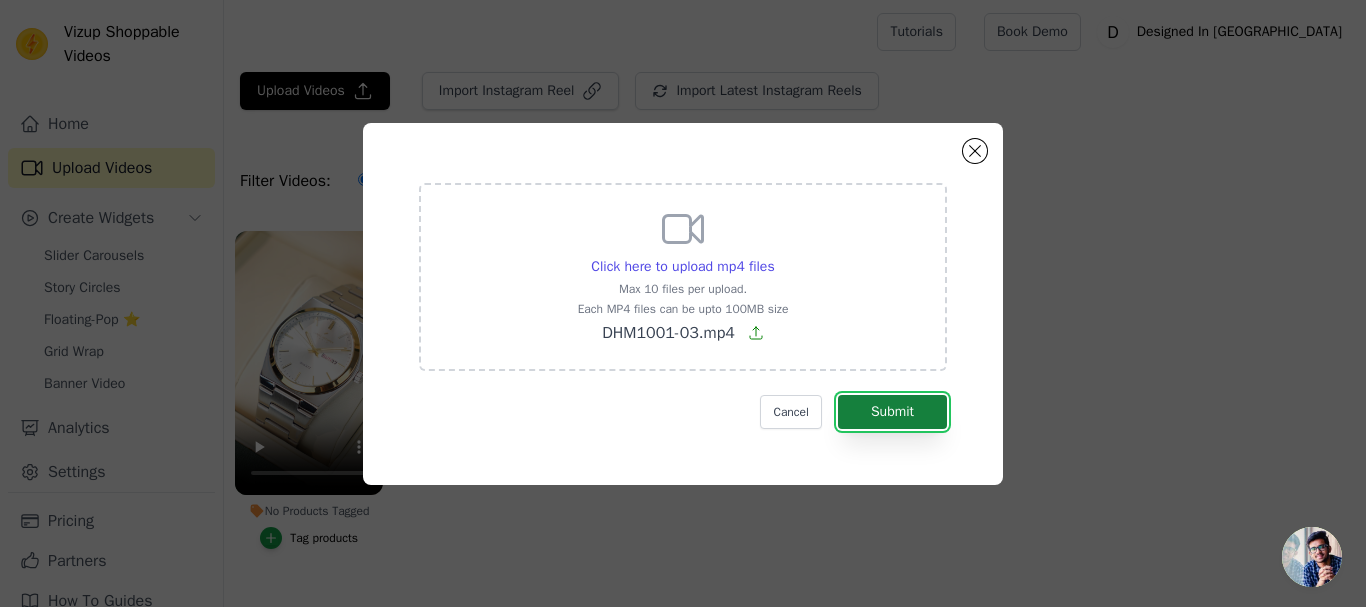 click on "Submit" at bounding box center (892, 412) 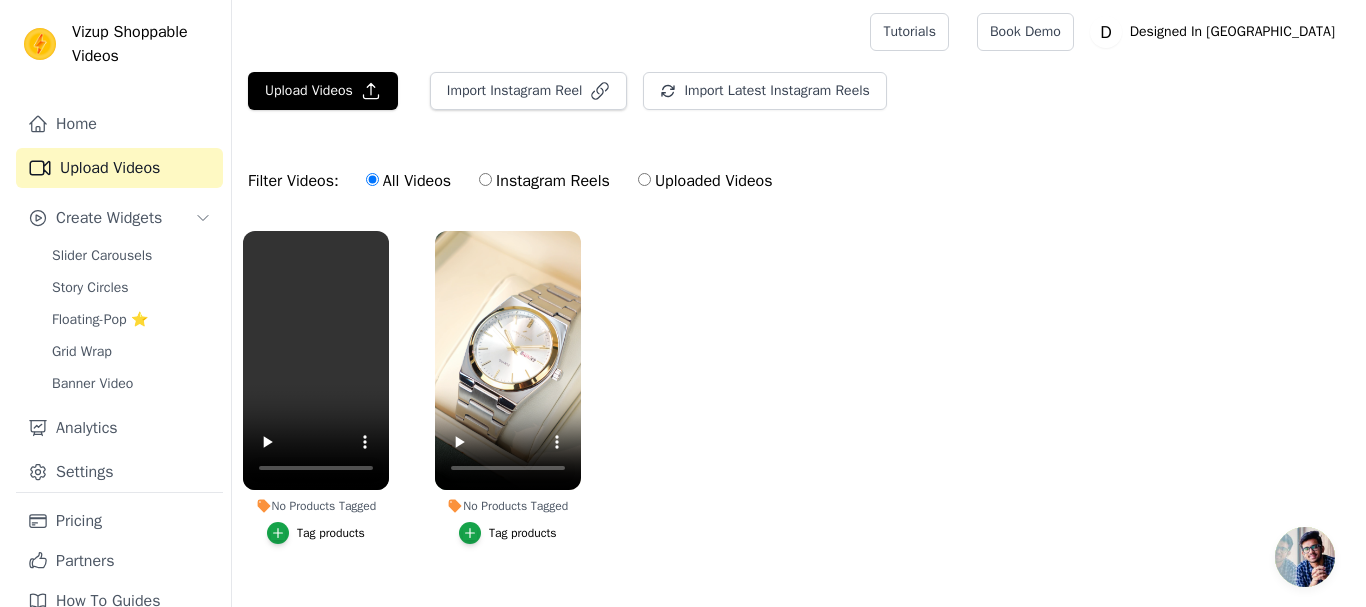 scroll, scrollTop: 0, scrollLeft: 0, axis: both 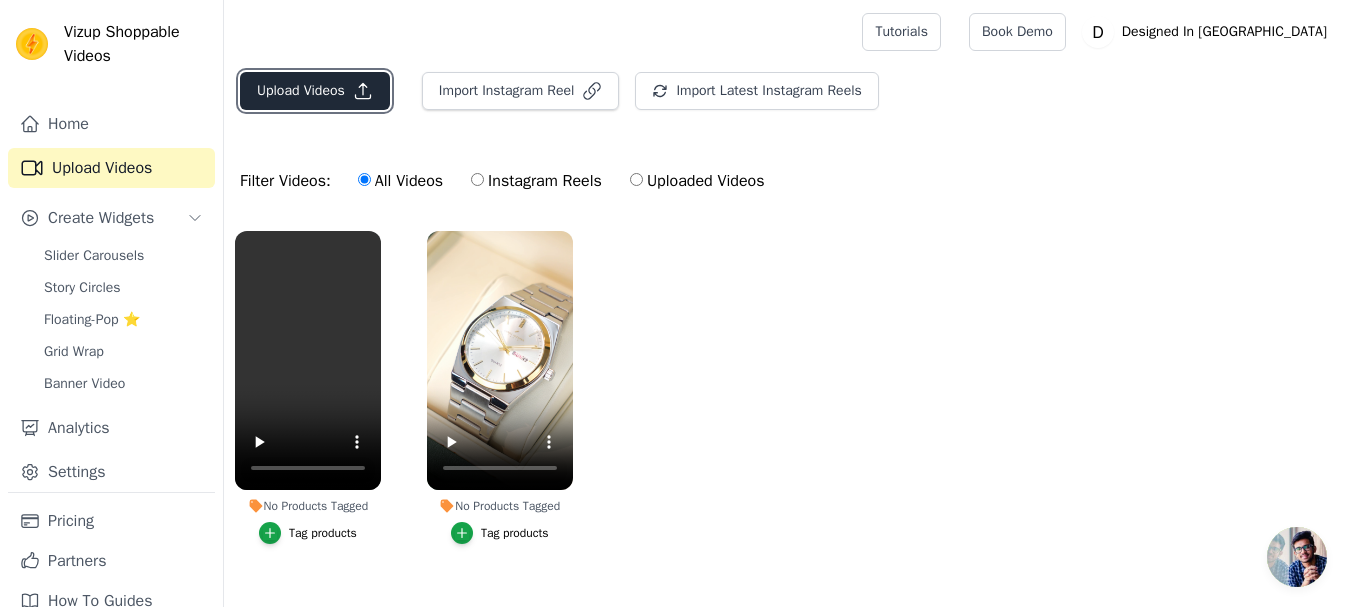 click on "Upload Videos" at bounding box center (315, 91) 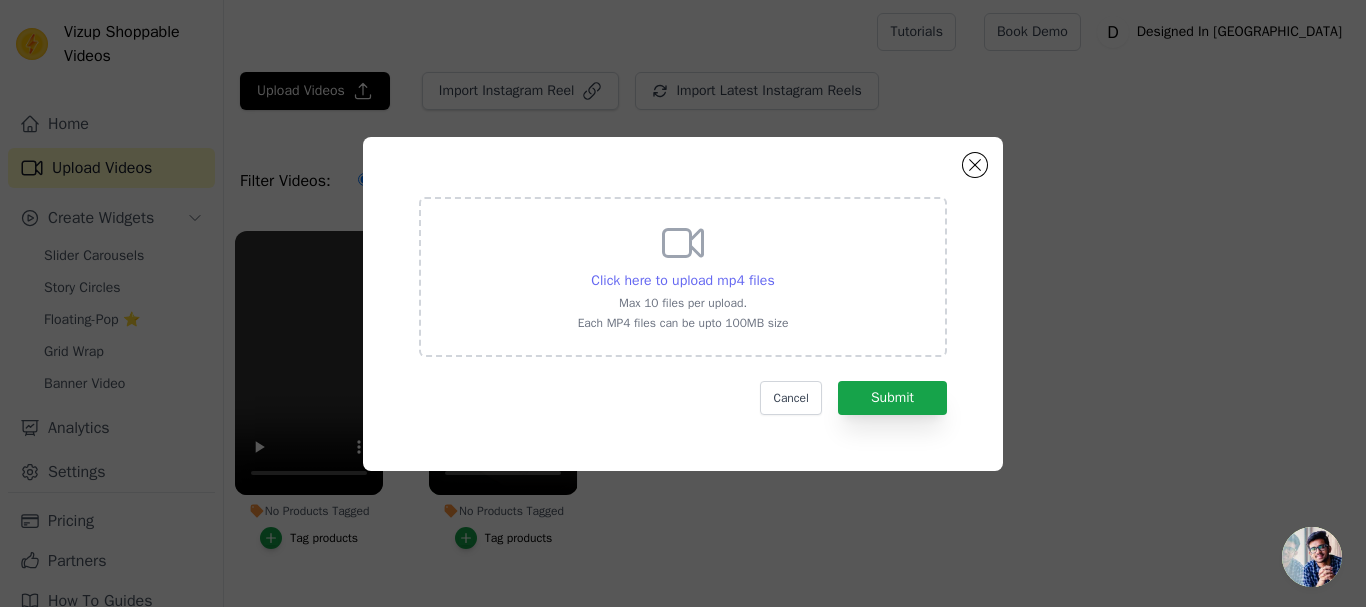 click on "Click here to upload mp4 files" at bounding box center (682, 280) 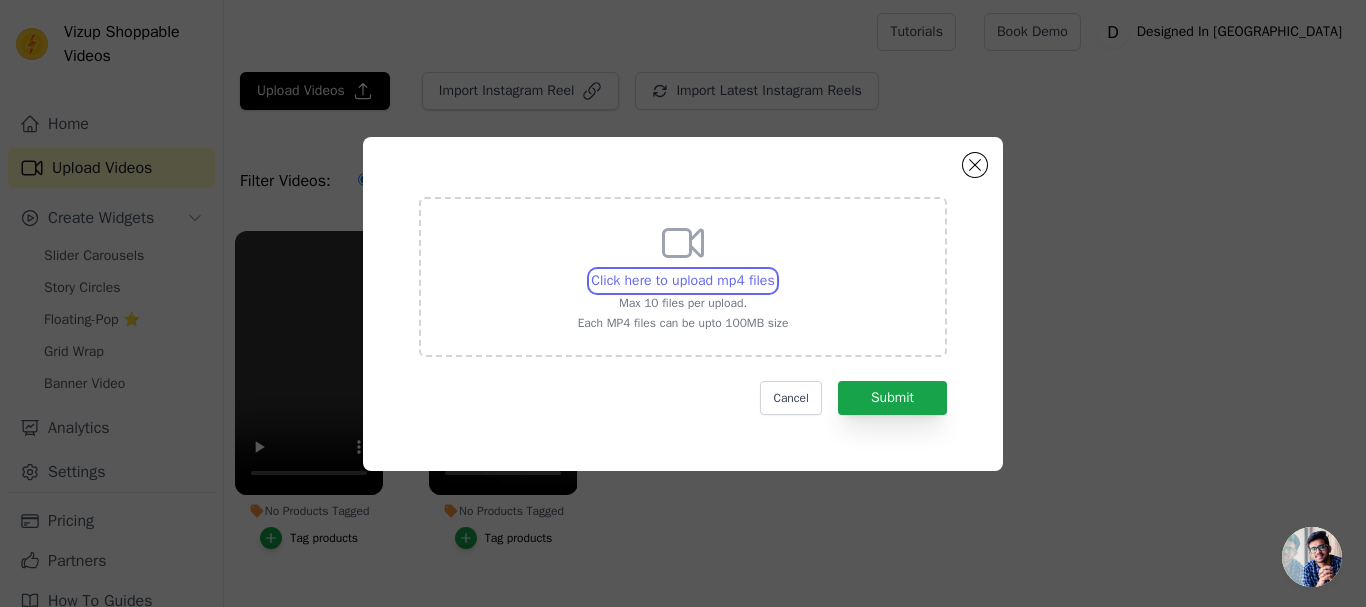 click on "Click here to upload mp4 files     Max 10 files per upload.   Each MP4 files can be upto 100MB size" at bounding box center (774, 270) 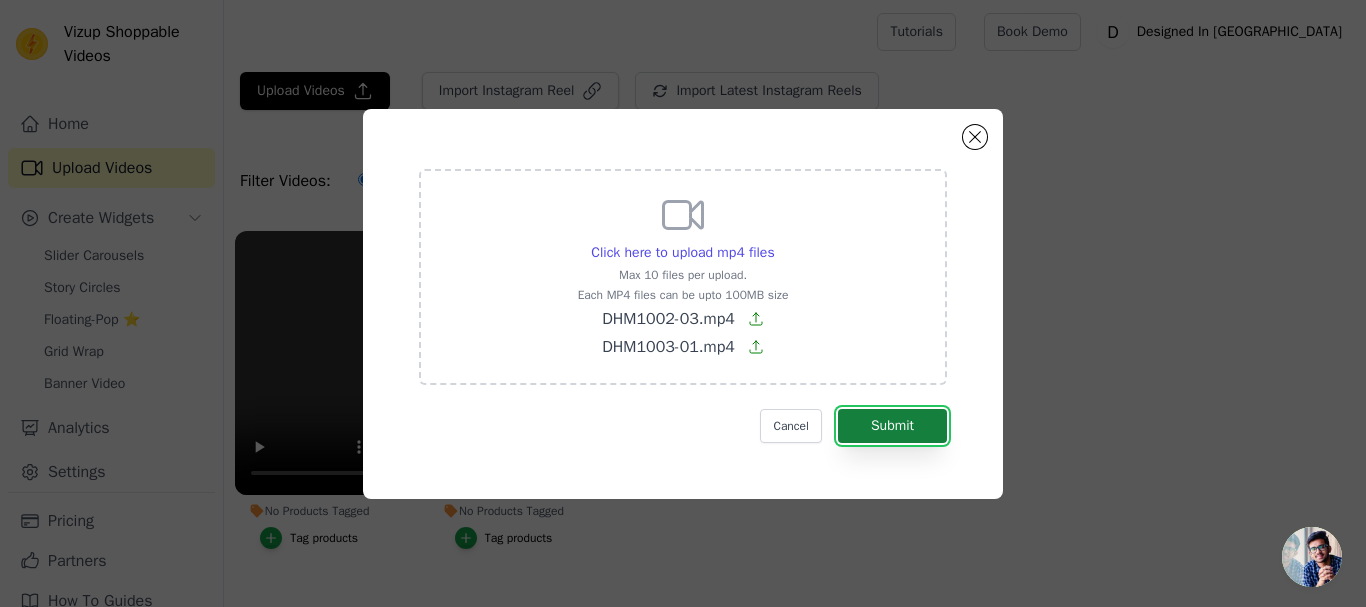 click on "Submit" at bounding box center [892, 426] 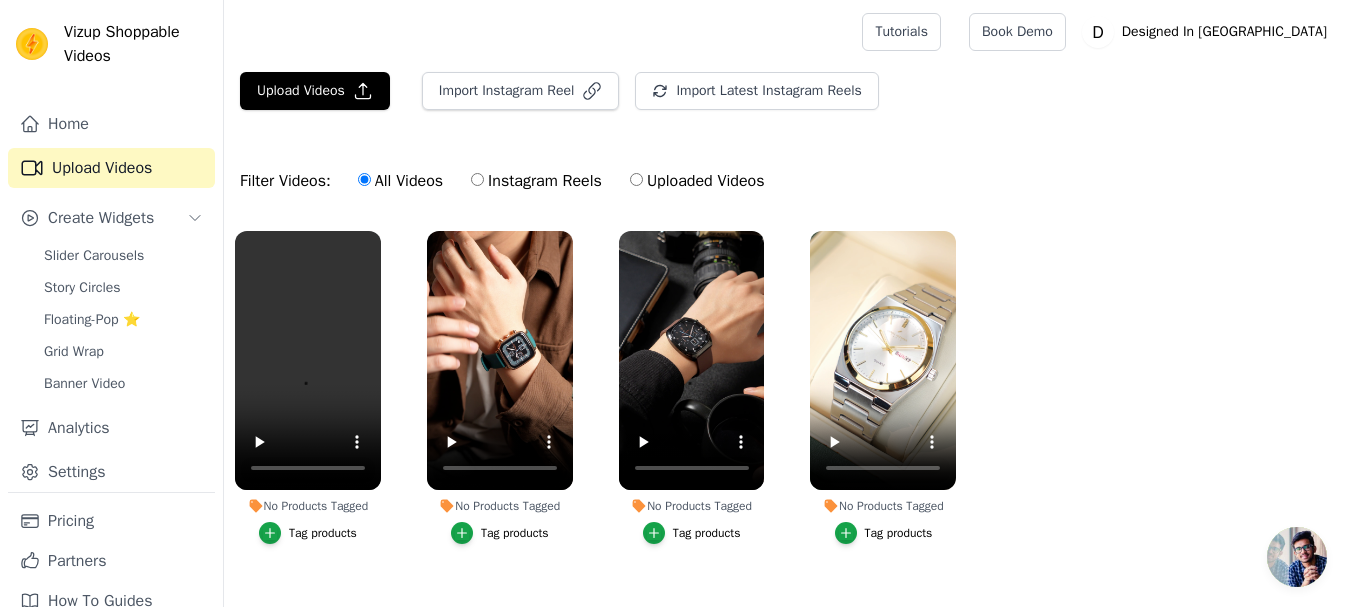 scroll, scrollTop: 0, scrollLeft: 0, axis: both 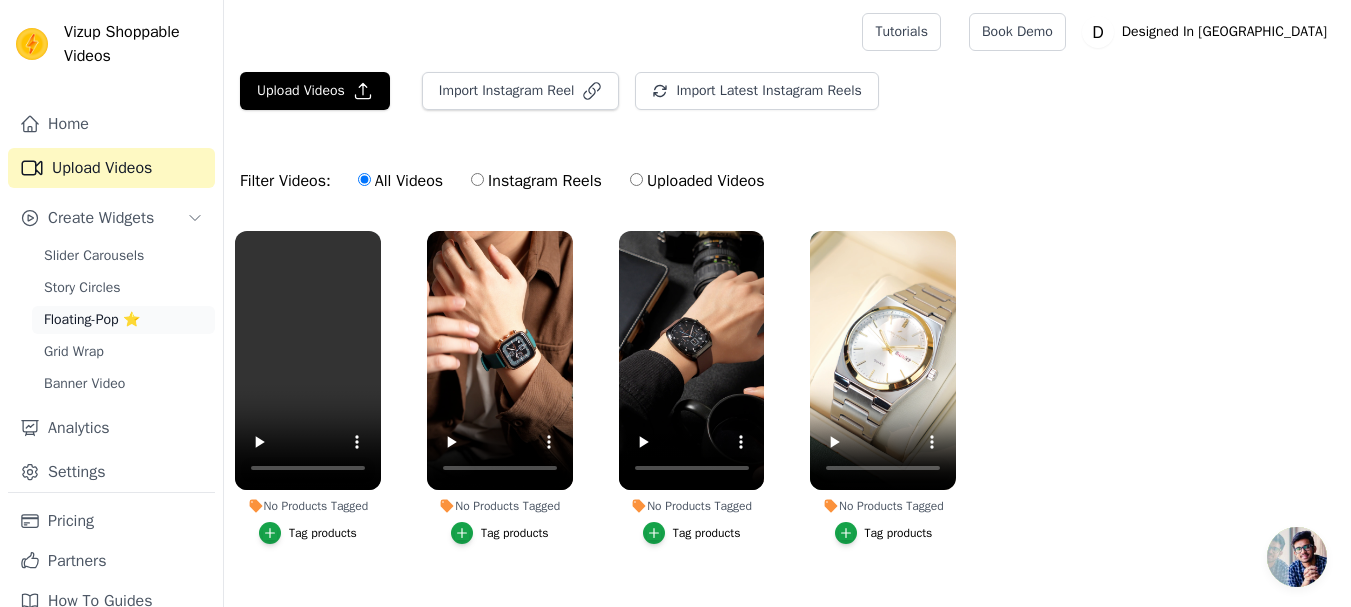 click on "Floating-Pop ⭐" at bounding box center (92, 320) 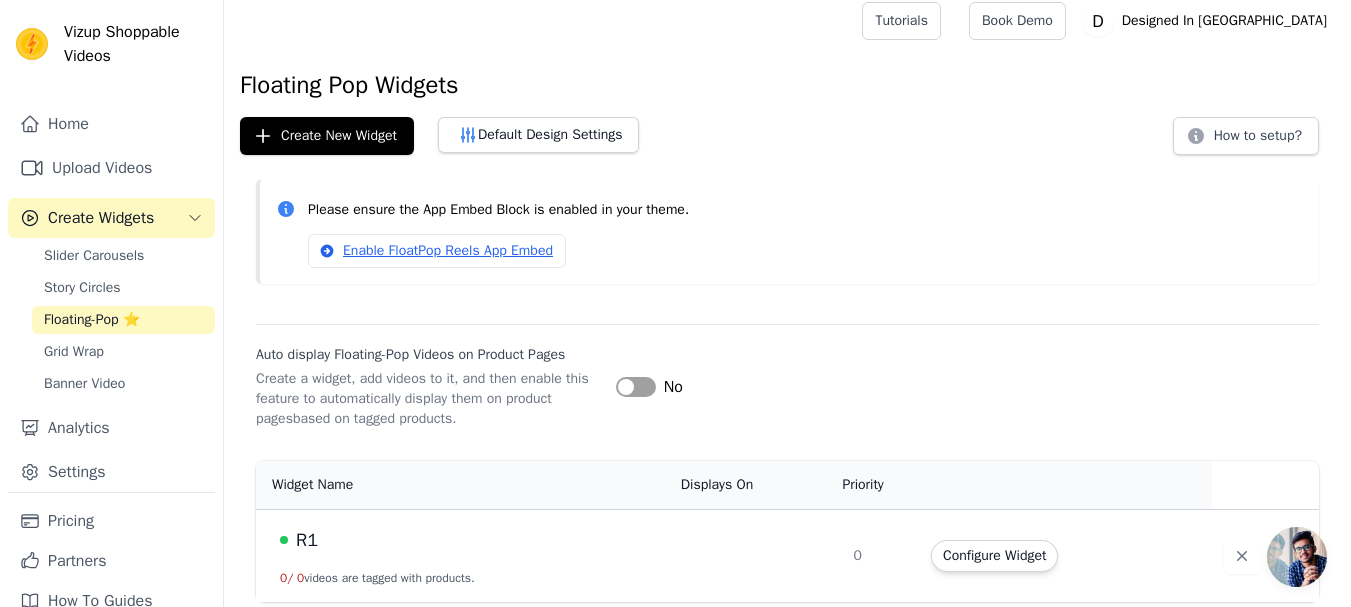 scroll, scrollTop: 14, scrollLeft: 0, axis: vertical 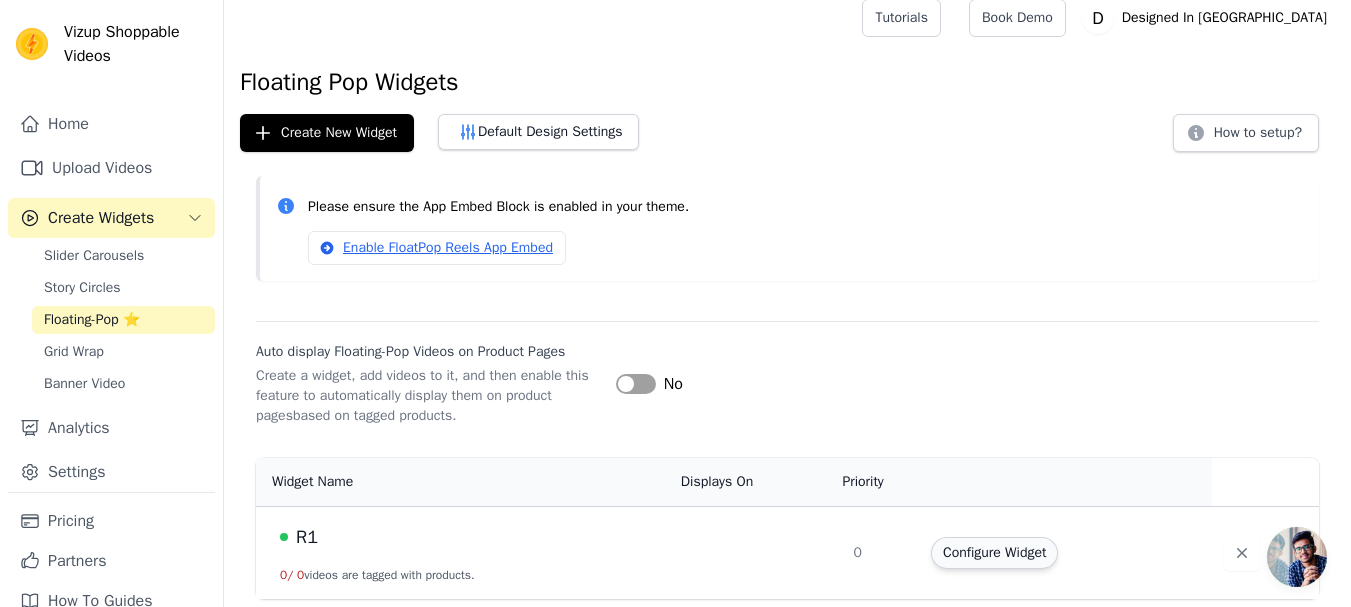 click on "Configure Widget" at bounding box center [994, 553] 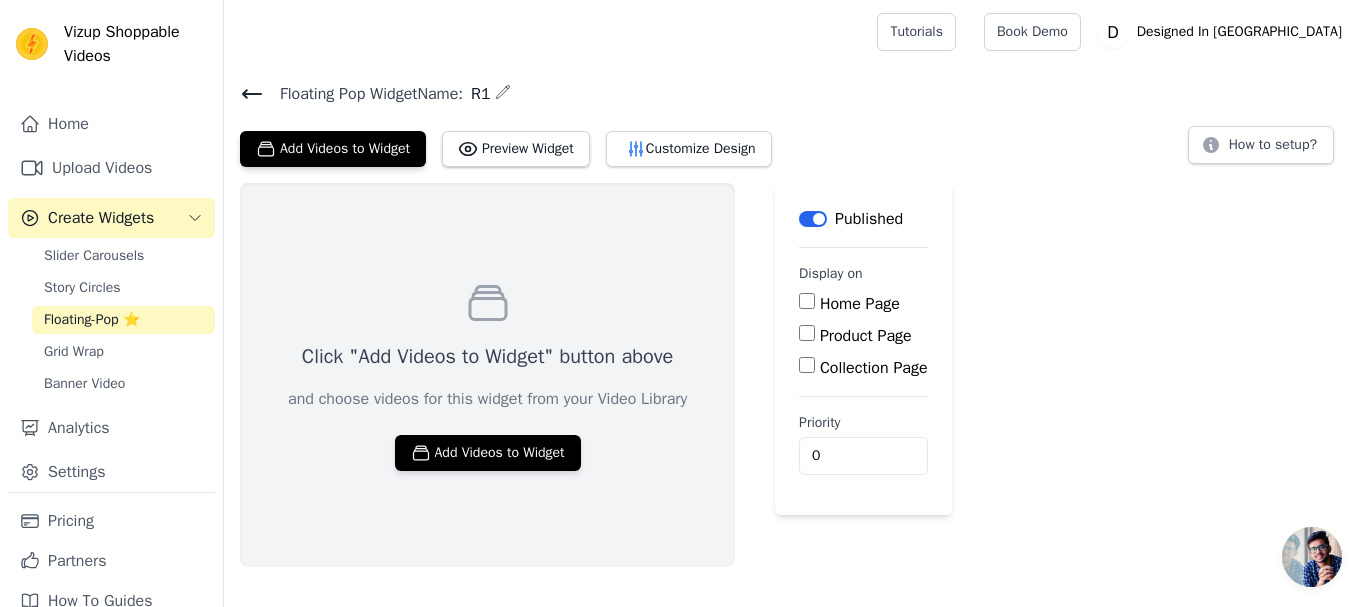 click on "Collection Page" at bounding box center [874, 368] 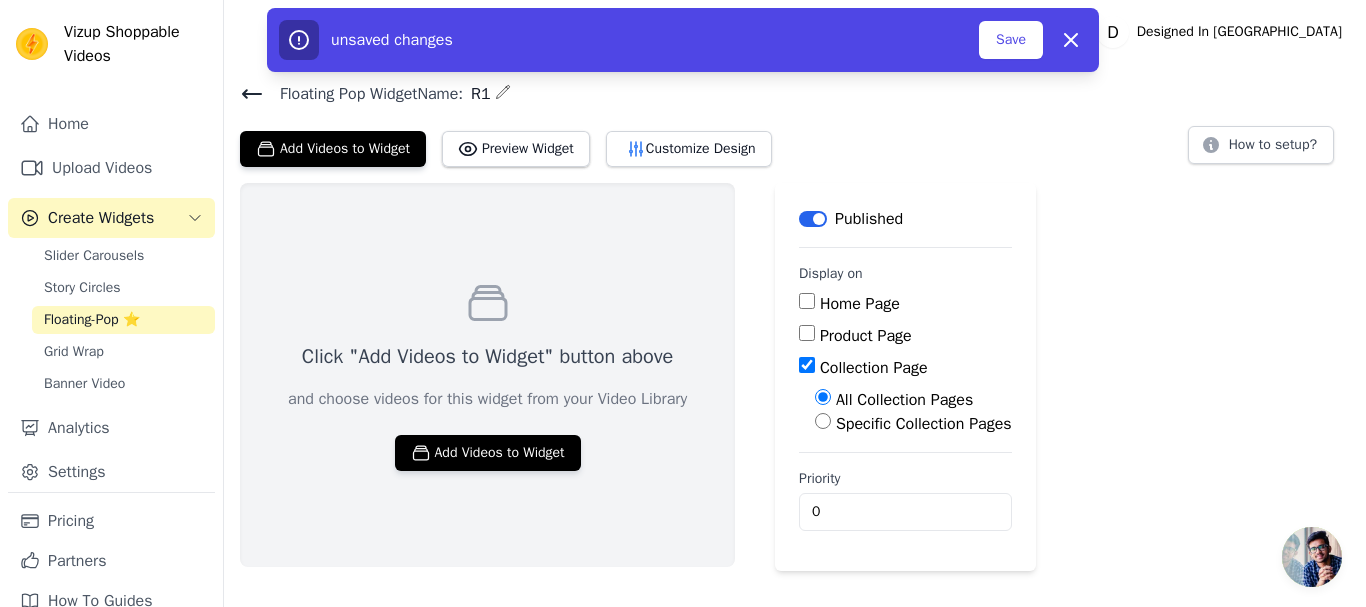 click on "Product Page" at bounding box center (866, 336) 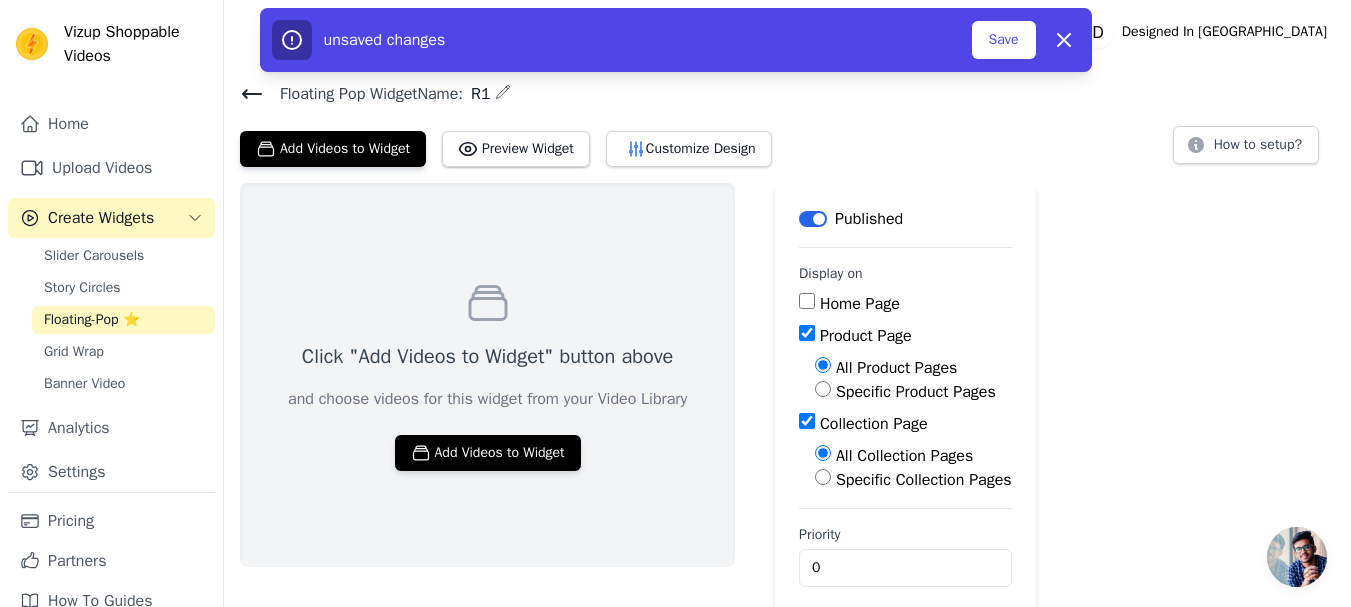 click on "Collection Page" at bounding box center [874, 424] 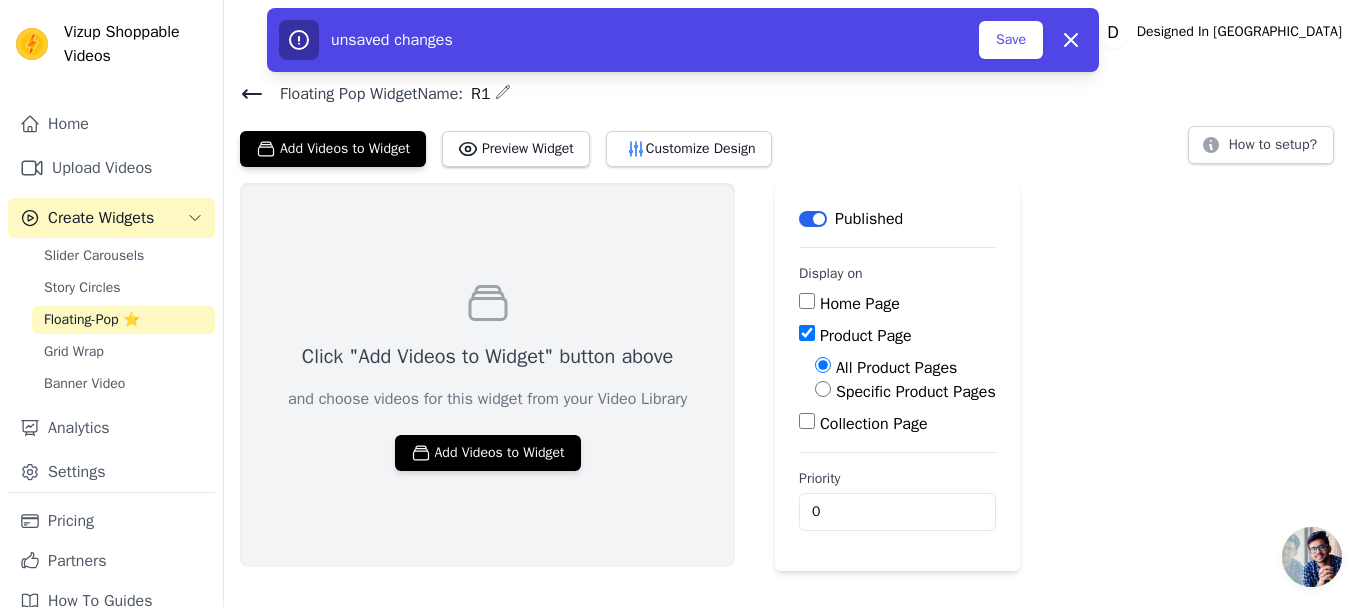 click on "Specific Product Pages" at bounding box center [916, 392] 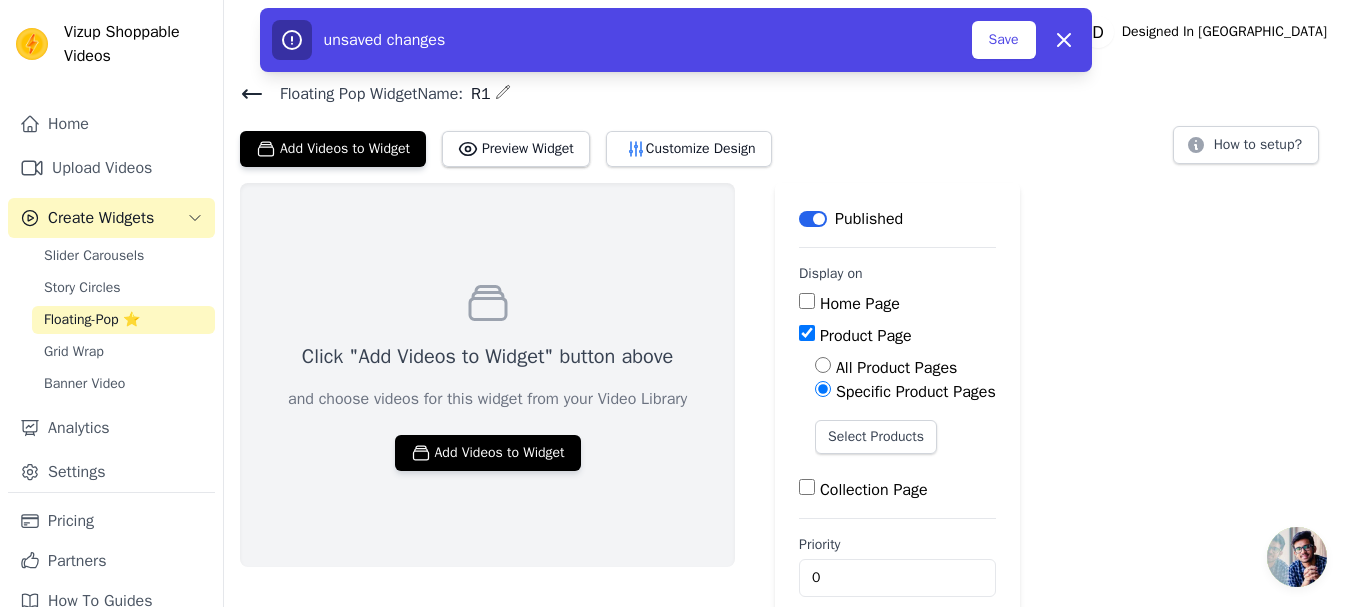 click 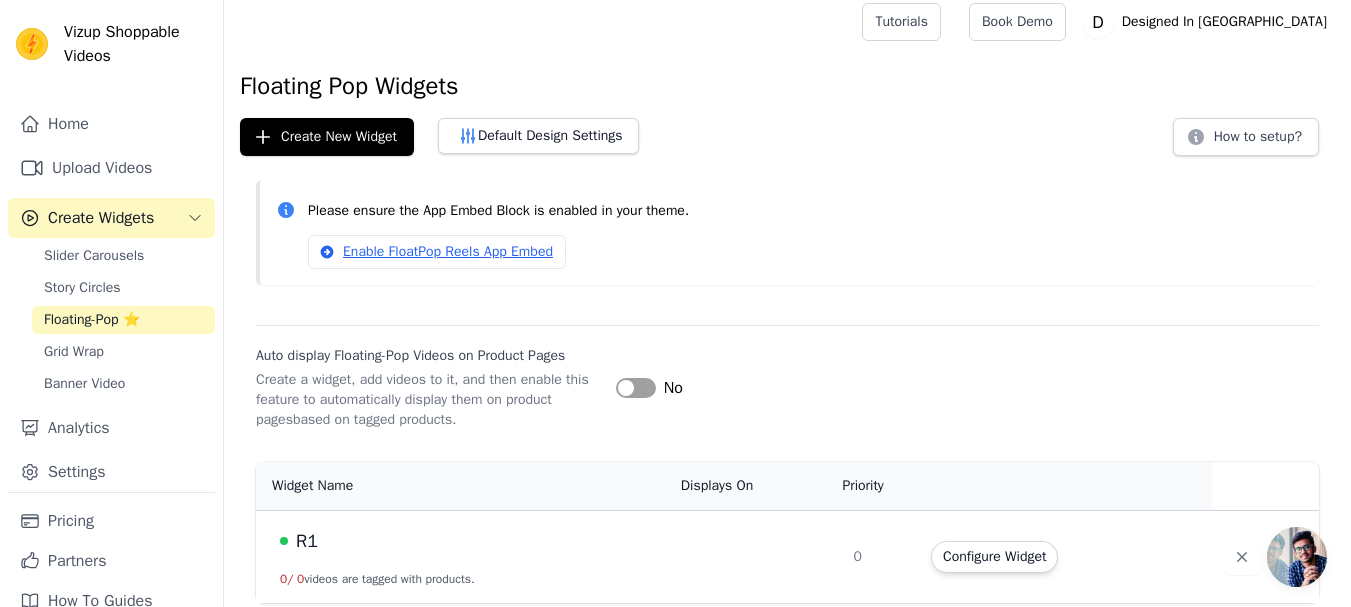 scroll, scrollTop: 14, scrollLeft: 0, axis: vertical 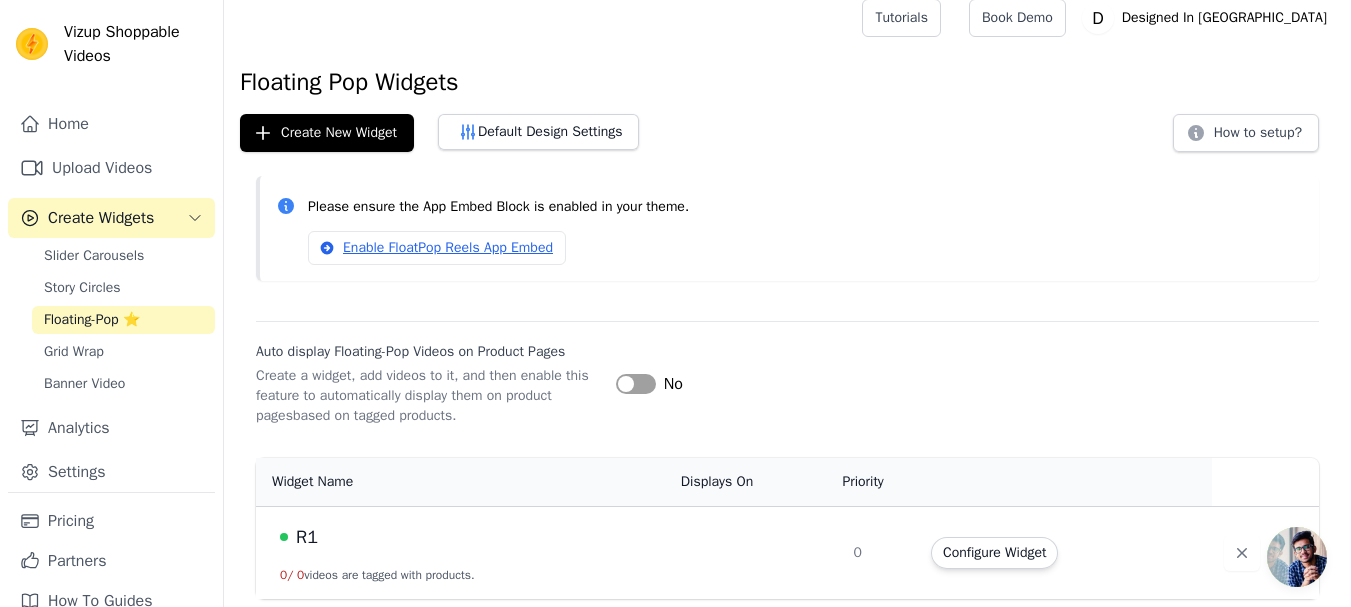 click on "R1" at bounding box center (307, 537) 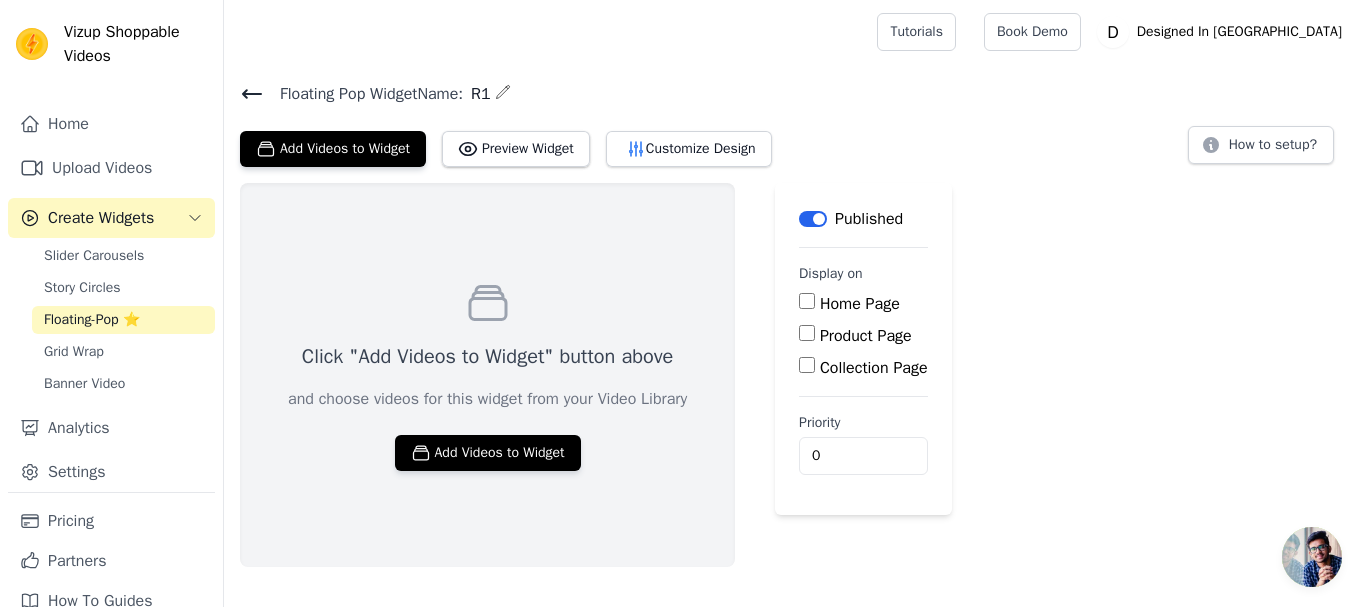 click on "Product Page" at bounding box center [866, 336] 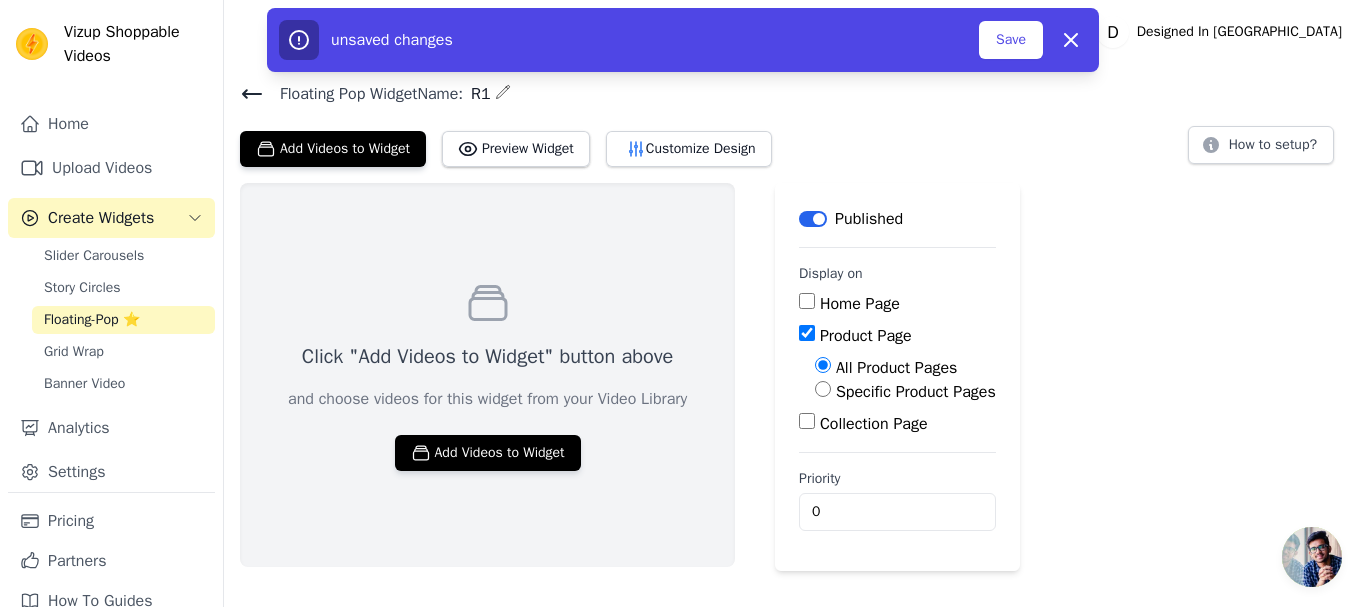 click on "Specific Product Pages" at bounding box center (916, 392) 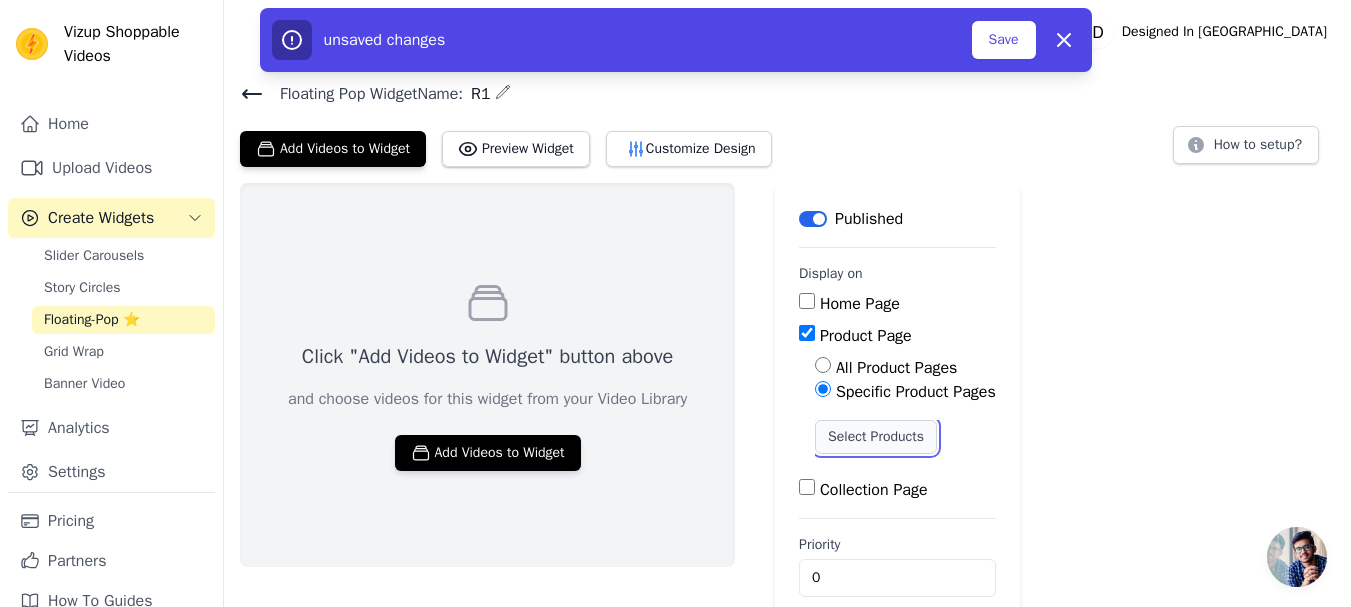 click on "Select Products" at bounding box center [876, 437] 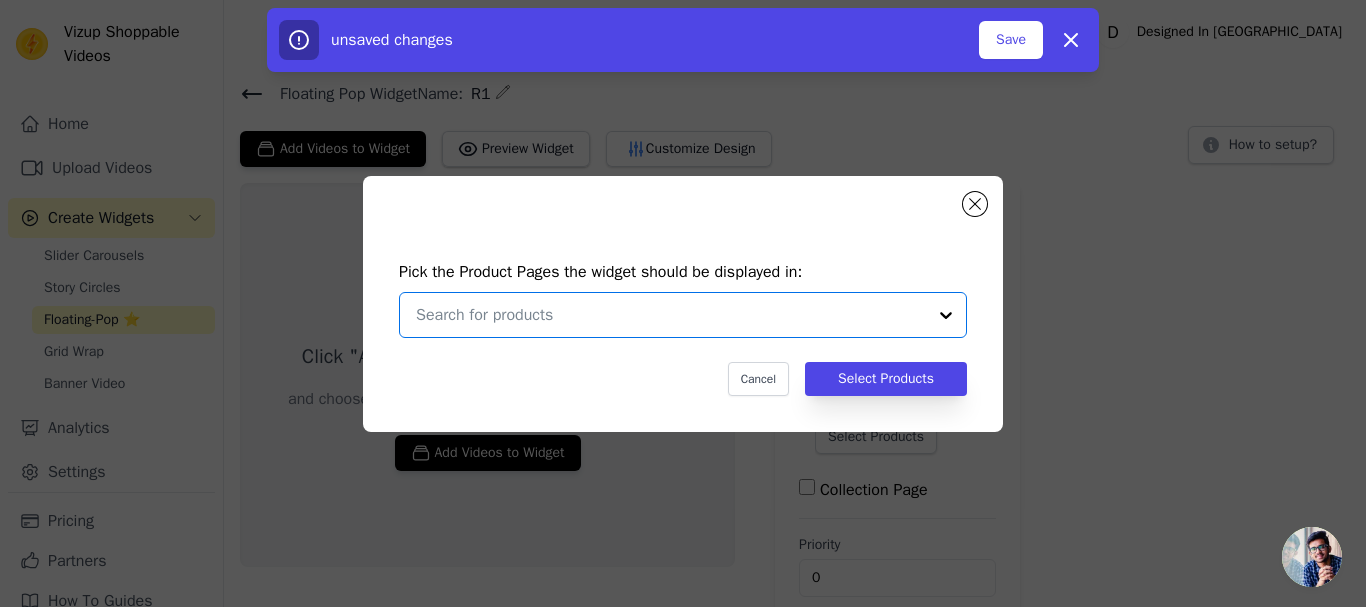 click at bounding box center [671, 315] 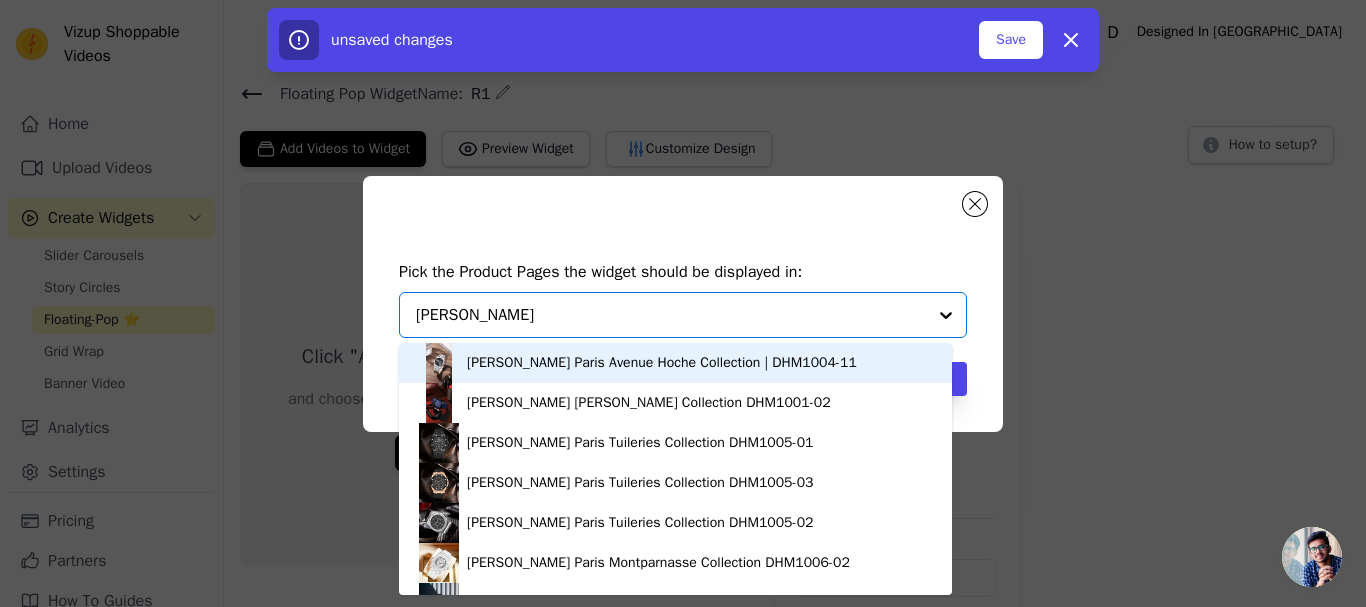 type on "HOCHe" 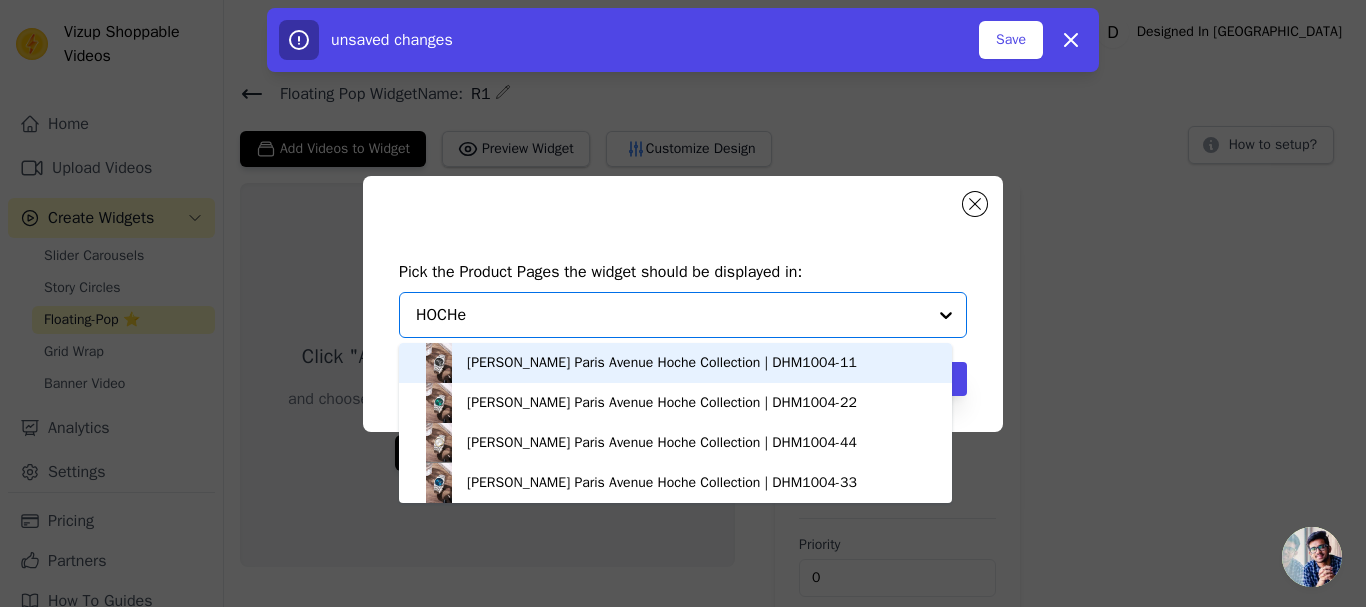 click on "Daniel Hechter Paris Avenue Hoche Collection | DHM1004-11" at bounding box center (662, 363) 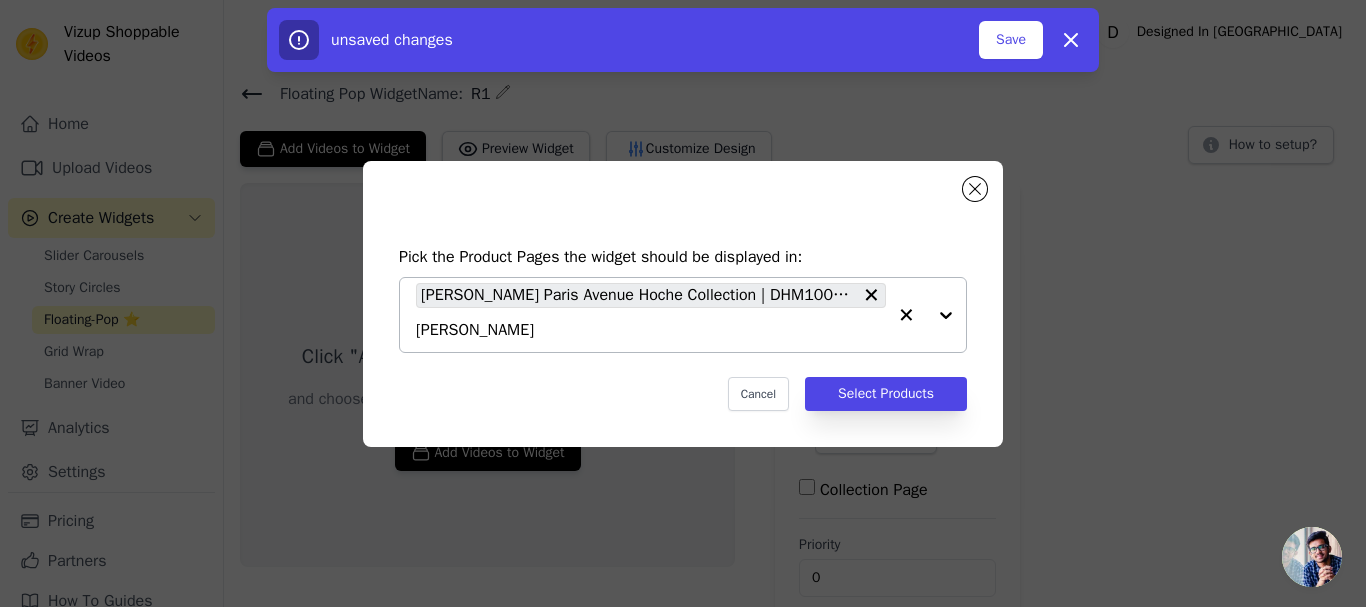 type on "hoche" 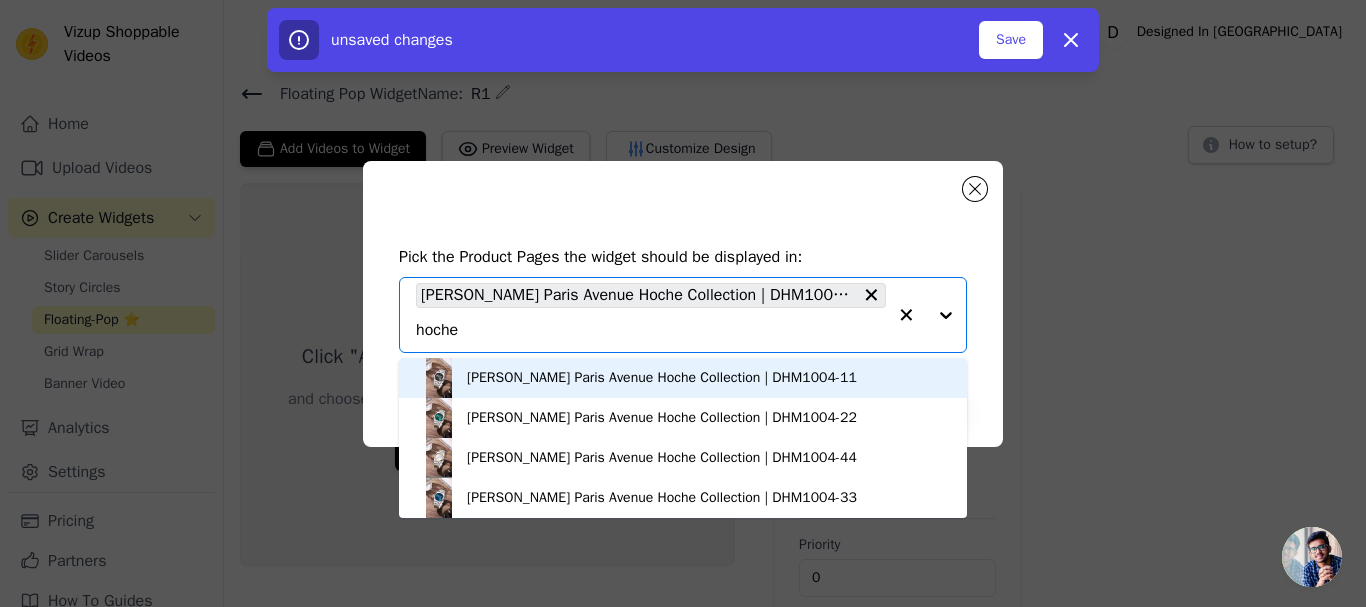 click on "hoche" 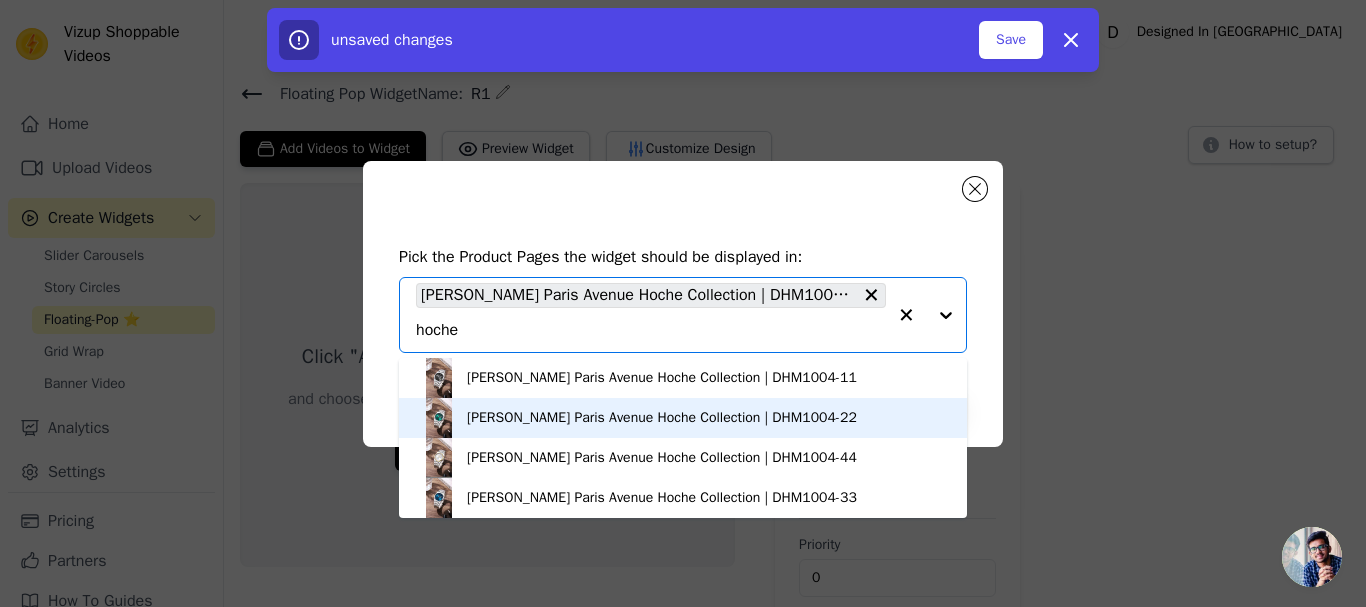 click on "[PERSON_NAME] Paris Avenue Hoche Collection | DHM1004-22" at bounding box center (662, 418) 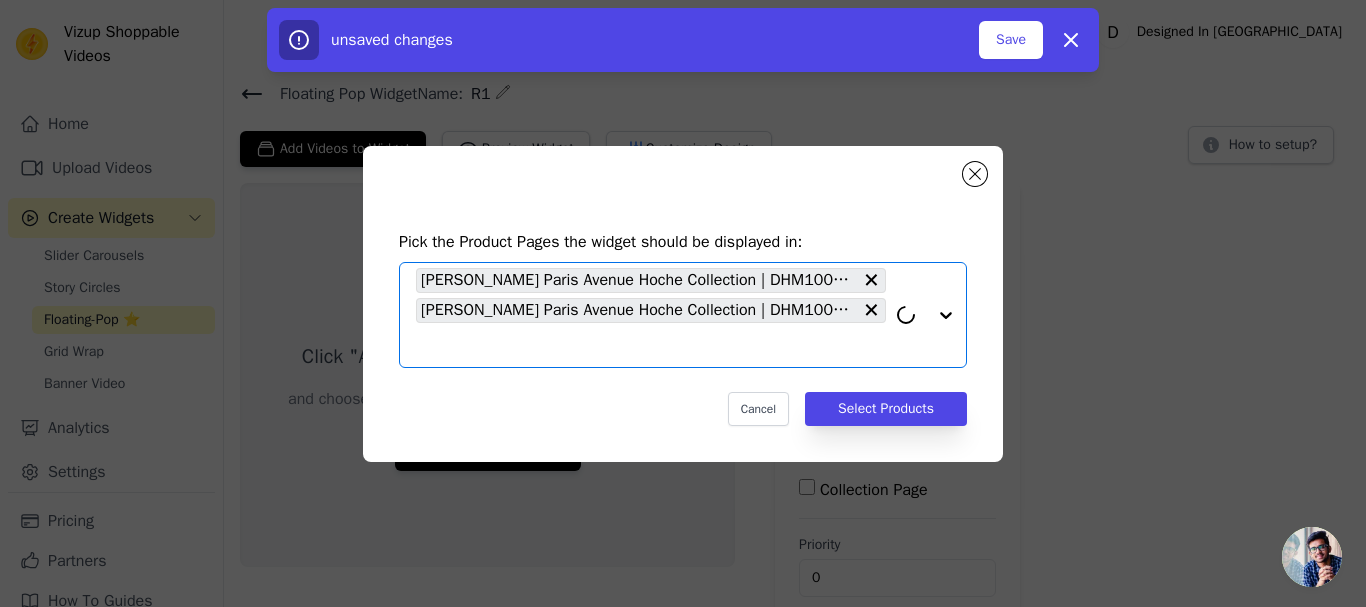 paste on "hoche" 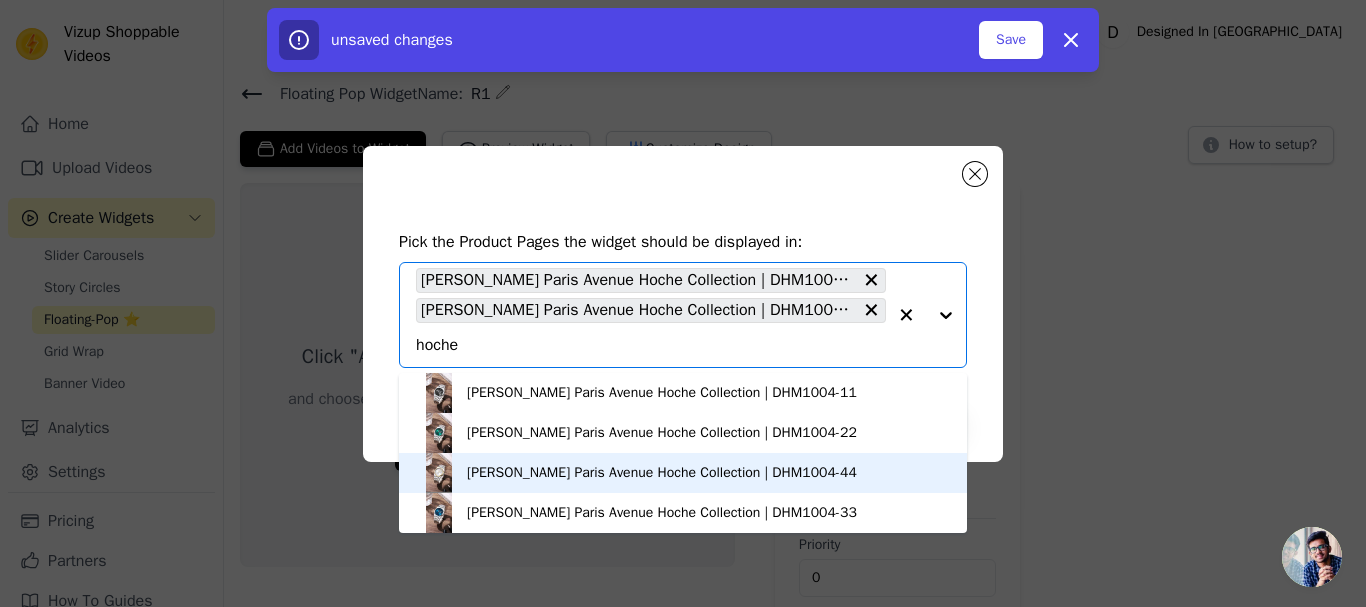click on "[PERSON_NAME] Paris Avenue Hoche Collection | DHM1004-44" at bounding box center [662, 473] 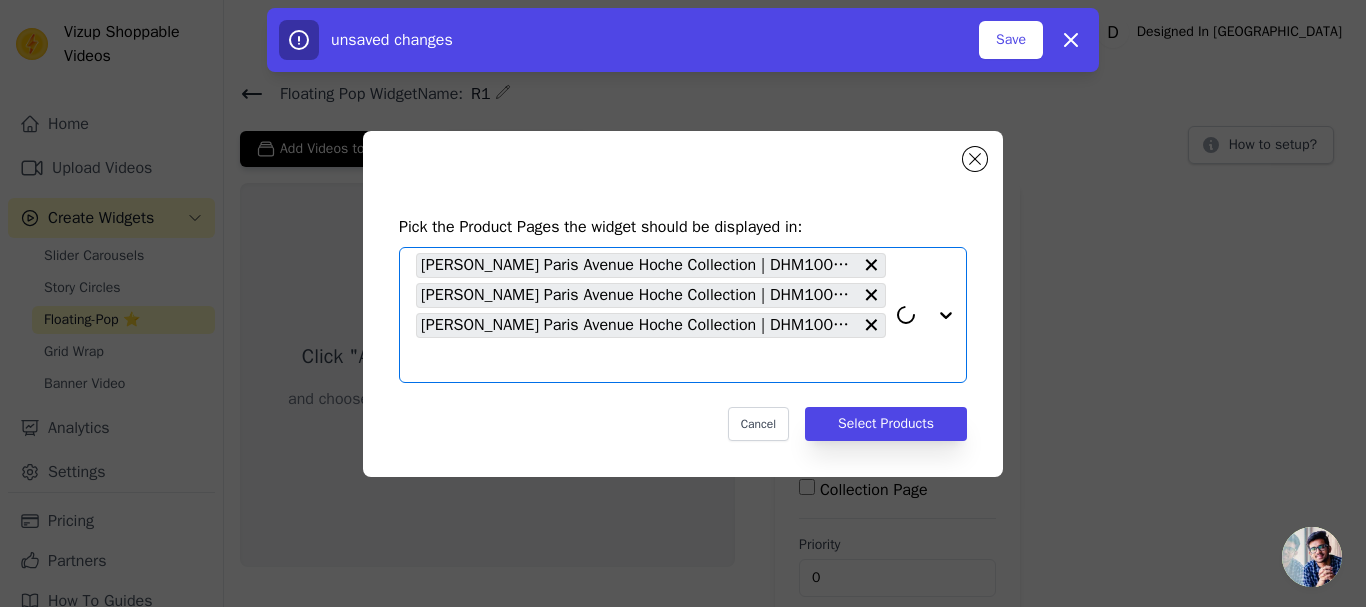 paste on "hoche" 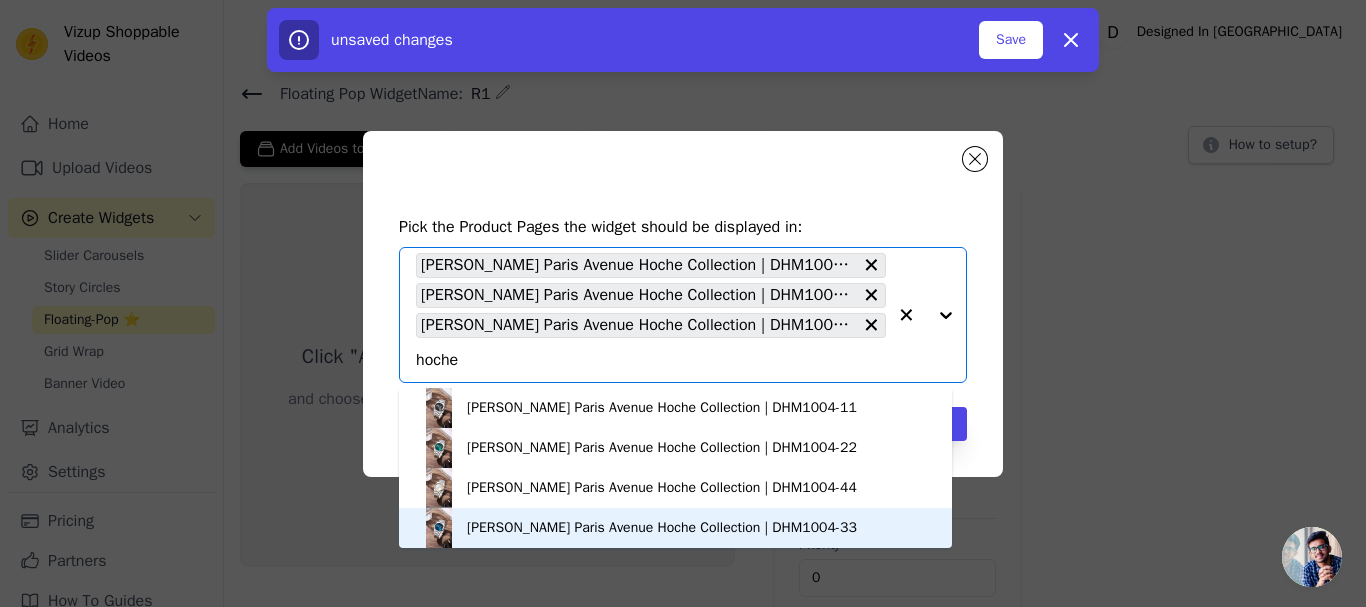 click on "[PERSON_NAME] Paris Avenue Hoche Collection | DHM1004-33" at bounding box center [662, 528] 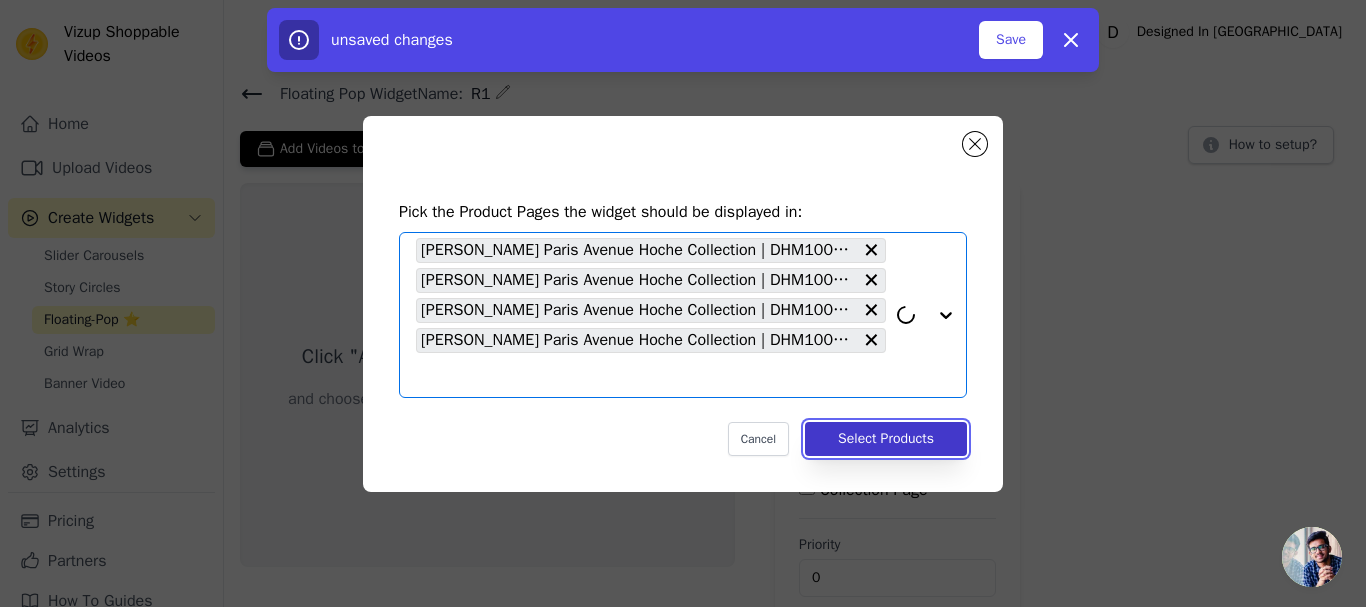 click on "Select Products" at bounding box center [886, 439] 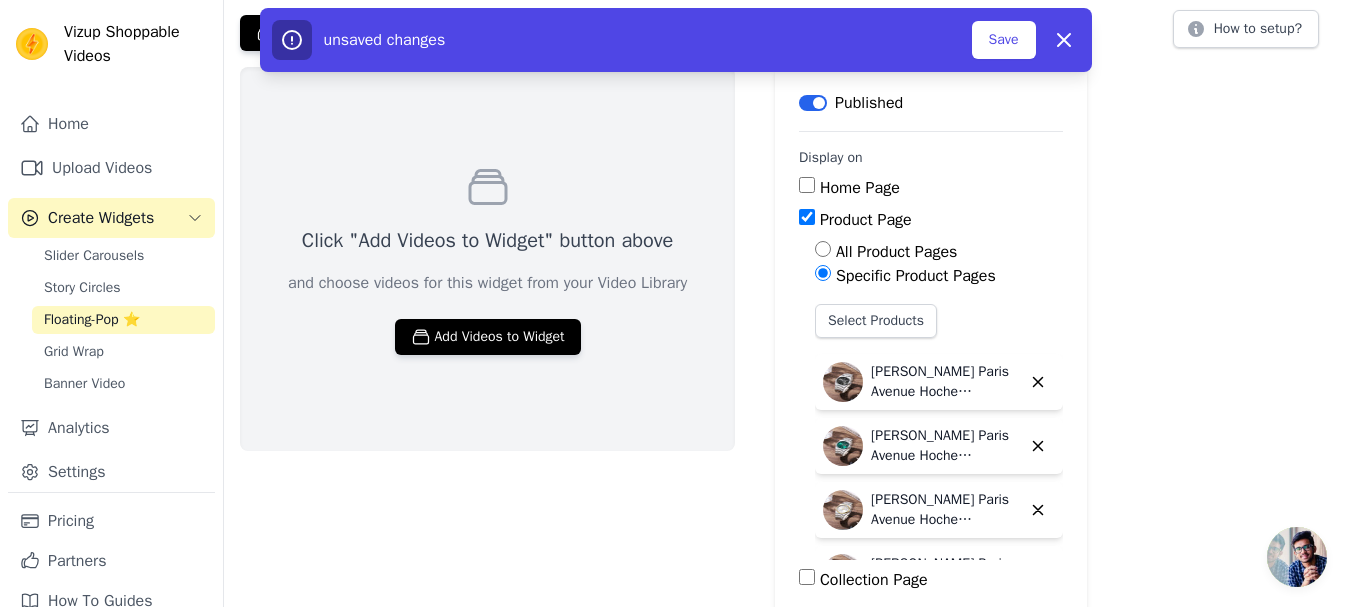 scroll, scrollTop: 0, scrollLeft: 0, axis: both 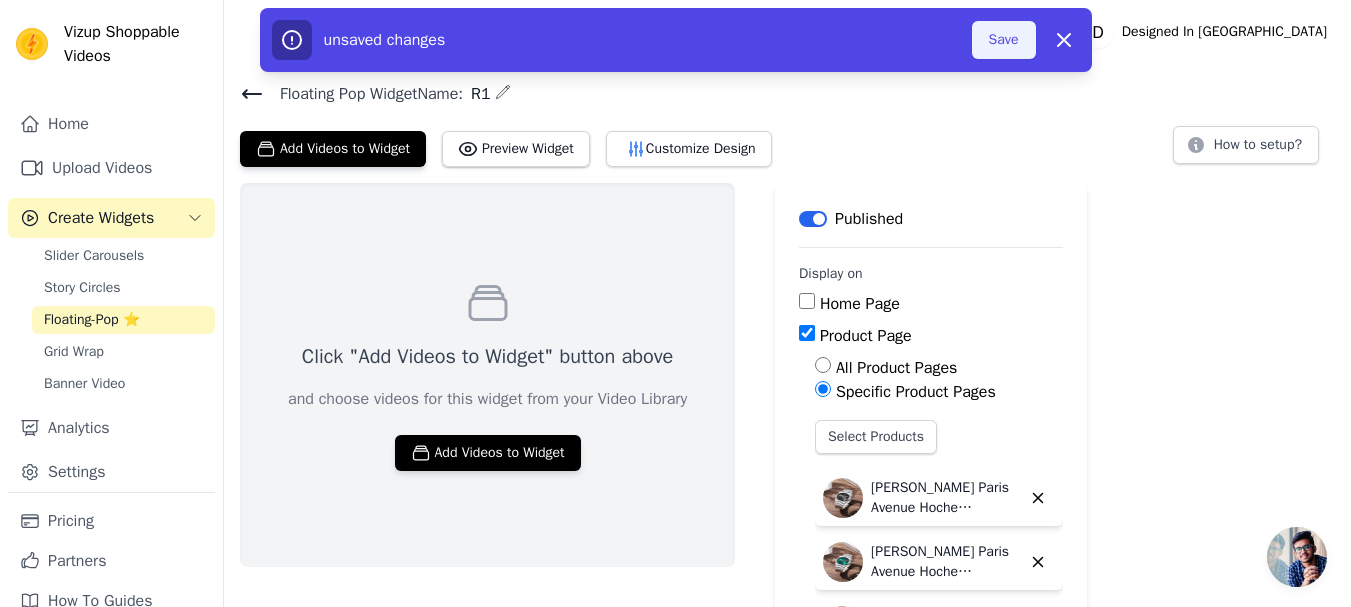click on "Save" at bounding box center (1004, 40) 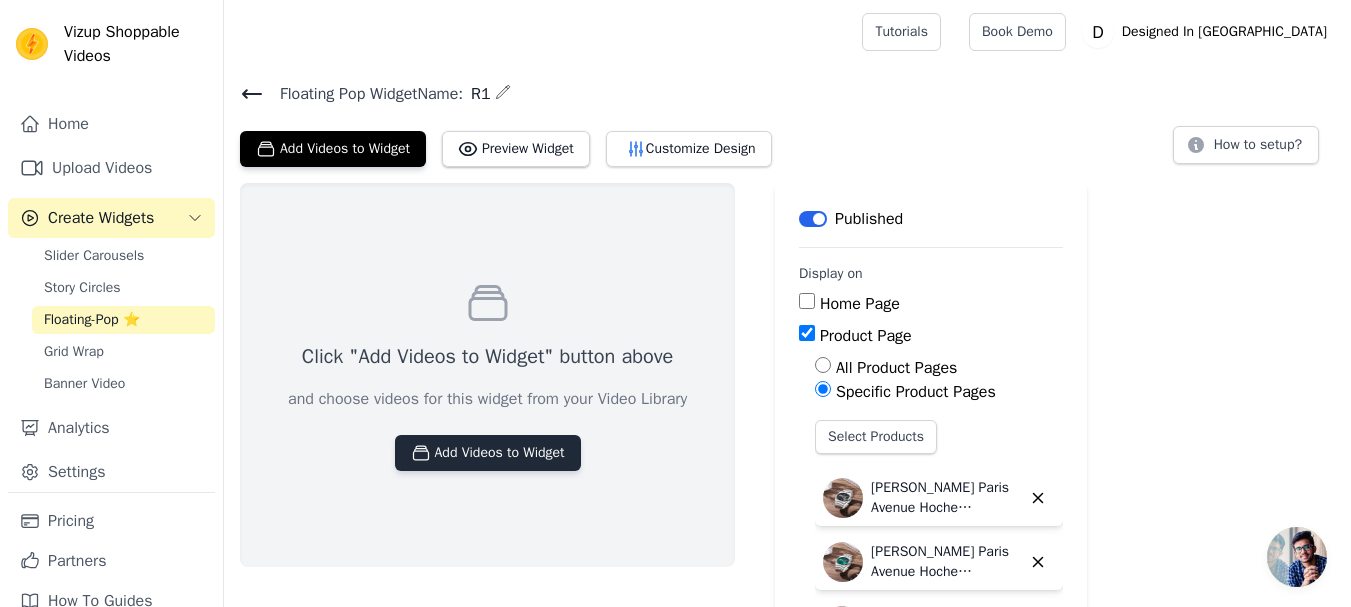 click on "Add Videos to Widget" at bounding box center [488, 453] 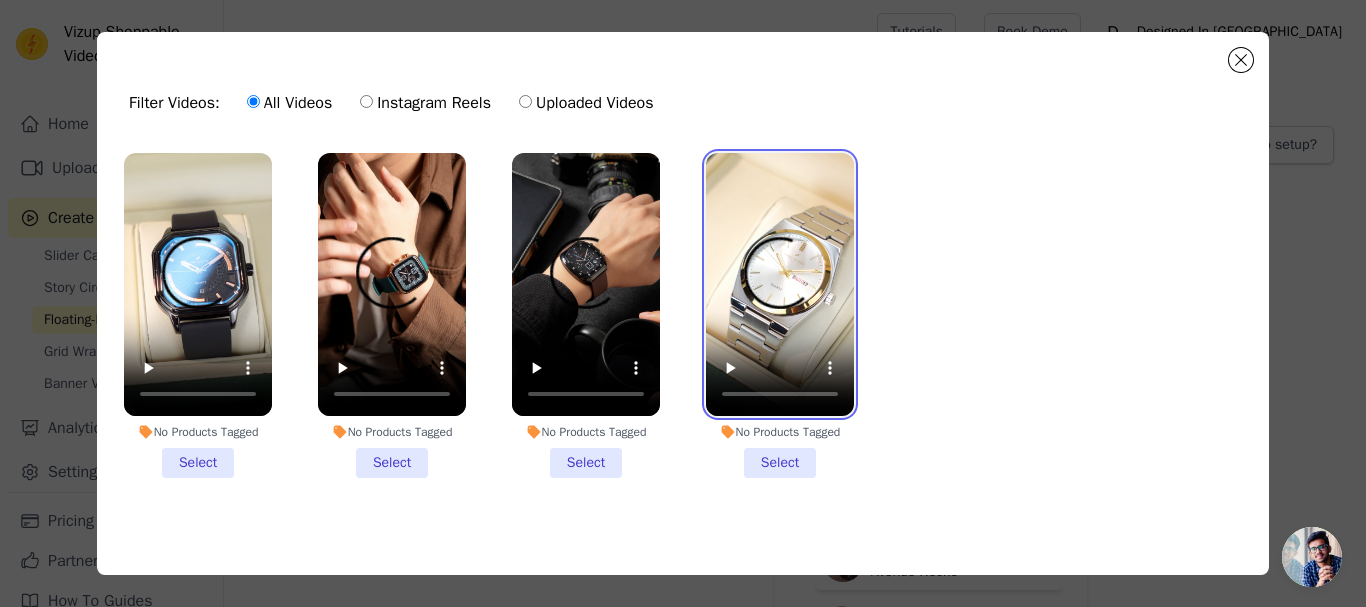 click at bounding box center [780, 284] 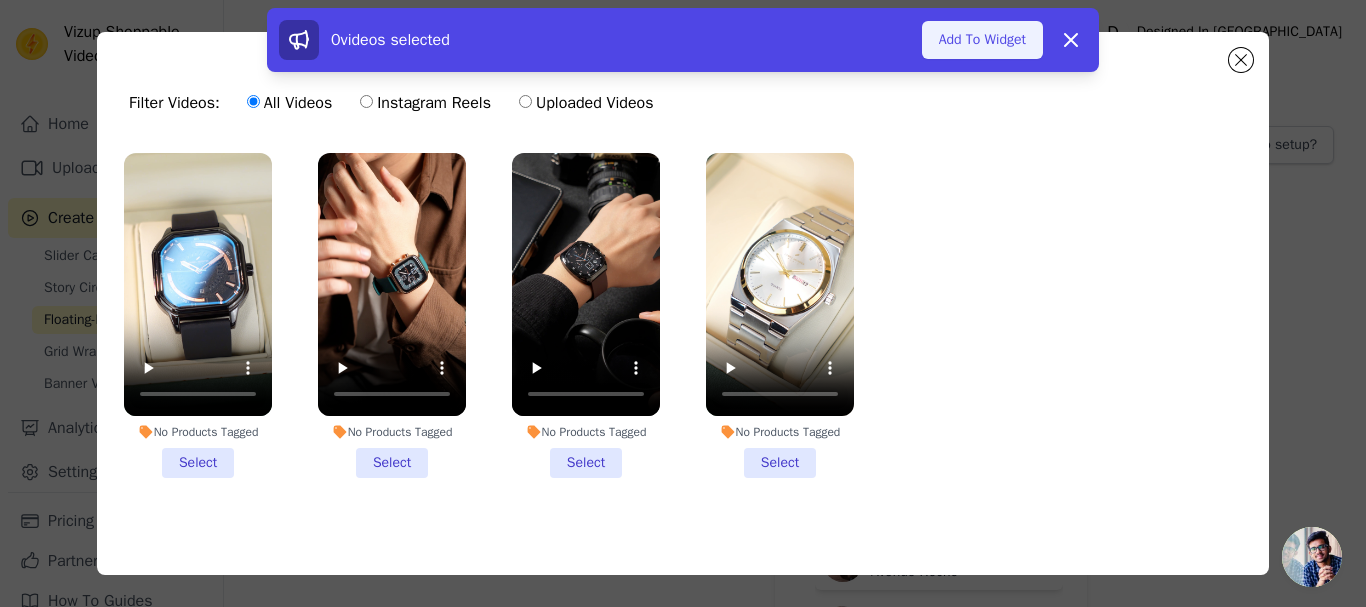 click on "Add To Widget" at bounding box center (982, 40) 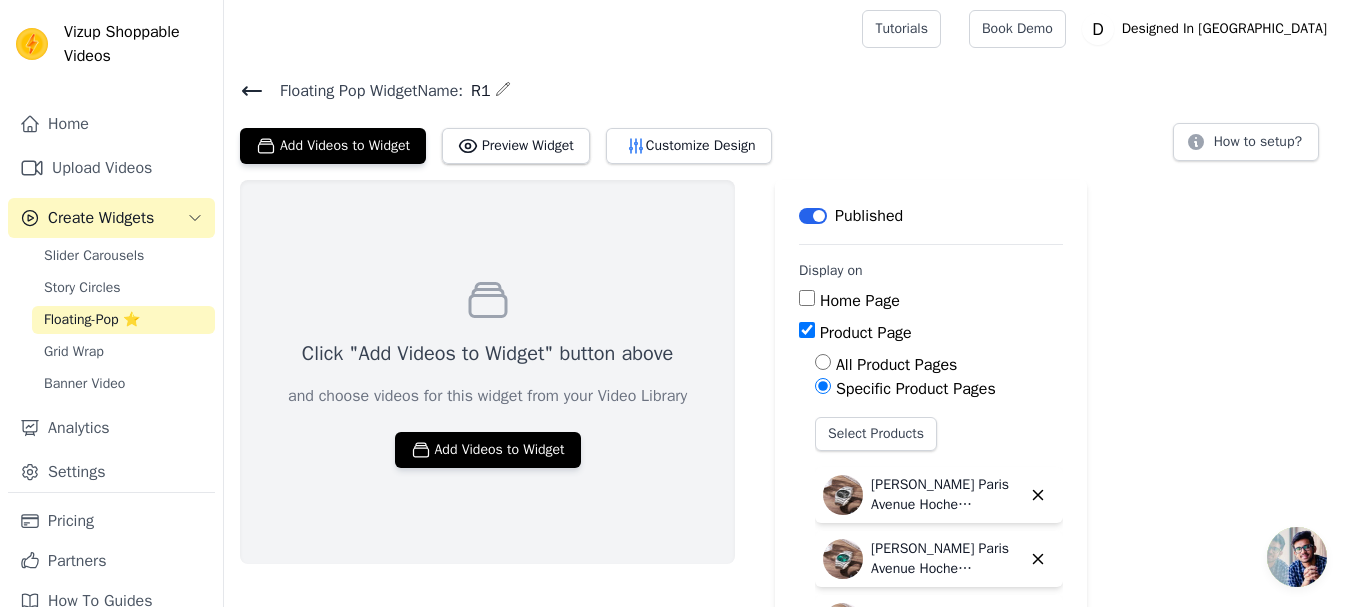 scroll, scrollTop: 0, scrollLeft: 0, axis: both 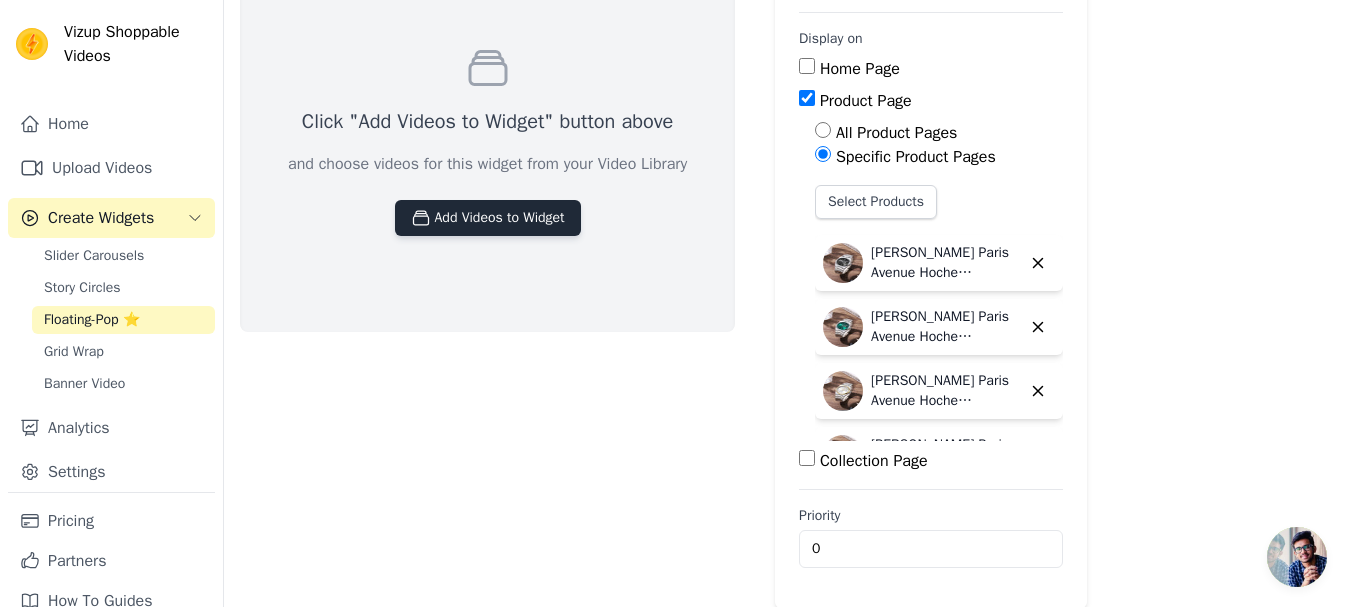 click on "Add Videos to Widget" at bounding box center (488, 218) 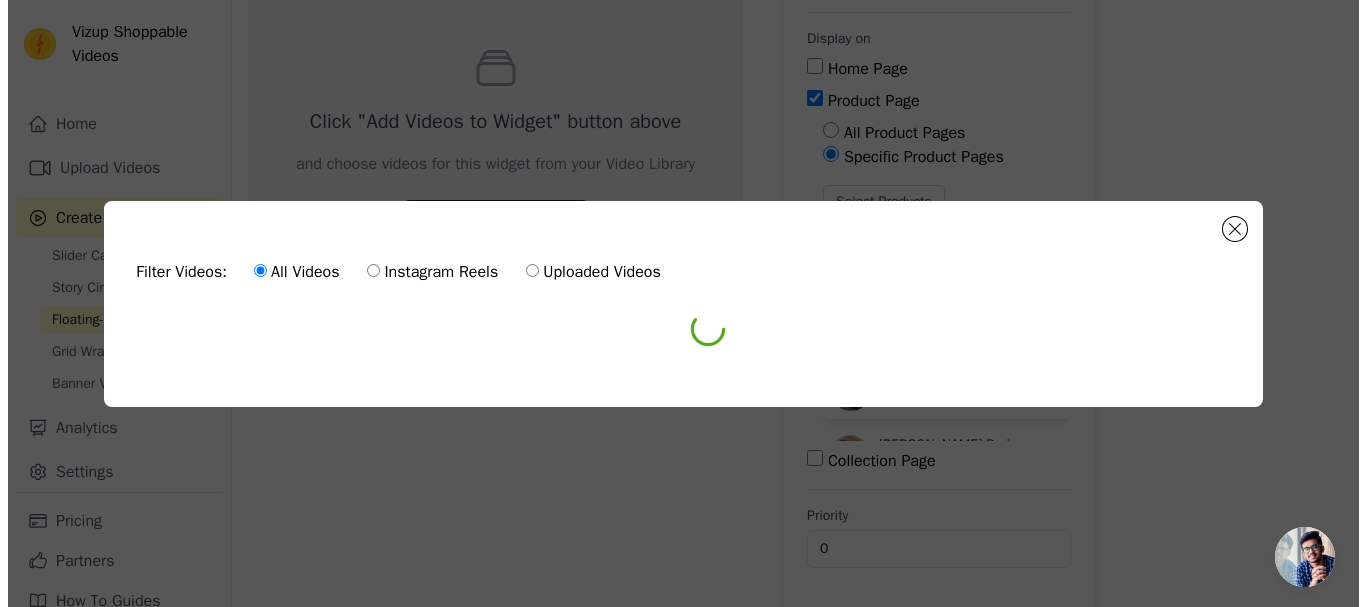 scroll, scrollTop: 0, scrollLeft: 0, axis: both 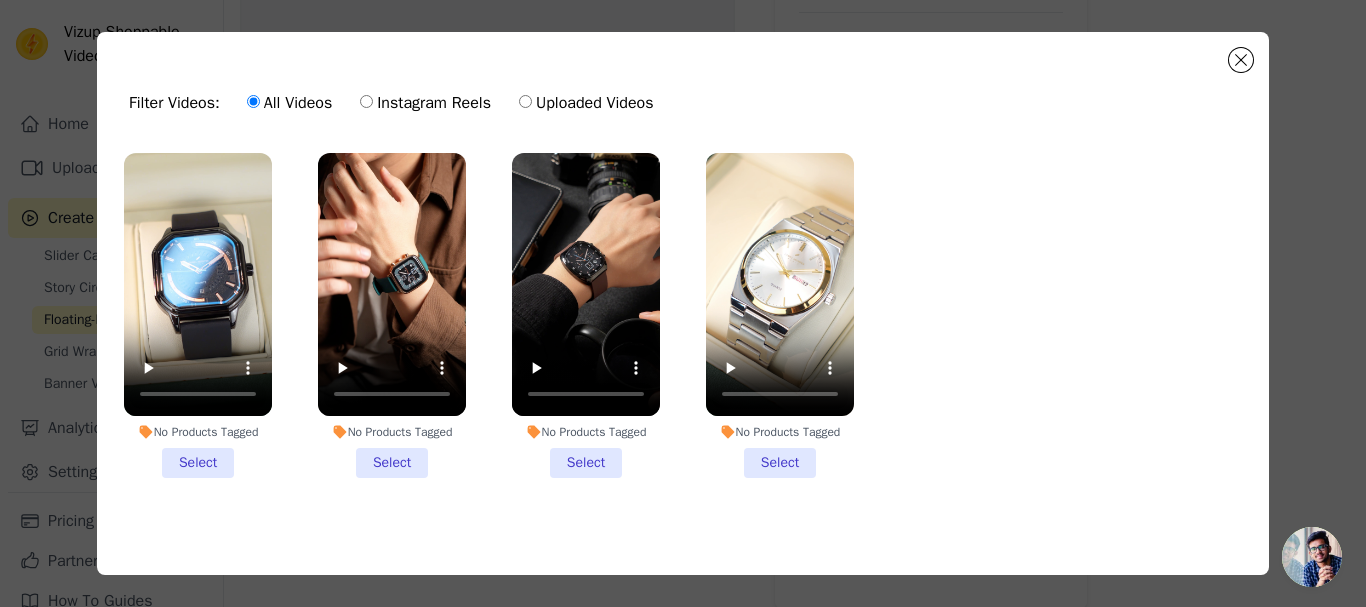 click on "No Products Tagged     Select" at bounding box center (780, 315) 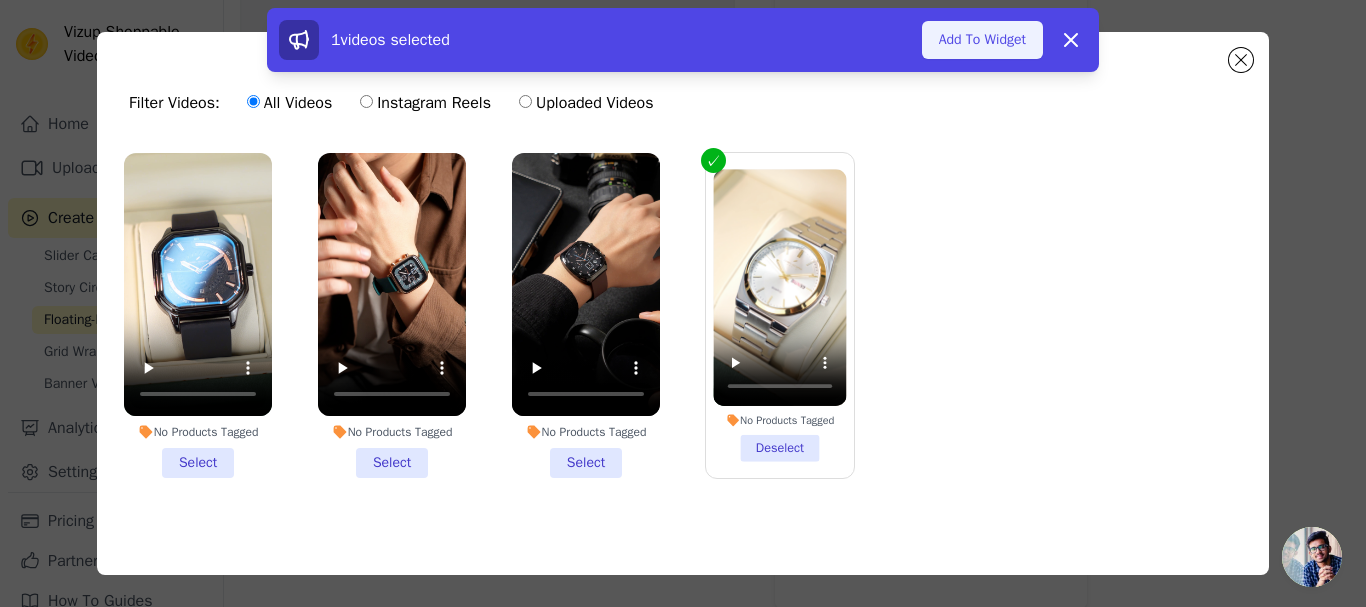 click on "Add To Widget" at bounding box center [982, 40] 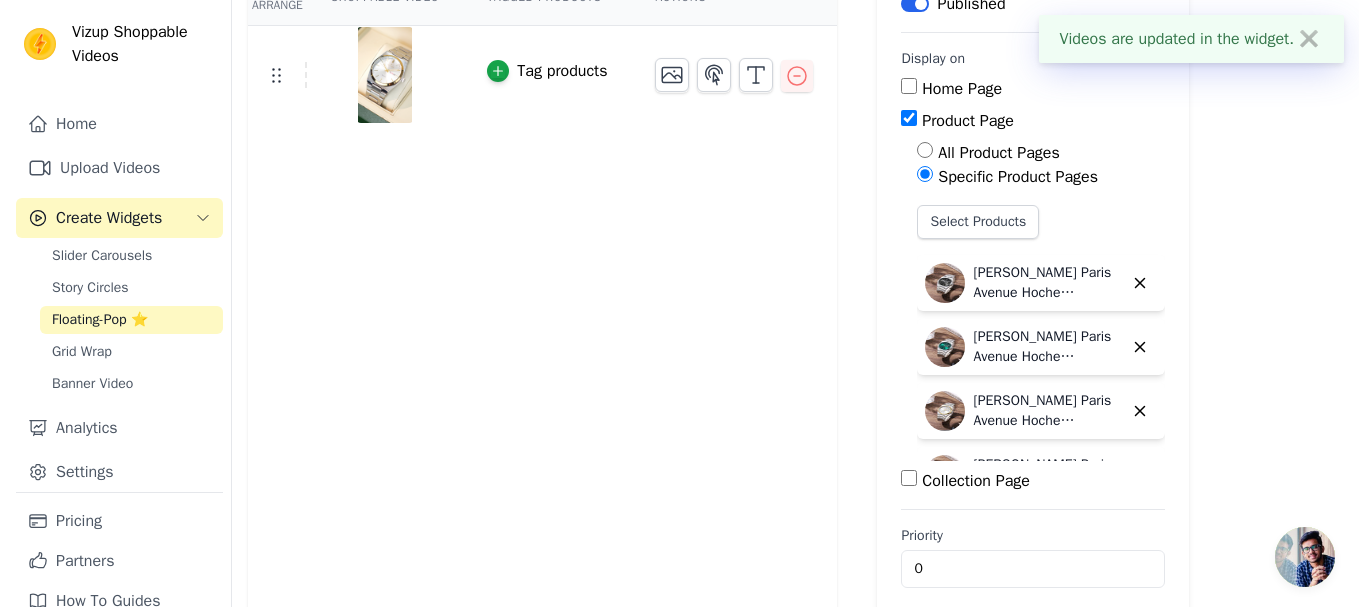scroll, scrollTop: 0, scrollLeft: 0, axis: both 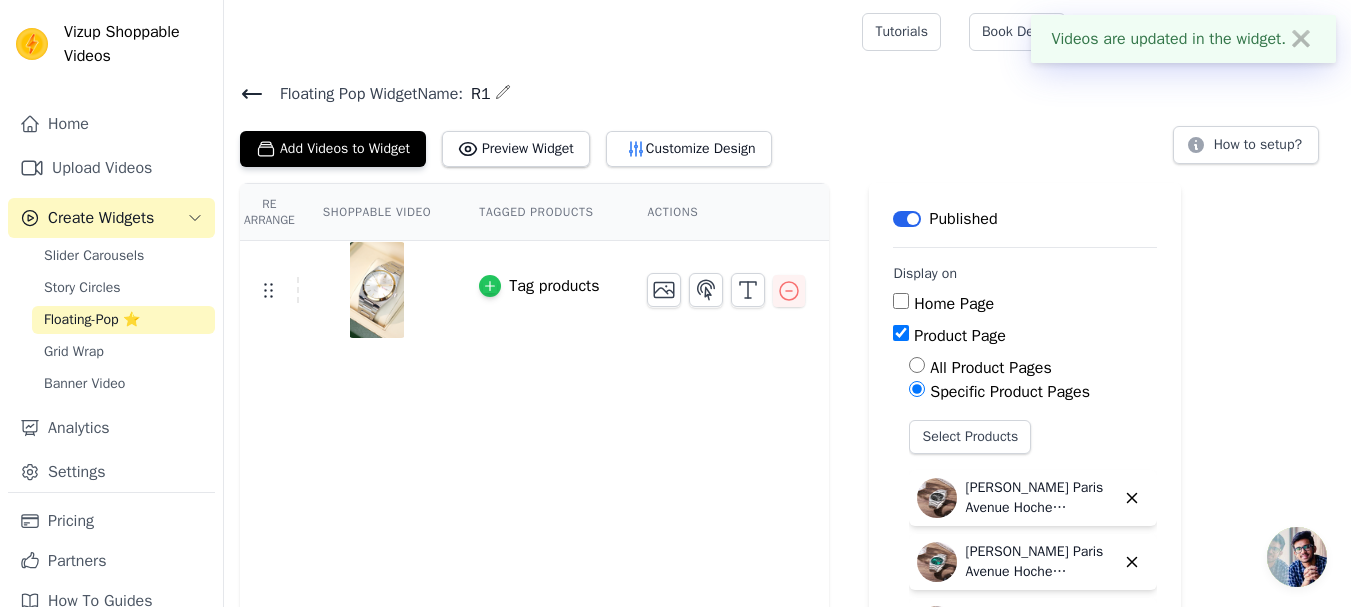 click 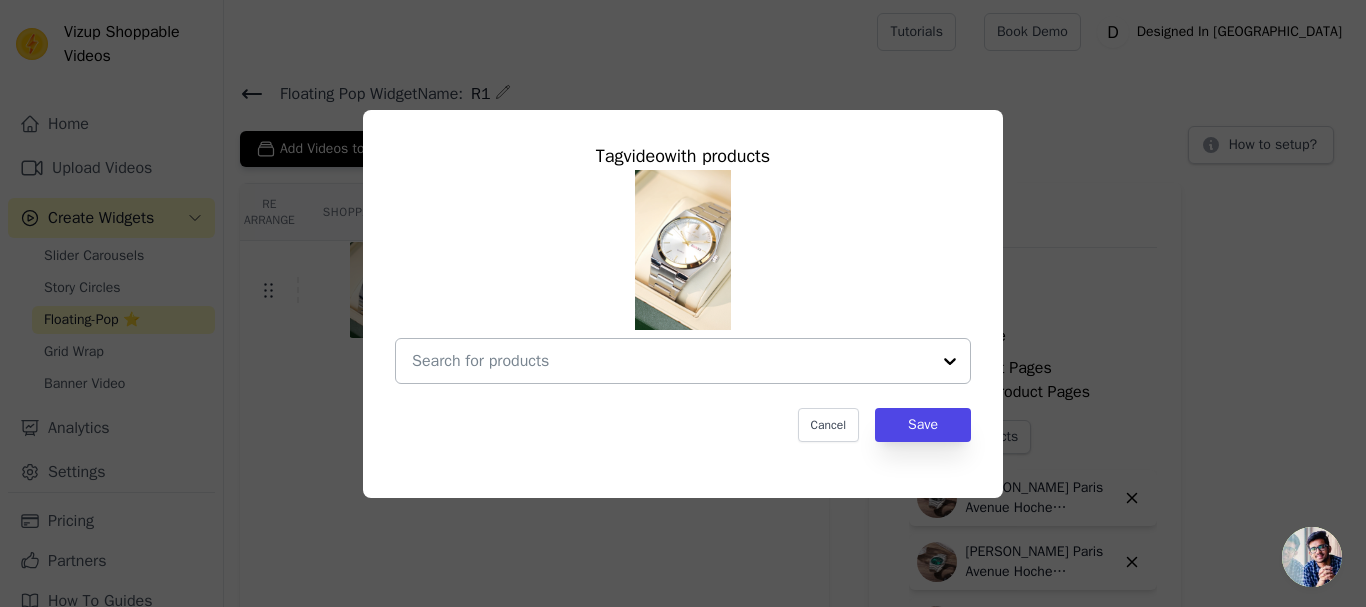 click at bounding box center [671, 361] 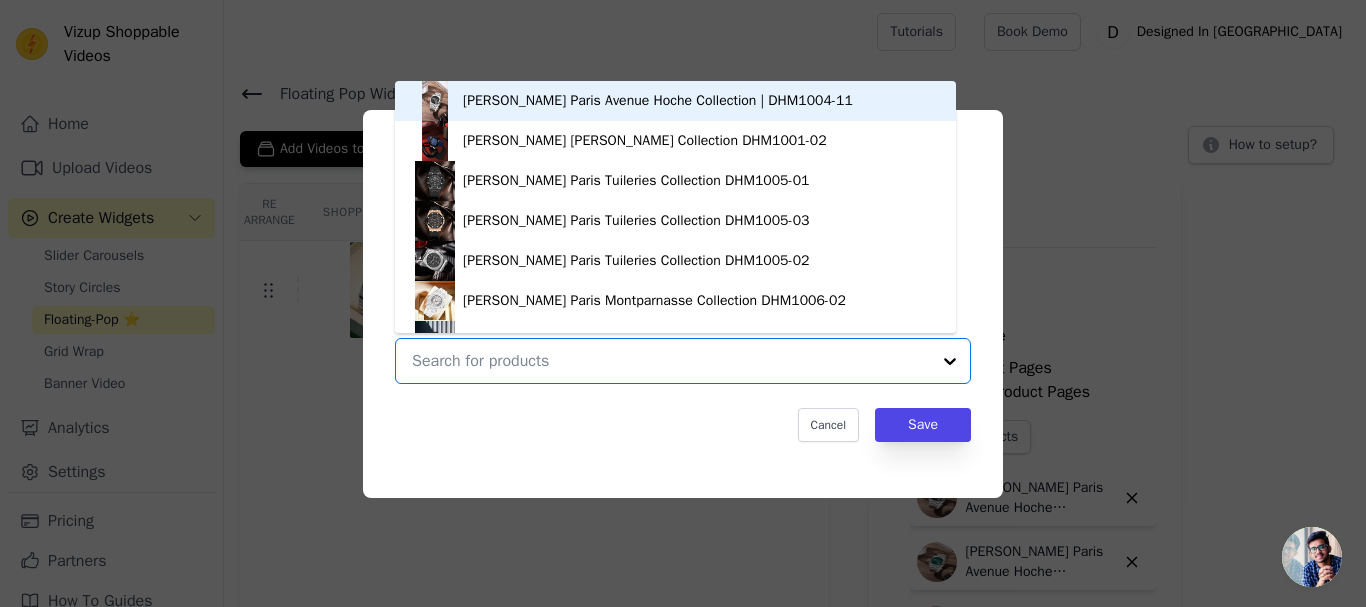 click at bounding box center [671, 361] 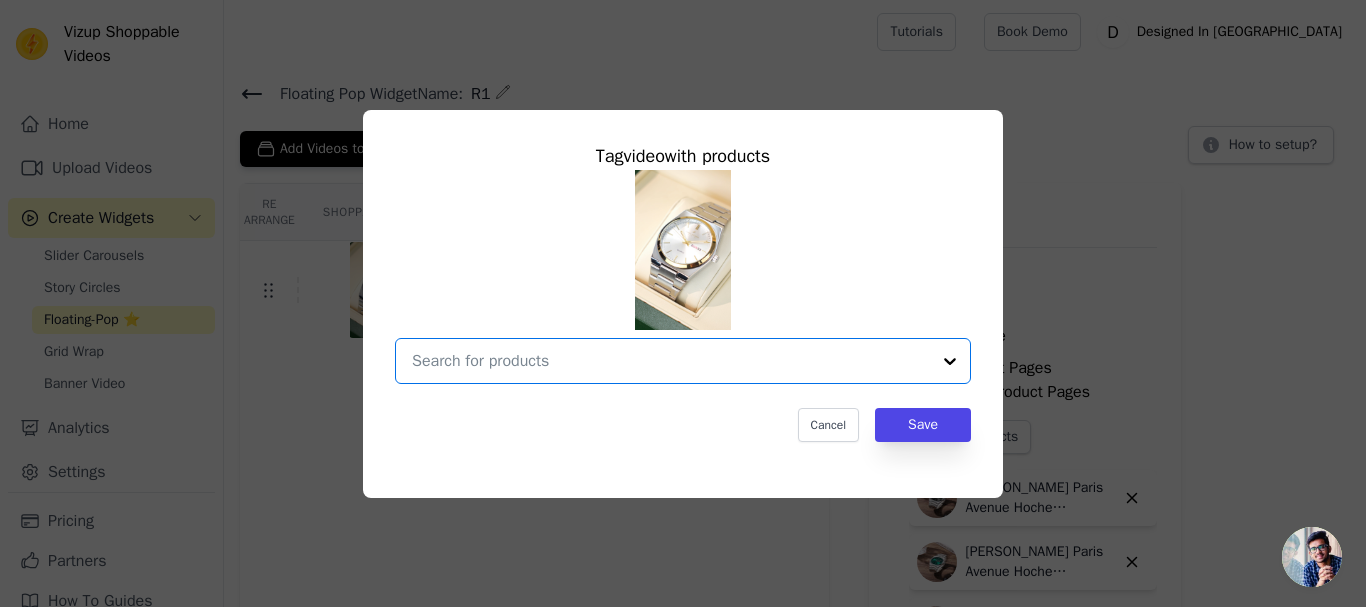 click at bounding box center (671, 361) 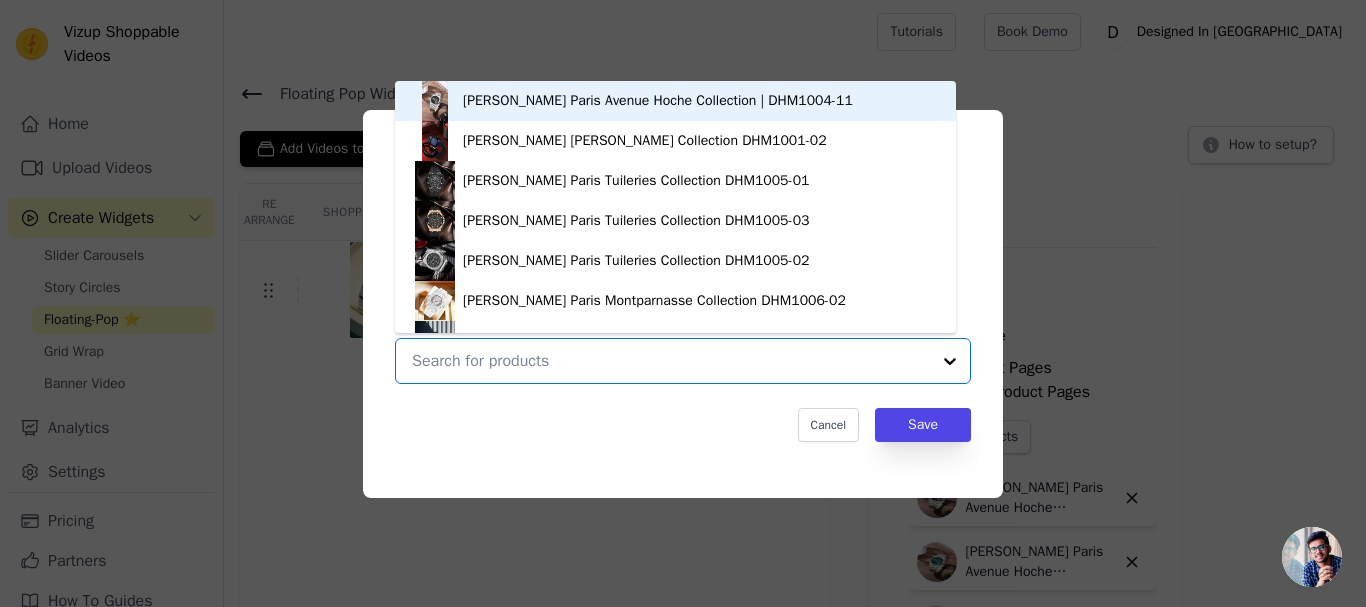 paste on "hoche" 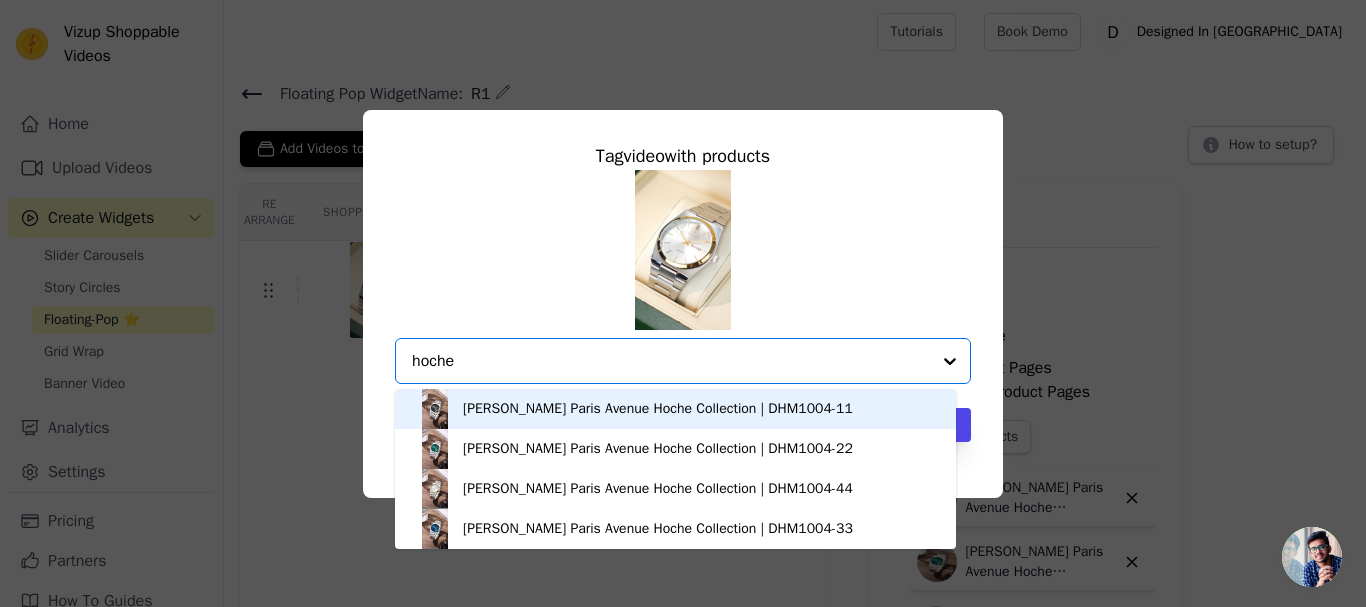 click on "Daniel Hechter Paris Avenue Hoche Collection | DHM1004-11" at bounding box center (658, 409) 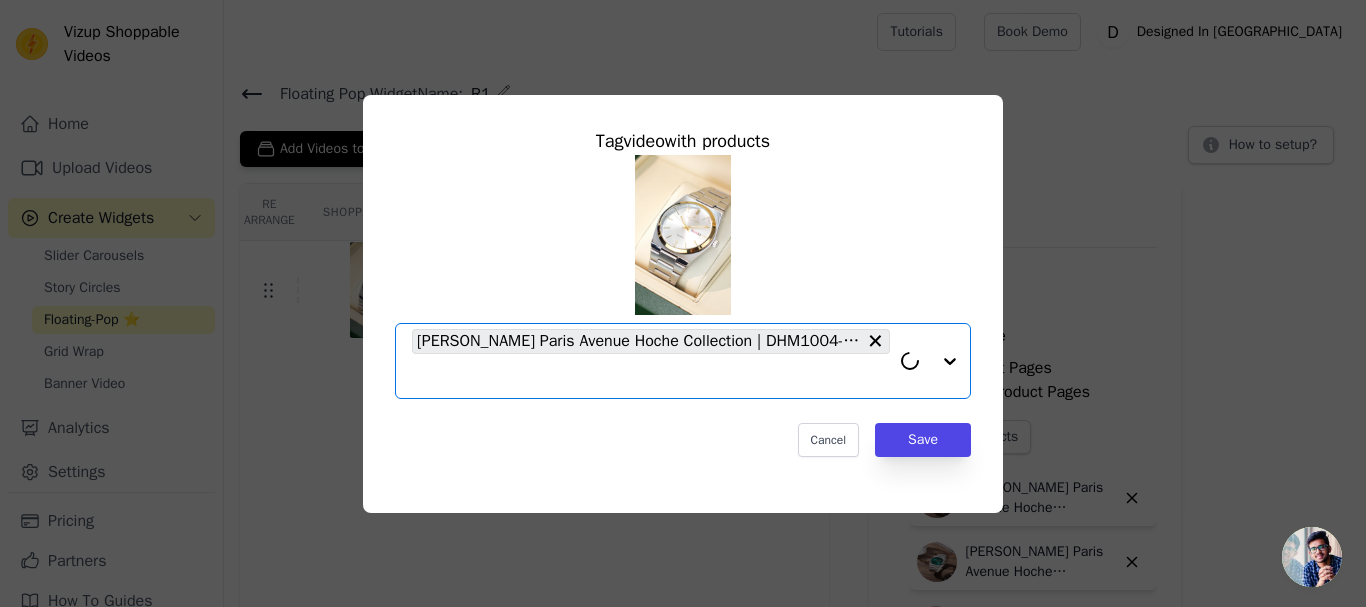 click 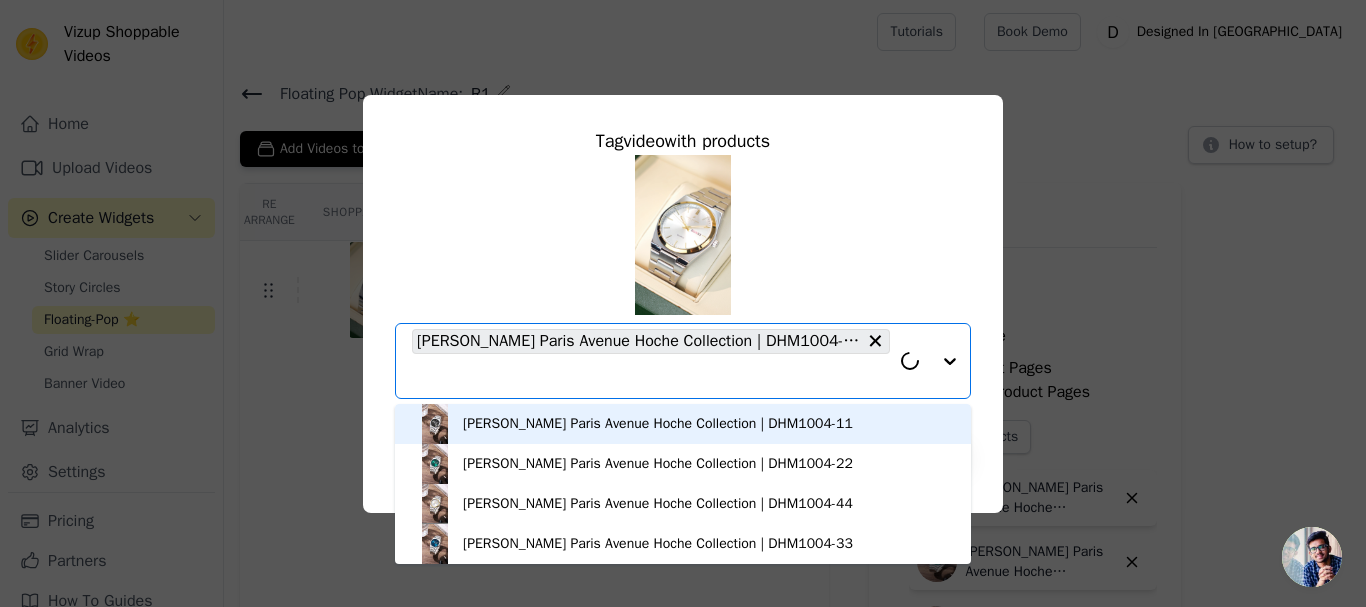 paste on "hoche" 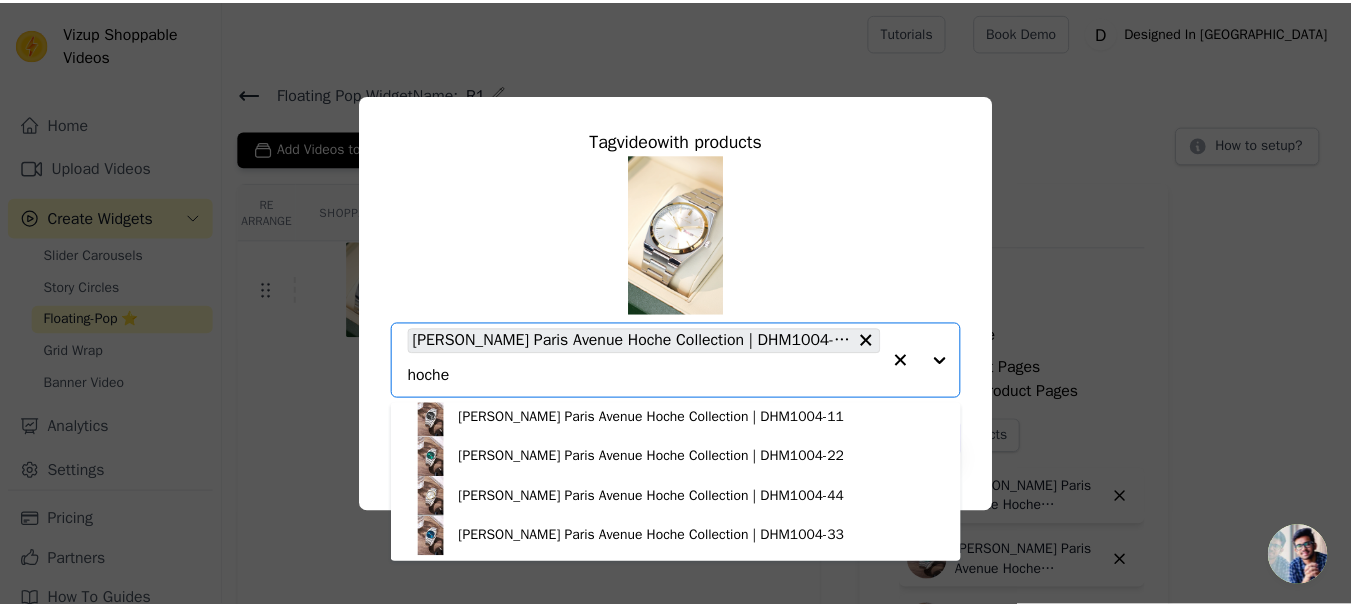 scroll, scrollTop: 0, scrollLeft: 0, axis: both 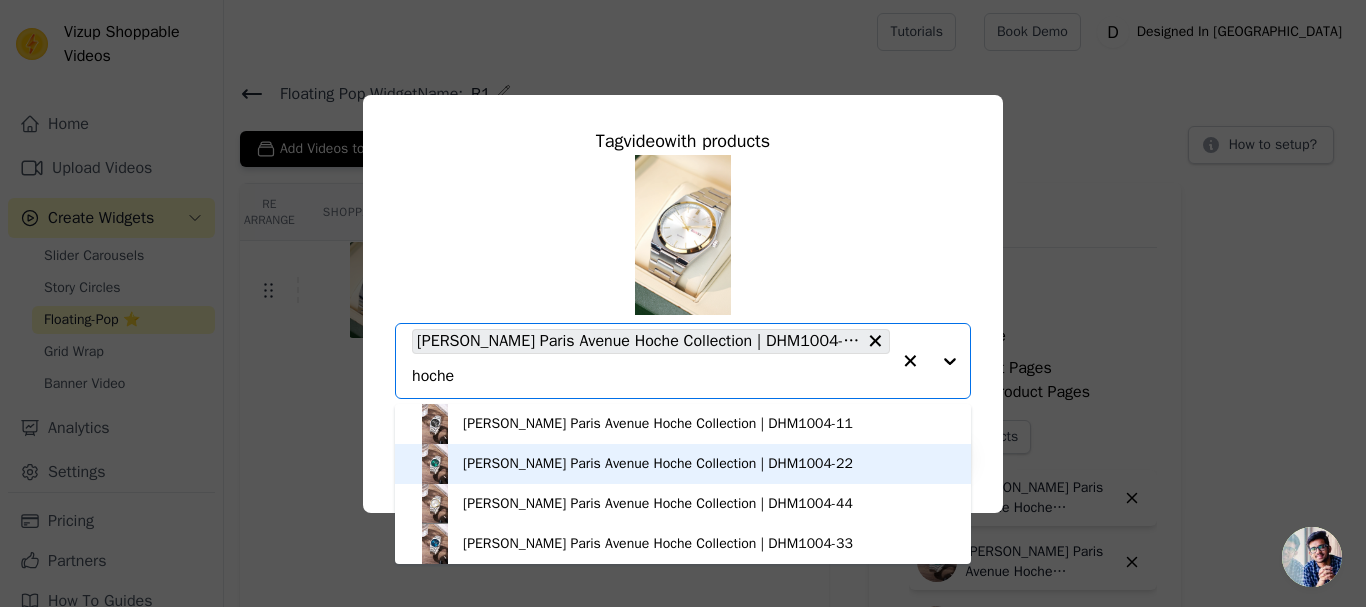 click on "Daniel Hechter Paris Avenue Hoche Collection | DHM1004-22" at bounding box center (658, 464) 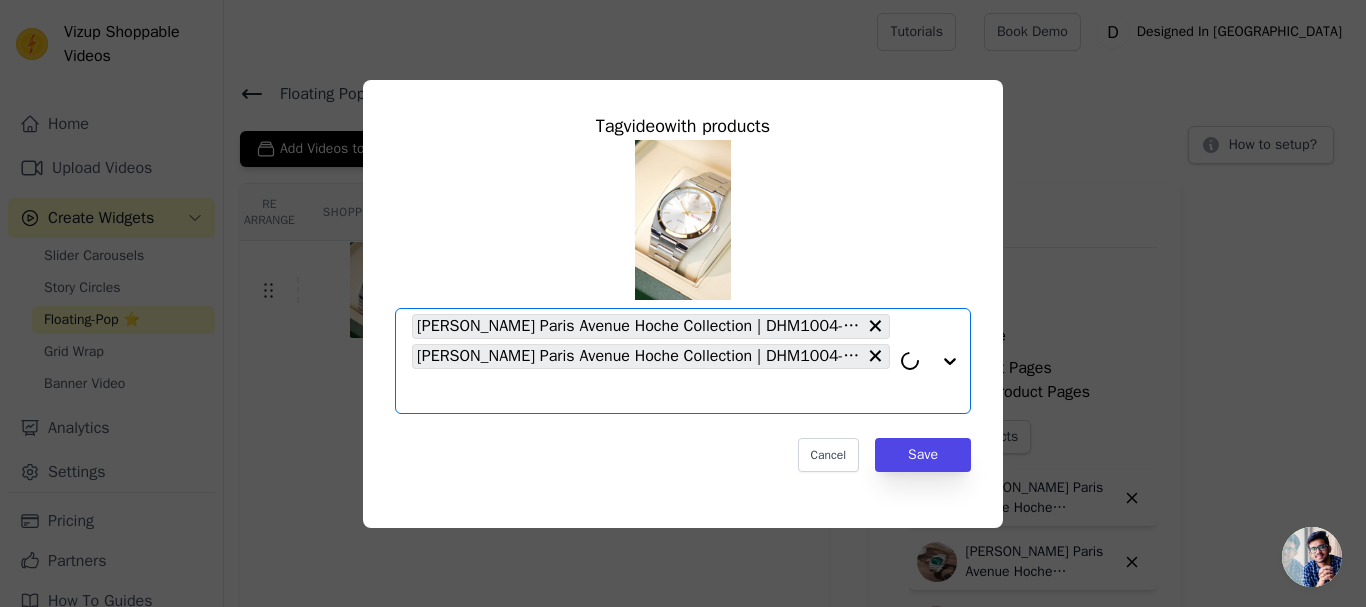 paste on "hoche" 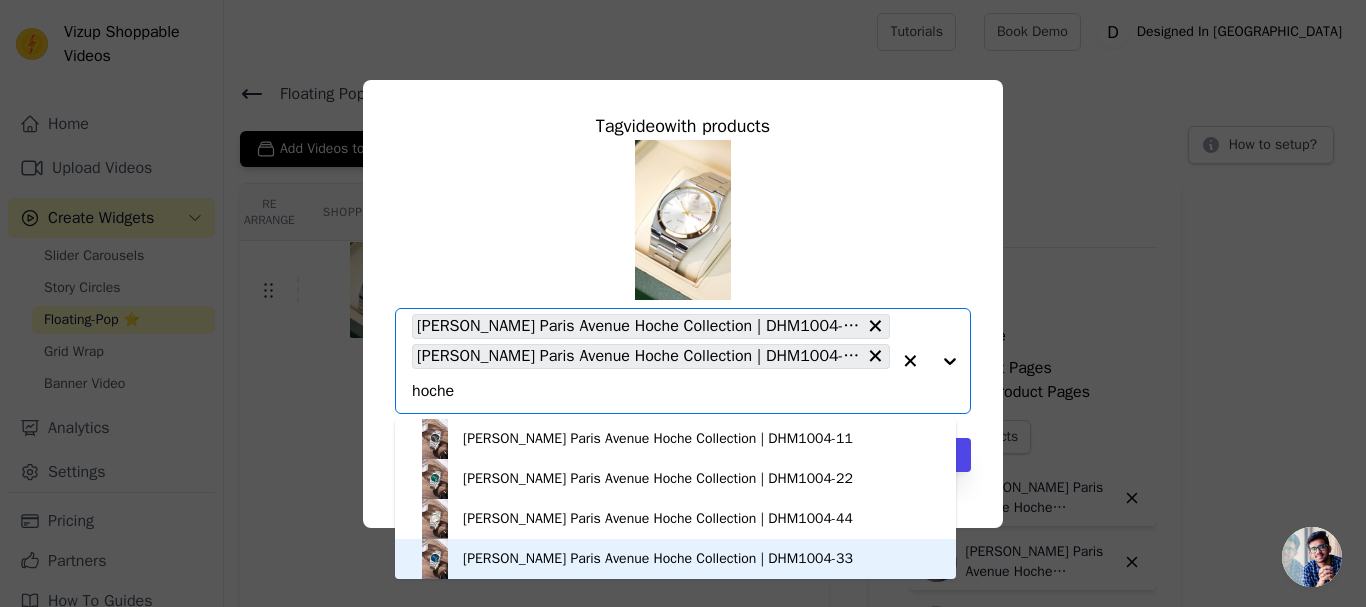 click on "Daniel Hechter Paris Avenue Hoche Collection | DHM1004-33" at bounding box center (675, 559) 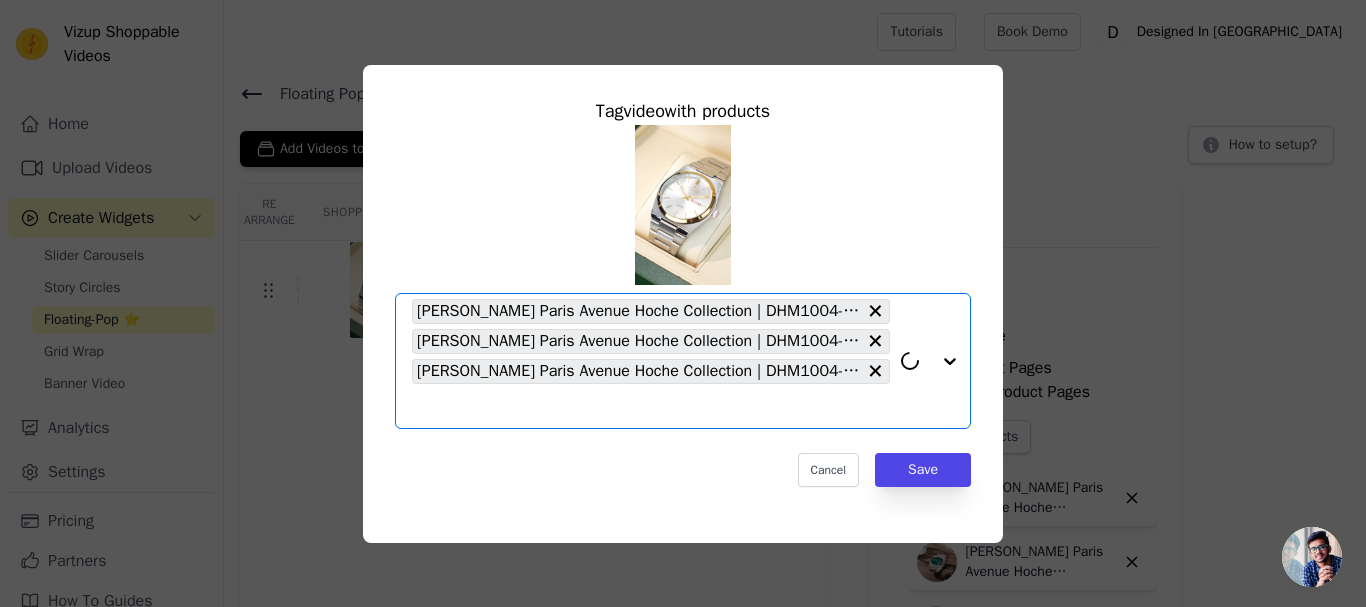 paste on "hoche" 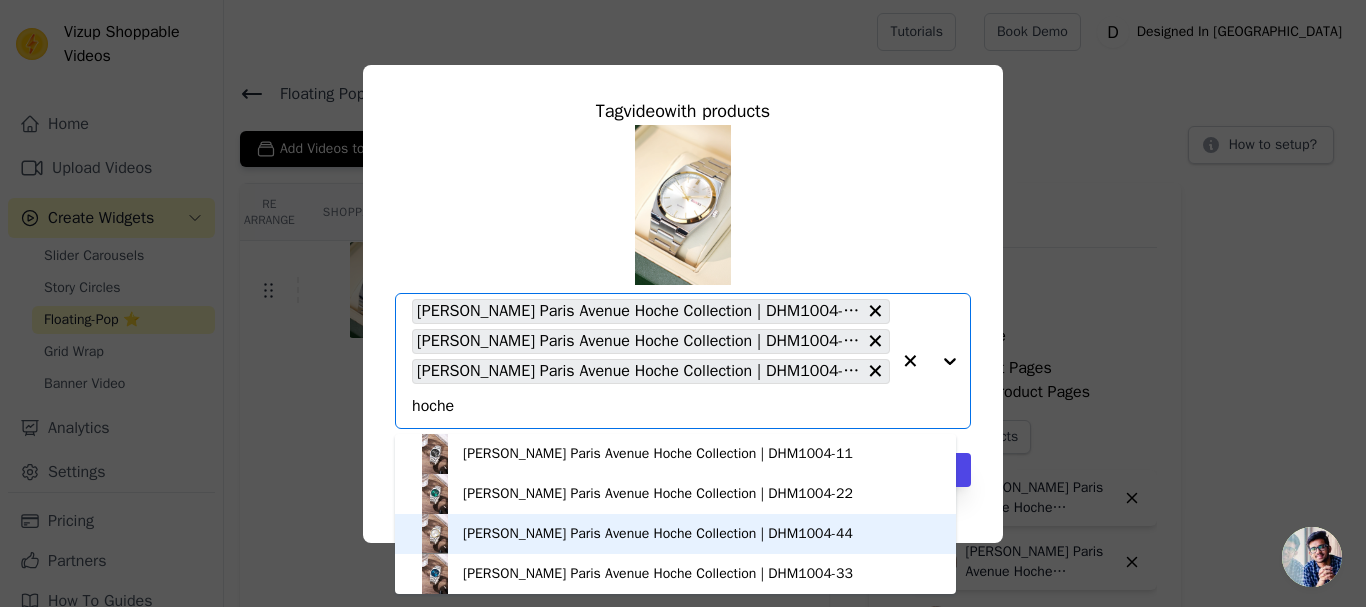 click on "Daniel Hechter Paris Avenue Hoche Collection | DHM1004-44" at bounding box center [658, 534] 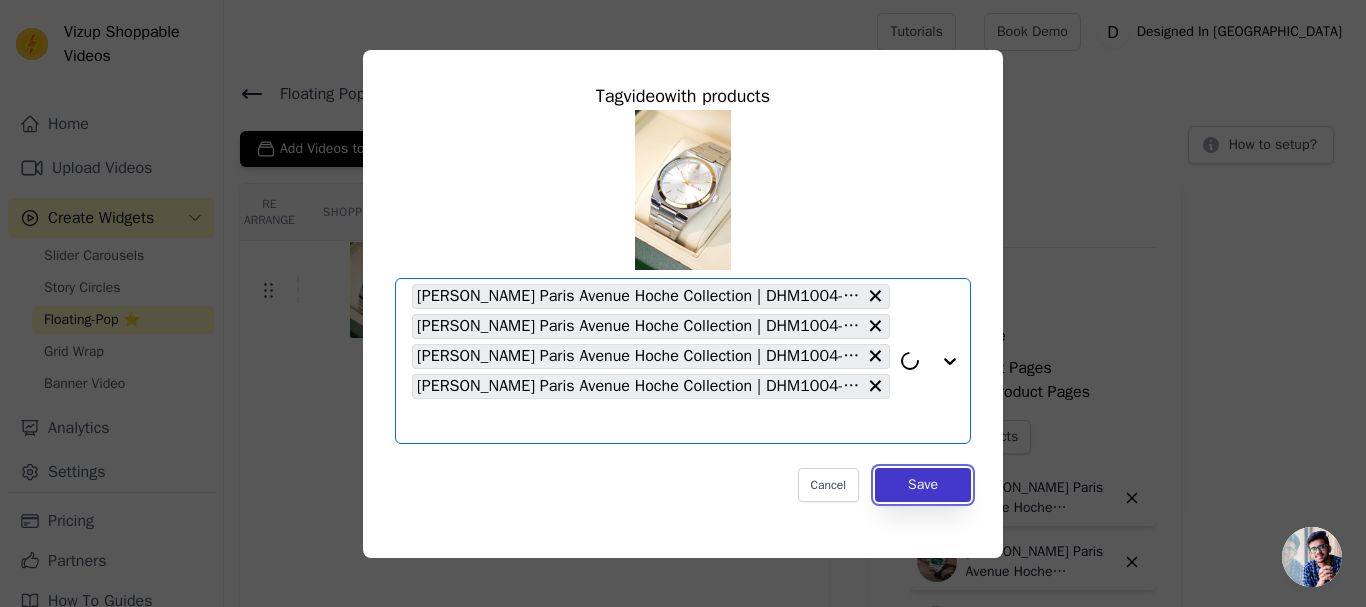 click on "Save" at bounding box center [923, 485] 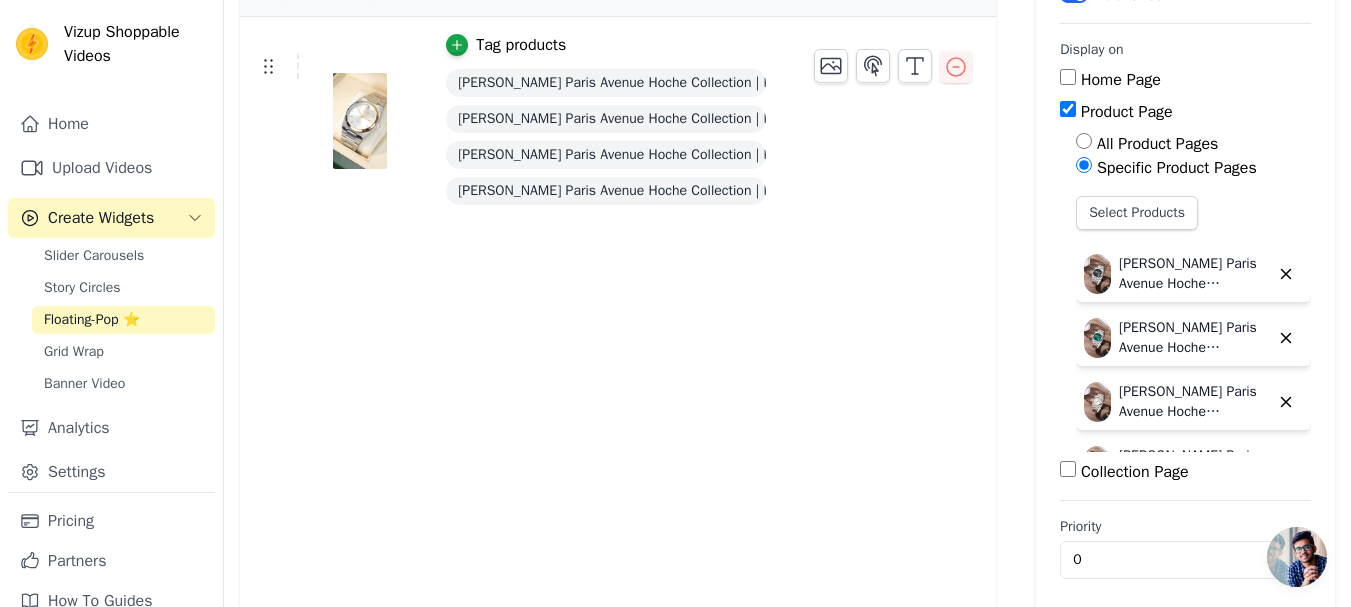 scroll, scrollTop: 235, scrollLeft: 0, axis: vertical 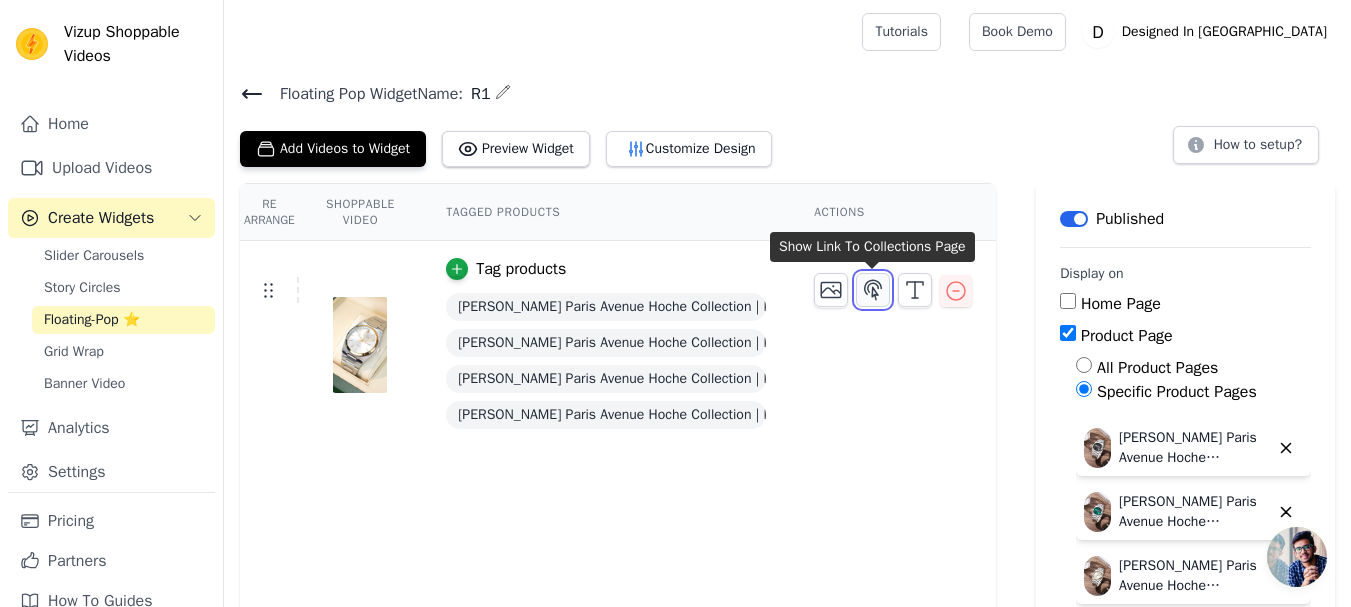 click 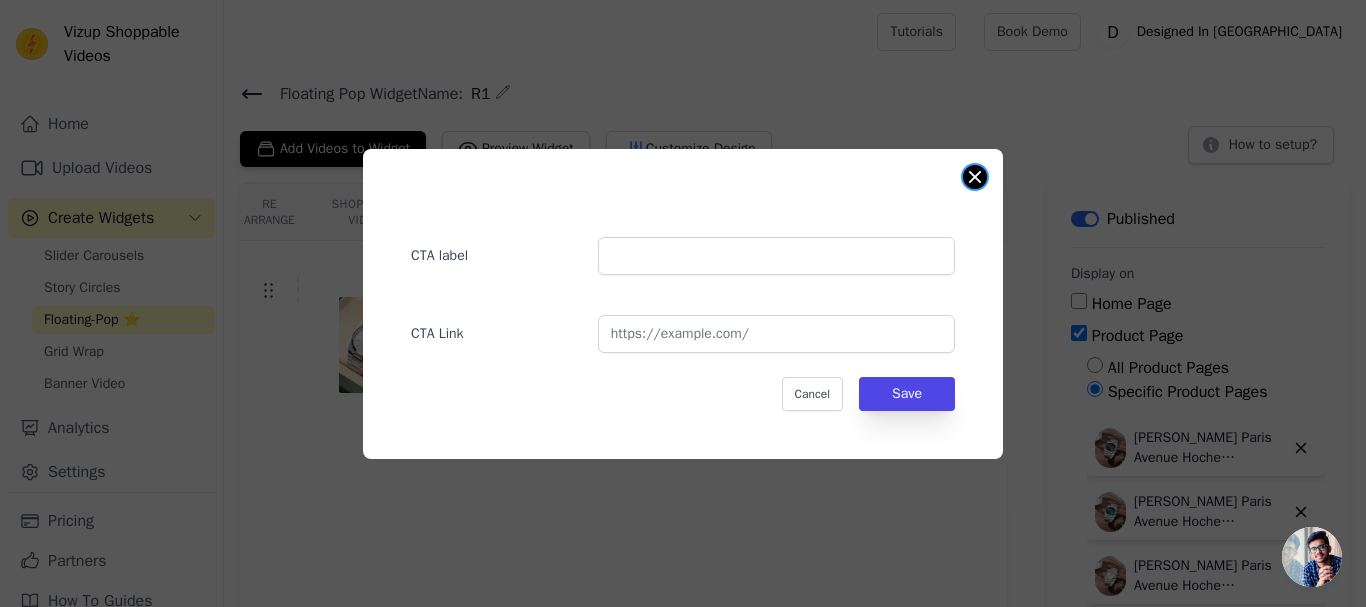 click at bounding box center [975, 177] 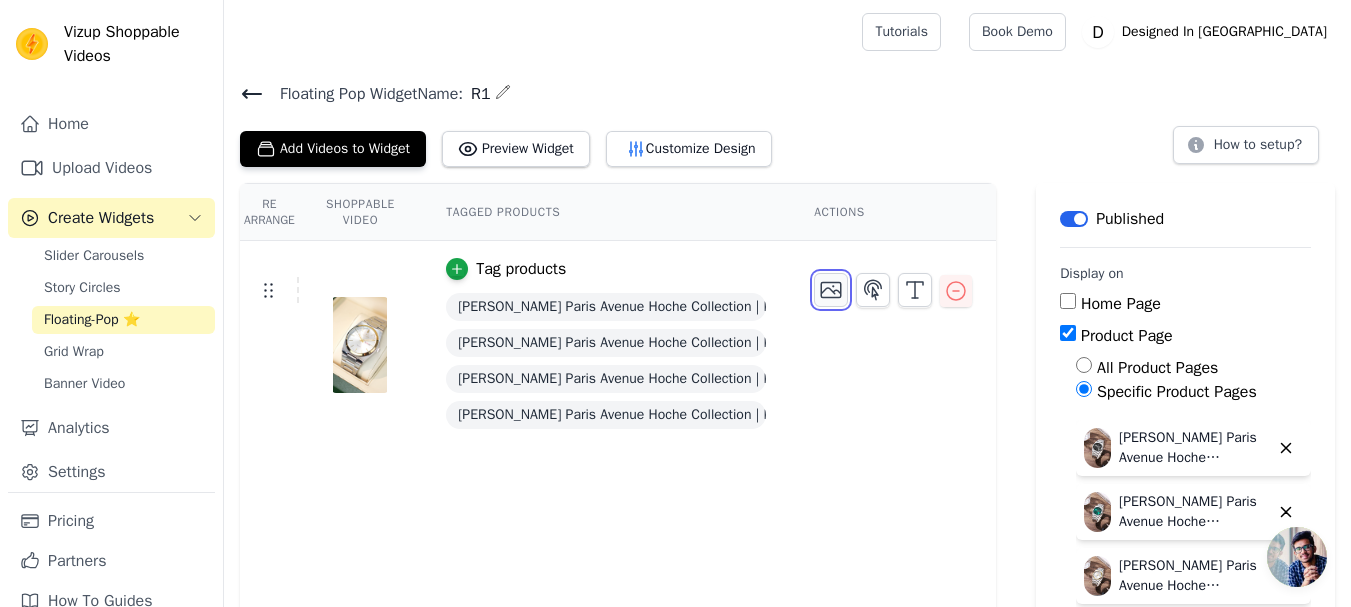 click at bounding box center (831, 290) 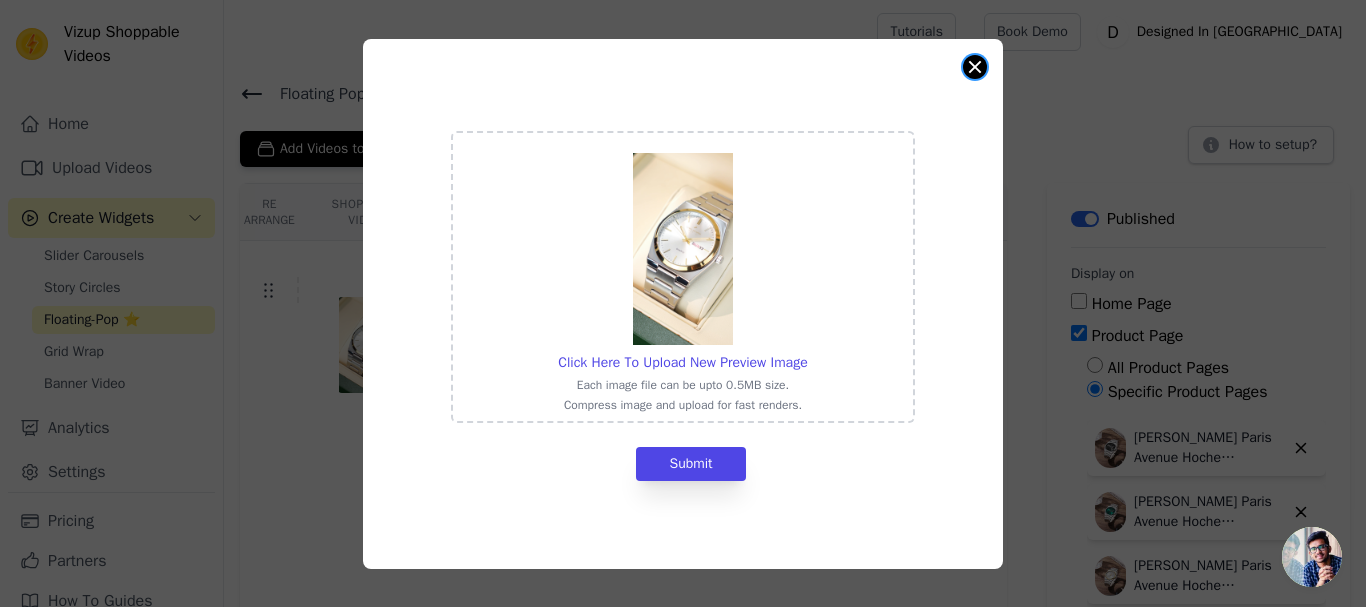 click at bounding box center (975, 67) 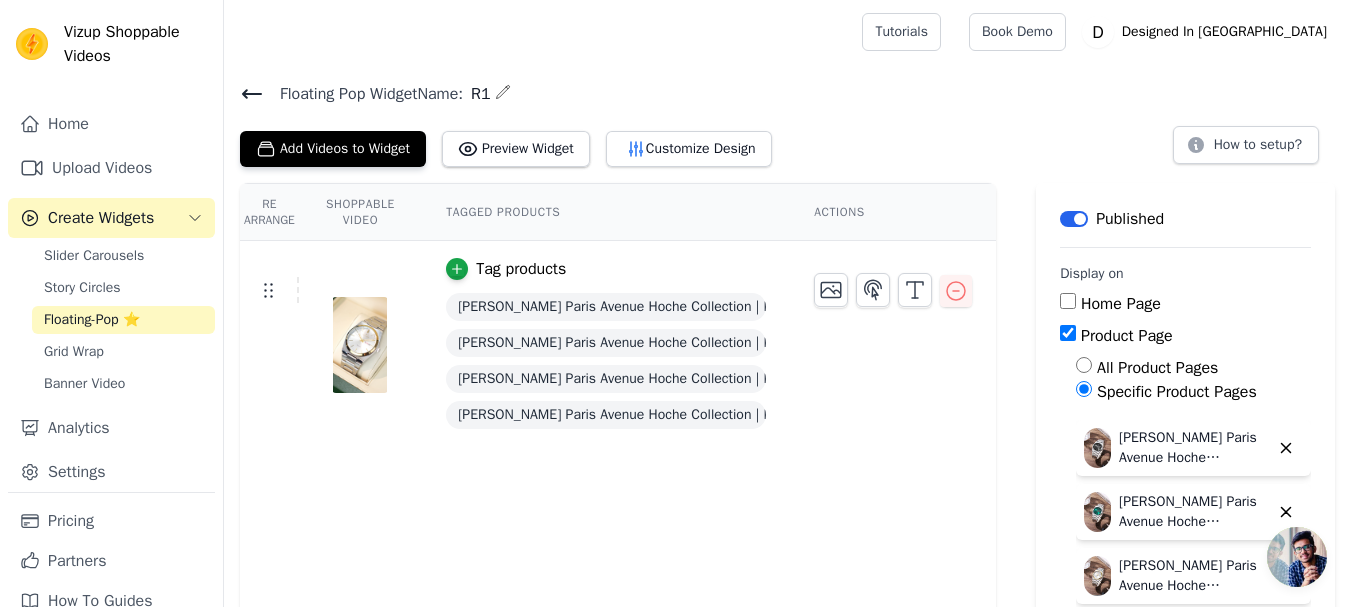 click 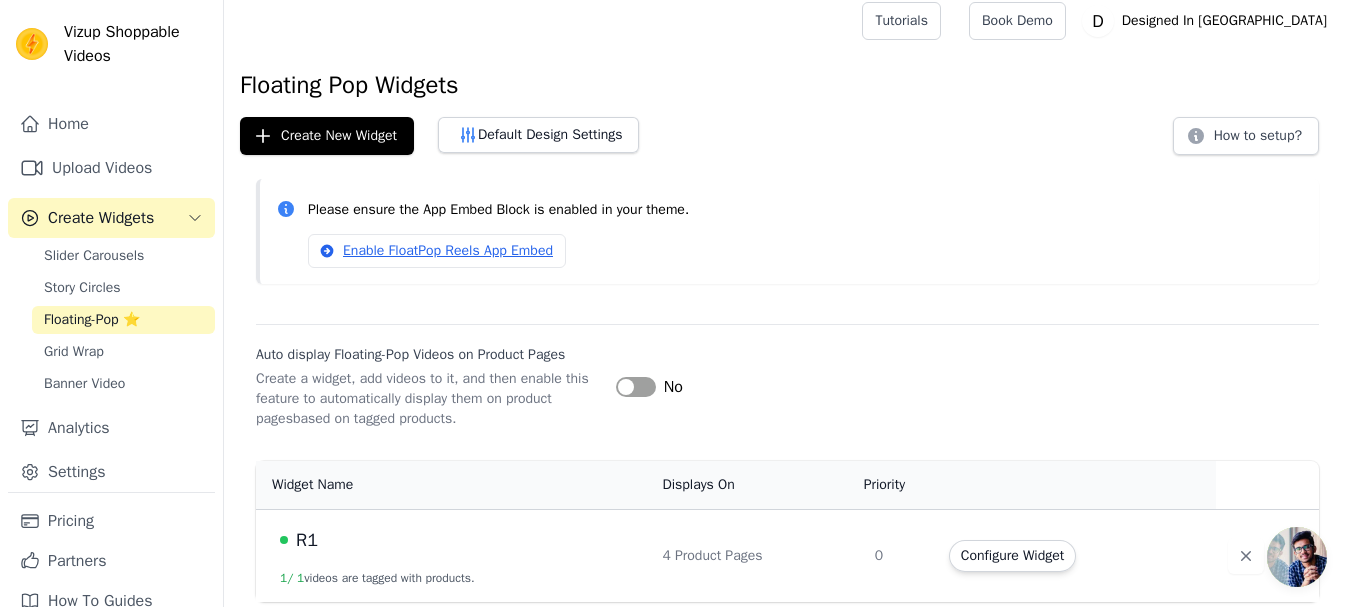 scroll, scrollTop: 14, scrollLeft: 0, axis: vertical 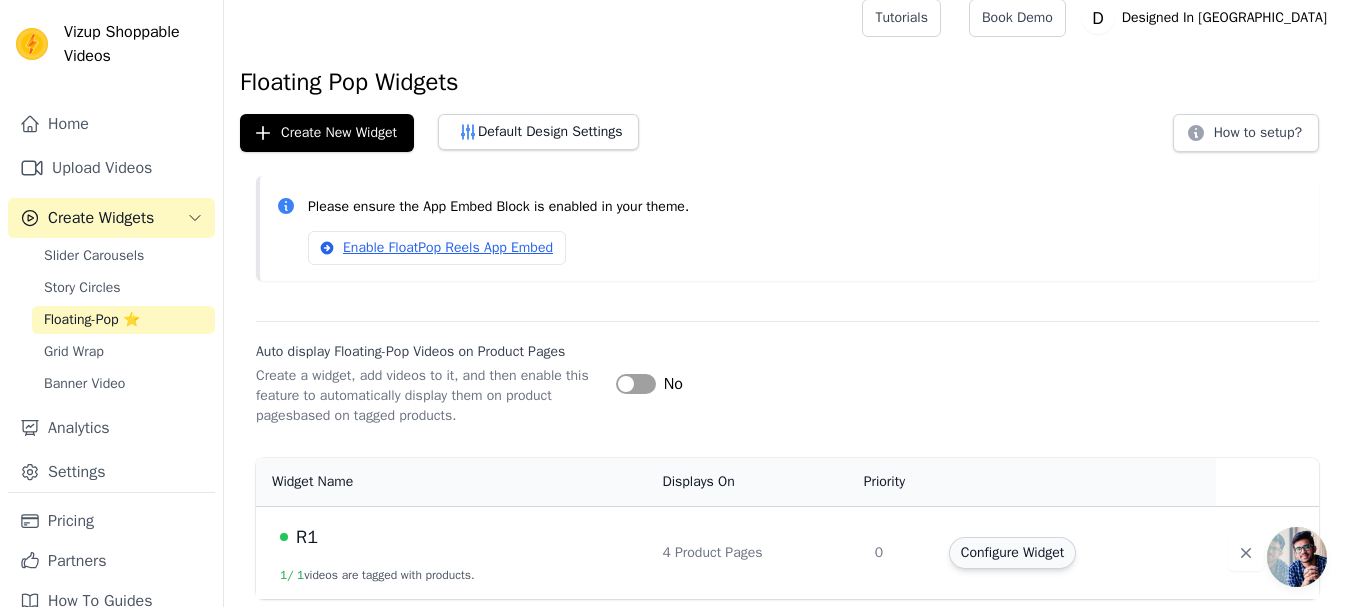 click on "Configure Widget" at bounding box center [1012, 553] 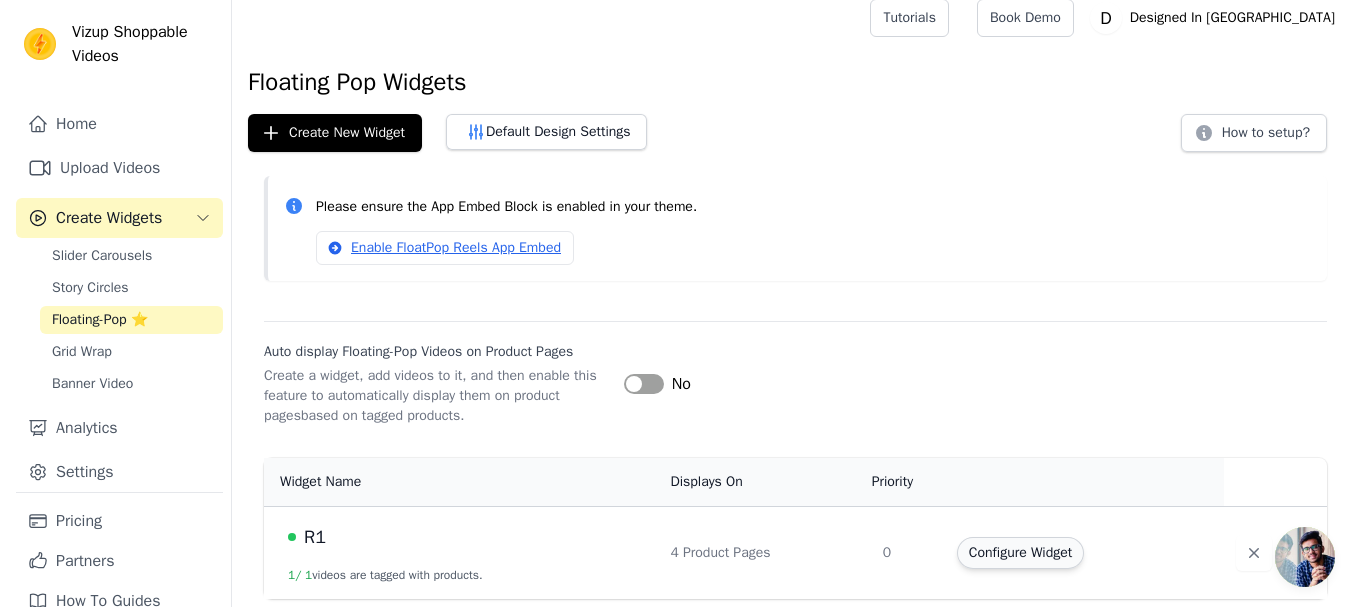scroll, scrollTop: 0, scrollLeft: 0, axis: both 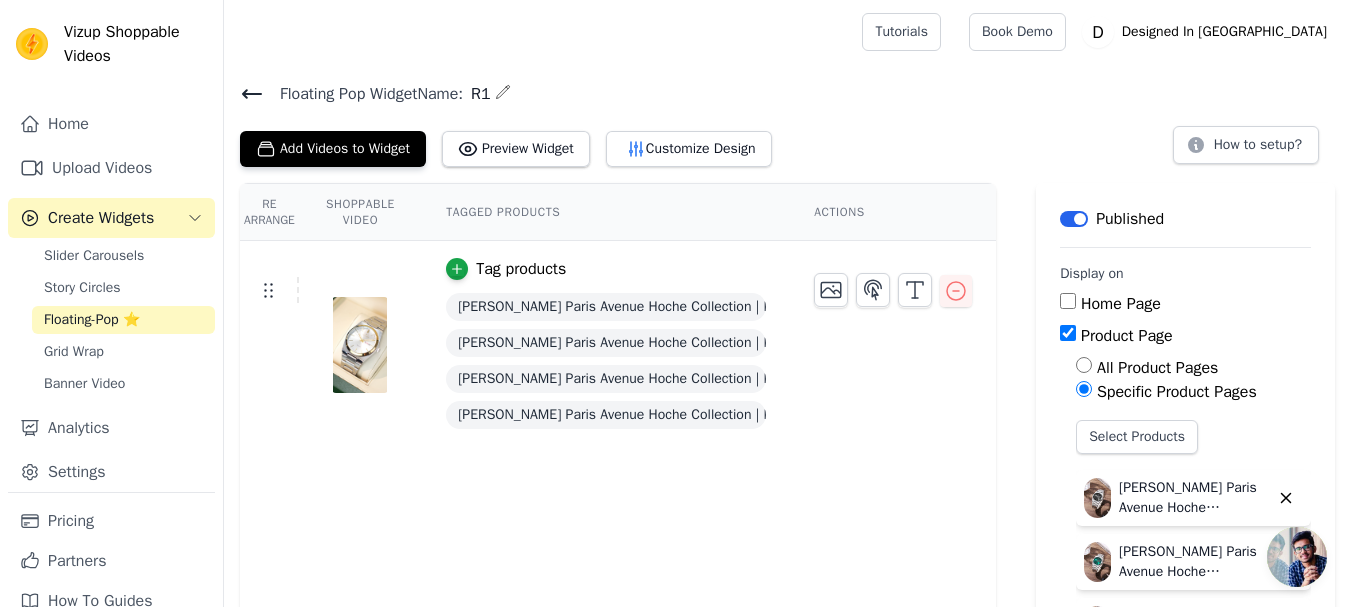 click 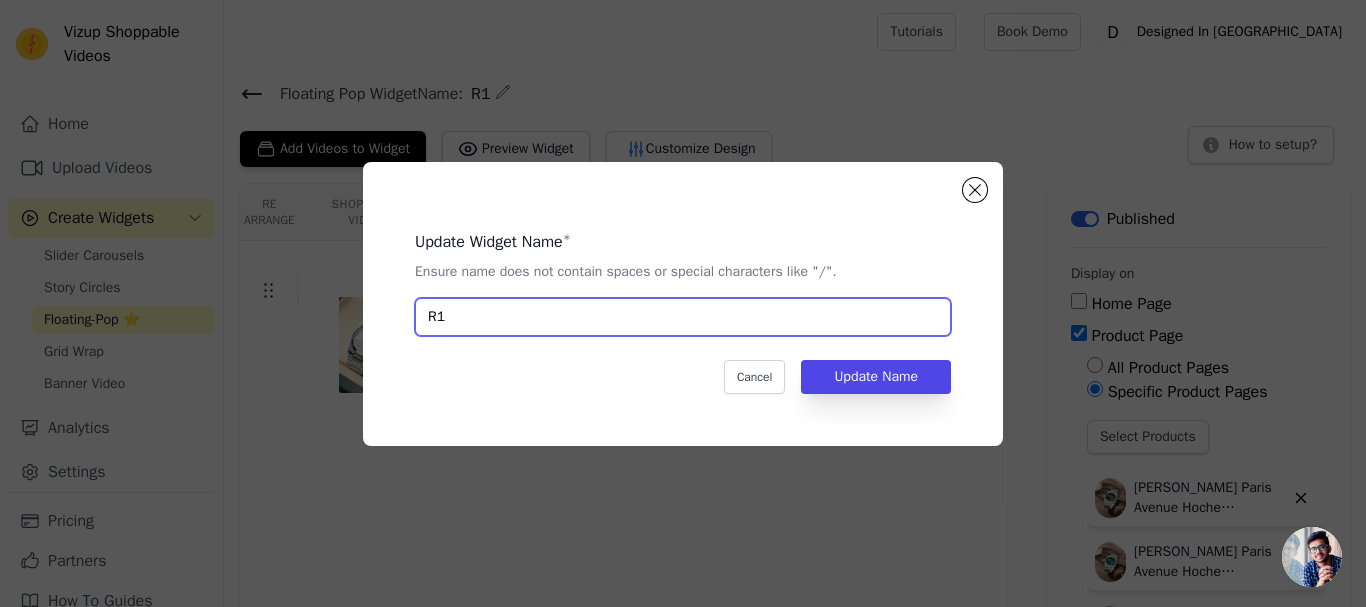 click on "R1" at bounding box center (683, 317) 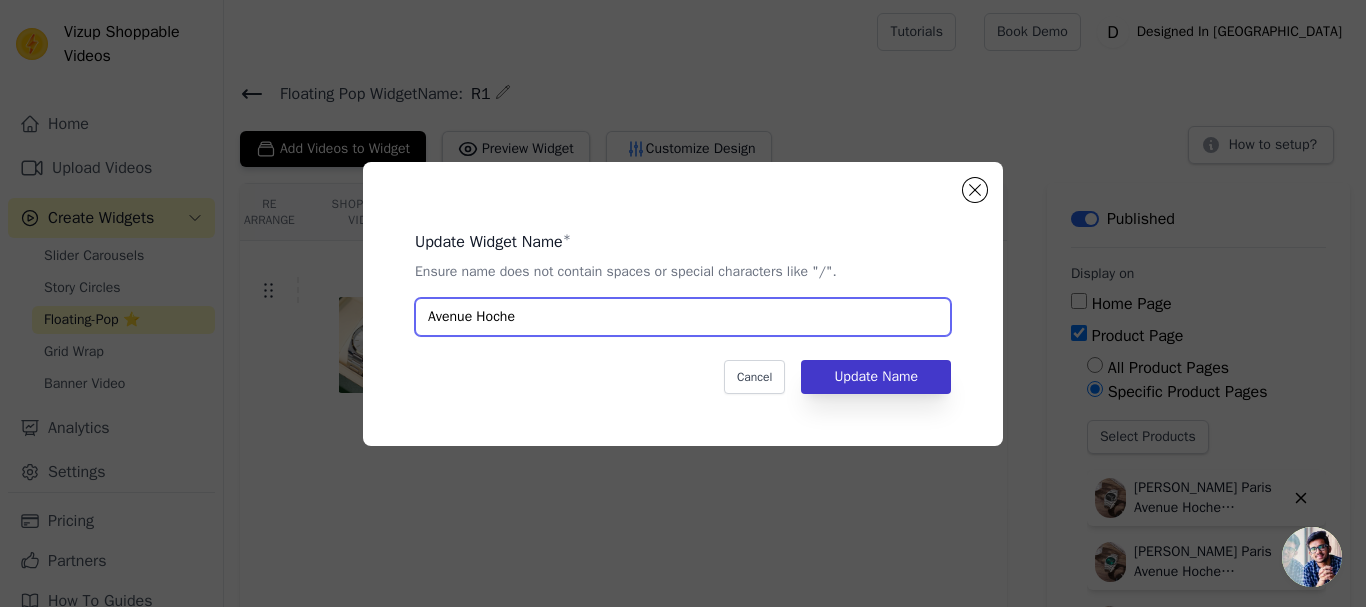 type on "Avenue Hoche" 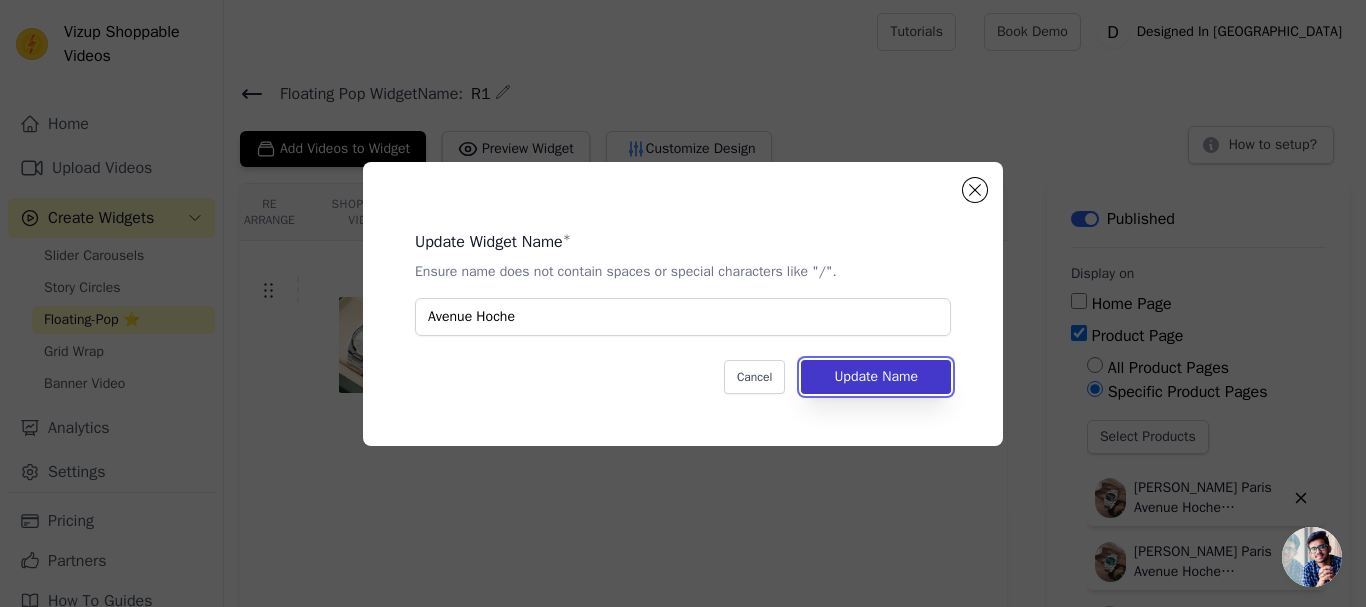 click on "Update Name" at bounding box center (876, 377) 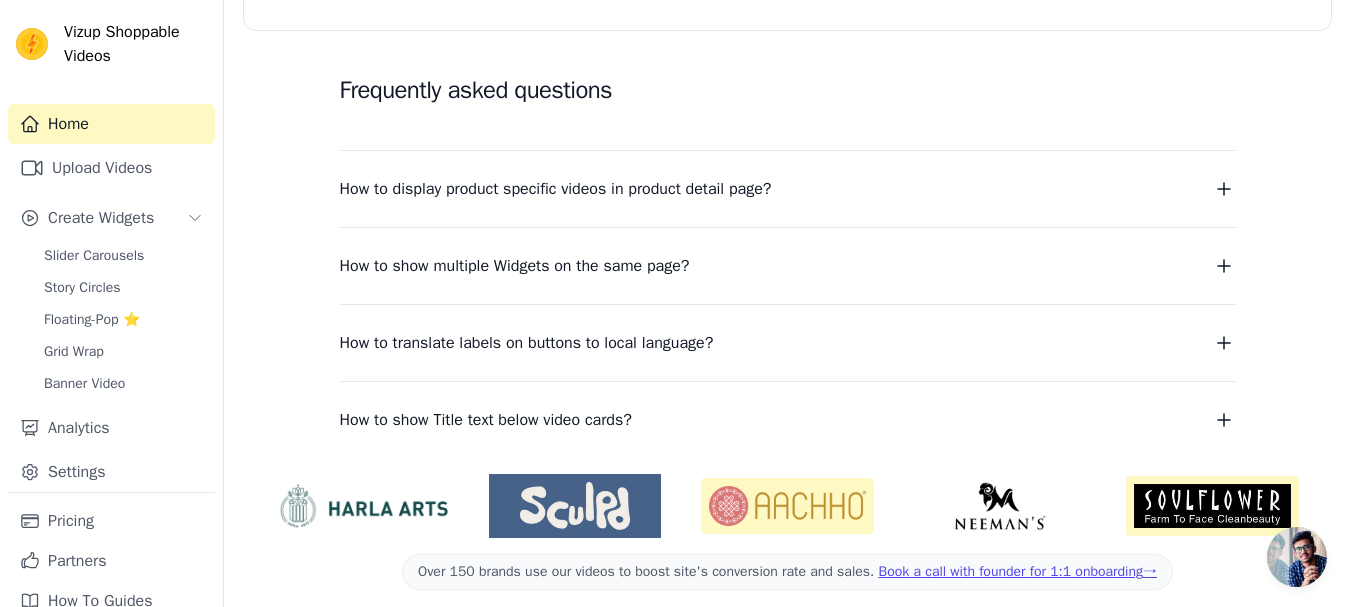 scroll, scrollTop: 515, scrollLeft: 0, axis: vertical 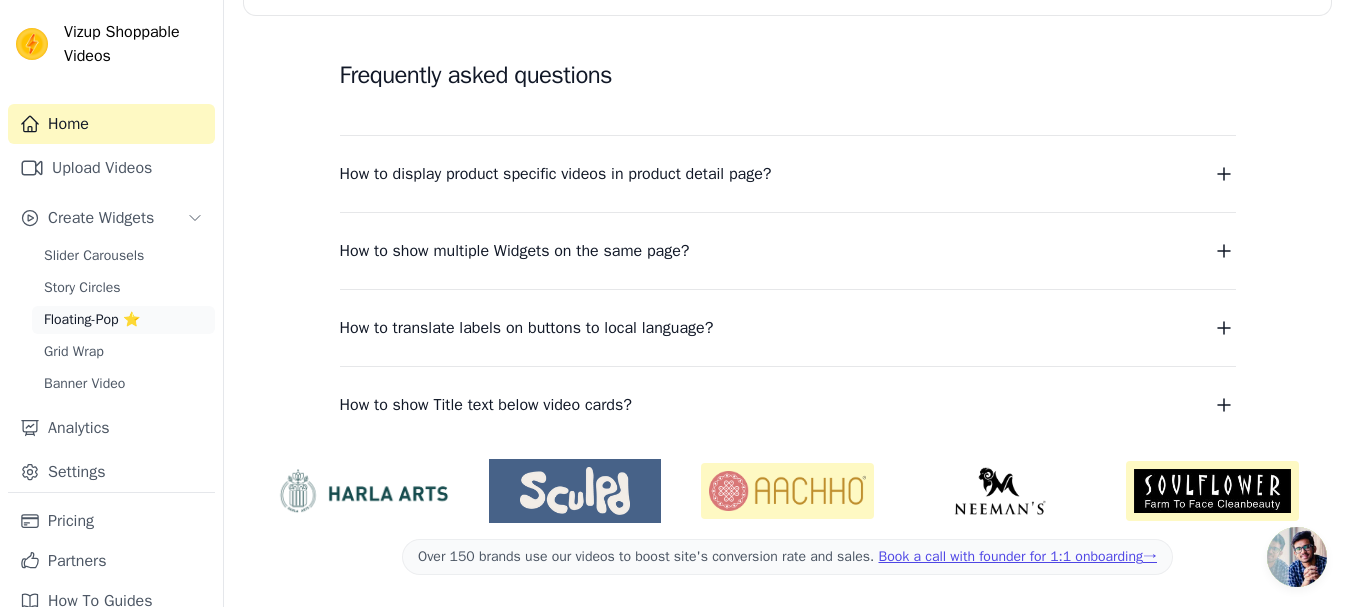 click on "Floating-Pop ⭐" at bounding box center (92, 320) 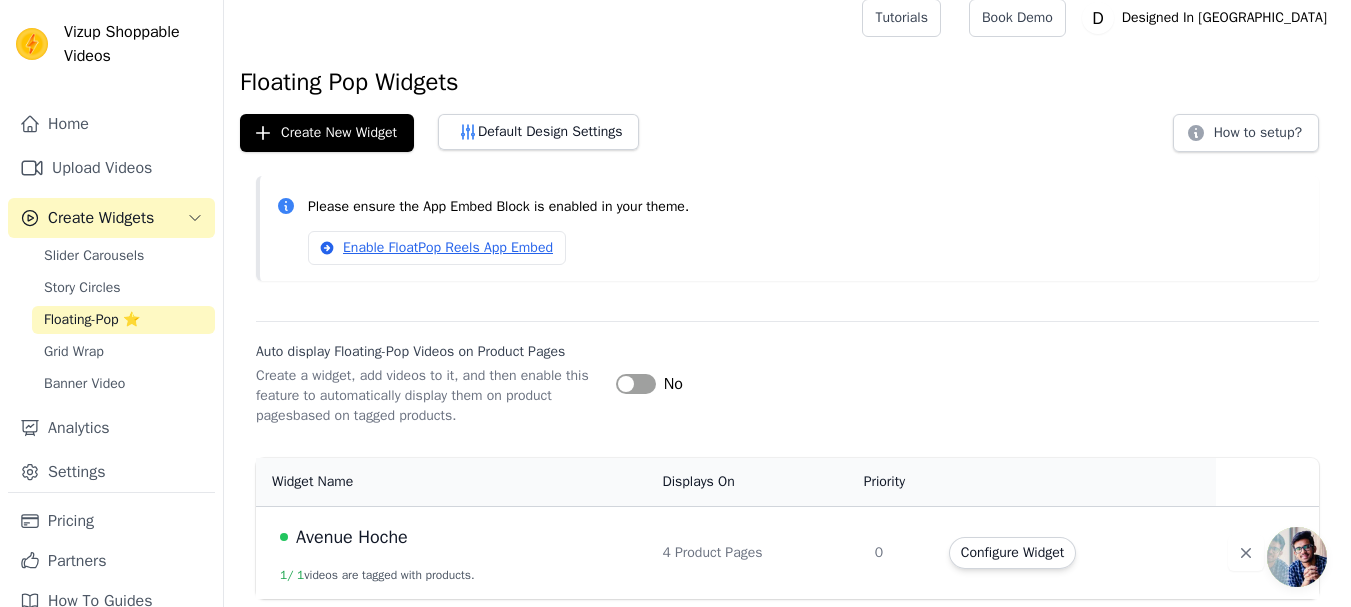 scroll, scrollTop: 14, scrollLeft: 0, axis: vertical 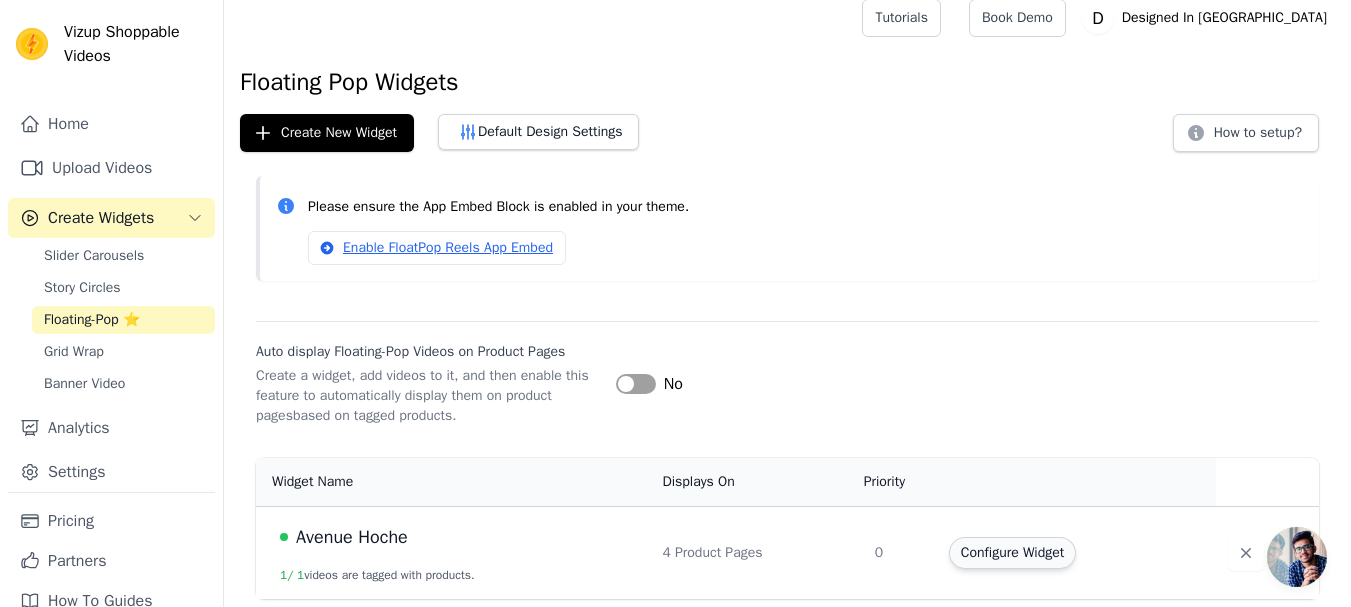 click on "Configure Widget" at bounding box center [1012, 553] 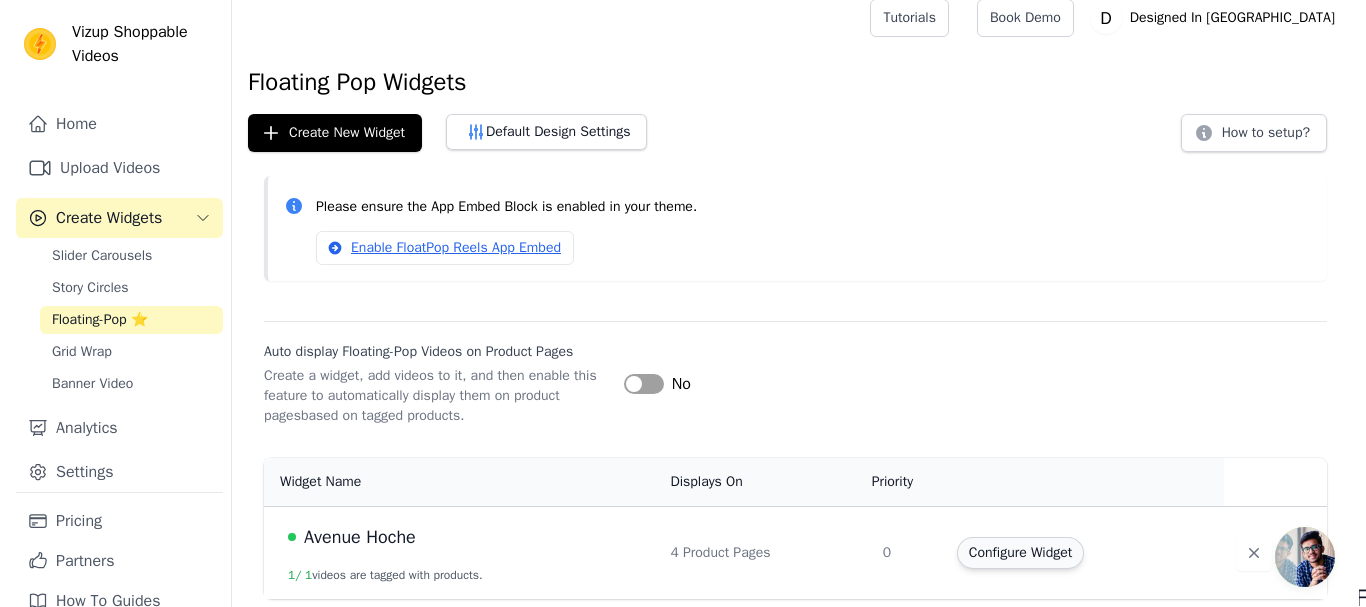 scroll, scrollTop: 0, scrollLeft: 0, axis: both 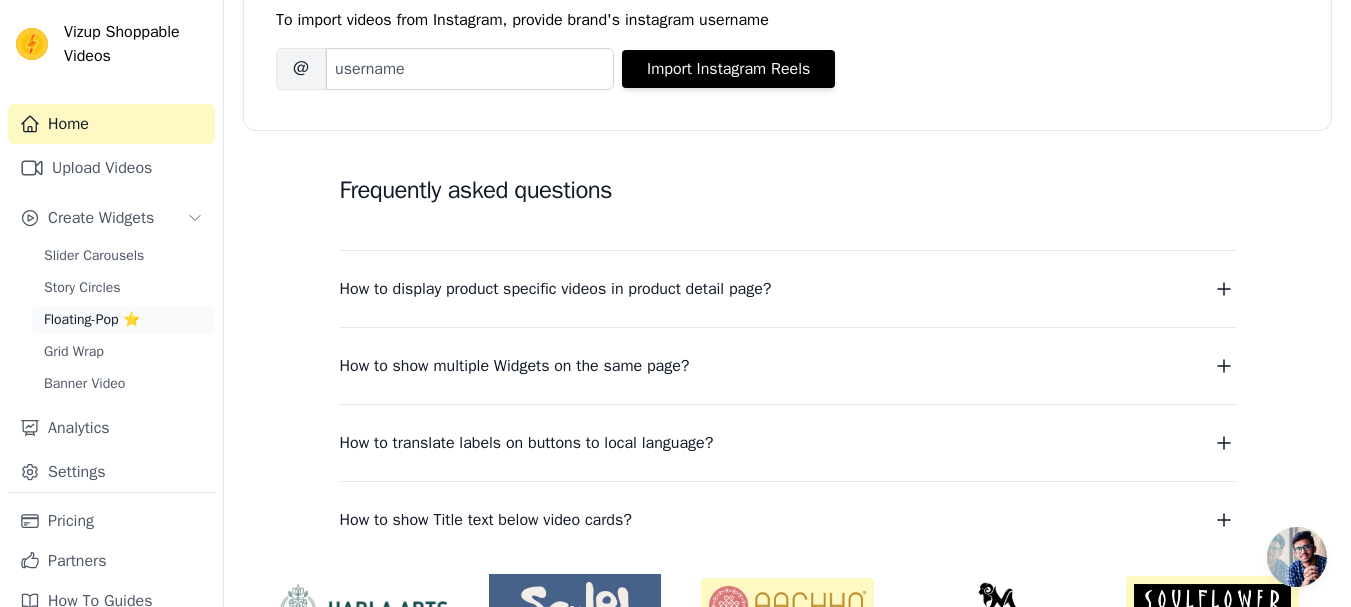 click on "Floating-Pop ⭐" at bounding box center (92, 320) 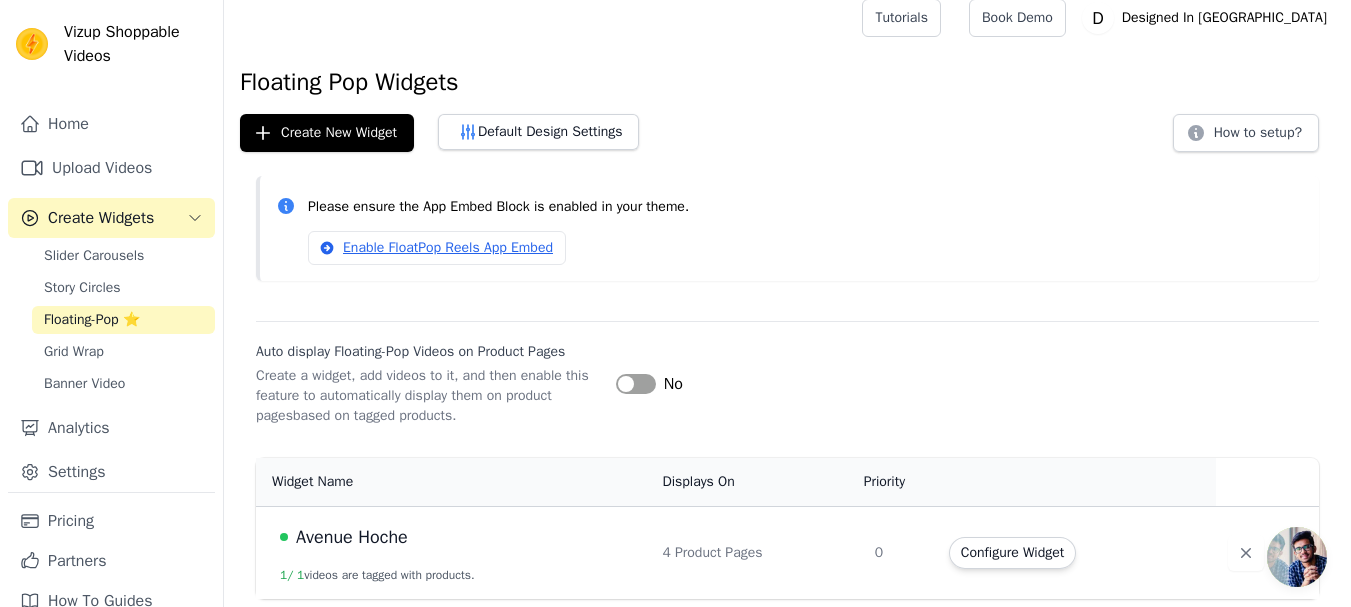 scroll, scrollTop: 14, scrollLeft: 0, axis: vertical 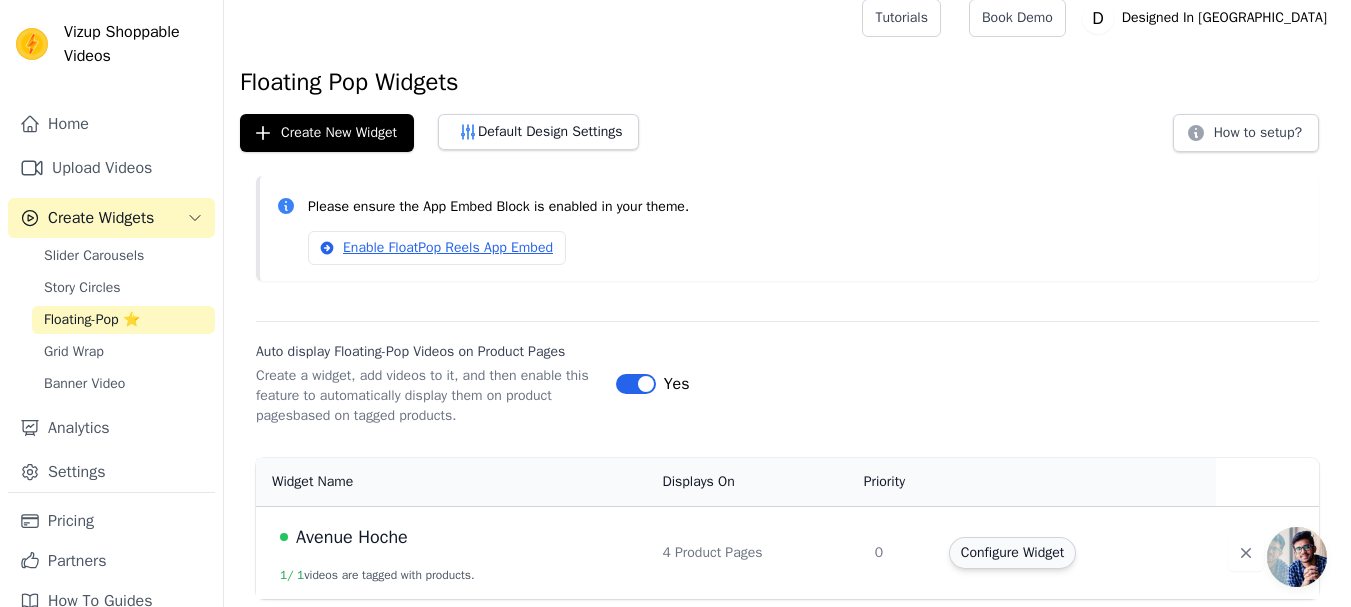 click on "Configure Widget" at bounding box center (1012, 553) 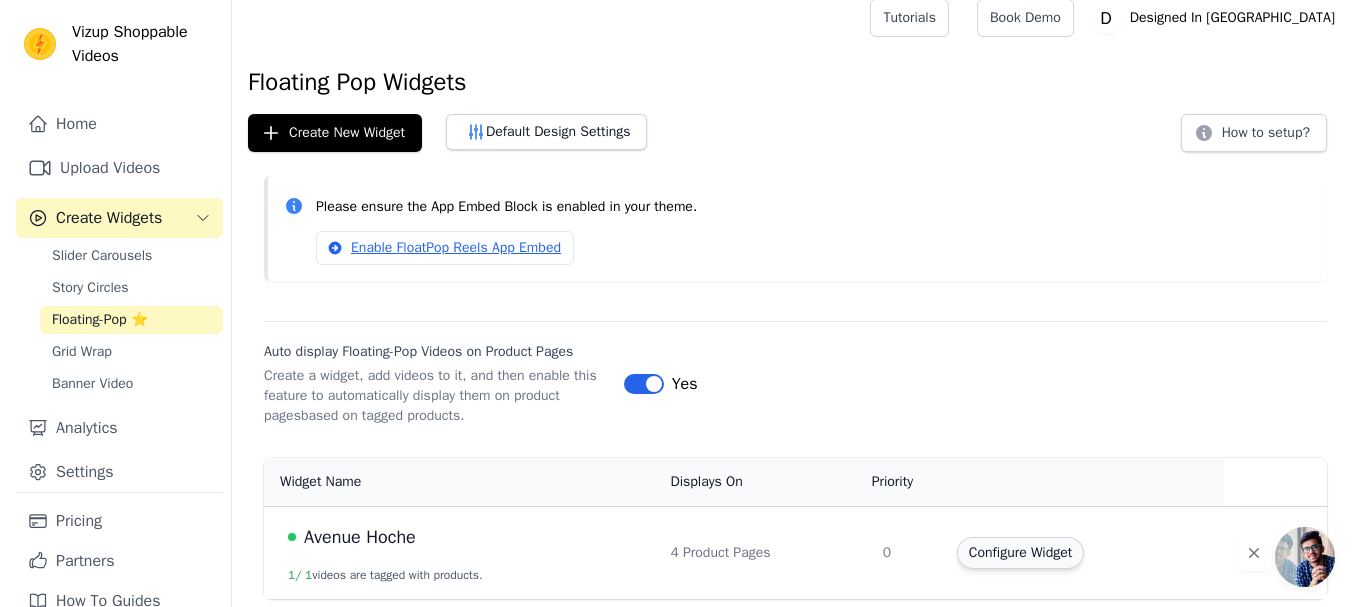 scroll, scrollTop: 0, scrollLeft: 0, axis: both 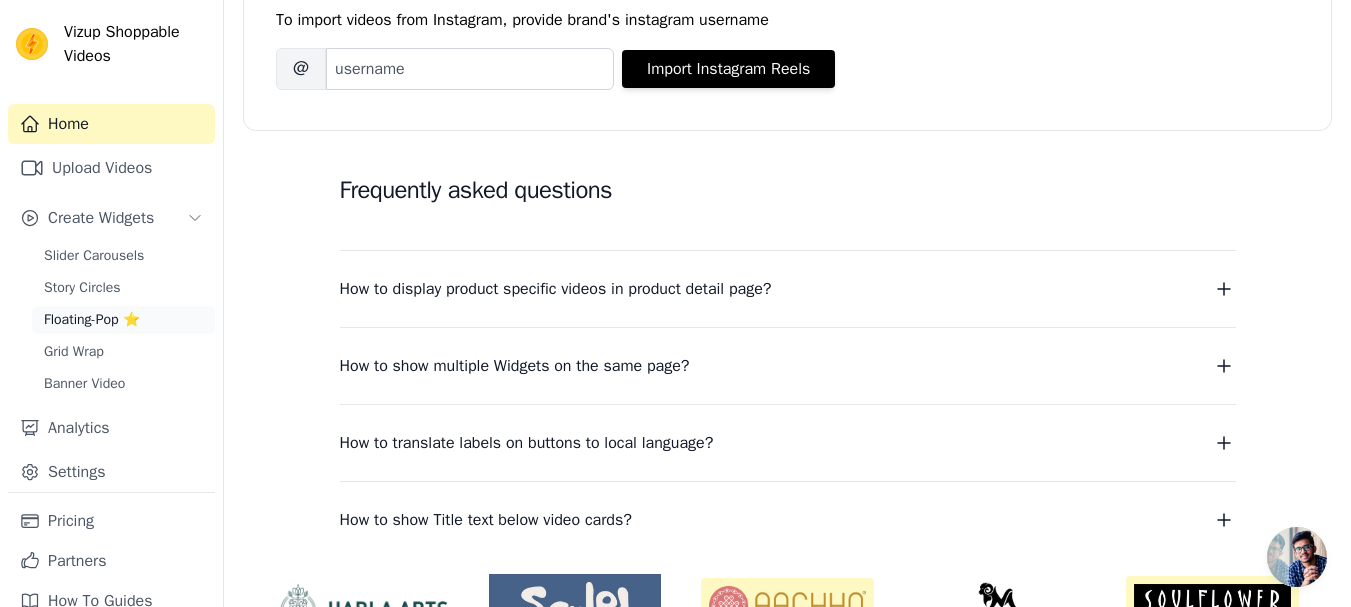 click on "Floating-Pop ⭐" at bounding box center [92, 320] 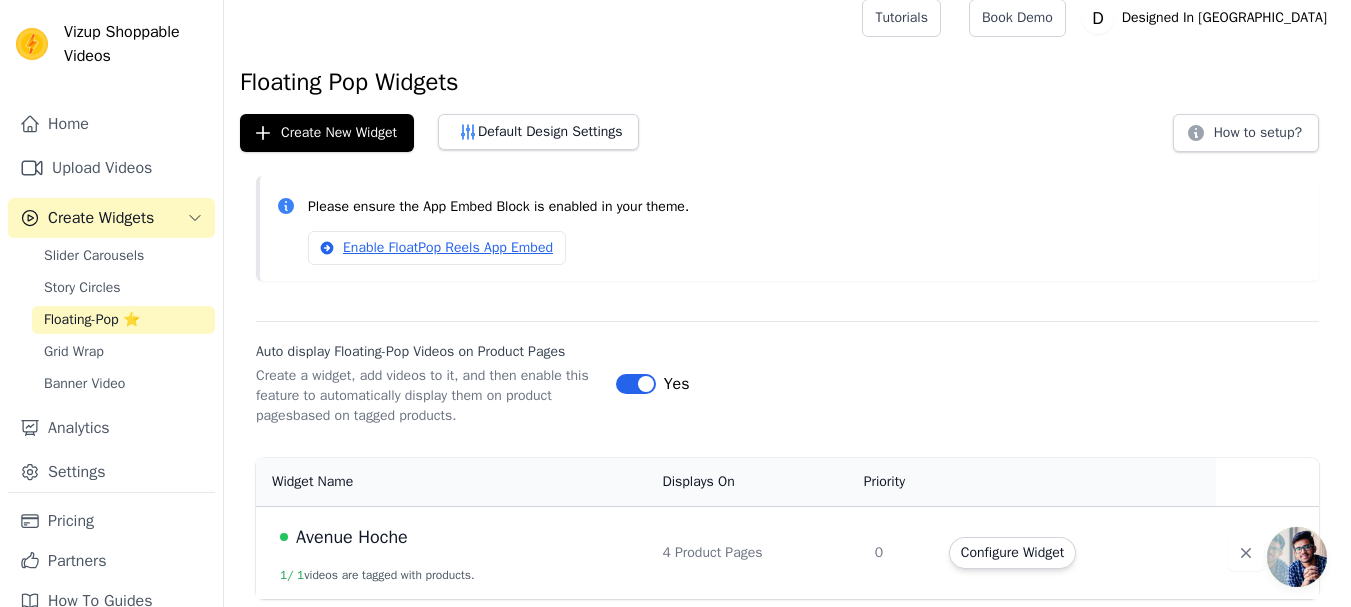 scroll, scrollTop: 14, scrollLeft: 0, axis: vertical 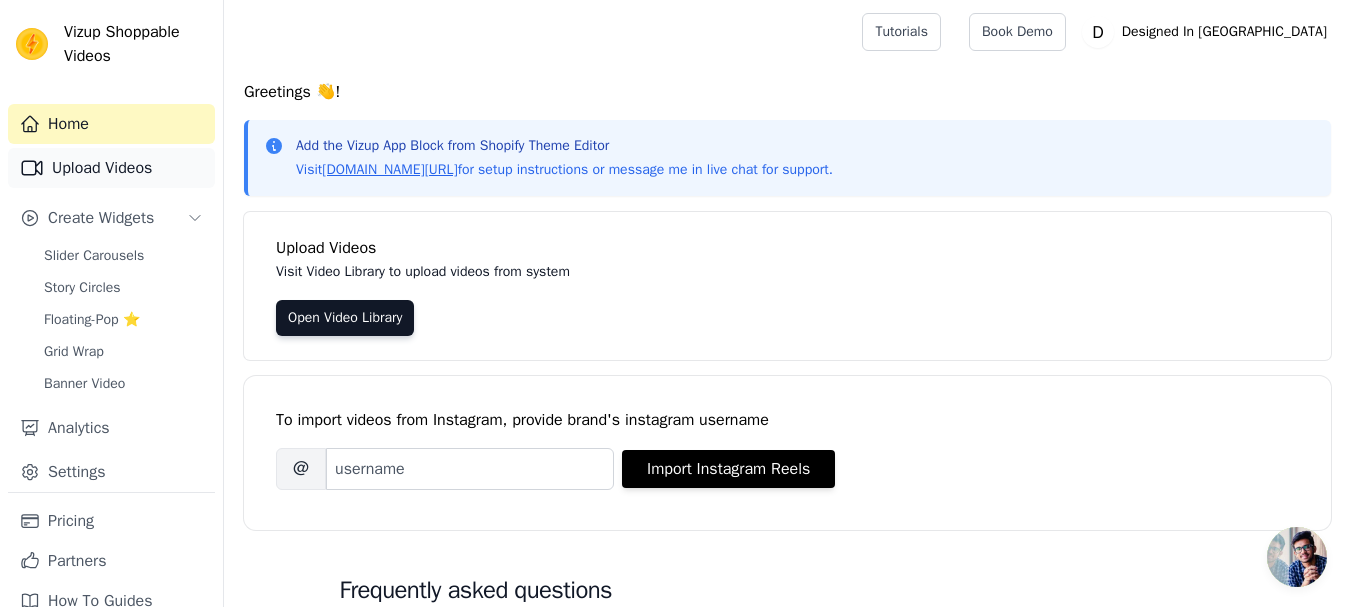 click on "Upload Videos" at bounding box center [111, 168] 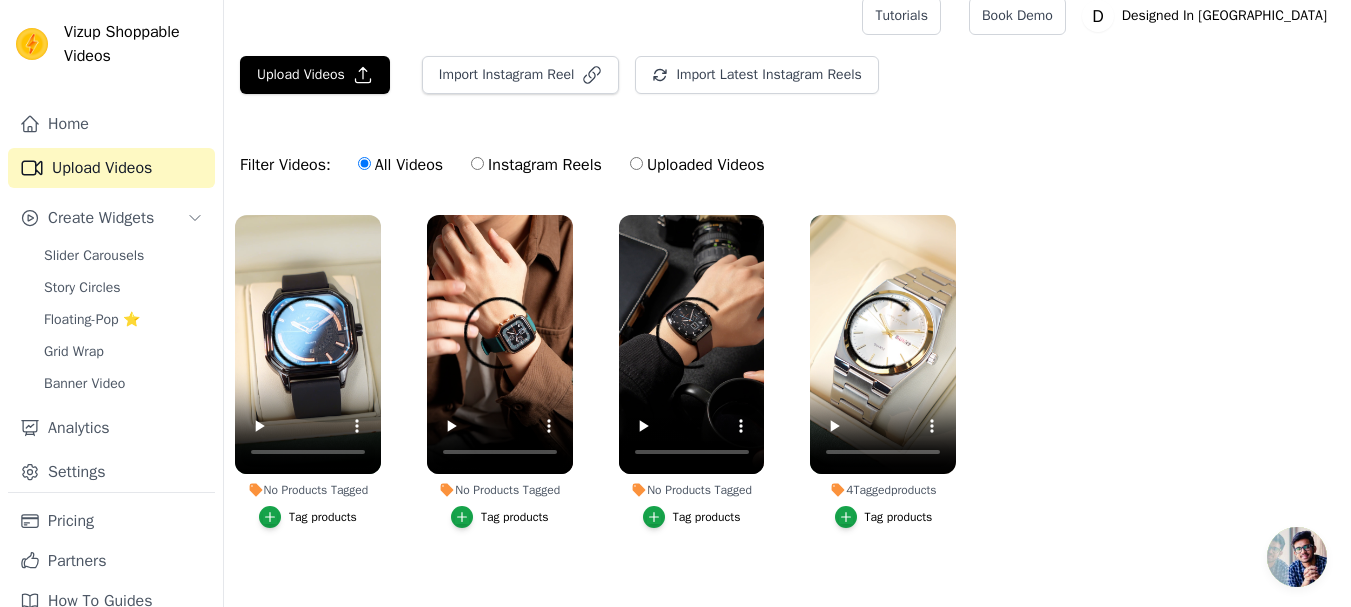 scroll, scrollTop: 0, scrollLeft: 0, axis: both 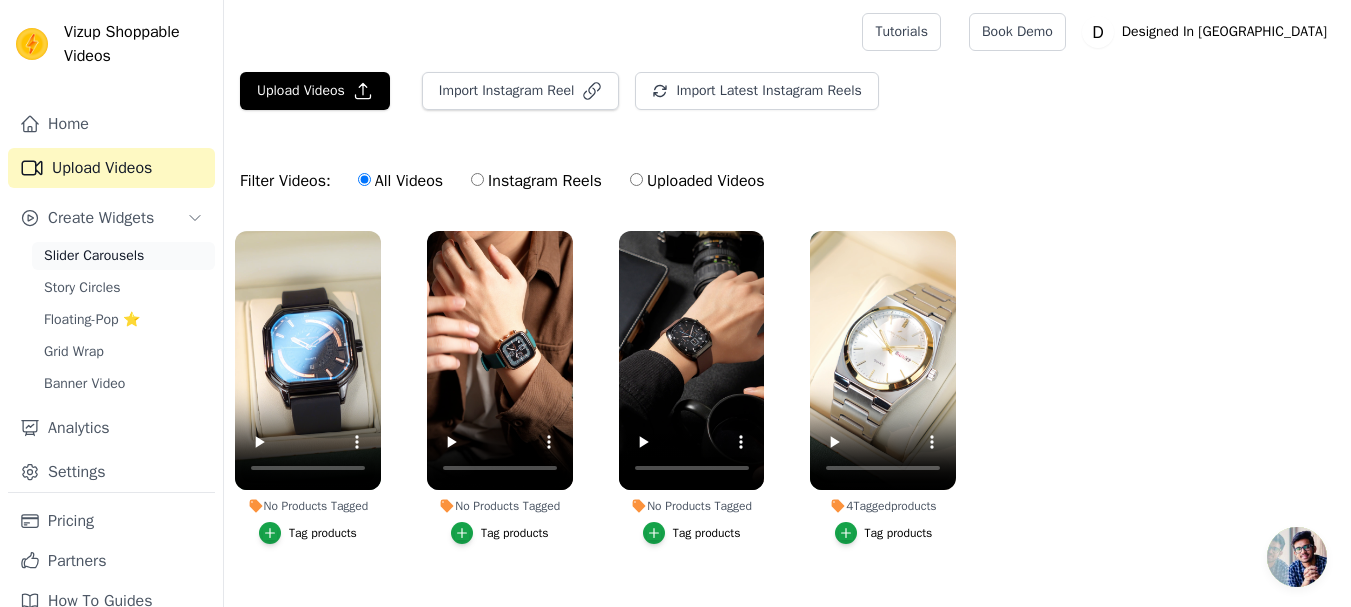 click on "Slider Carousels" at bounding box center [94, 256] 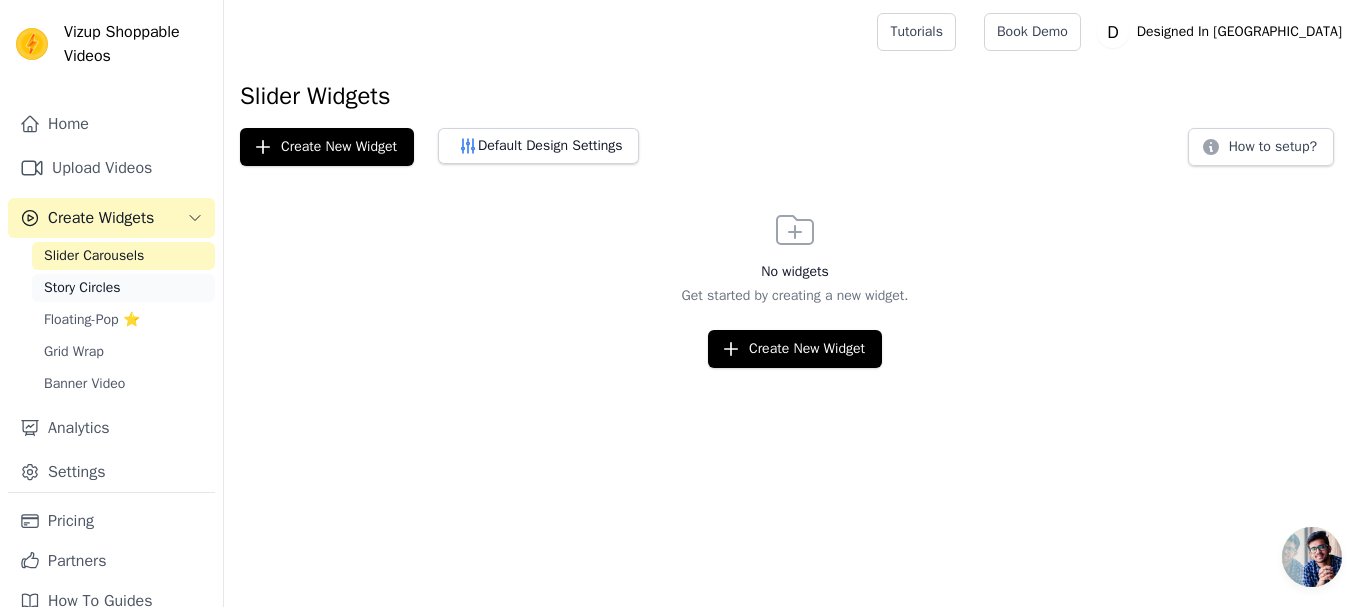 click on "Story Circles" at bounding box center (82, 288) 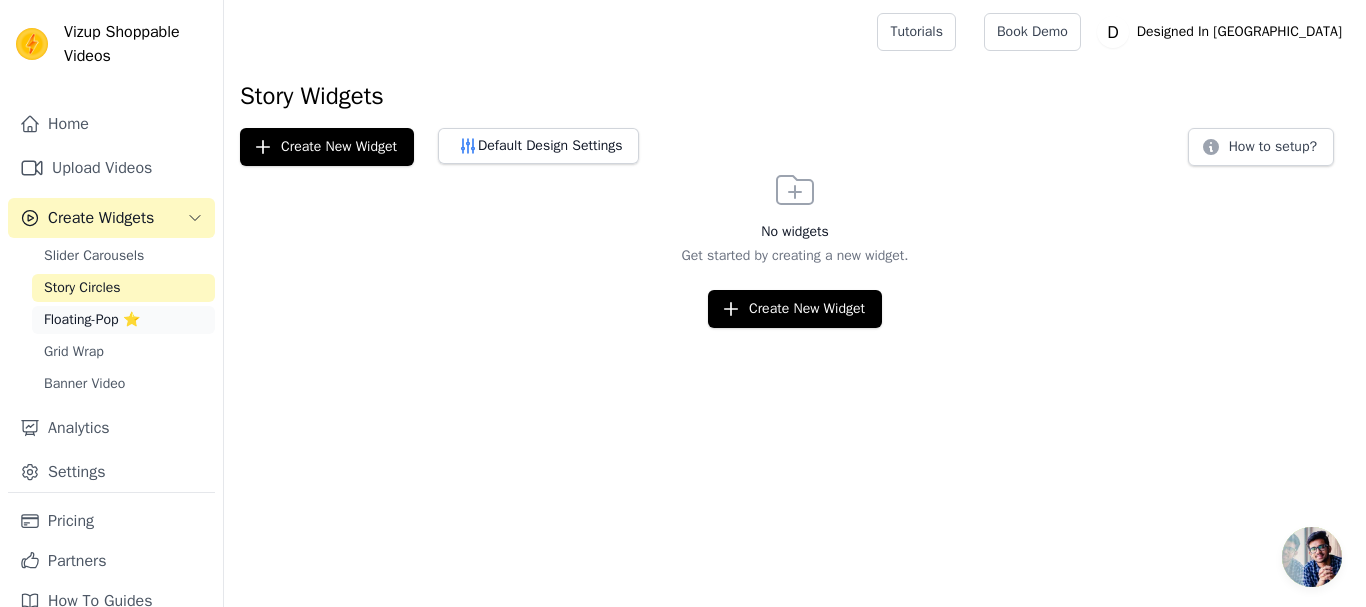 click on "Floating-Pop ⭐" at bounding box center [92, 320] 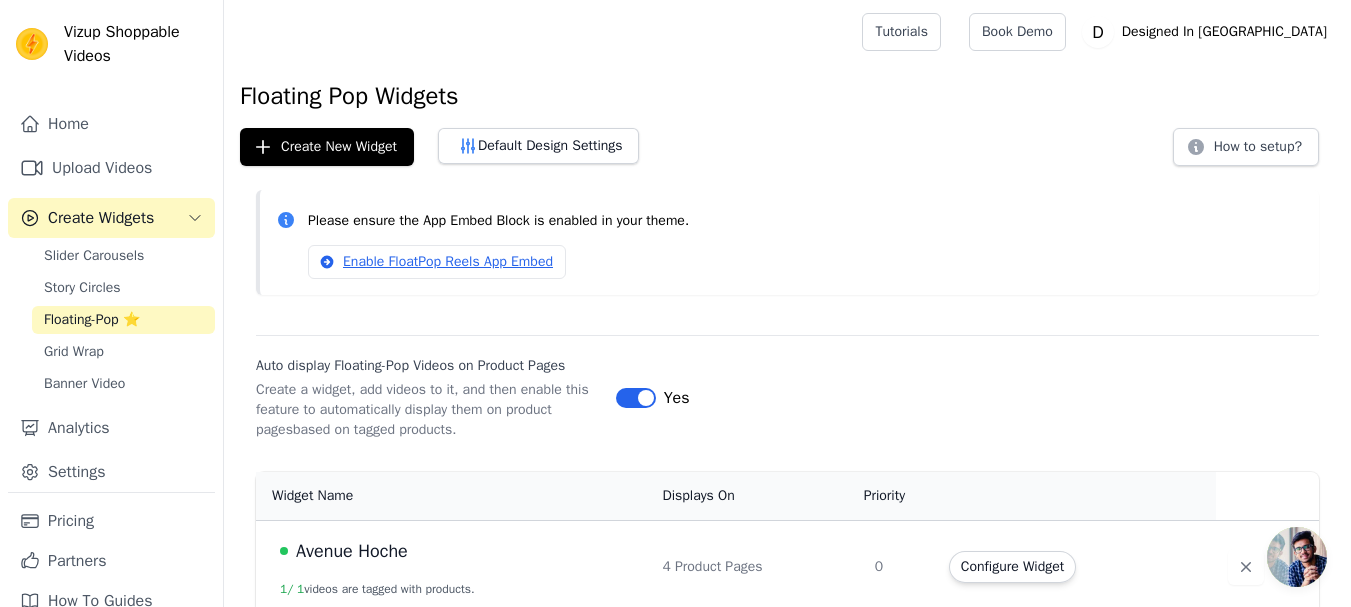 scroll, scrollTop: 14, scrollLeft: 0, axis: vertical 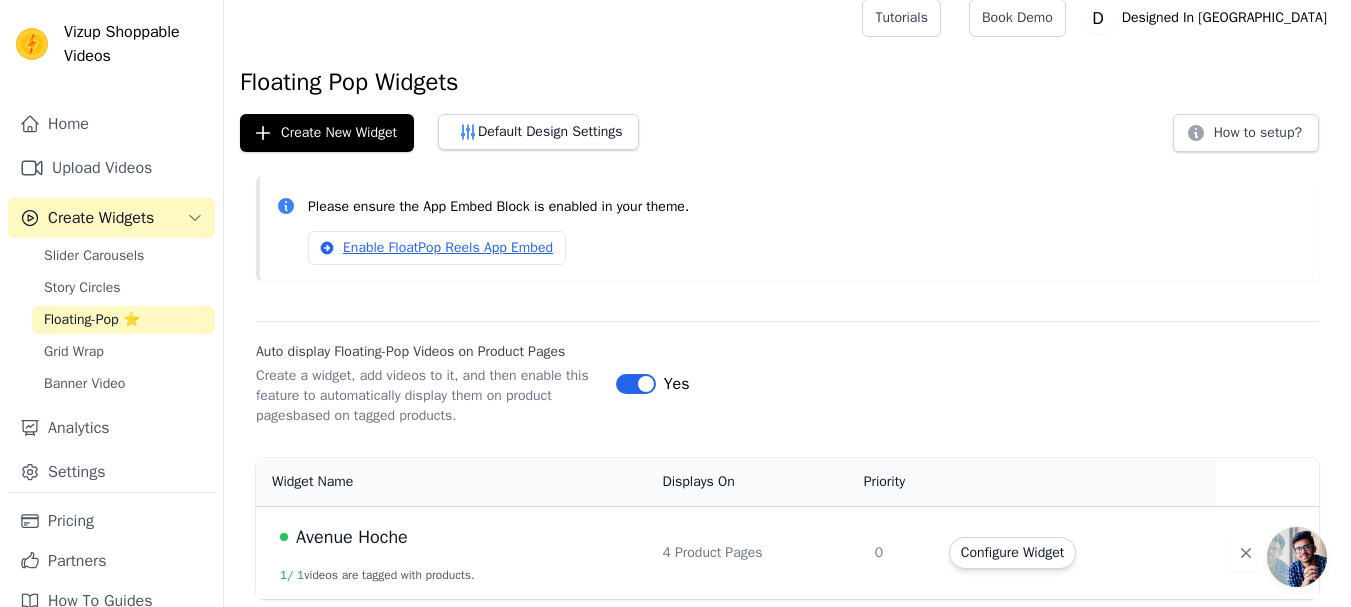 click on "Avenue Hoche" at bounding box center (352, 537) 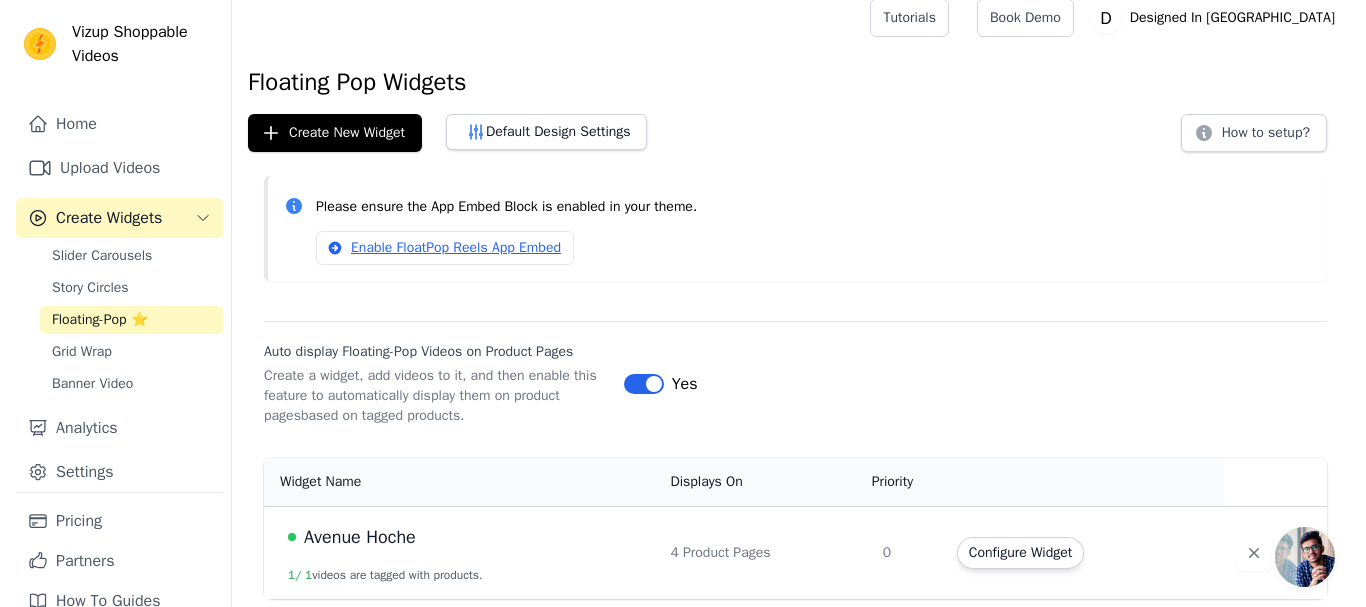 scroll, scrollTop: 0, scrollLeft: 0, axis: both 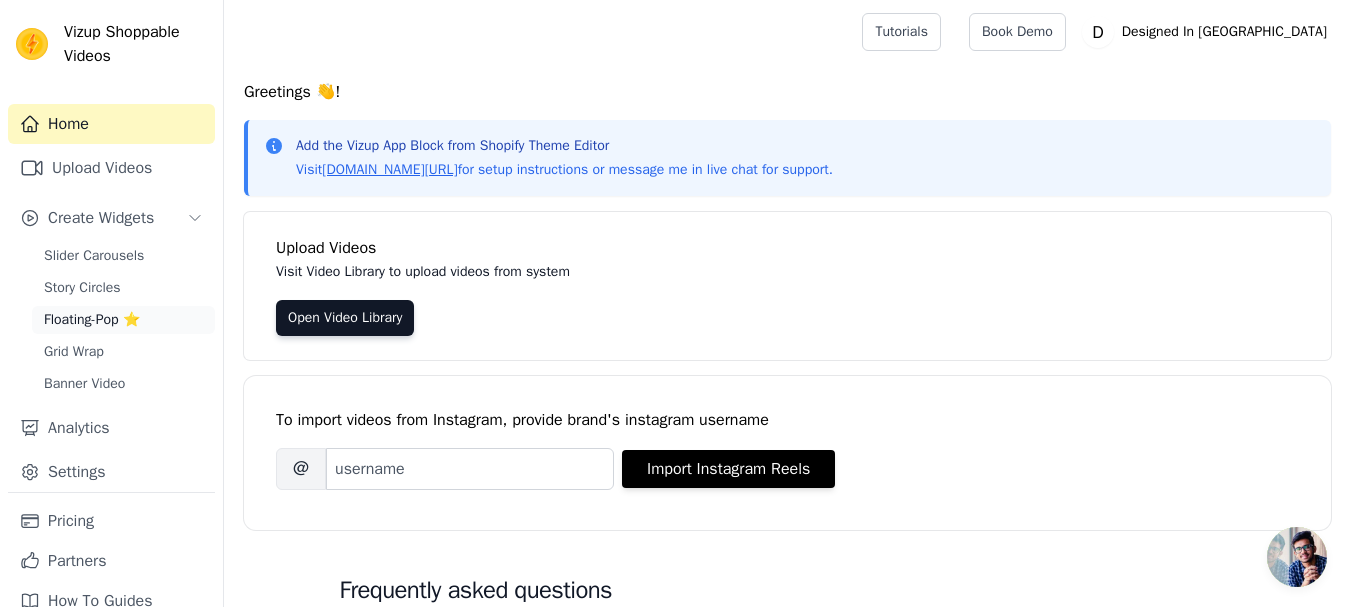 click on "Floating-Pop ⭐" at bounding box center [92, 320] 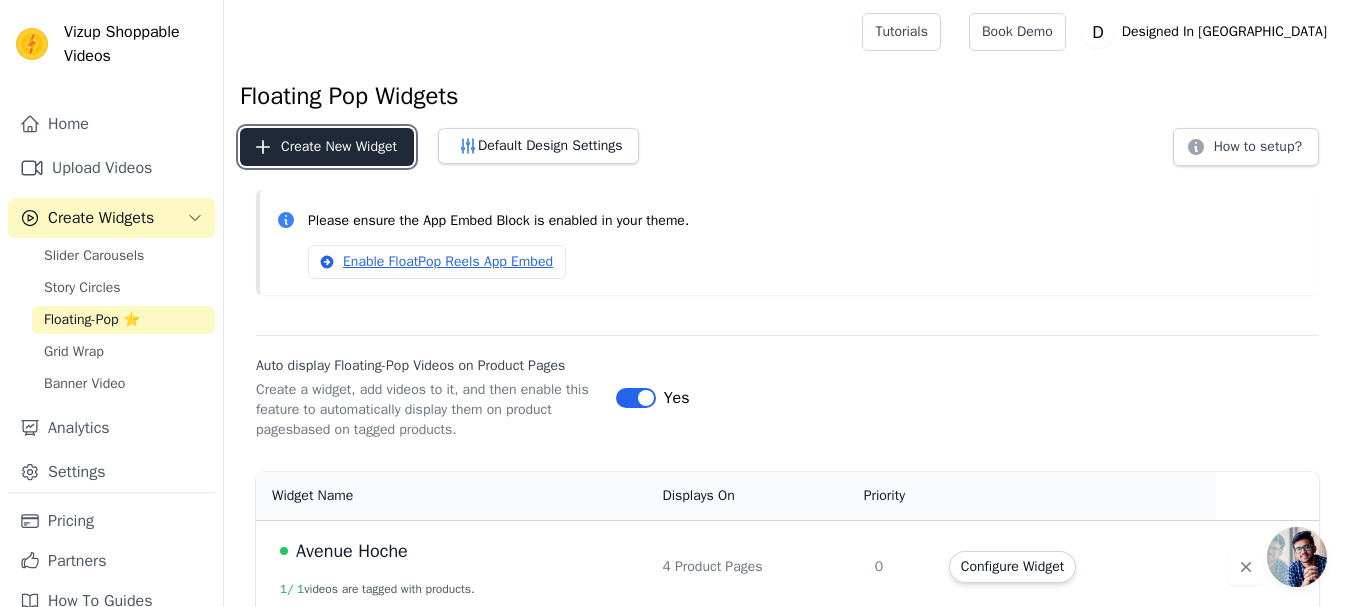 click on "Create New Widget" at bounding box center [327, 147] 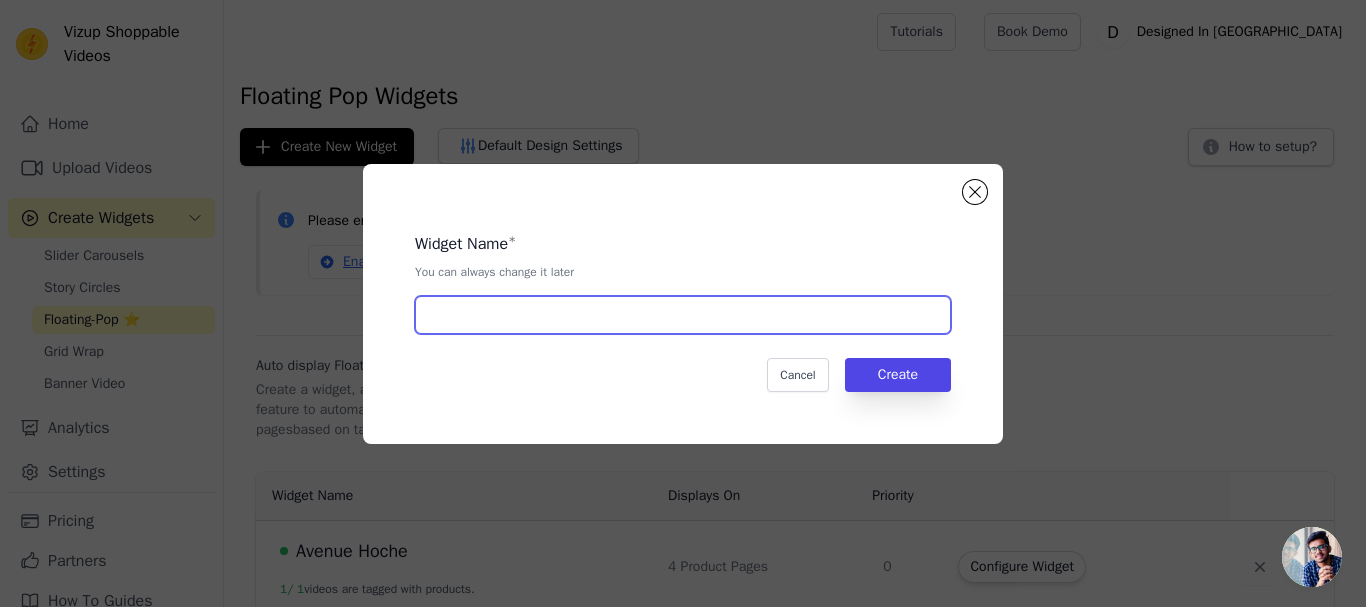 click at bounding box center [683, 315] 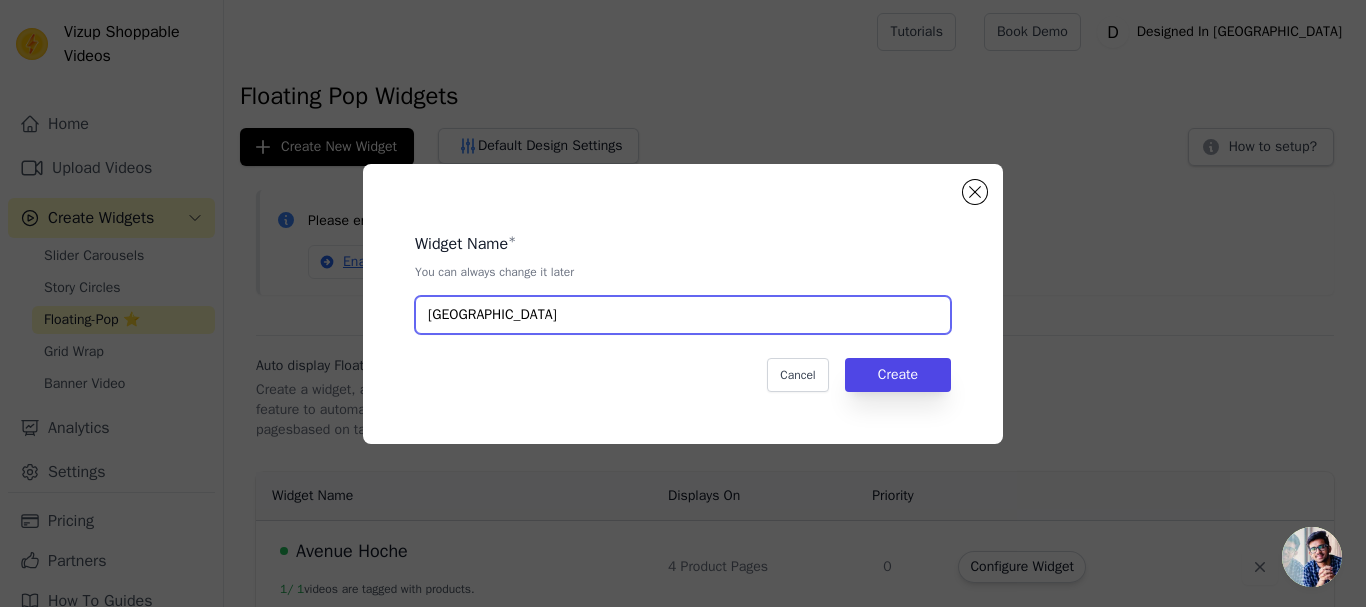 type on "[GEOGRAPHIC_DATA]" 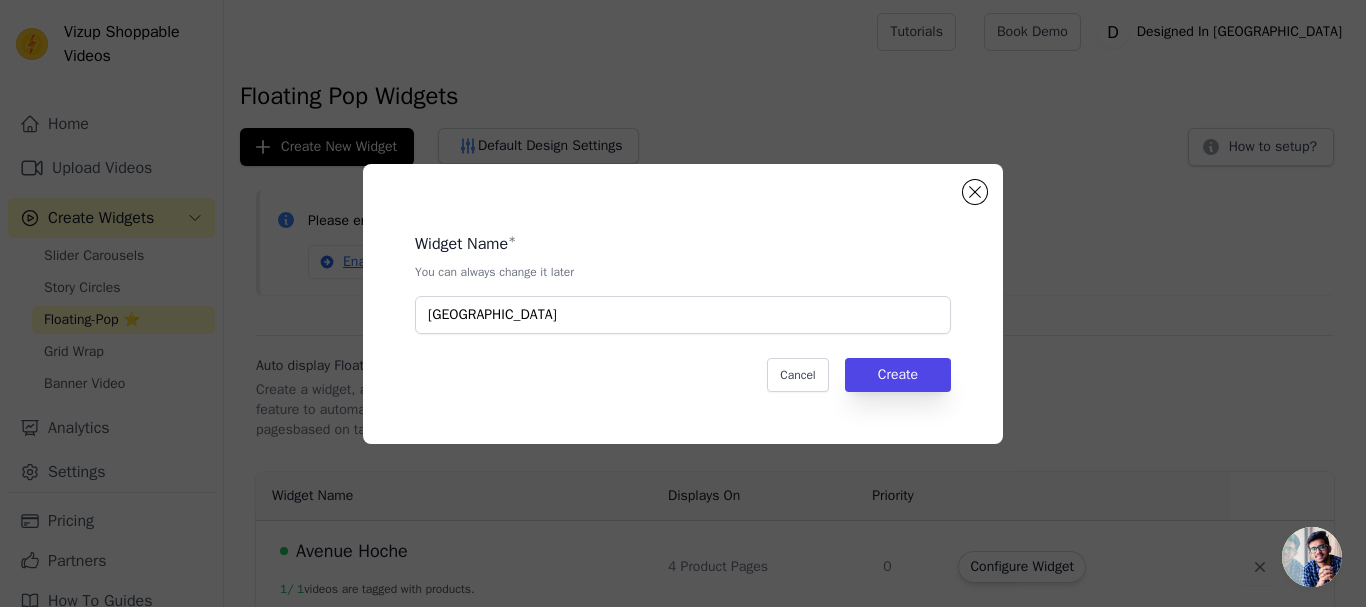 click on "Widget Name   *   You can always change it later   Belleville     Cancel   Create" at bounding box center (683, 304) 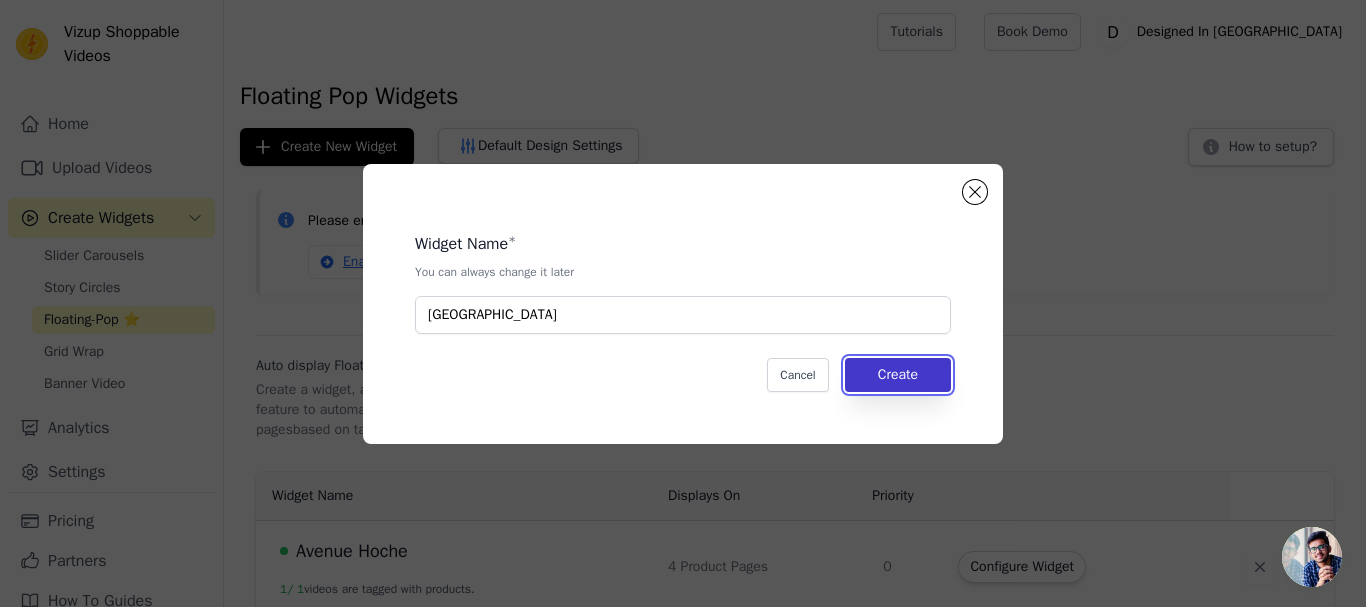 click on "Create" at bounding box center [898, 375] 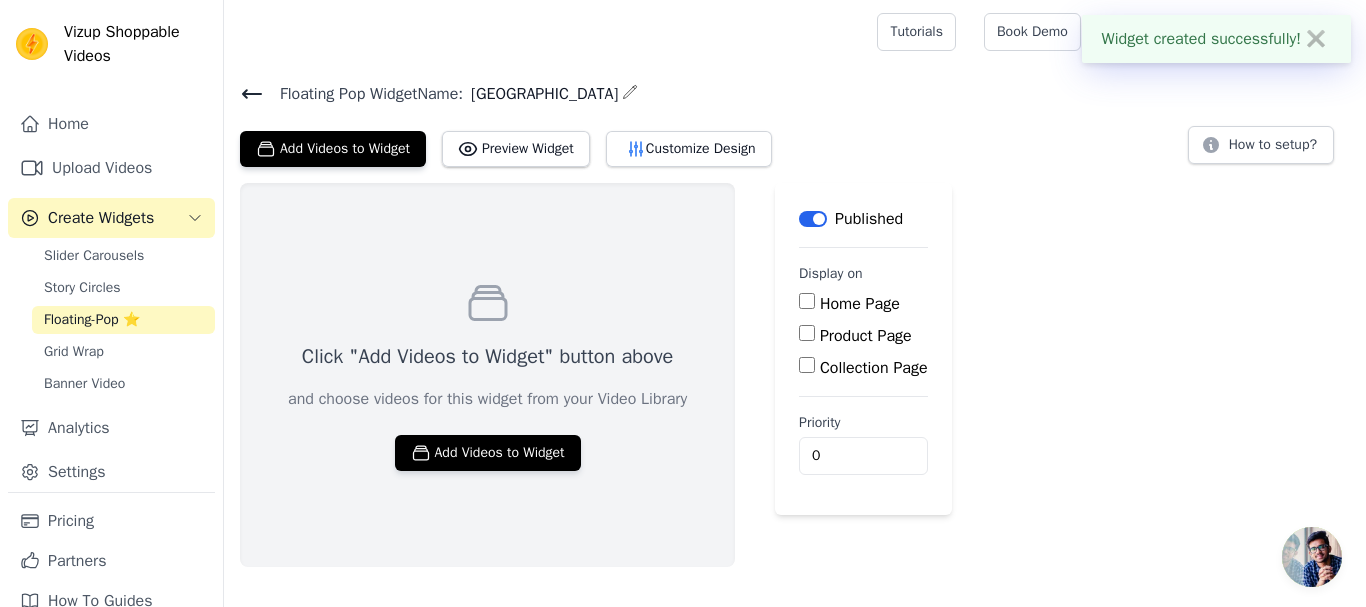 click on "Product Page" at bounding box center [866, 336] 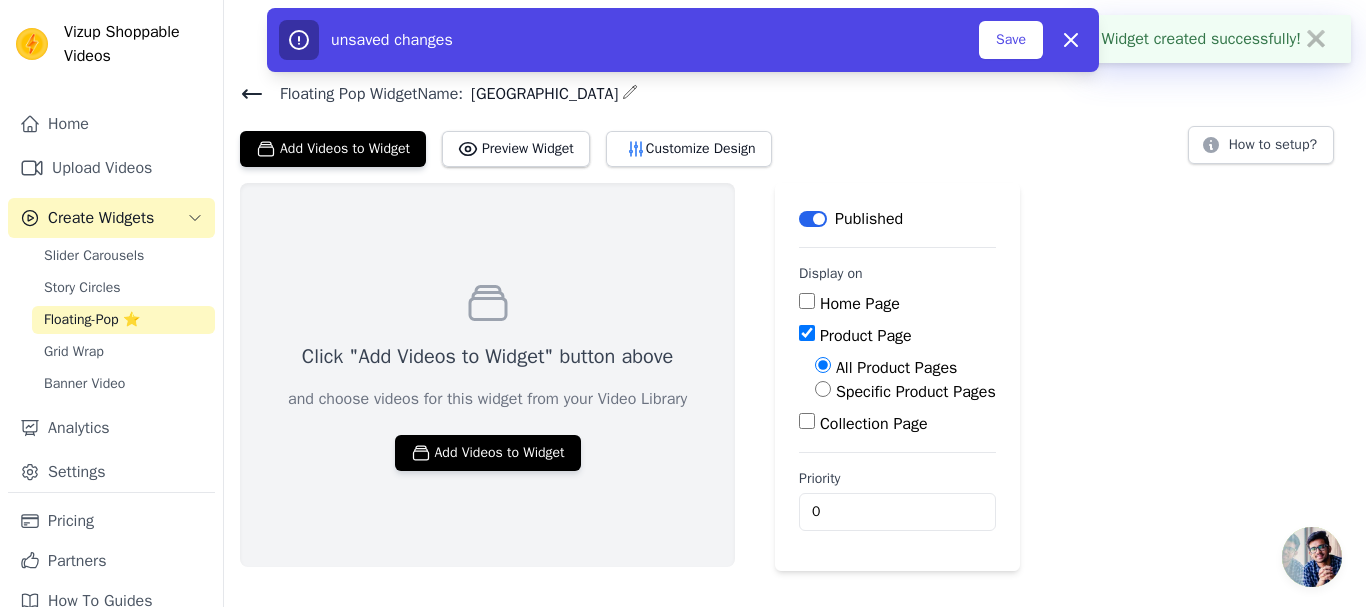 click on "Specific Product Pages" at bounding box center (916, 392) 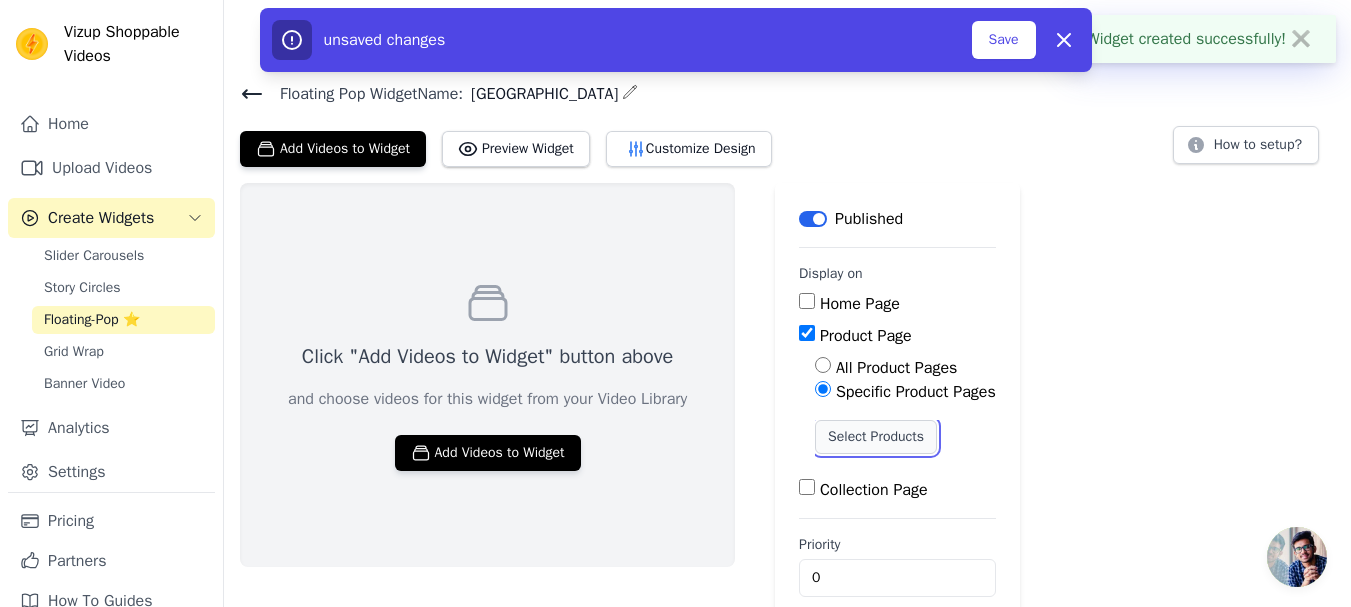 click on "Select Products" at bounding box center [876, 437] 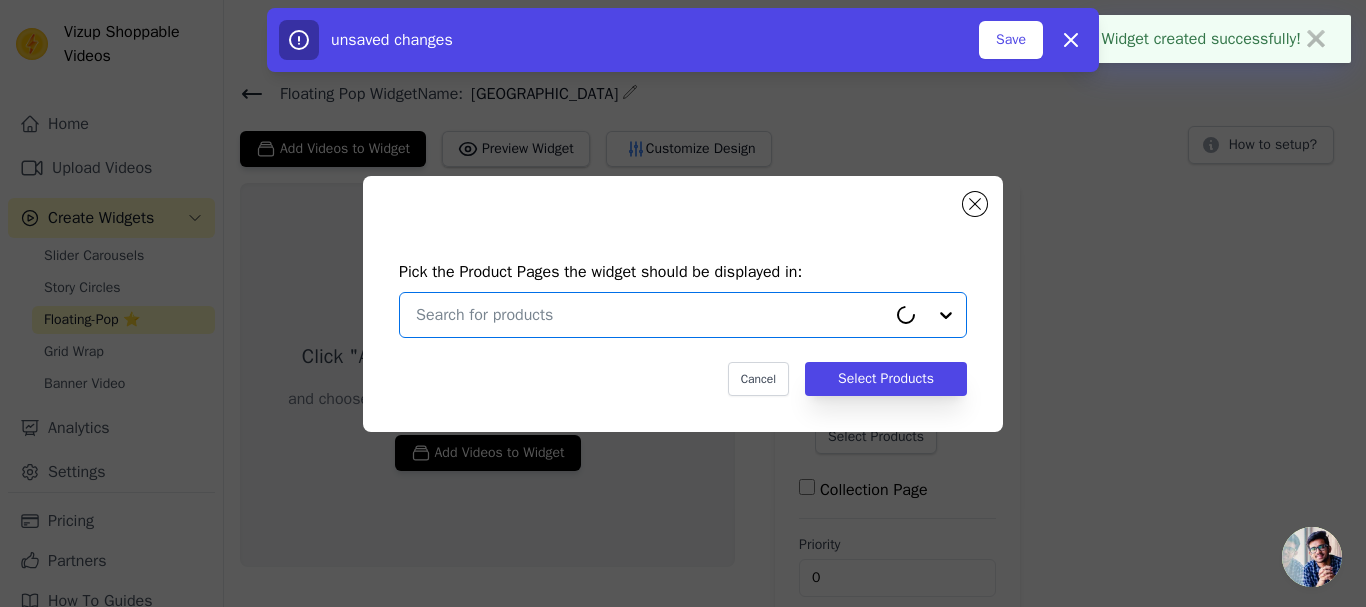 click at bounding box center (651, 315) 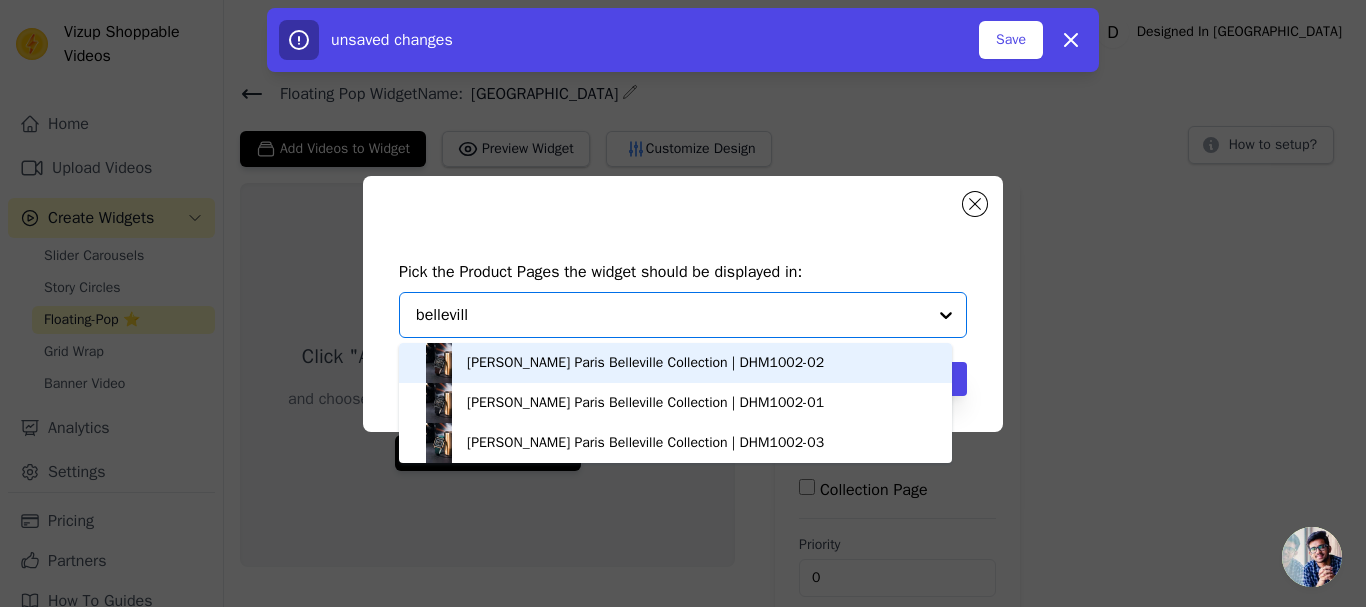 type on "belleville" 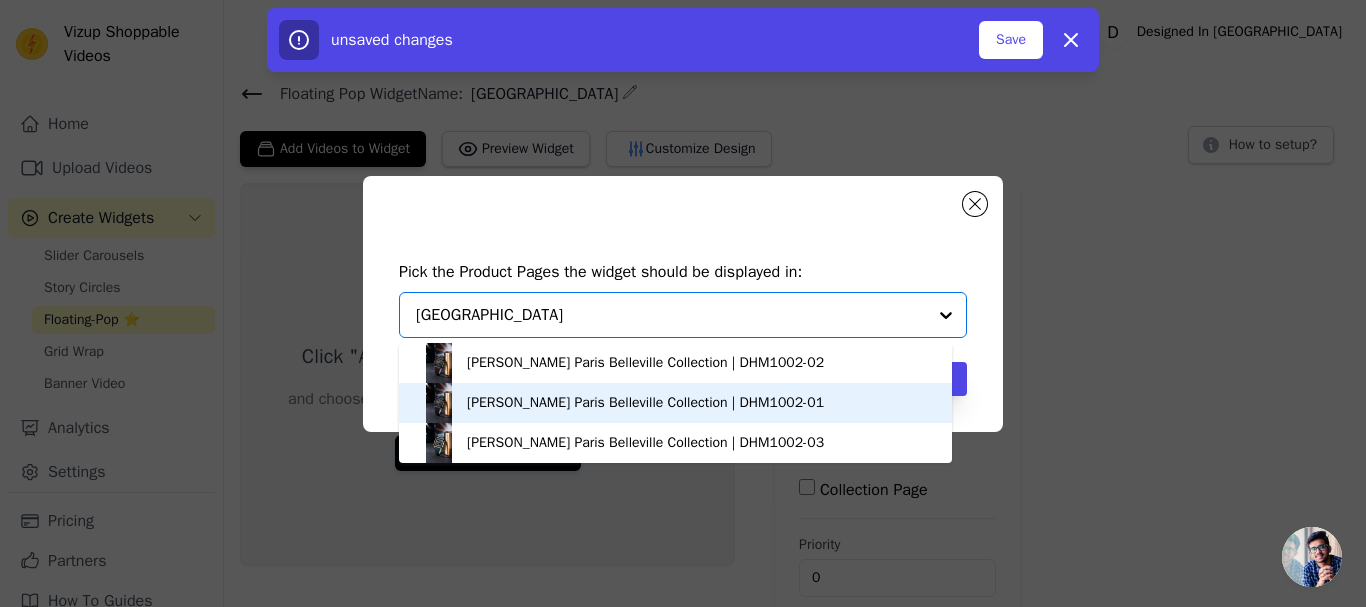 click on "[PERSON_NAME] Paris Belleville Collection | DHM1002-01" at bounding box center [645, 403] 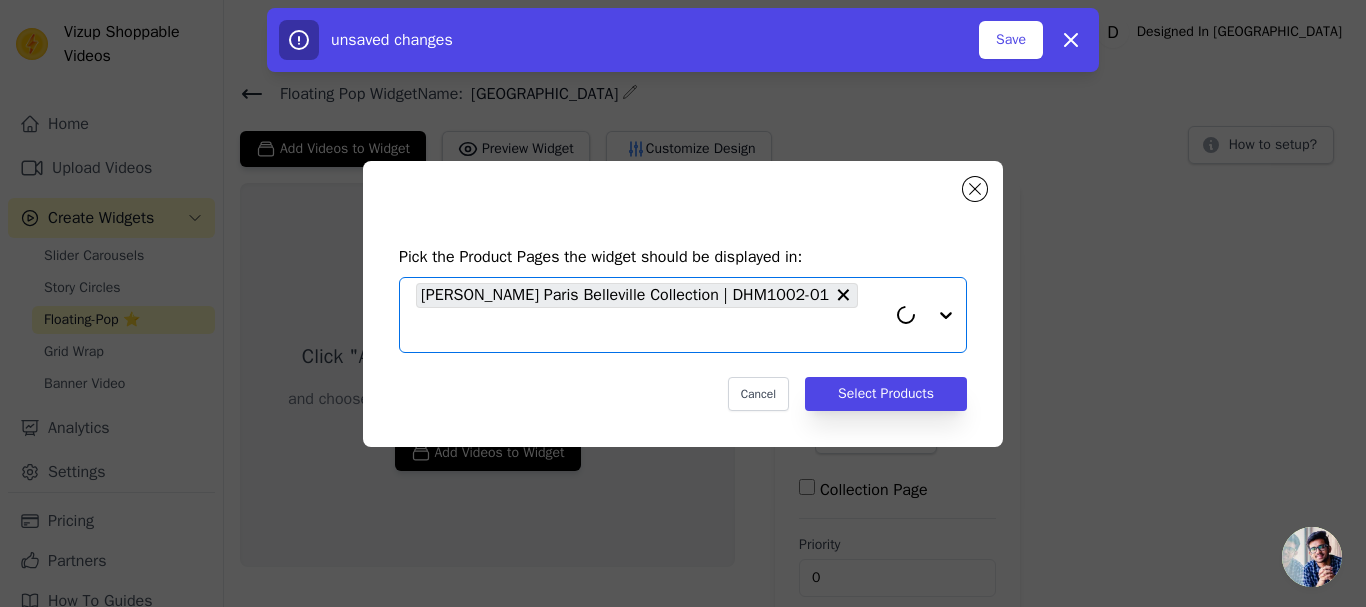 paste on "belleville" 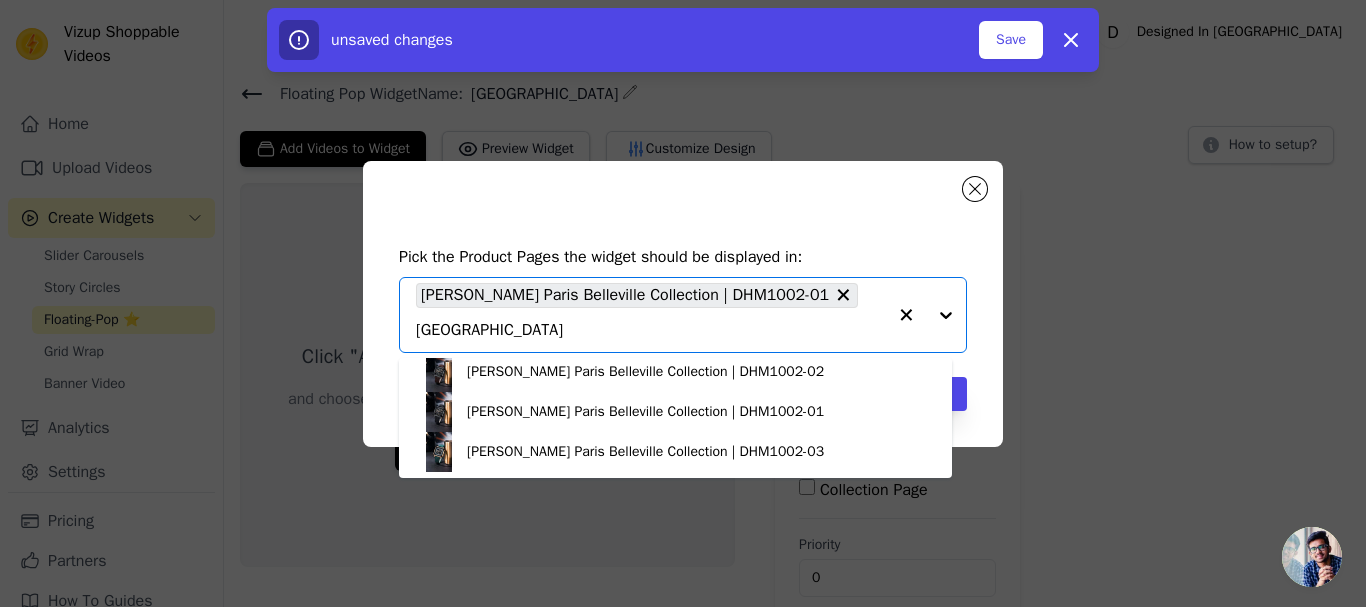 scroll, scrollTop: 0, scrollLeft: 0, axis: both 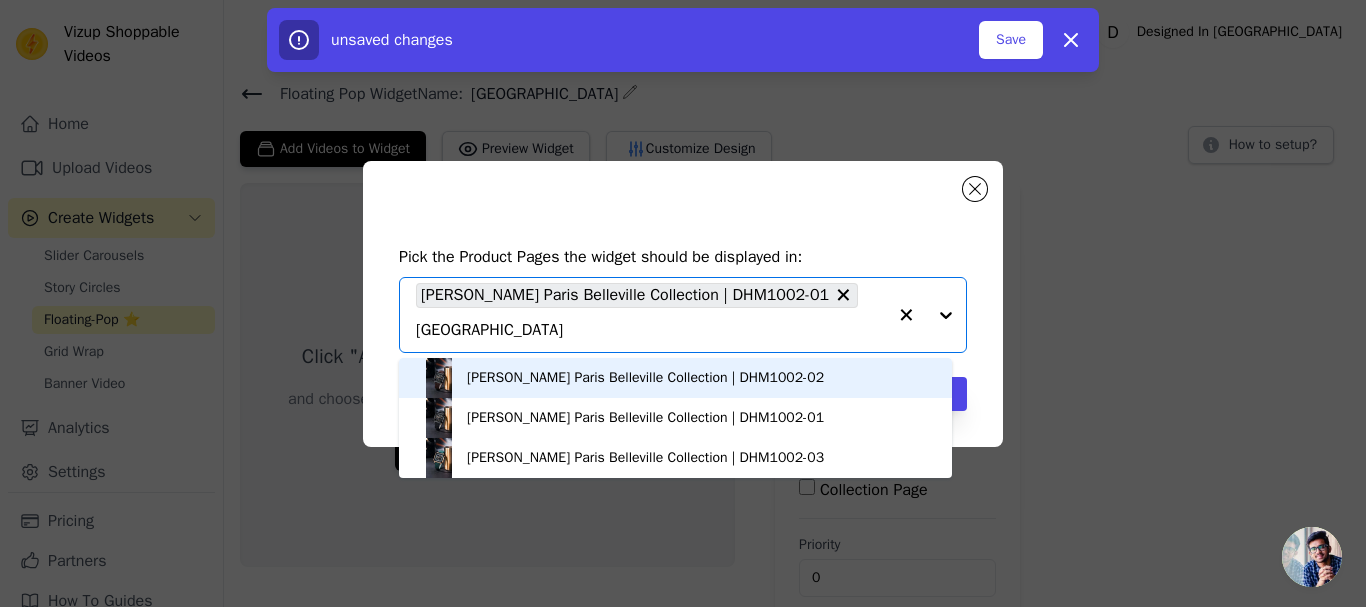 click on "[PERSON_NAME] Paris Belleville Collection | DHM1002-02" at bounding box center [645, 378] 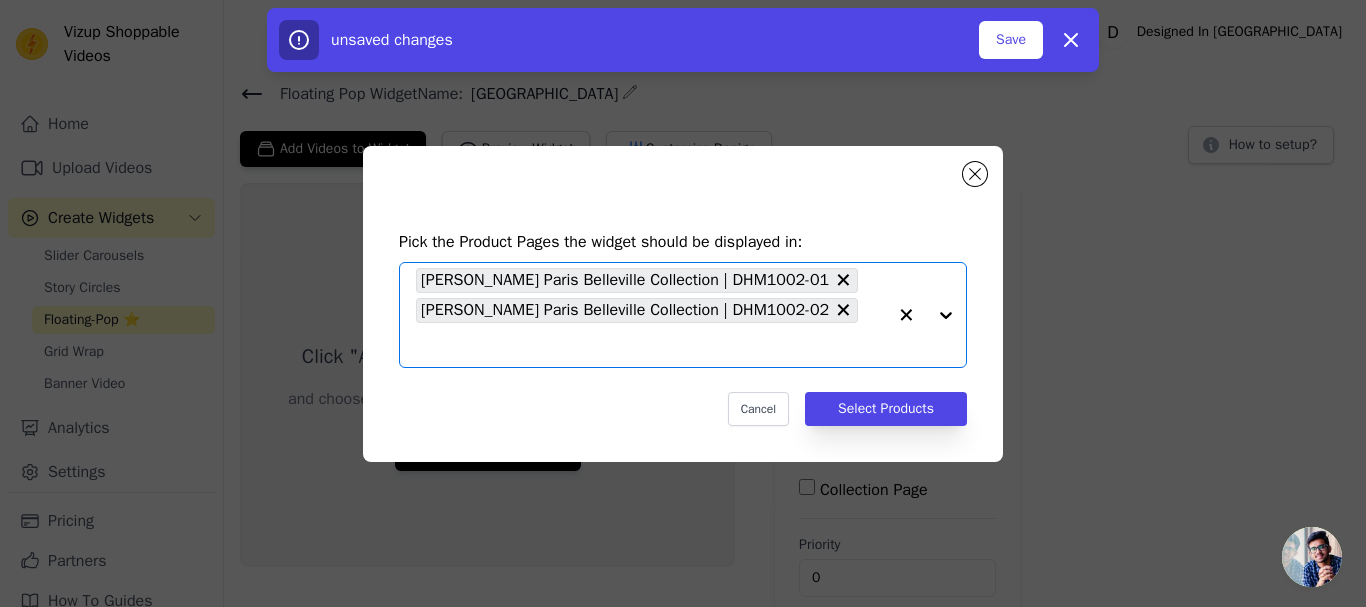 paste on "belleville" 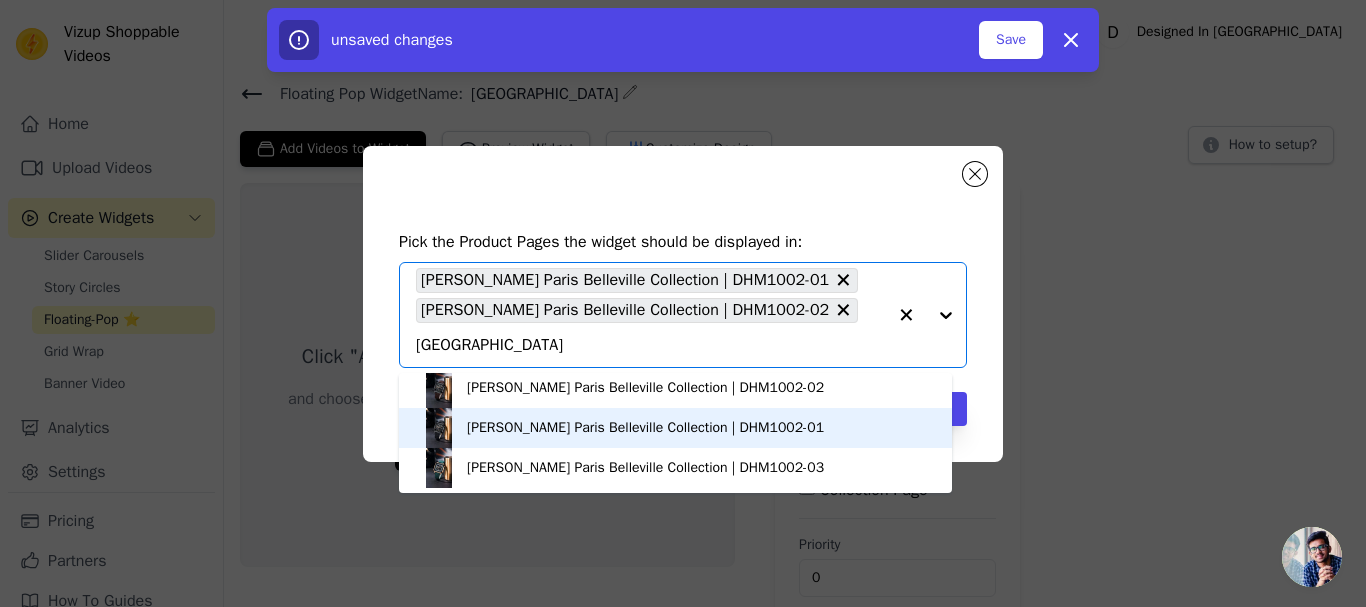 scroll, scrollTop: 6, scrollLeft: 0, axis: vertical 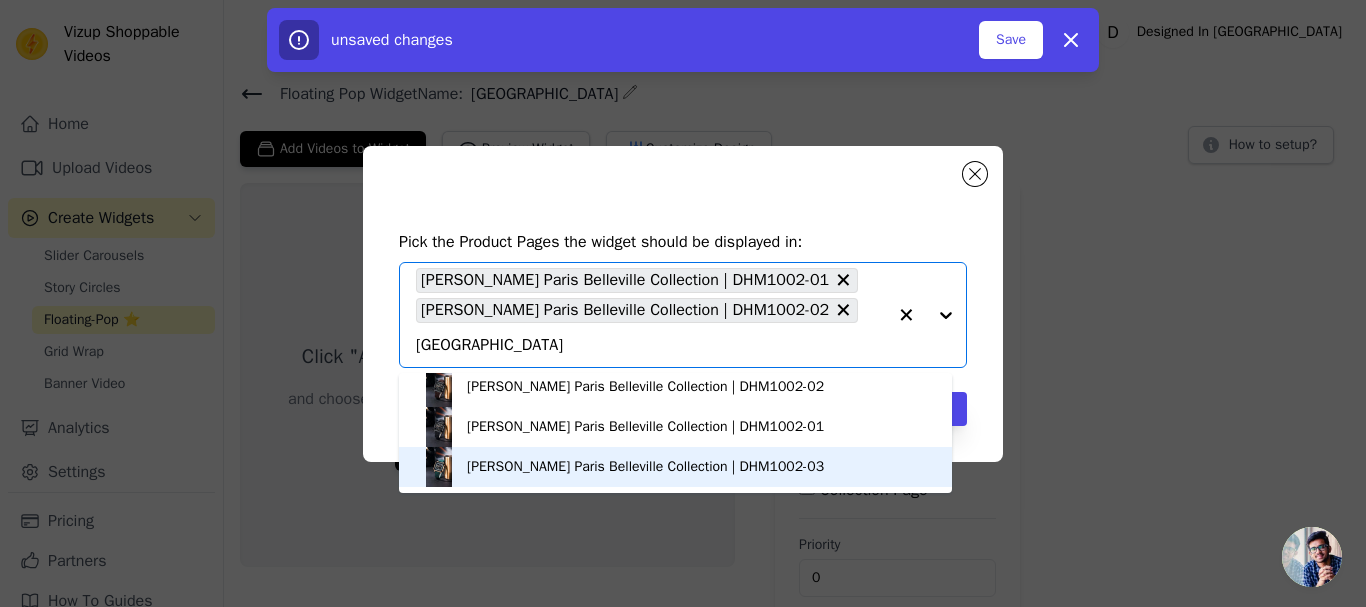 click on "[PERSON_NAME] Paris Belleville Collection | DHM1002-03" at bounding box center [645, 467] 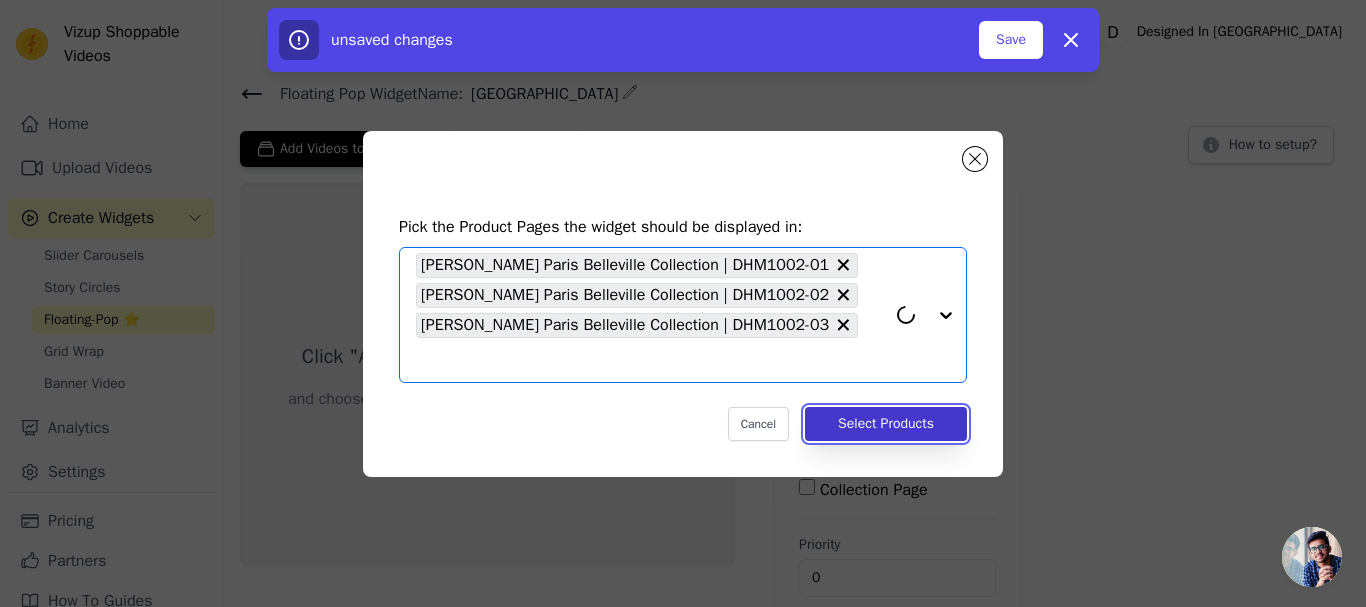 click on "Select Products" at bounding box center (886, 424) 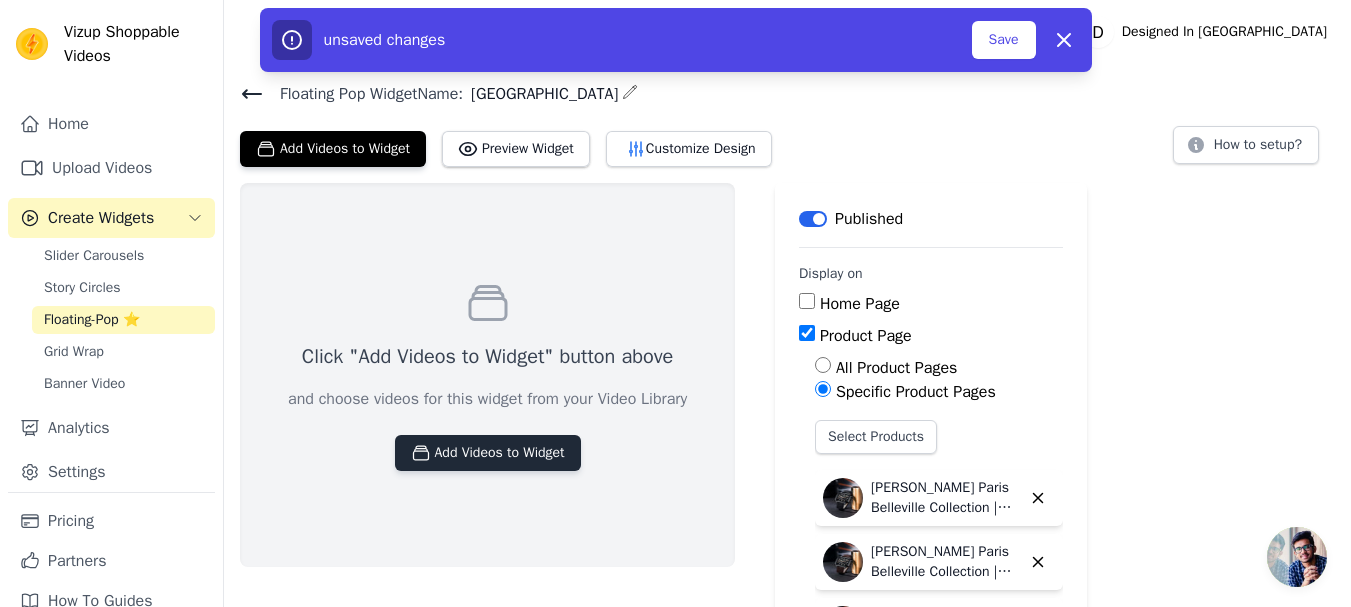 click on "Add Videos to Widget" at bounding box center (488, 453) 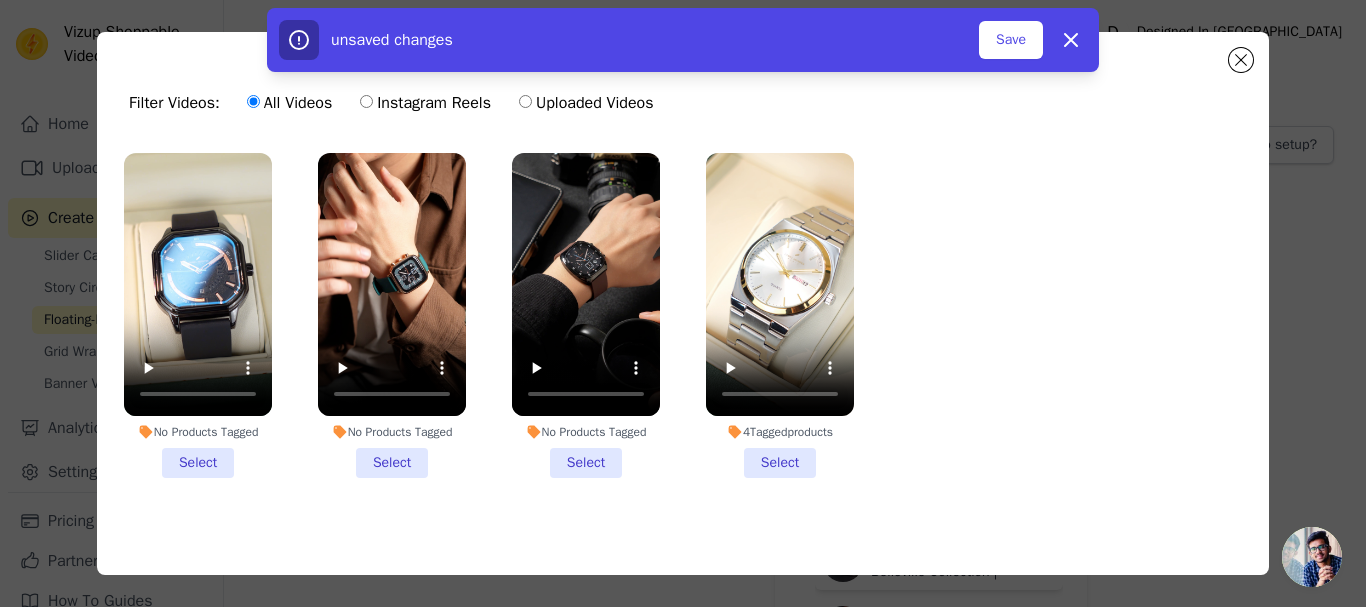 click on "No Products Tagged     Select" at bounding box center [392, 315] 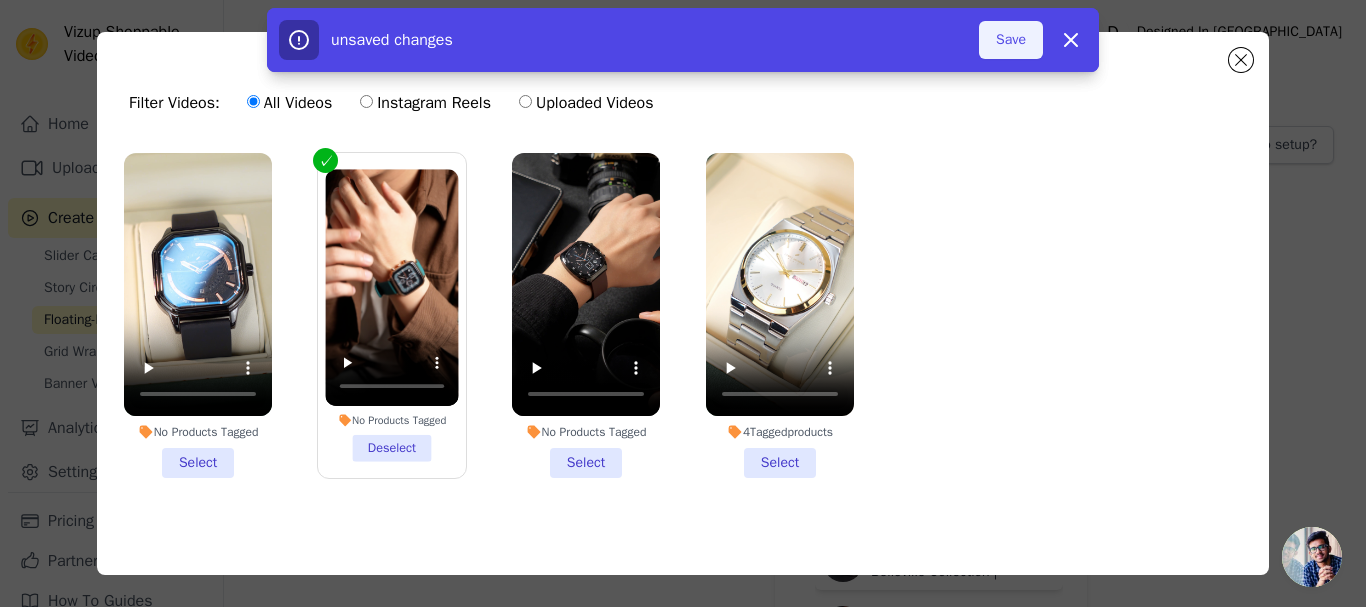 click on "Save" at bounding box center [1011, 40] 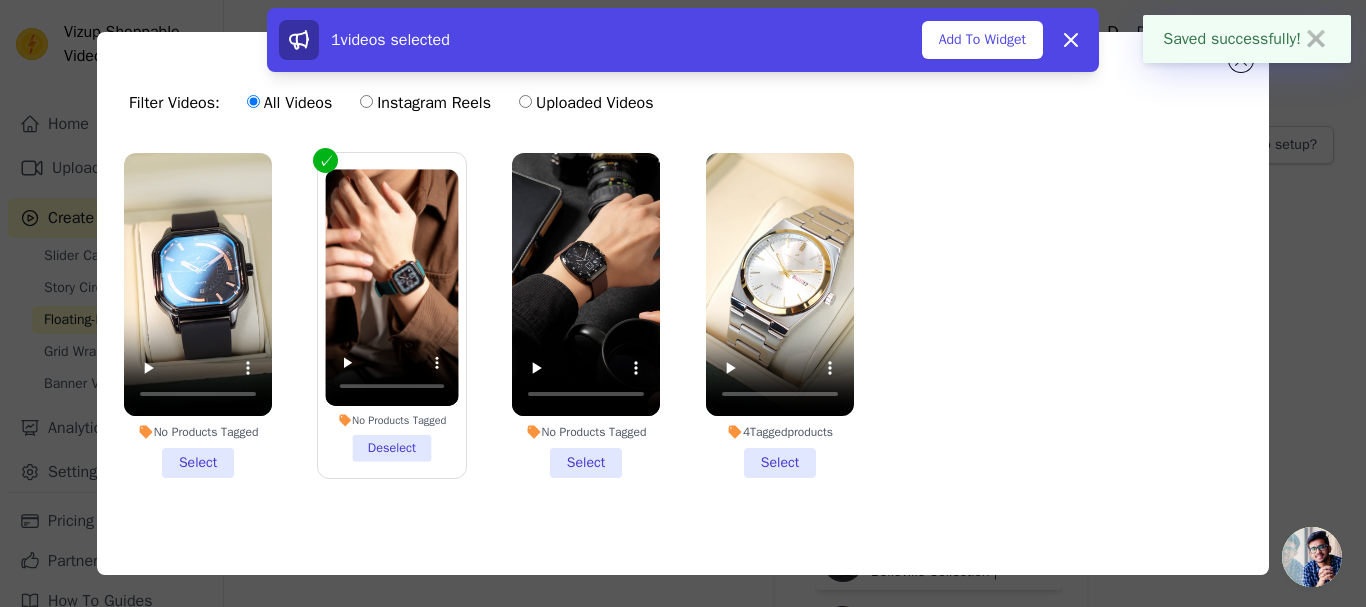 drag, startPoint x: 986, startPoint y: 37, endPoint x: 974, endPoint y: 79, distance: 43.68066 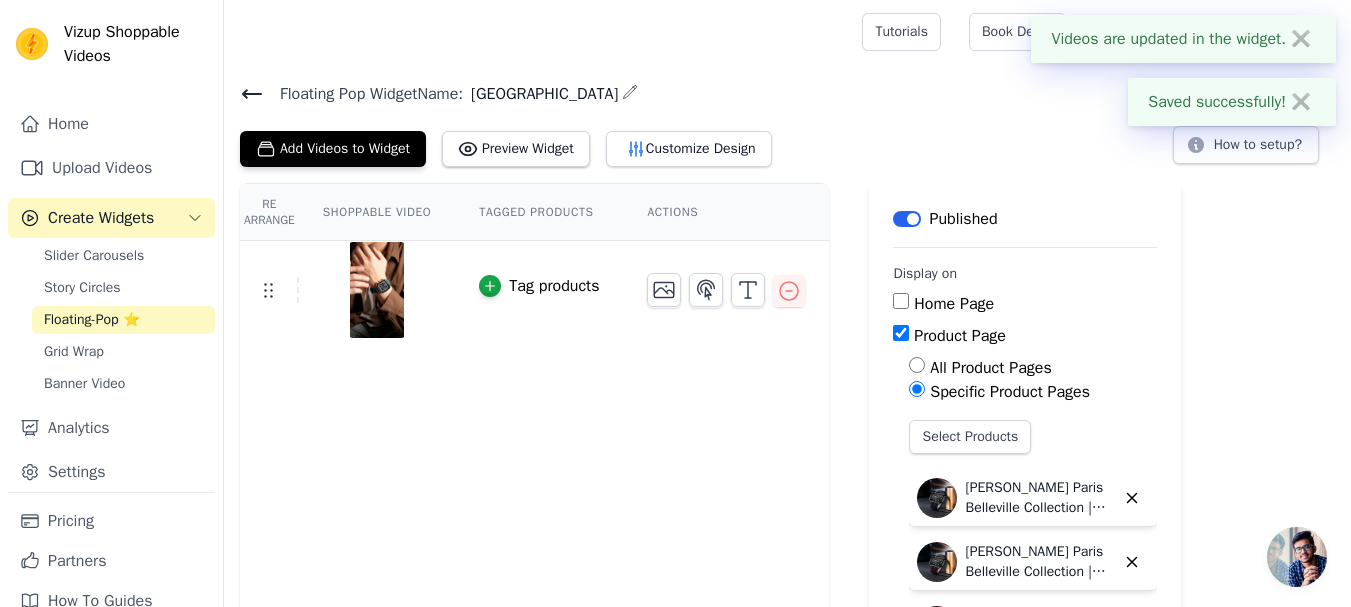 click on "Tag products" at bounding box center [554, 286] 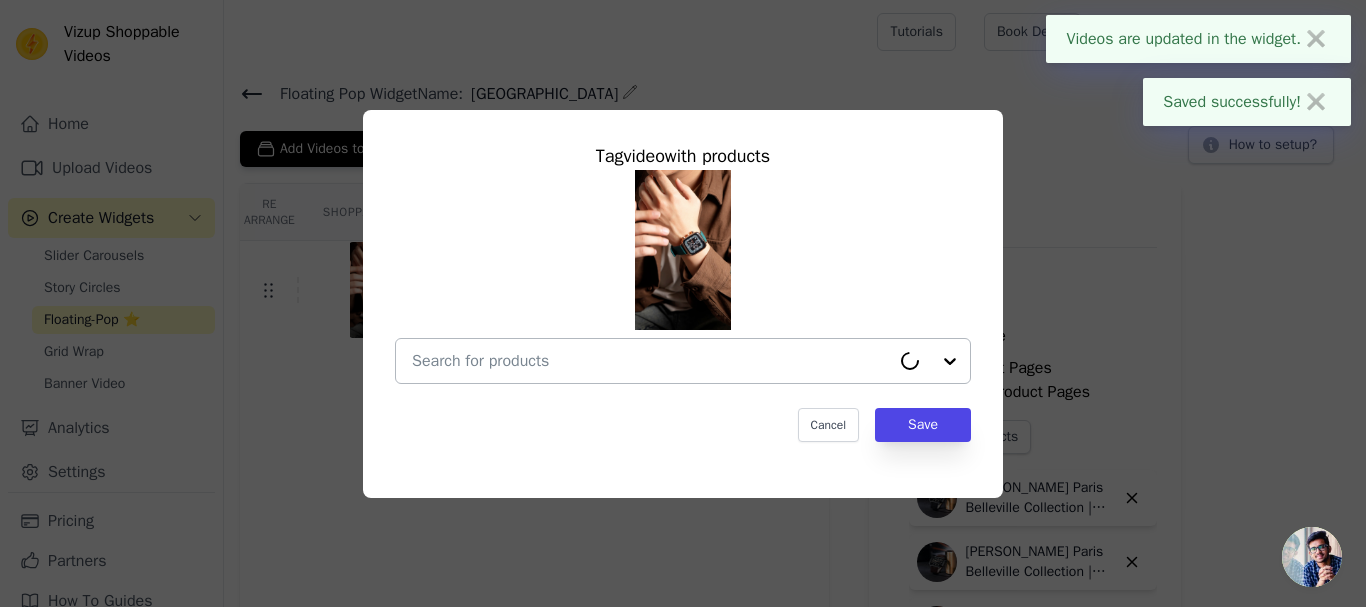 click at bounding box center [651, 361] 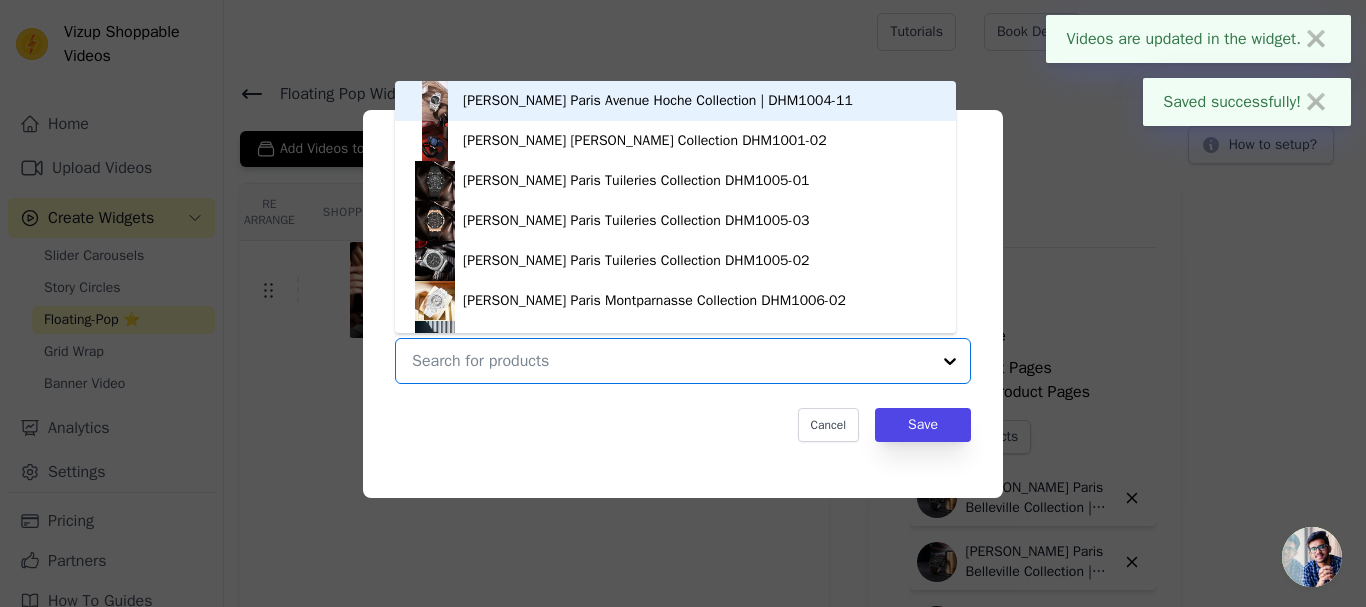 paste on "belleville" 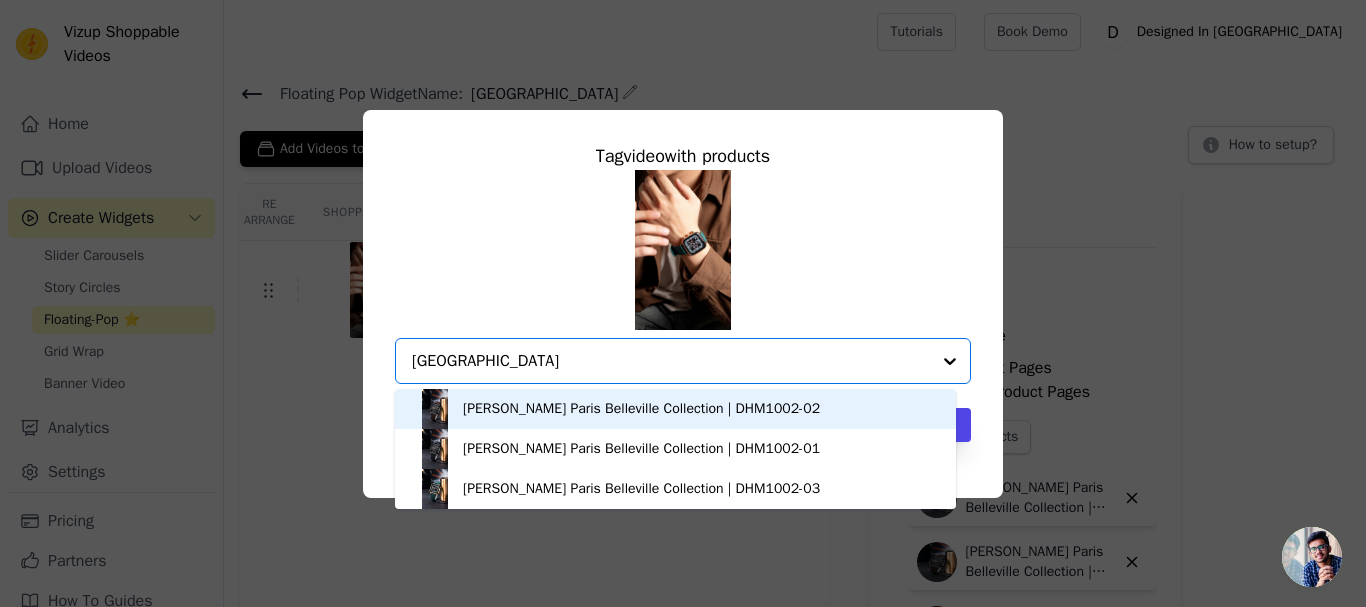 click on "[PERSON_NAME] Paris Belleville Collection | DHM1002-02" at bounding box center [675, 409] 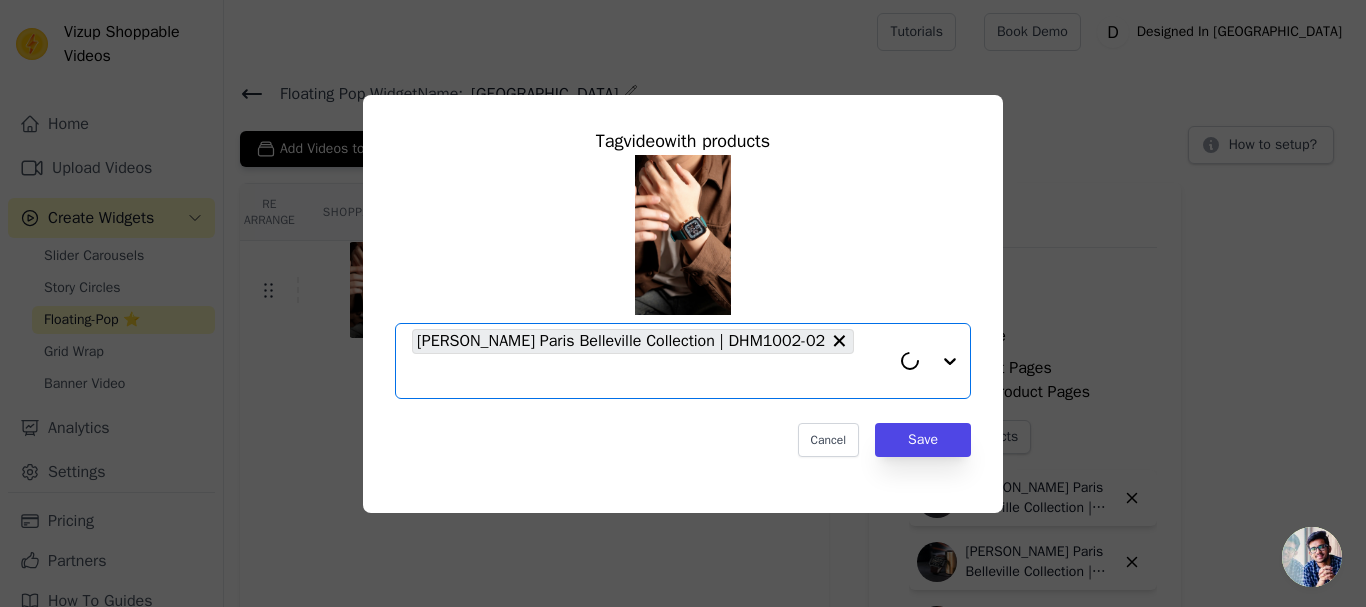 paste on "belleville" 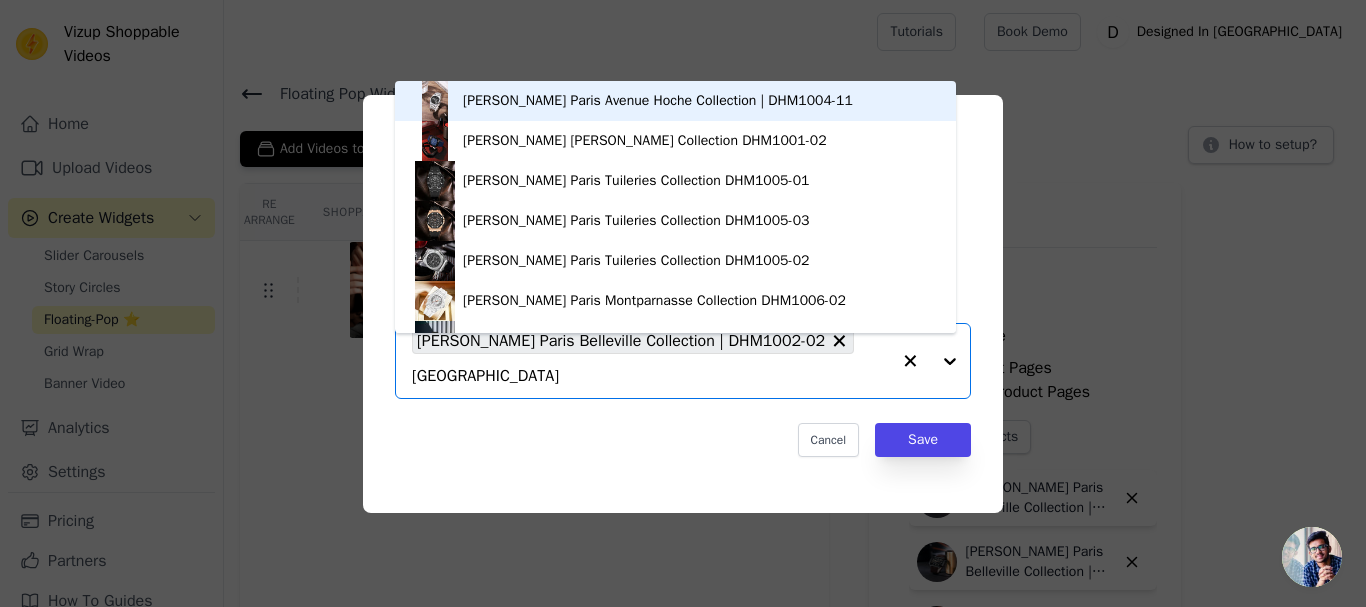 scroll, scrollTop: 0, scrollLeft: 0, axis: both 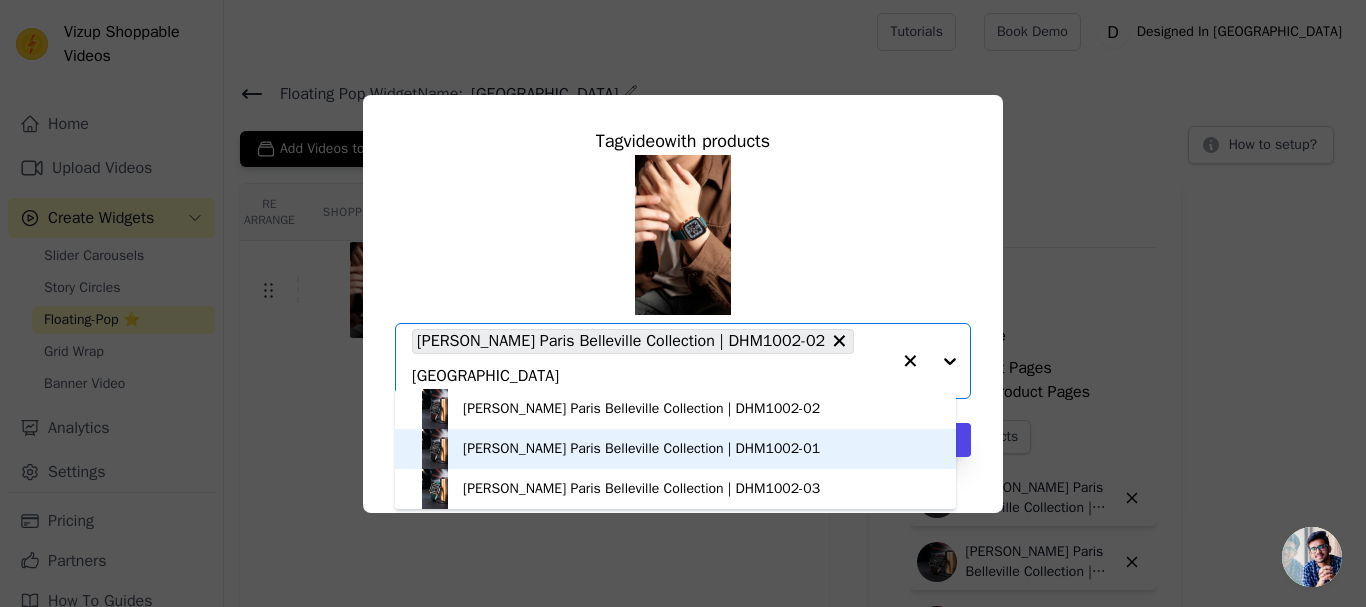 click on "[PERSON_NAME] Paris Belleville Collection | DHM1002-01" at bounding box center [641, 449] 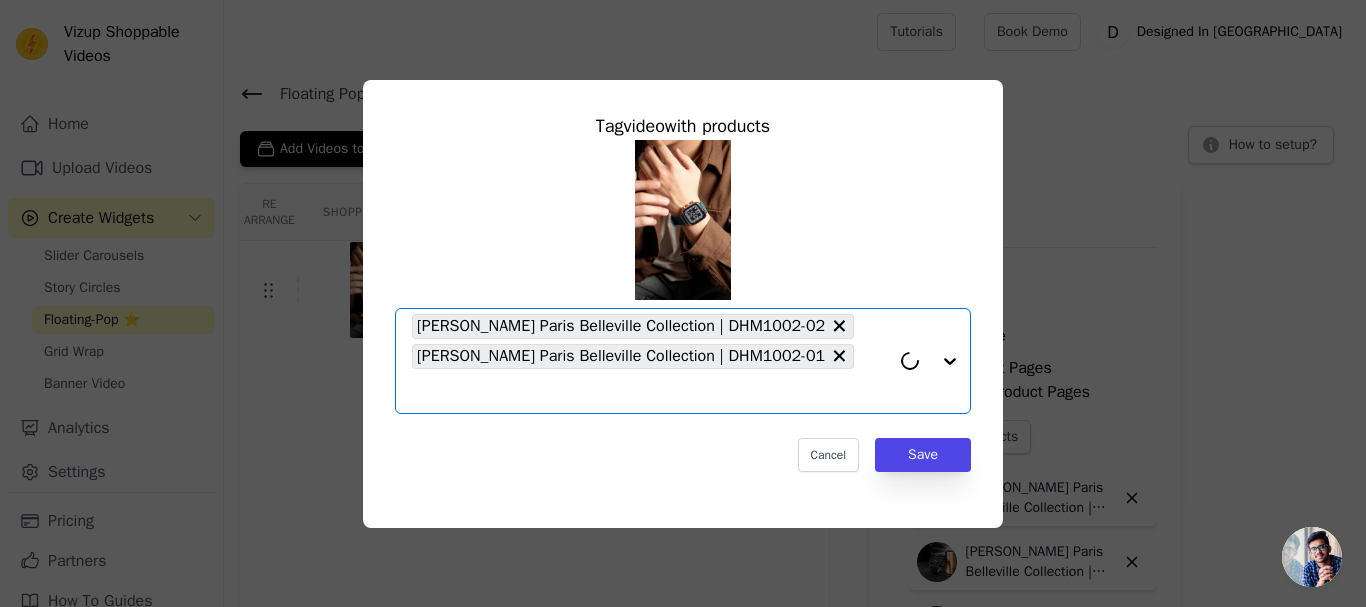 paste on "belleville" 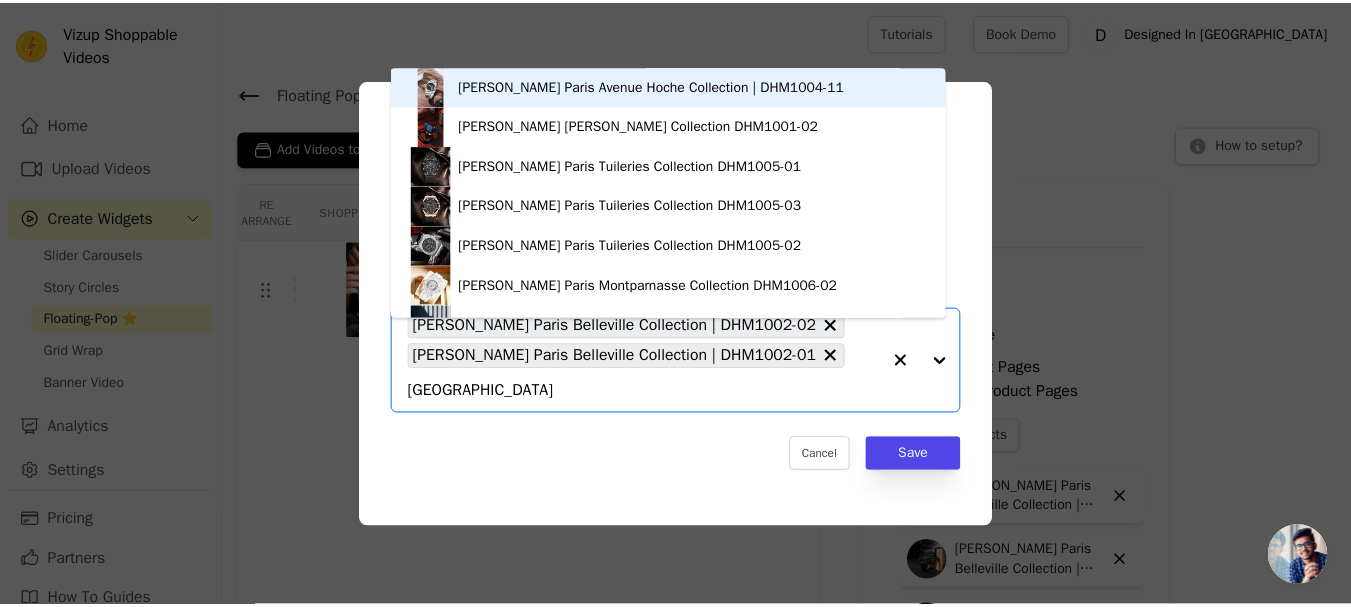 scroll, scrollTop: 0, scrollLeft: 0, axis: both 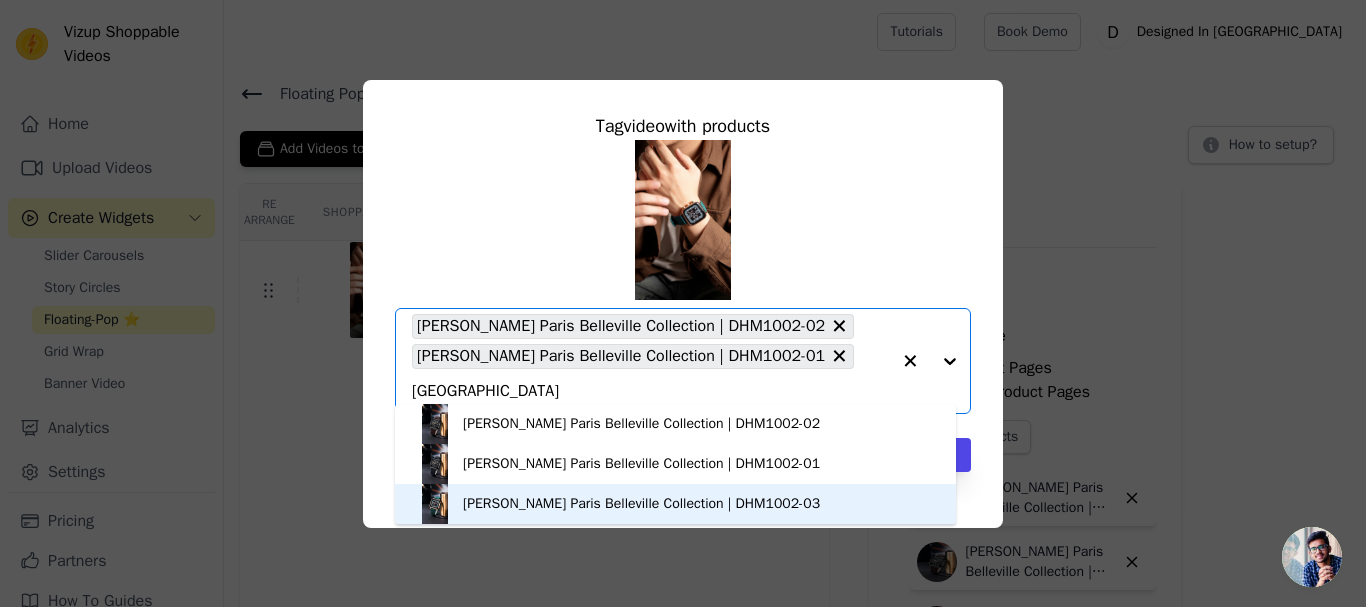 click on "[PERSON_NAME] Paris Belleville Collection | DHM1002-03" at bounding box center (641, 504) 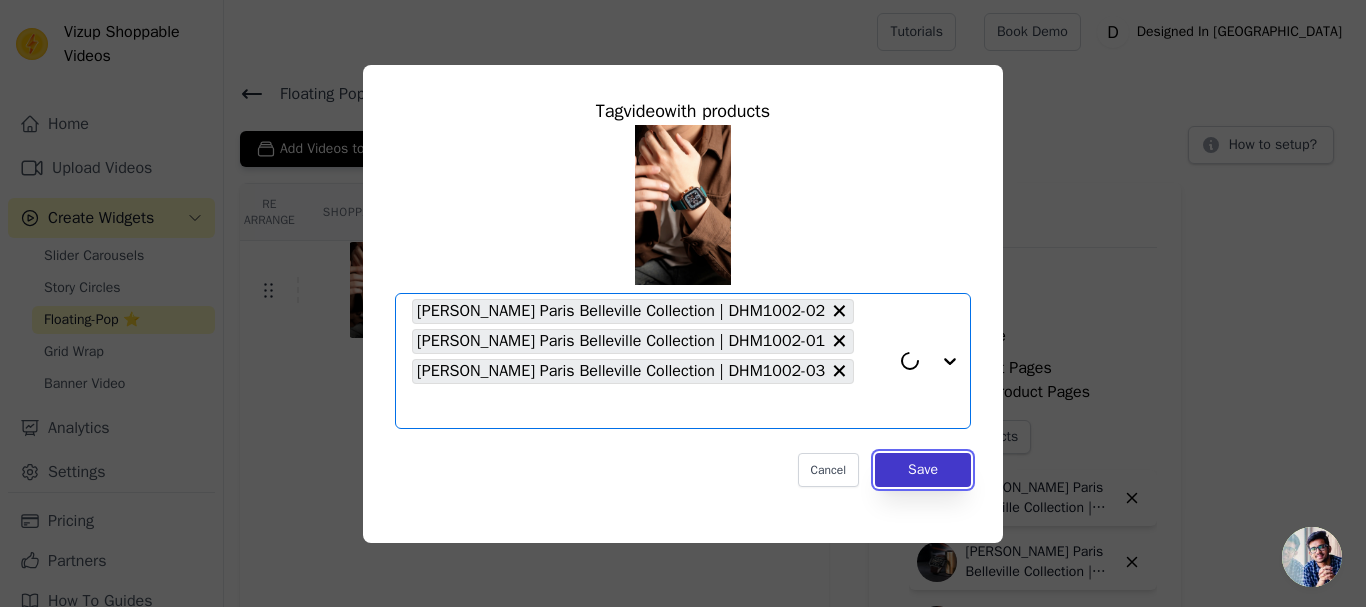 click on "Save" at bounding box center [923, 470] 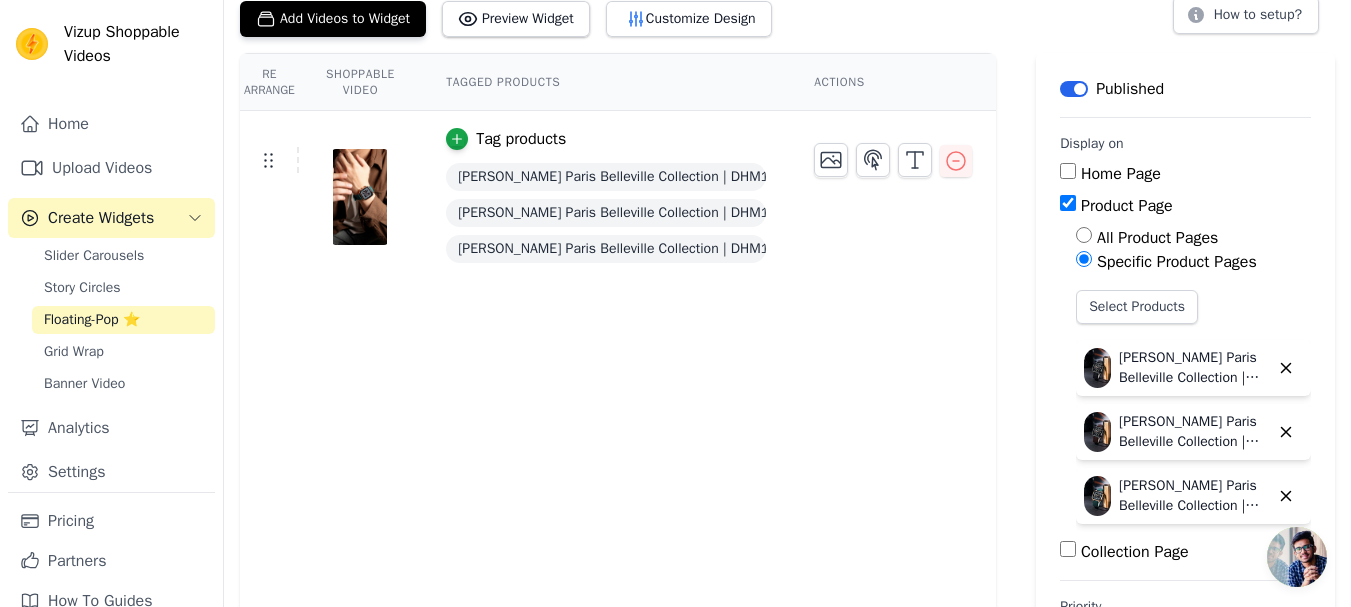 scroll, scrollTop: 0, scrollLeft: 0, axis: both 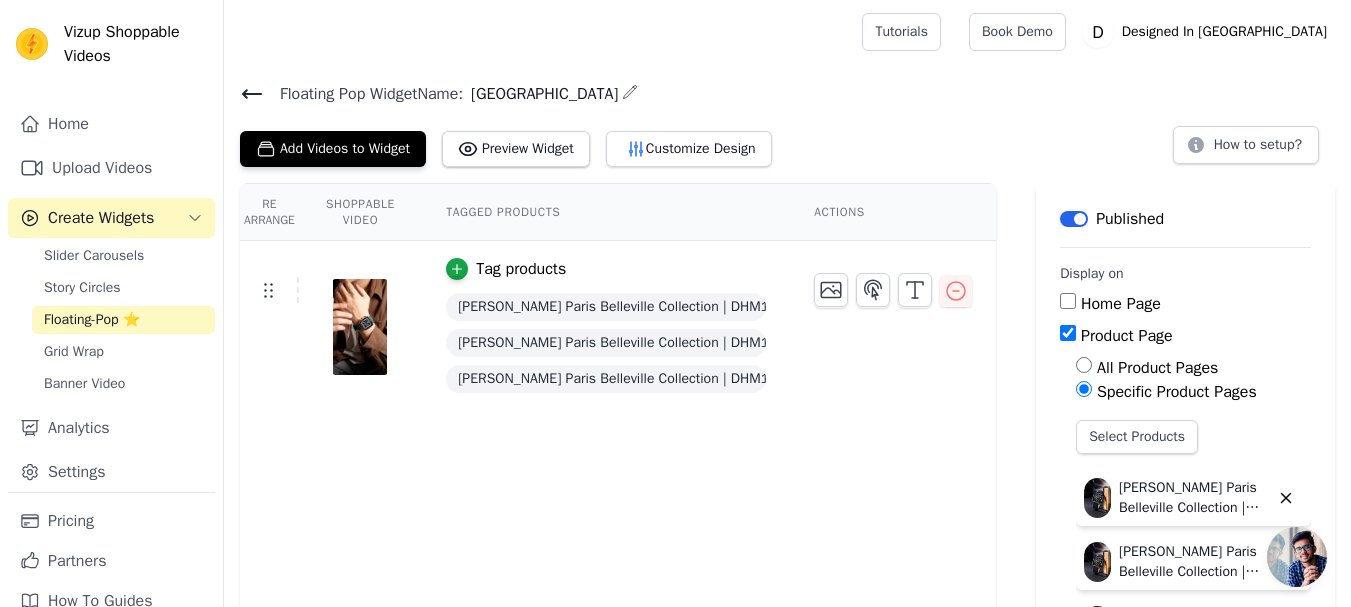 click 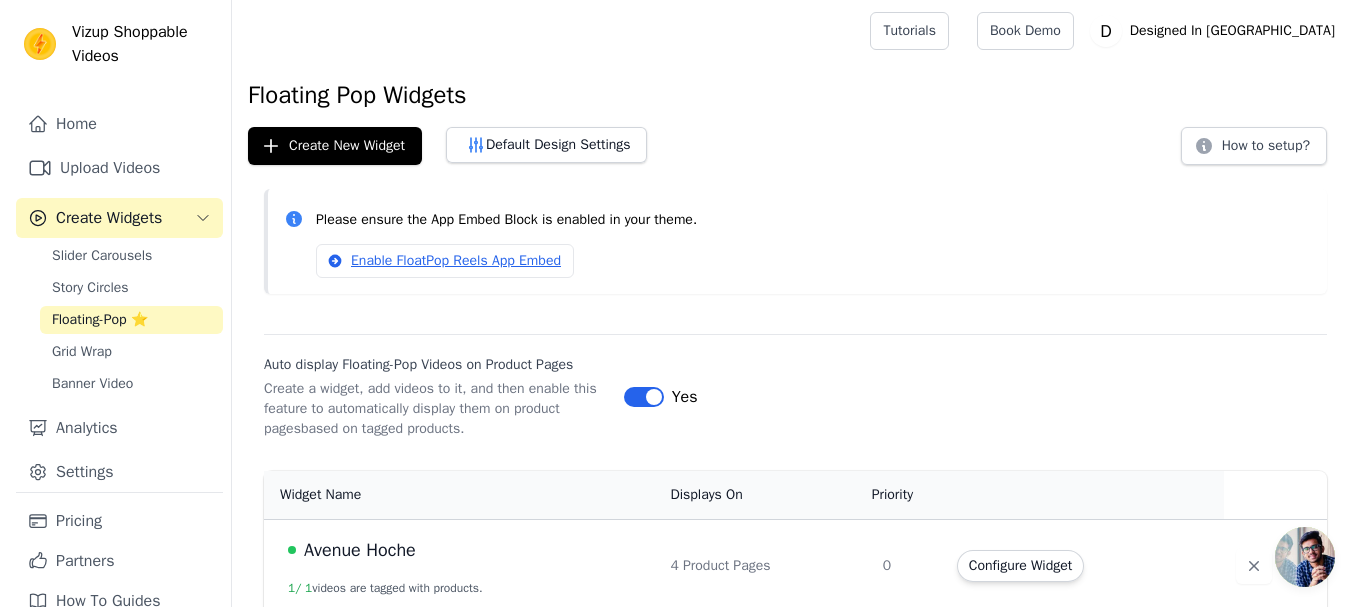 scroll, scrollTop: 0, scrollLeft: 0, axis: both 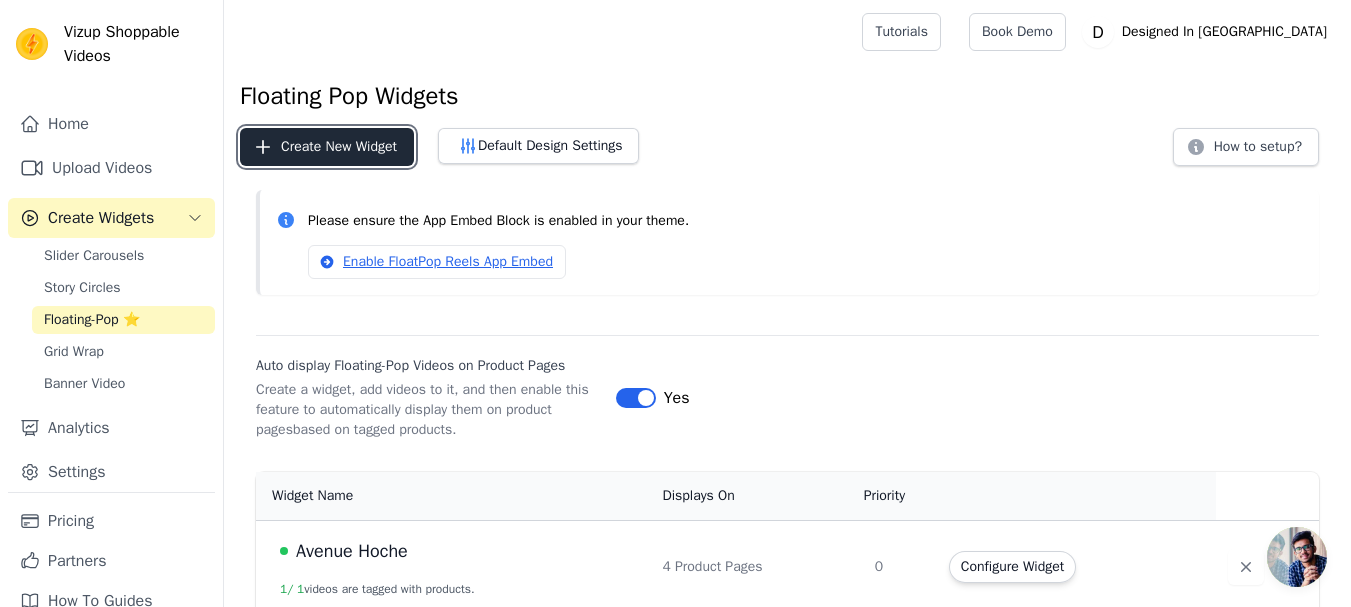 click on "Create New Widget" at bounding box center (327, 147) 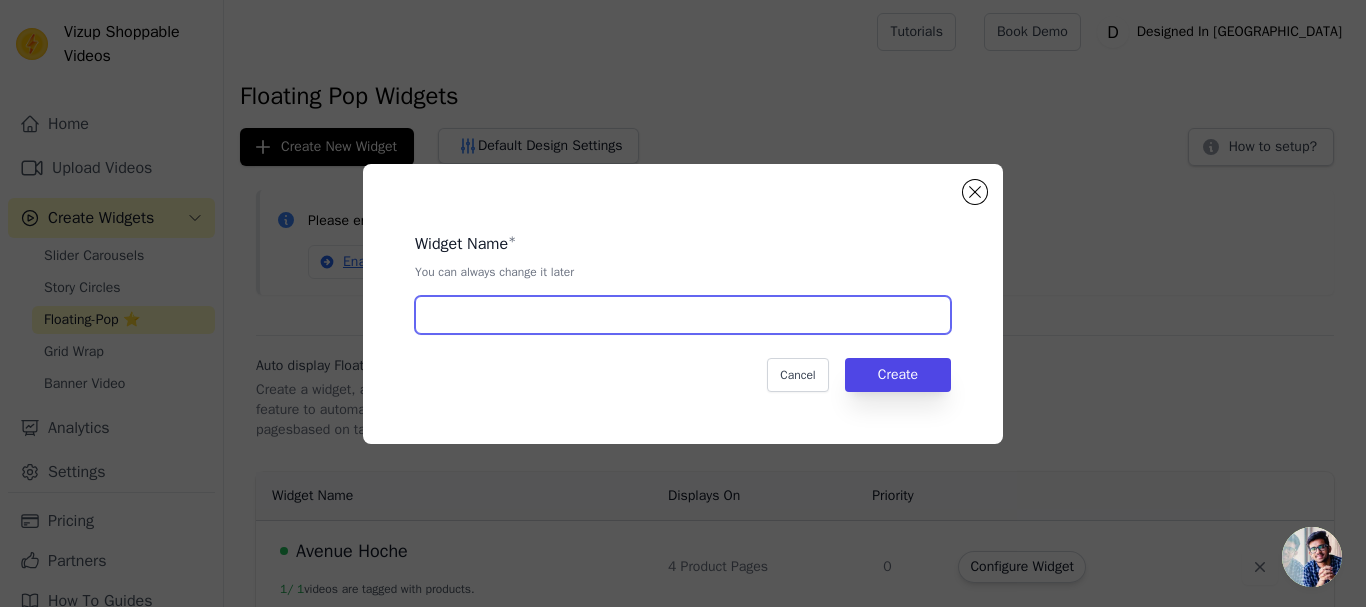 click at bounding box center [683, 315] 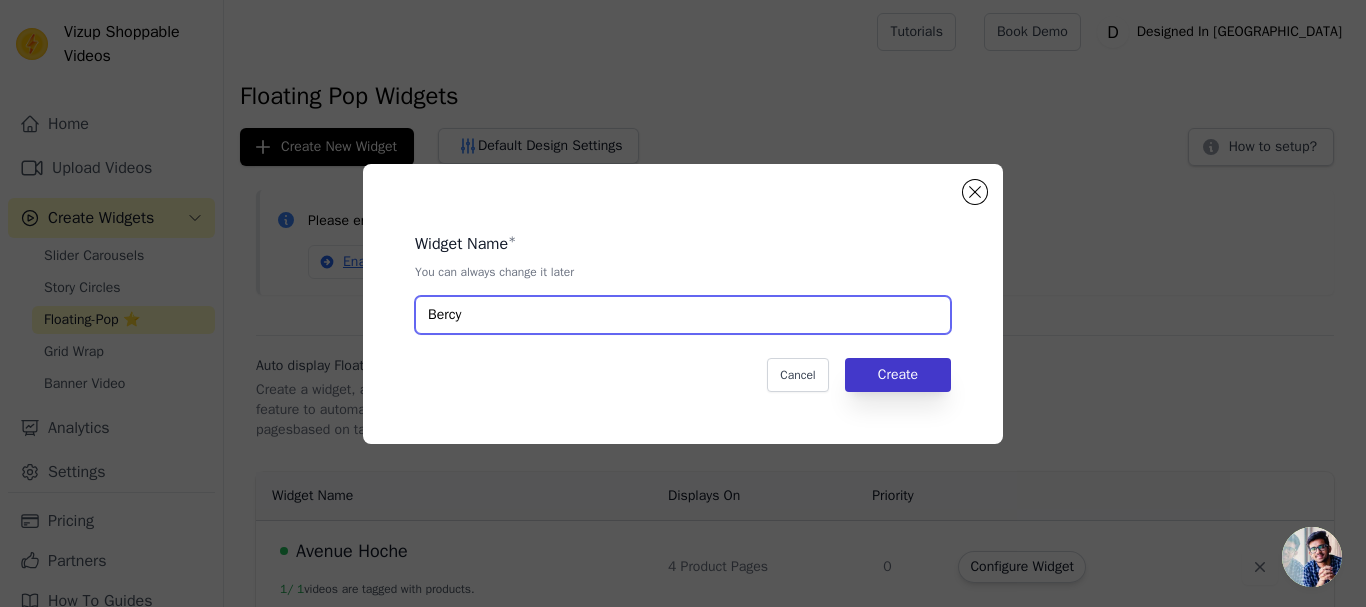 type on "Bercy" 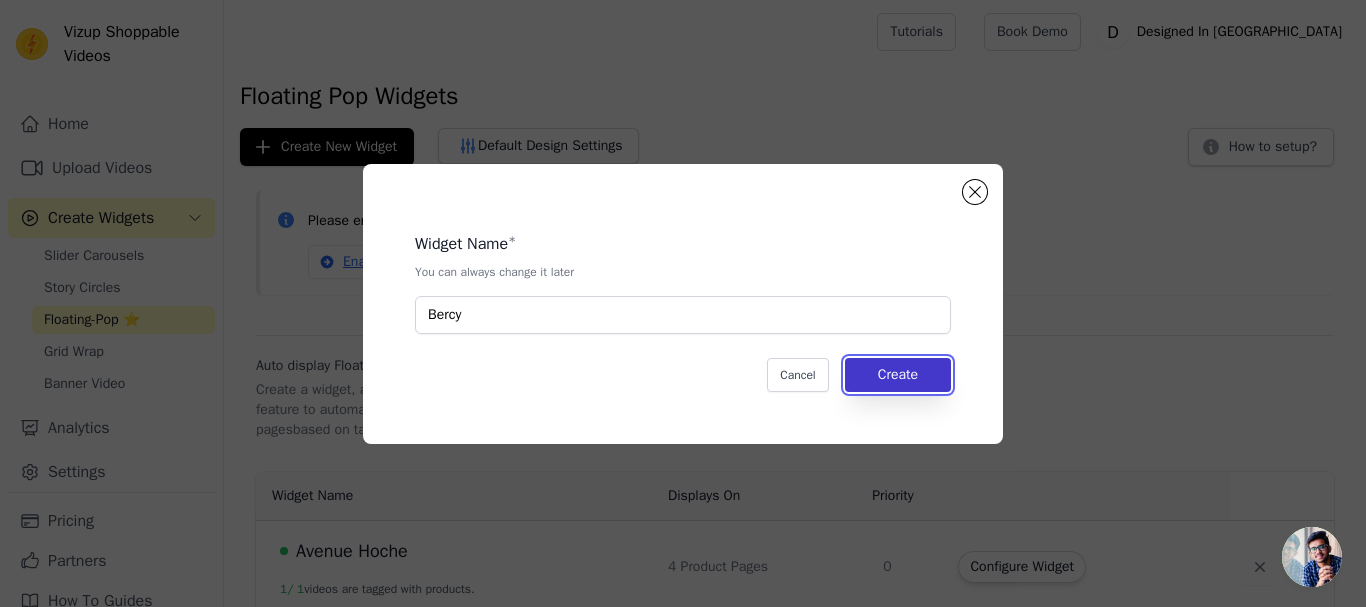 click on "Create" at bounding box center [898, 375] 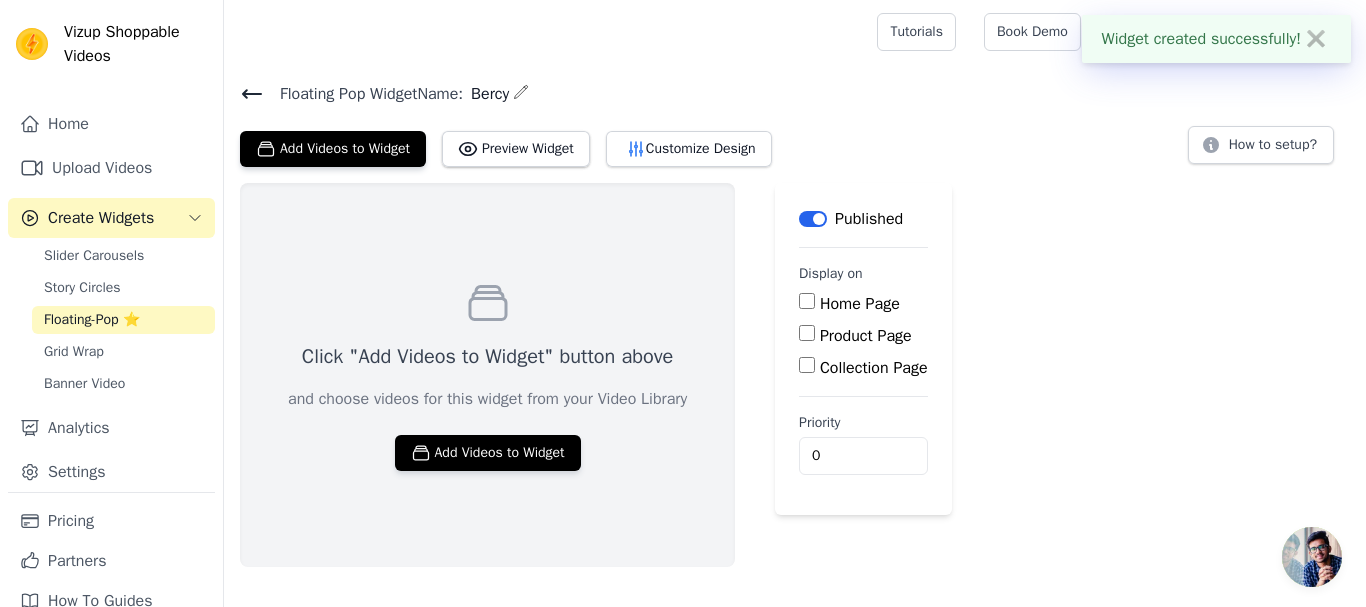 click on "Product Page" at bounding box center (866, 336) 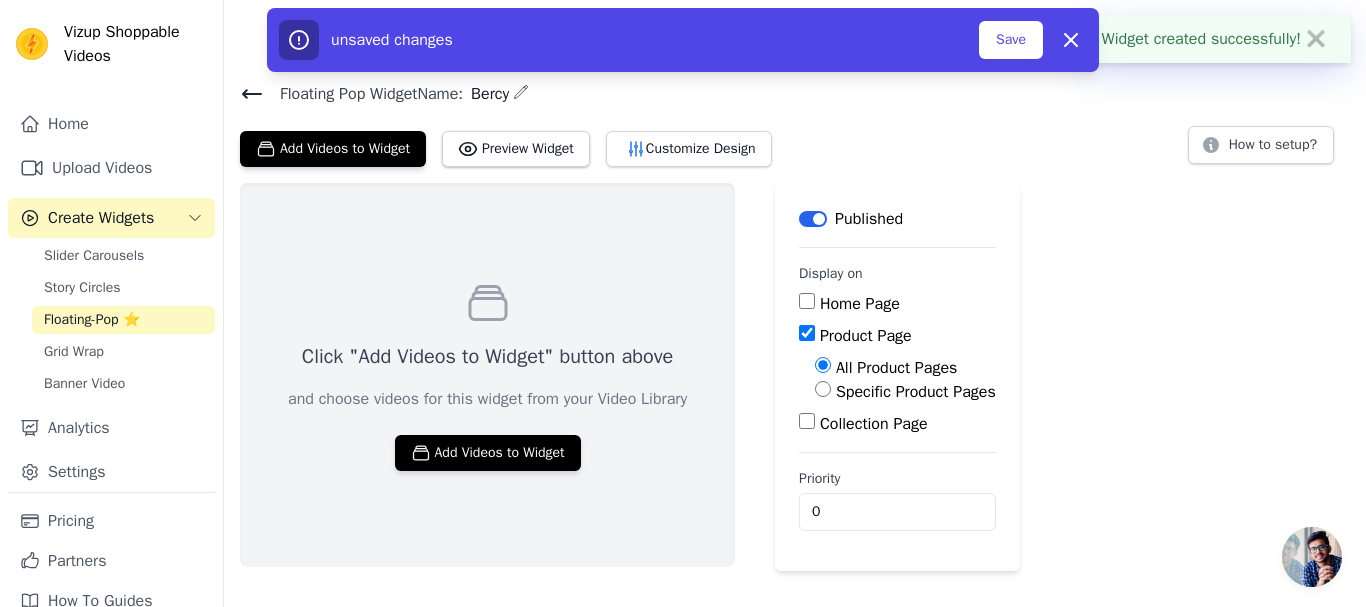 click on "Specific Product Pages" at bounding box center (916, 392) 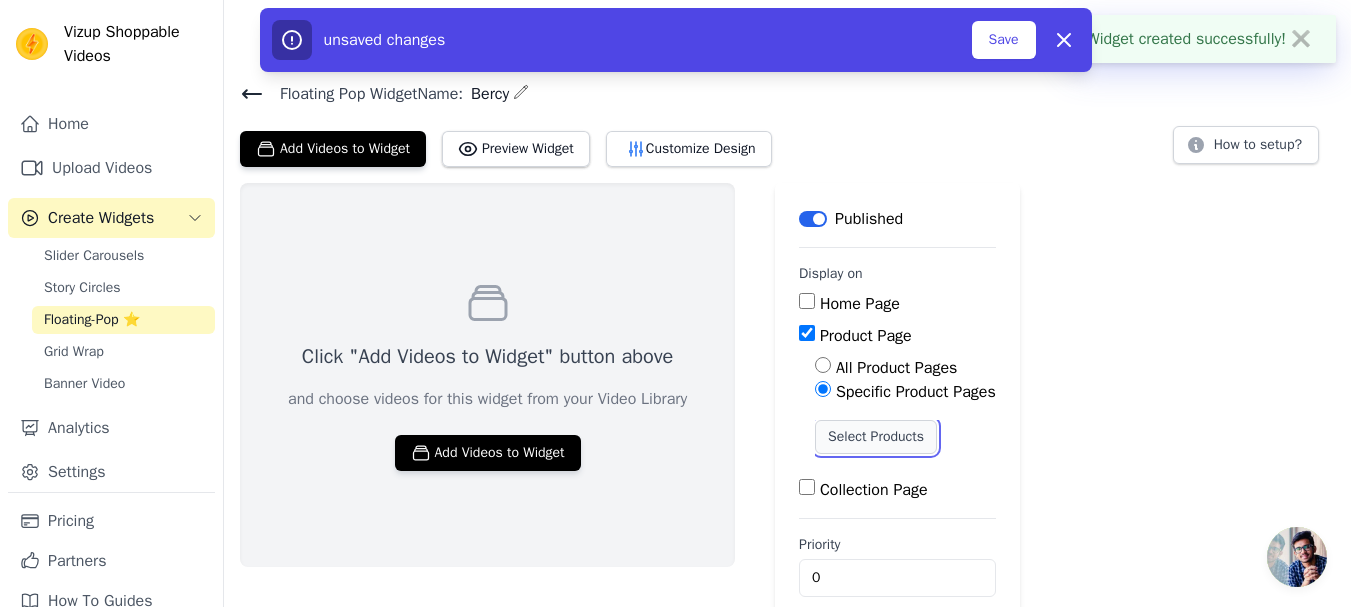 click on "Select Products" at bounding box center (876, 437) 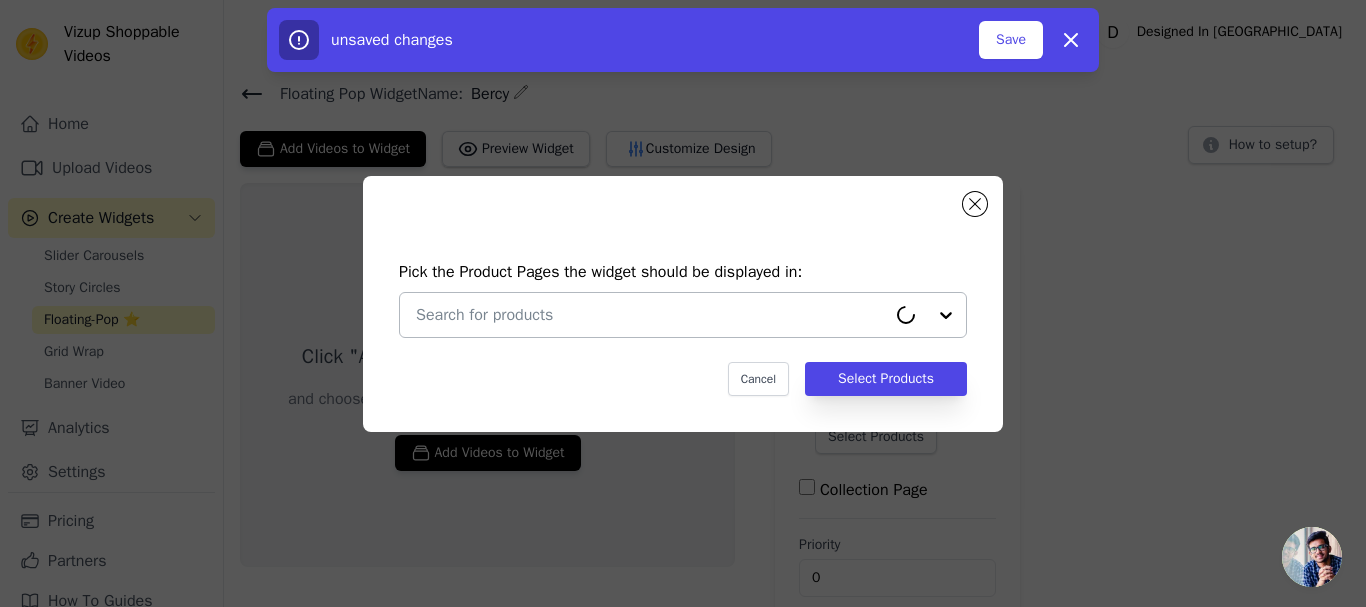 click at bounding box center [651, 315] 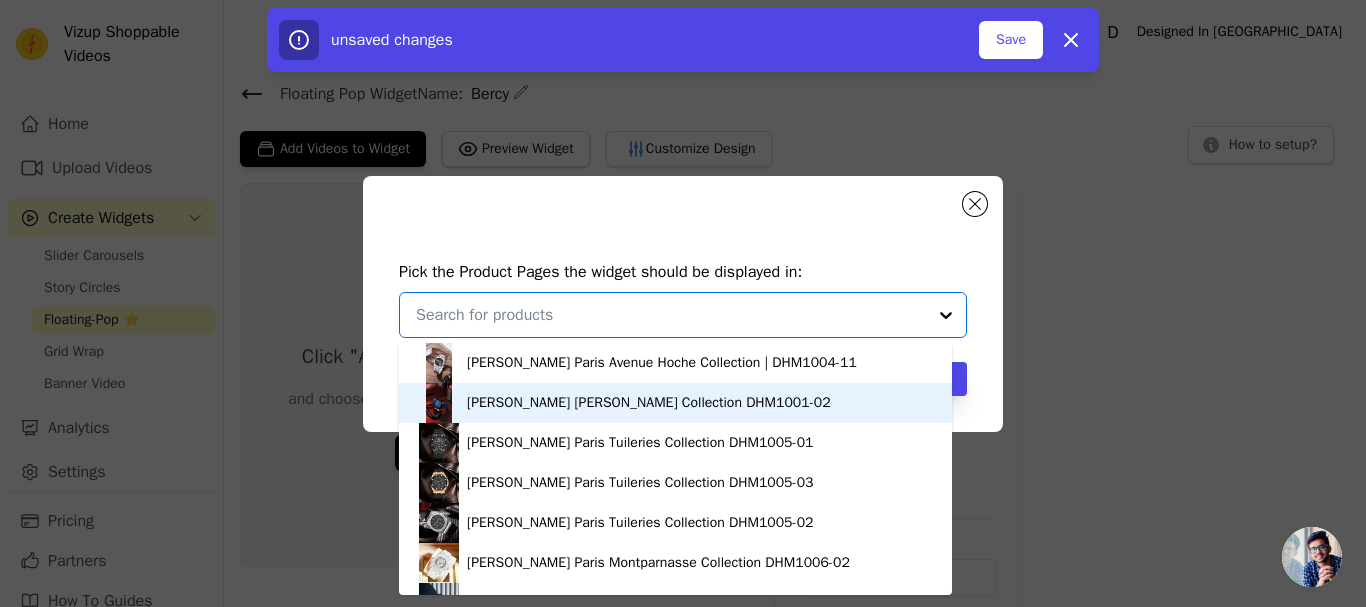 click on "[PERSON_NAME] [PERSON_NAME] Collection DHM1001-02" at bounding box center [649, 403] 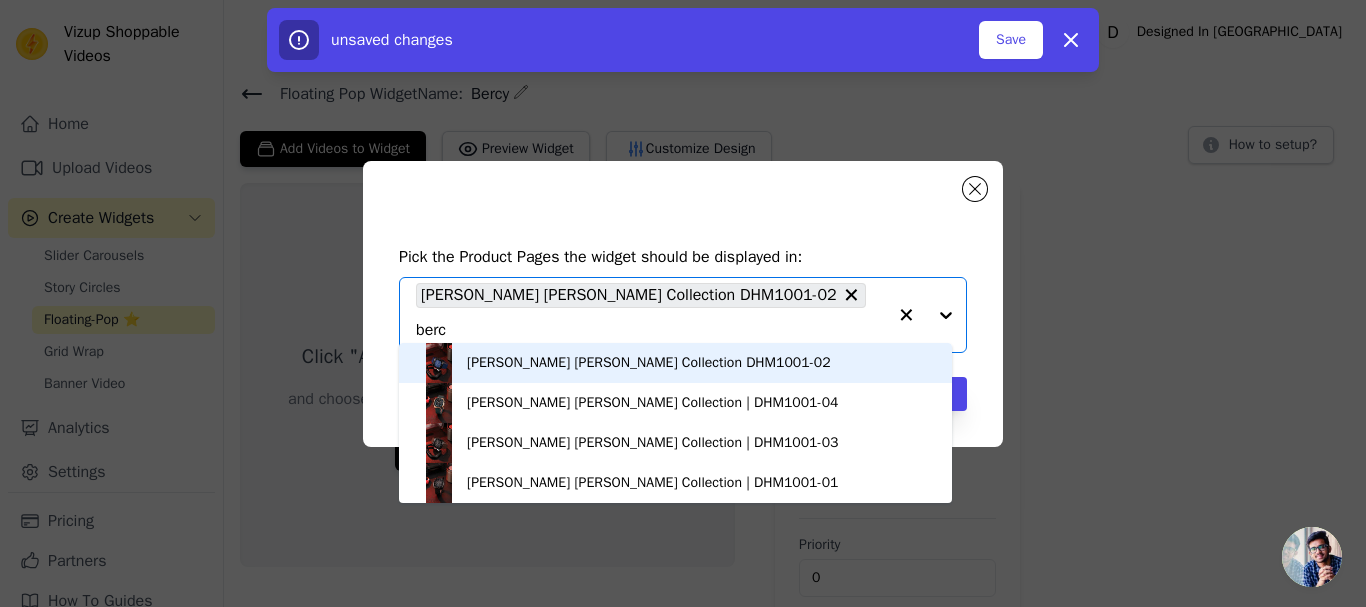 type on "bercy" 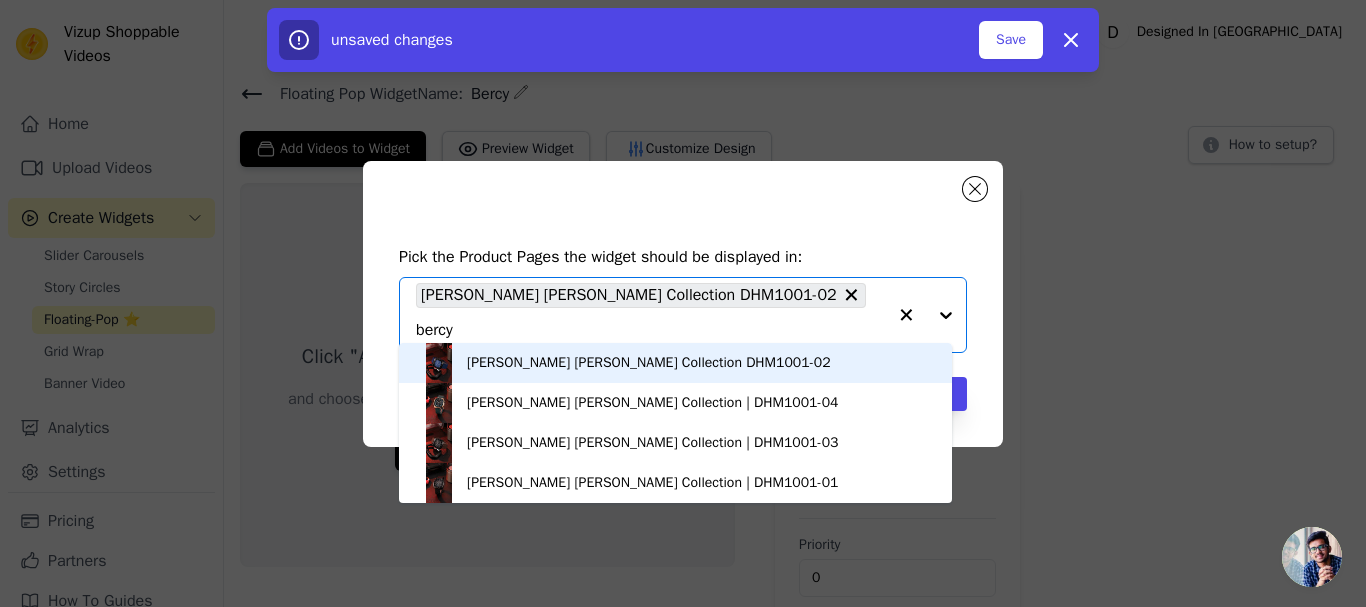 click on "bercy" 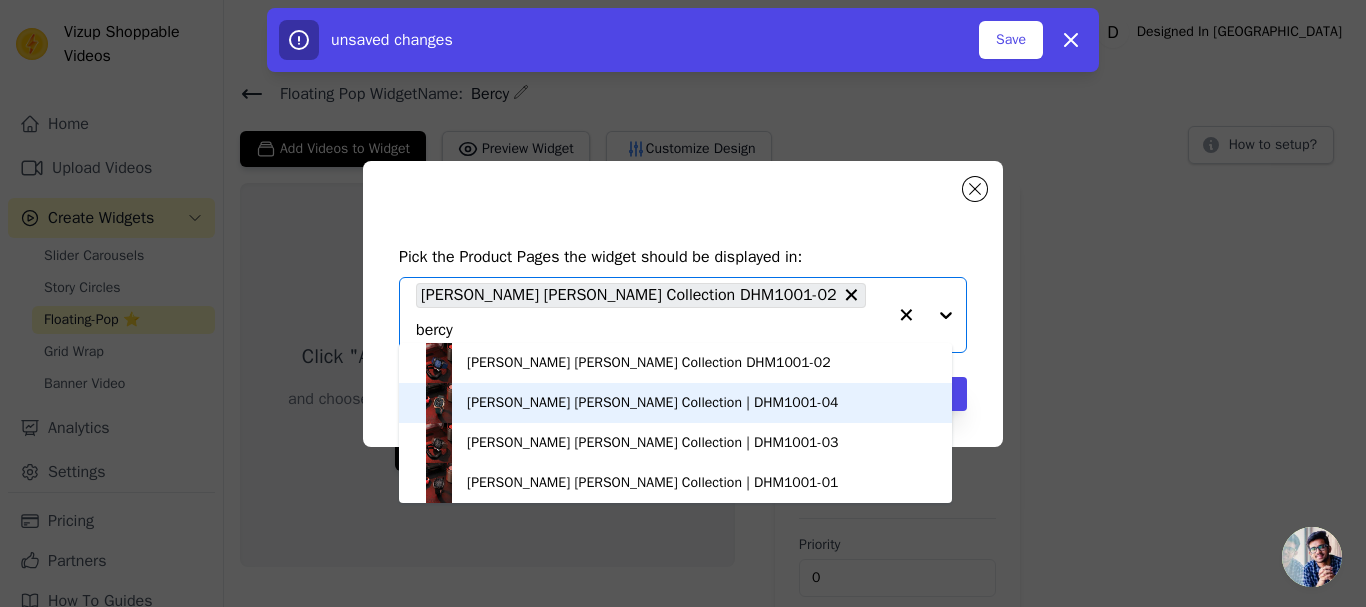click on "[PERSON_NAME] [PERSON_NAME] Collection | DHM1001-04" at bounding box center [675, 403] 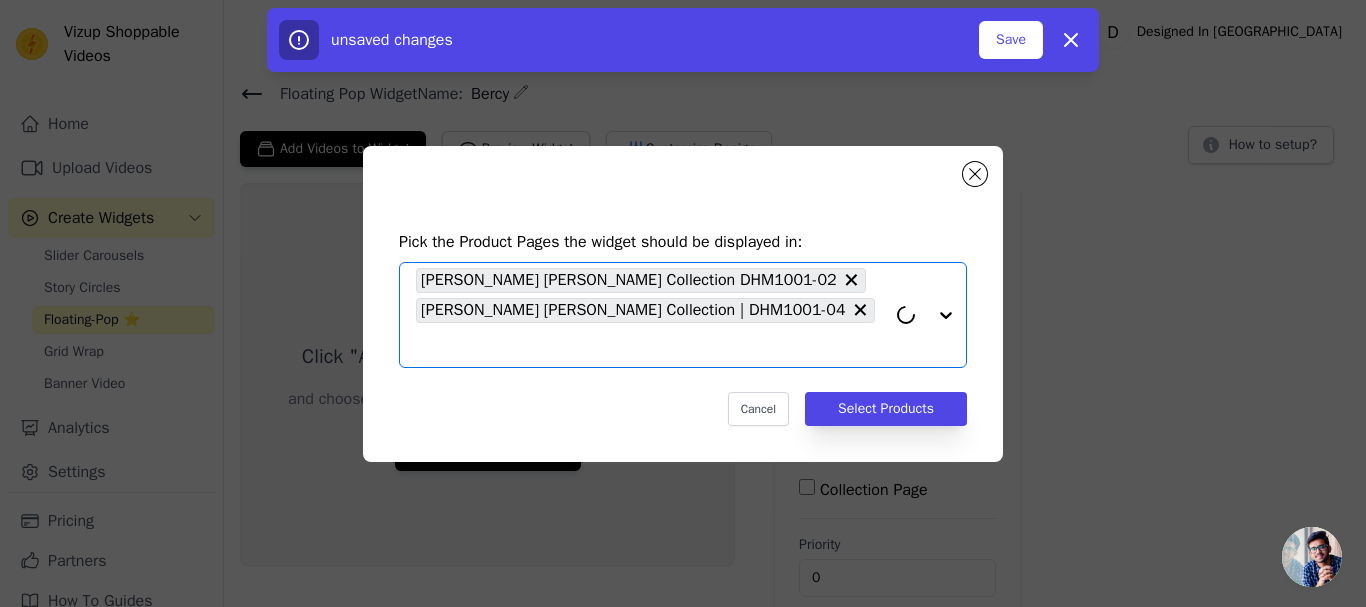 paste on "bercy" 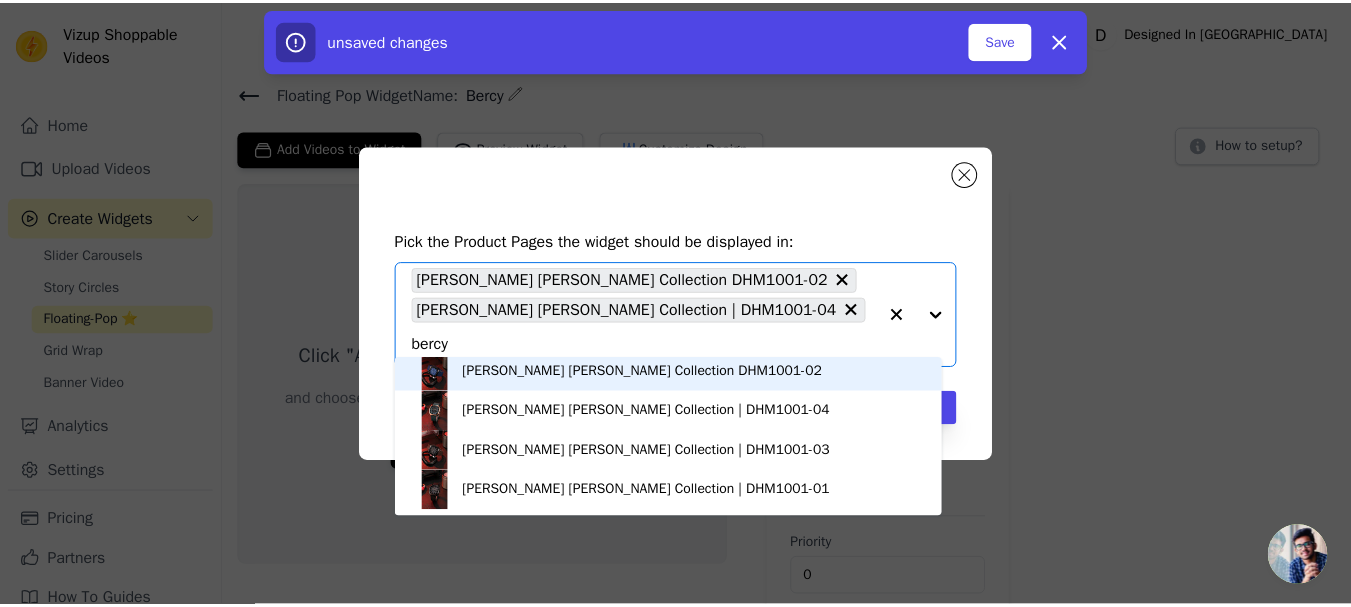 scroll, scrollTop: 0, scrollLeft: 0, axis: both 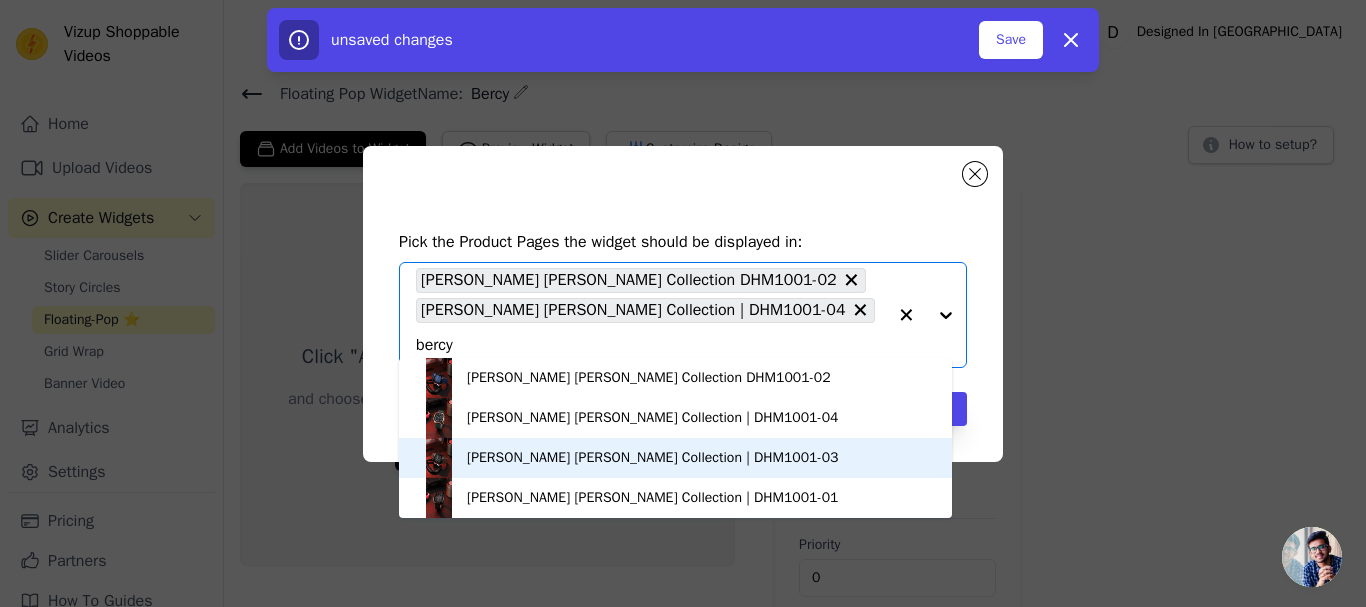 click on "[PERSON_NAME] [PERSON_NAME] Collection | DHM1001-03" at bounding box center [675, 458] 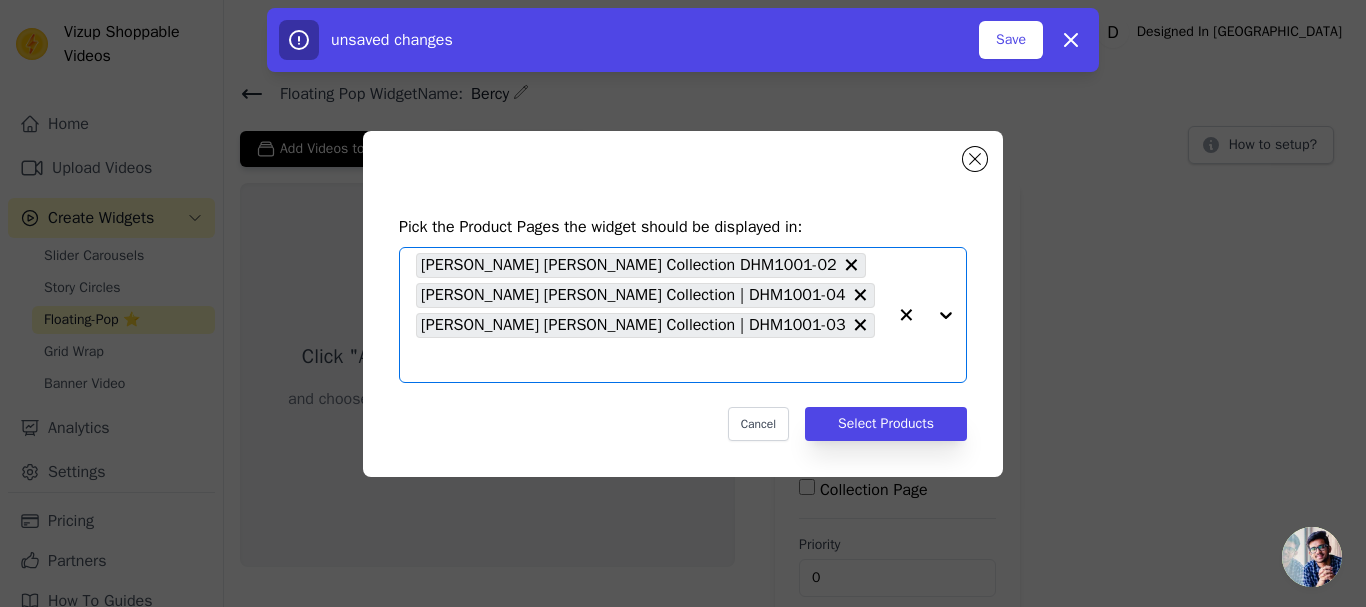 paste on "bercy" 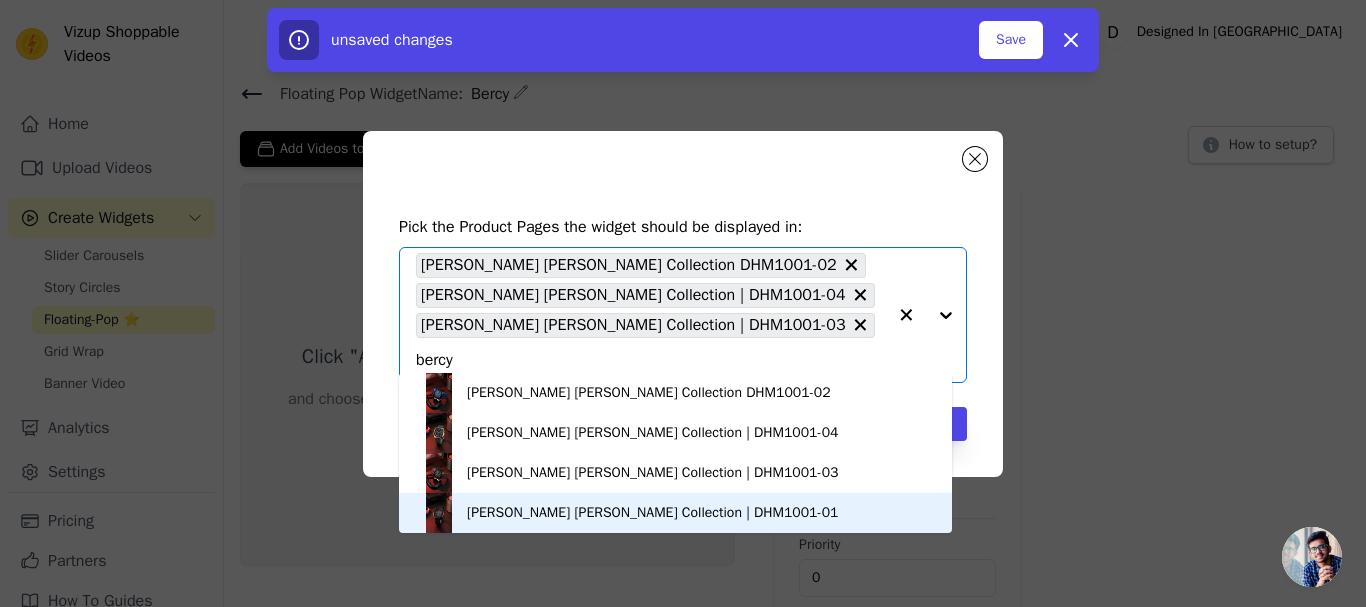 click on "[PERSON_NAME] [PERSON_NAME] Collection | DHM1001-01" at bounding box center (675, 513) 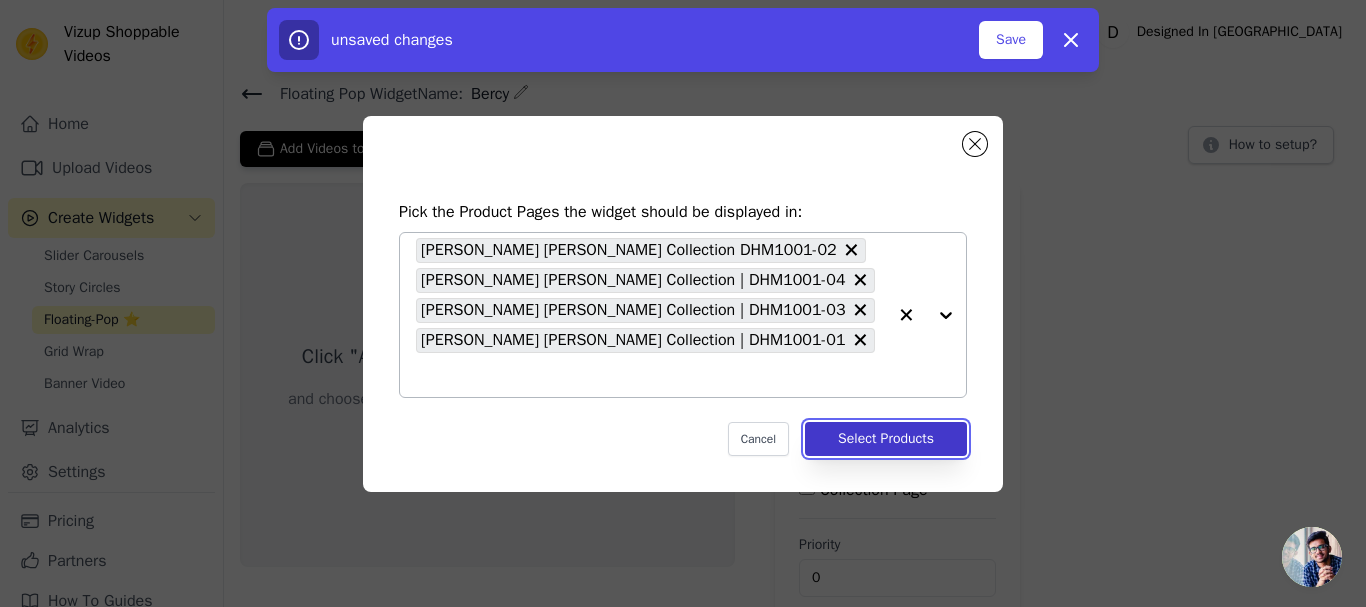click on "Select Products" at bounding box center (886, 439) 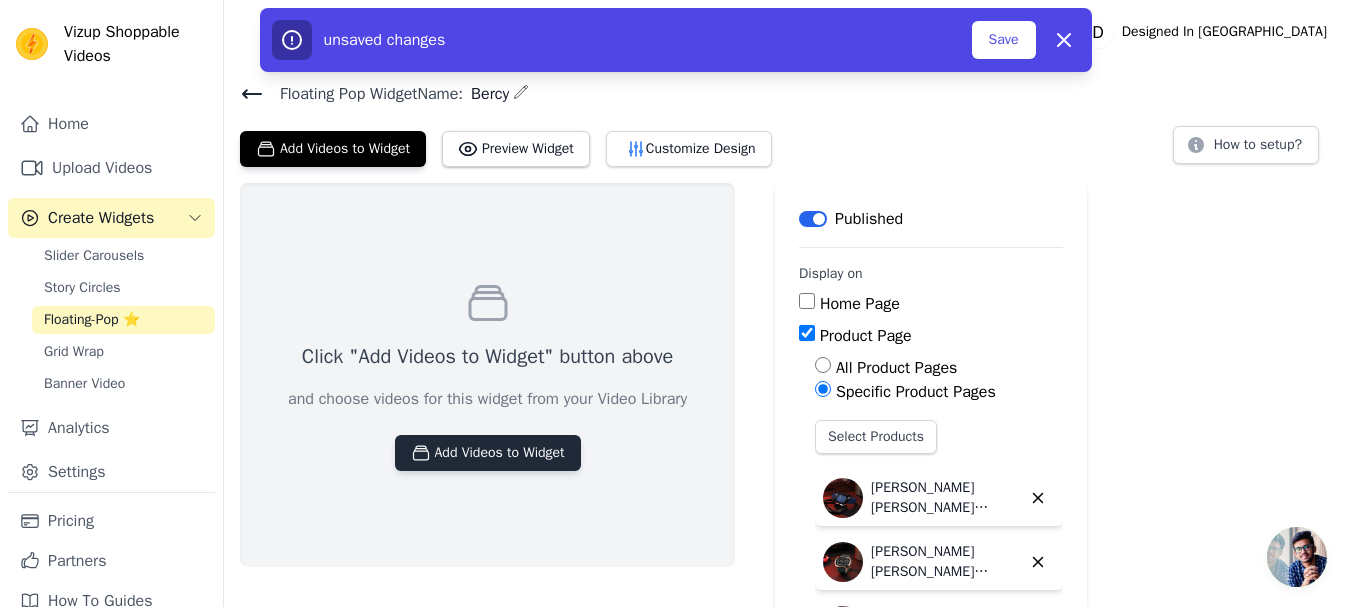 click on "Add Videos to Widget" at bounding box center [488, 453] 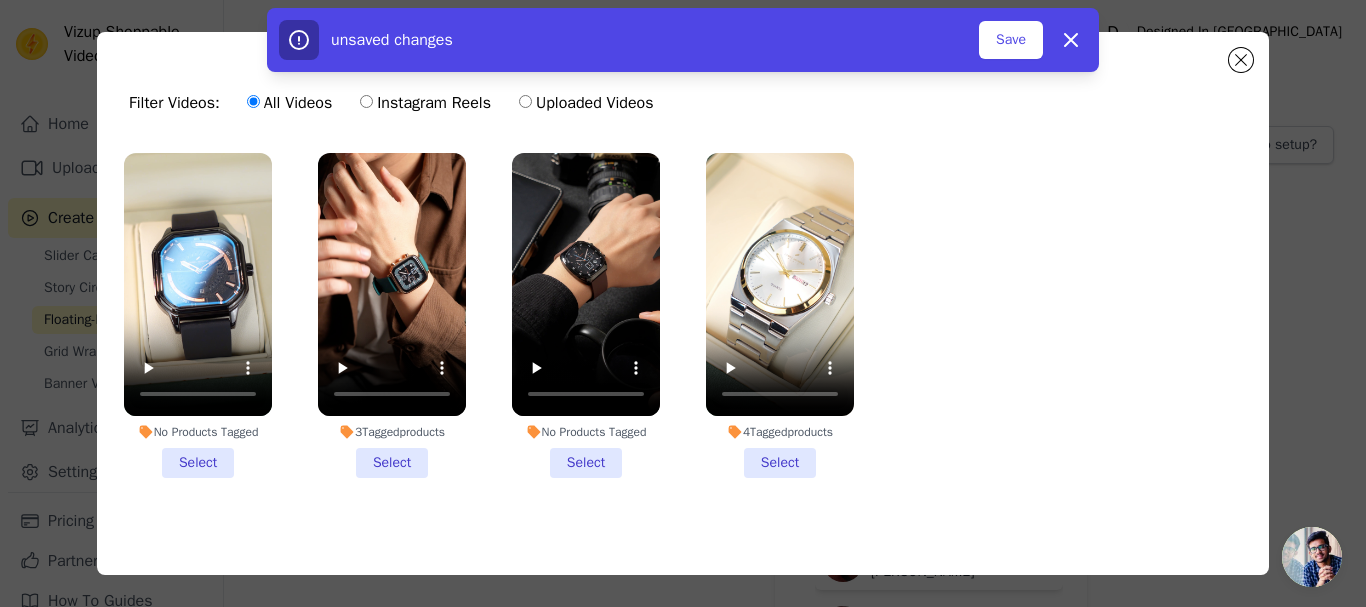 click on "No Products Tagged     Select" at bounding box center [586, 315] 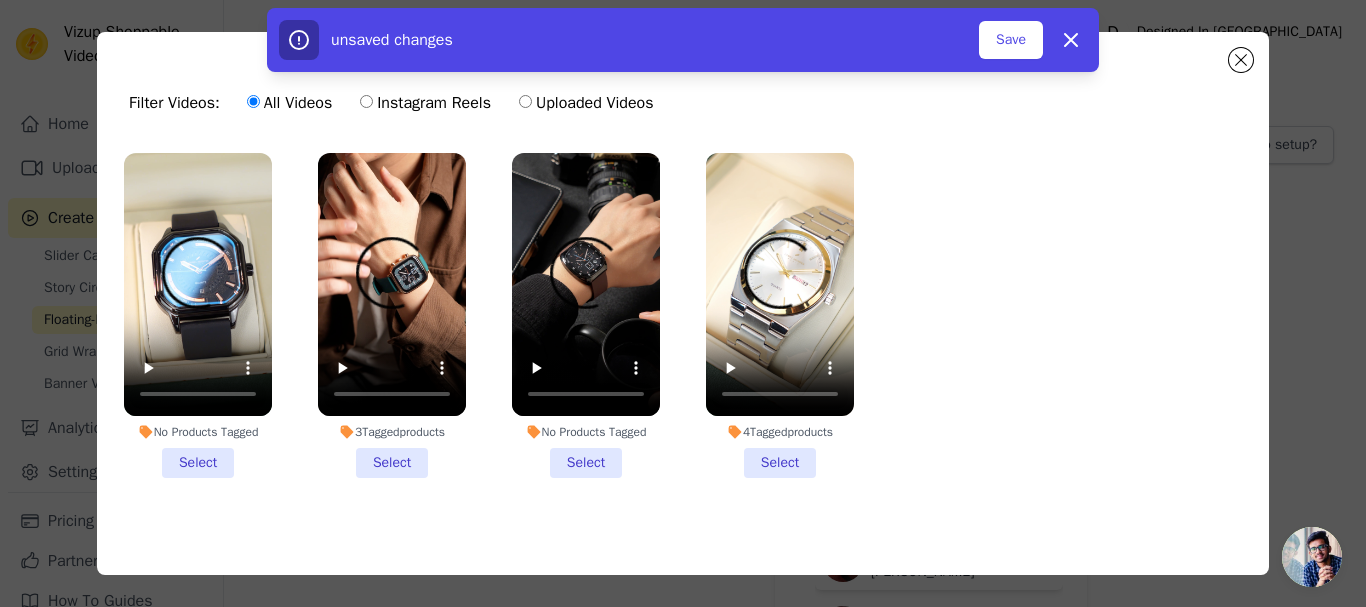 click on "No Products Tagged     Select" at bounding box center (0, 0) 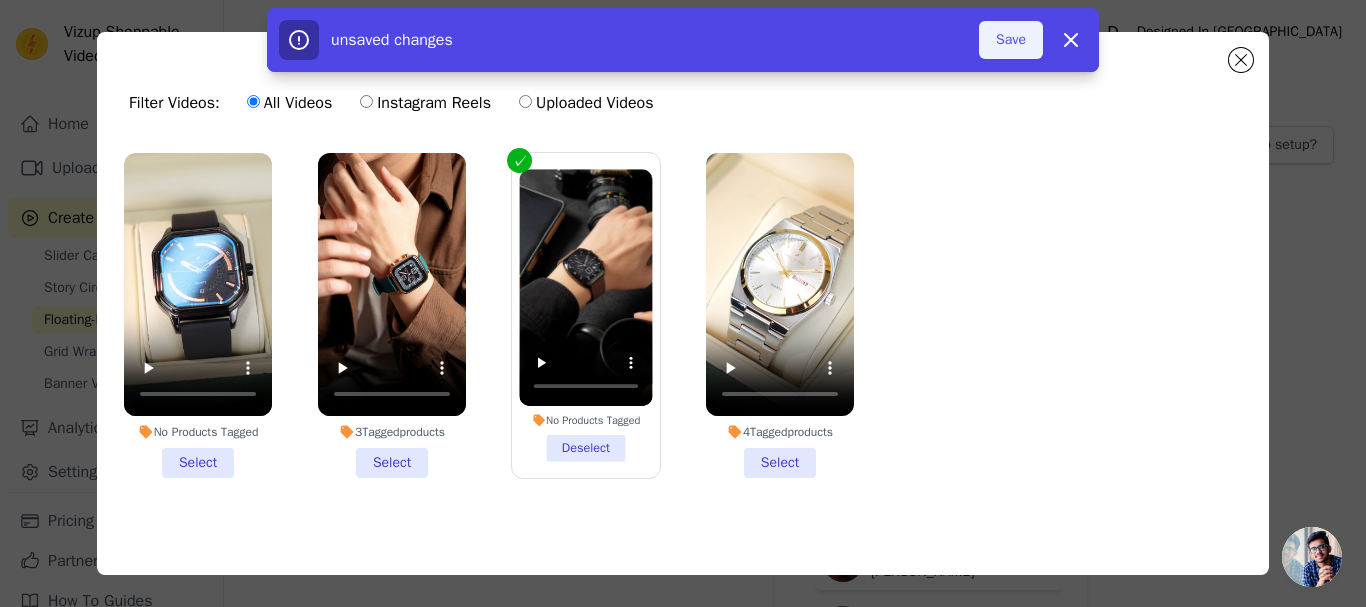 click on "Save" at bounding box center (1011, 40) 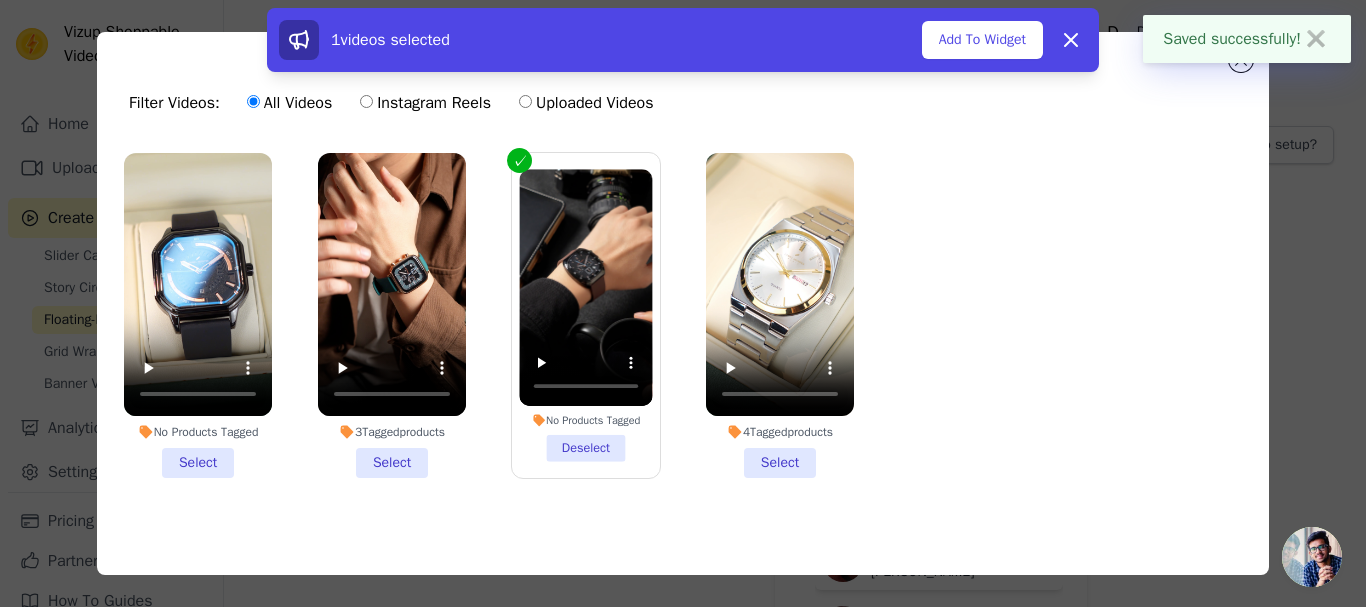 click on "Add To Widget" at bounding box center [982, 40] 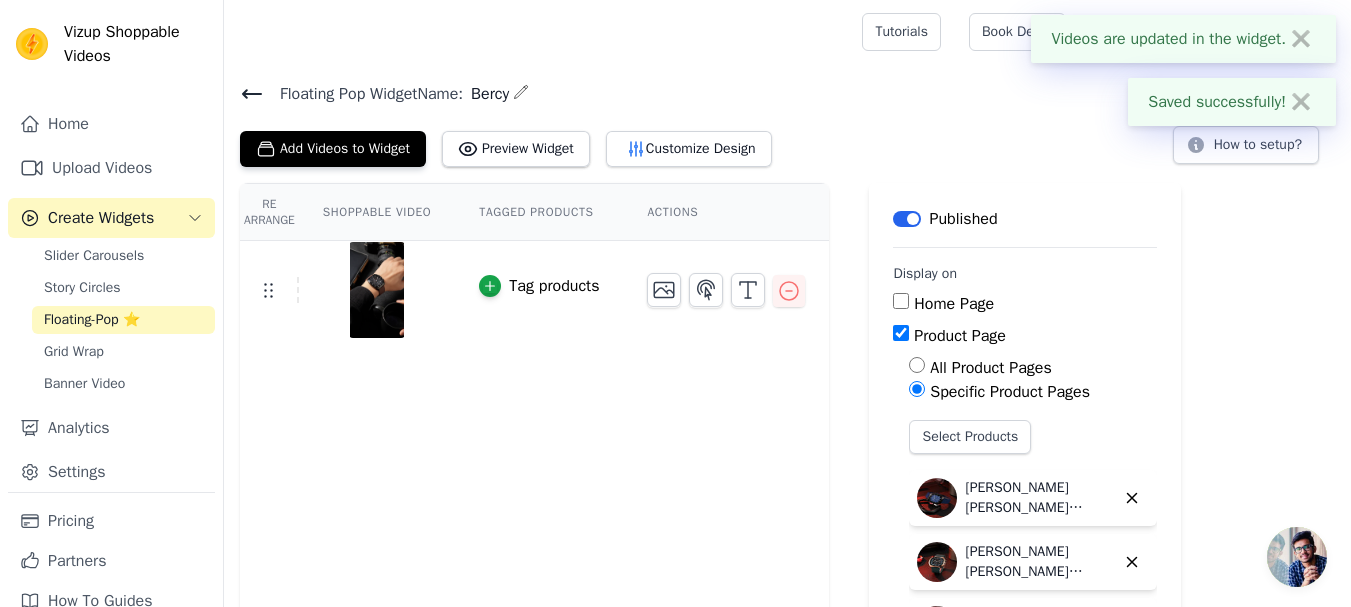 click on "Tag products" at bounding box center (554, 286) 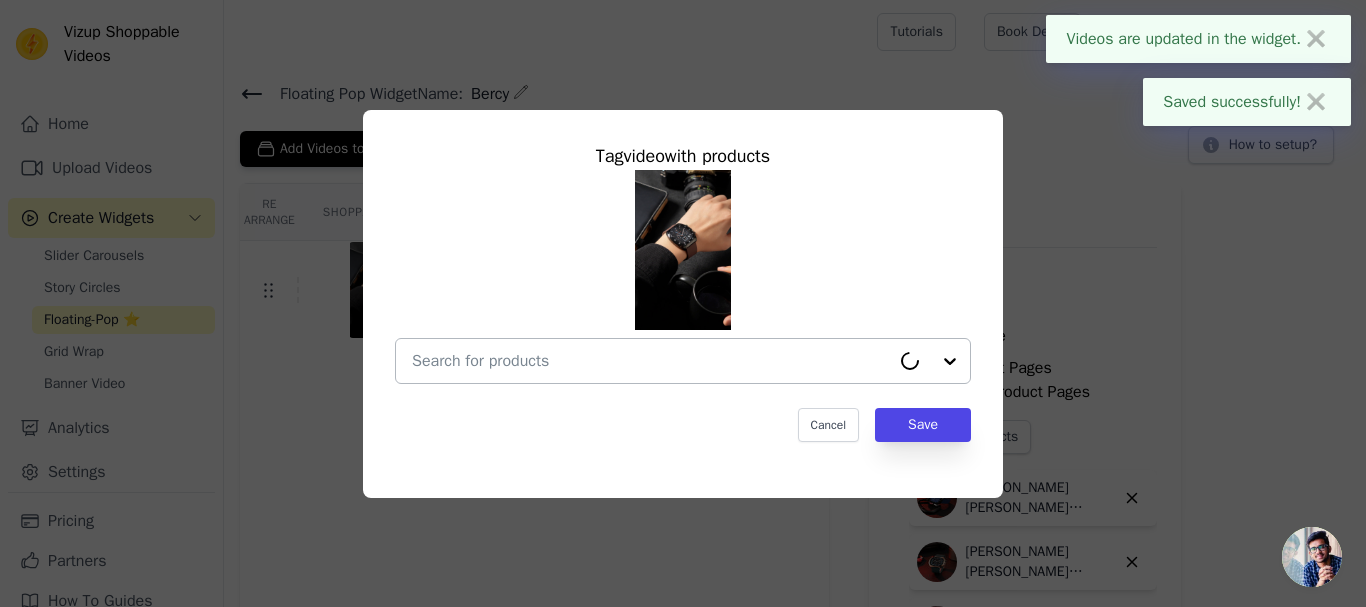 click at bounding box center (651, 361) 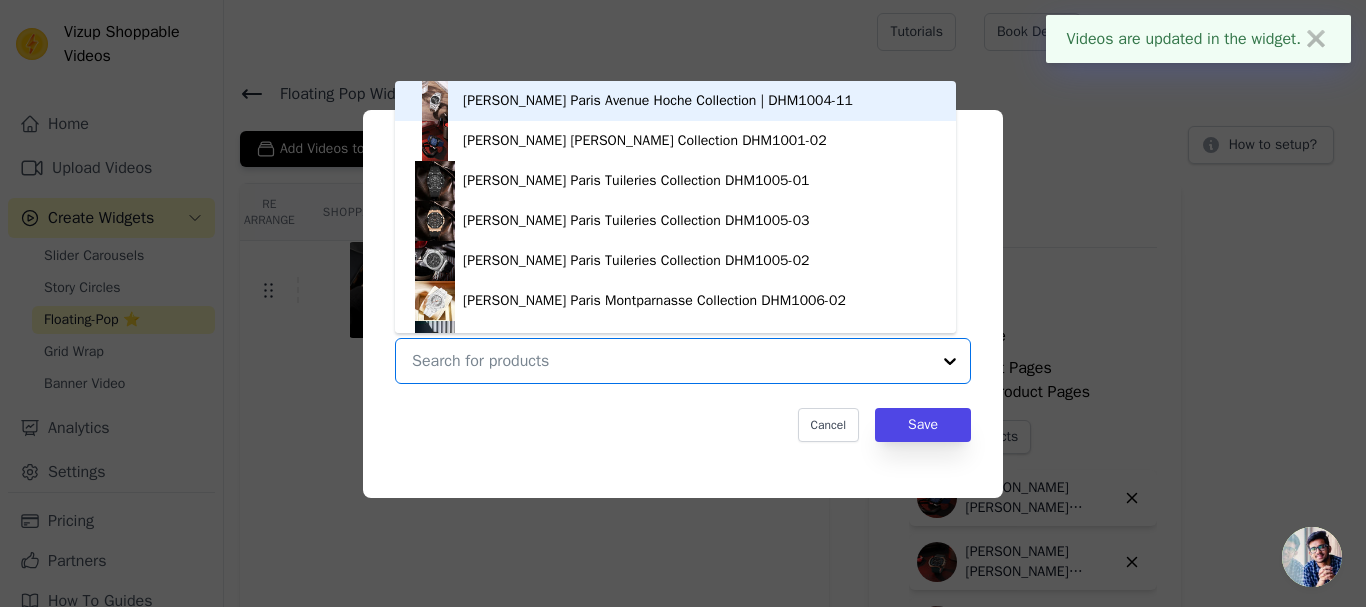 paste on "bercy" 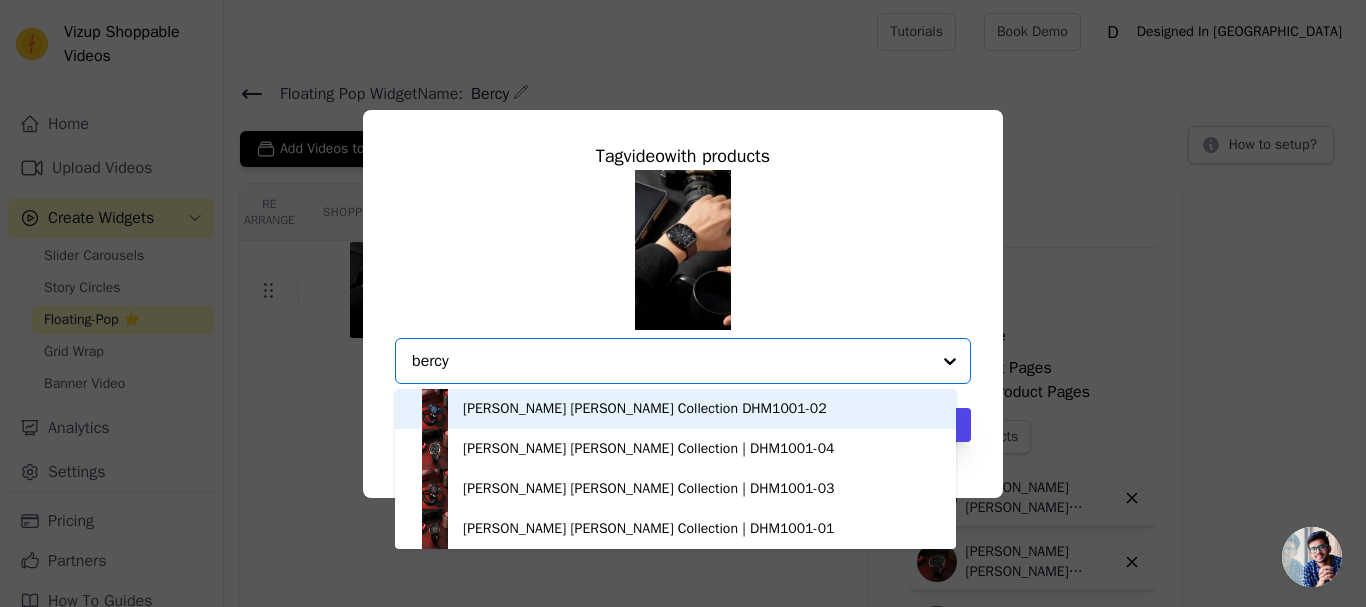 click on "[PERSON_NAME] [PERSON_NAME] Collection DHM1001-02" at bounding box center [645, 409] 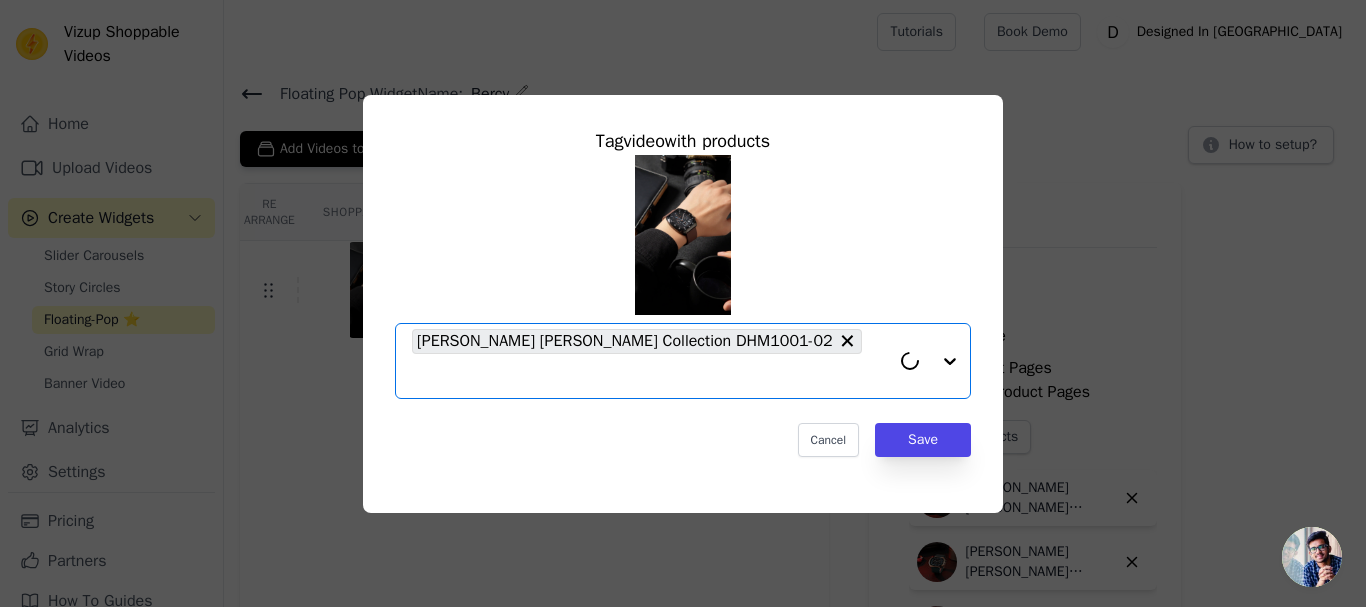 paste on "bercy" 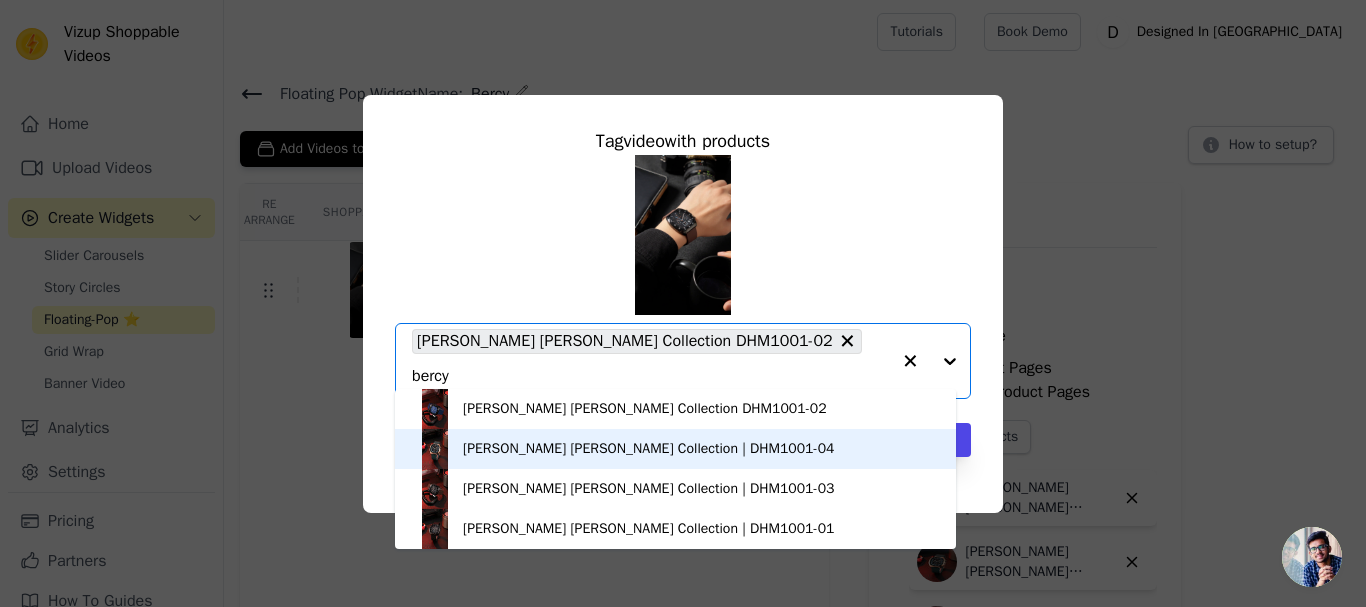 click on "[PERSON_NAME] [PERSON_NAME] Collection | DHM1001-04" at bounding box center [648, 449] 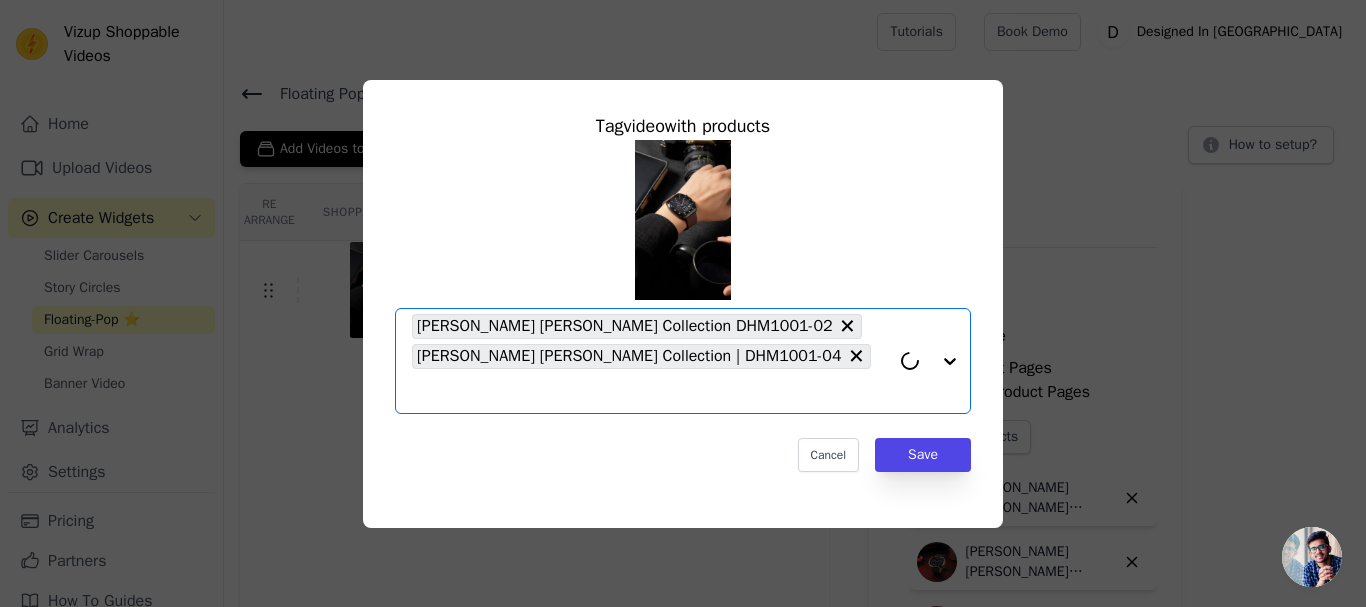 paste on "bercy" 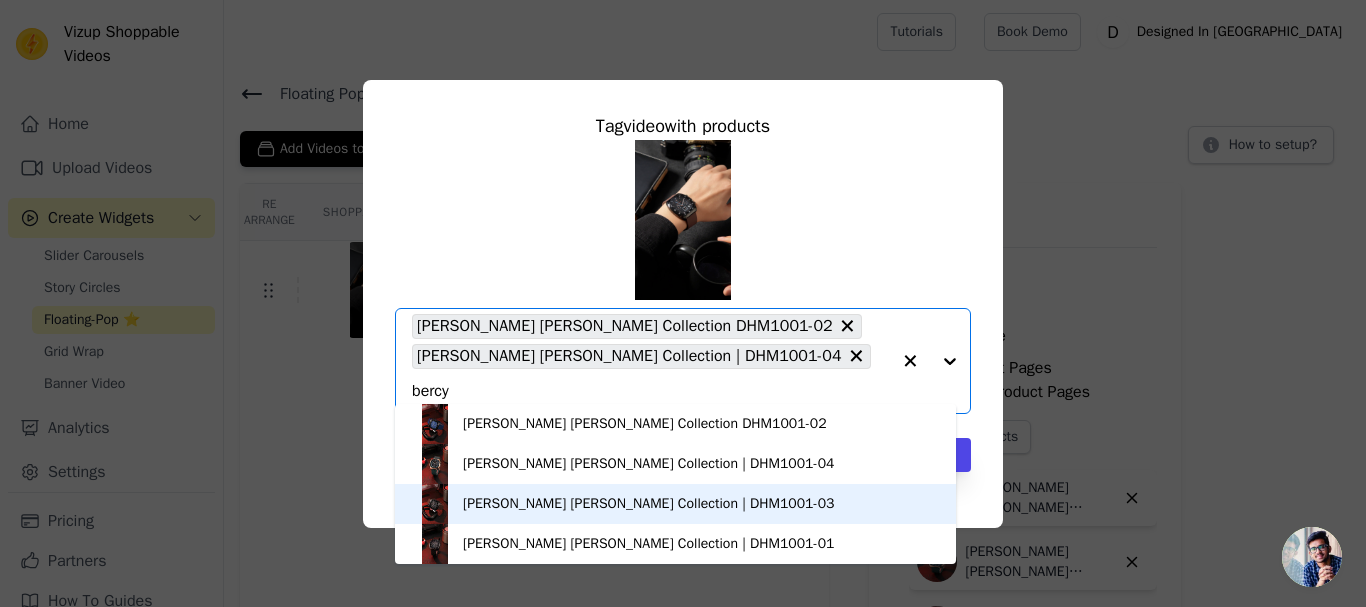 click on "[PERSON_NAME] [PERSON_NAME] Collection | DHM1001-03" at bounding box center (675, 504) 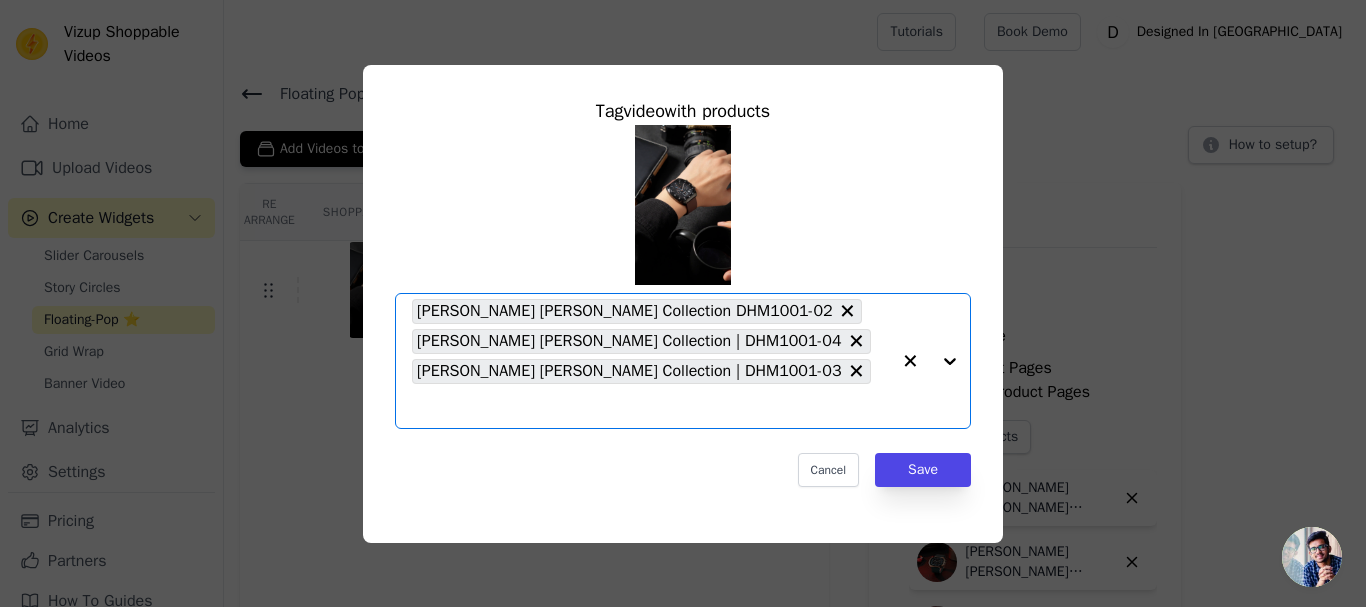 paste on "bercy" 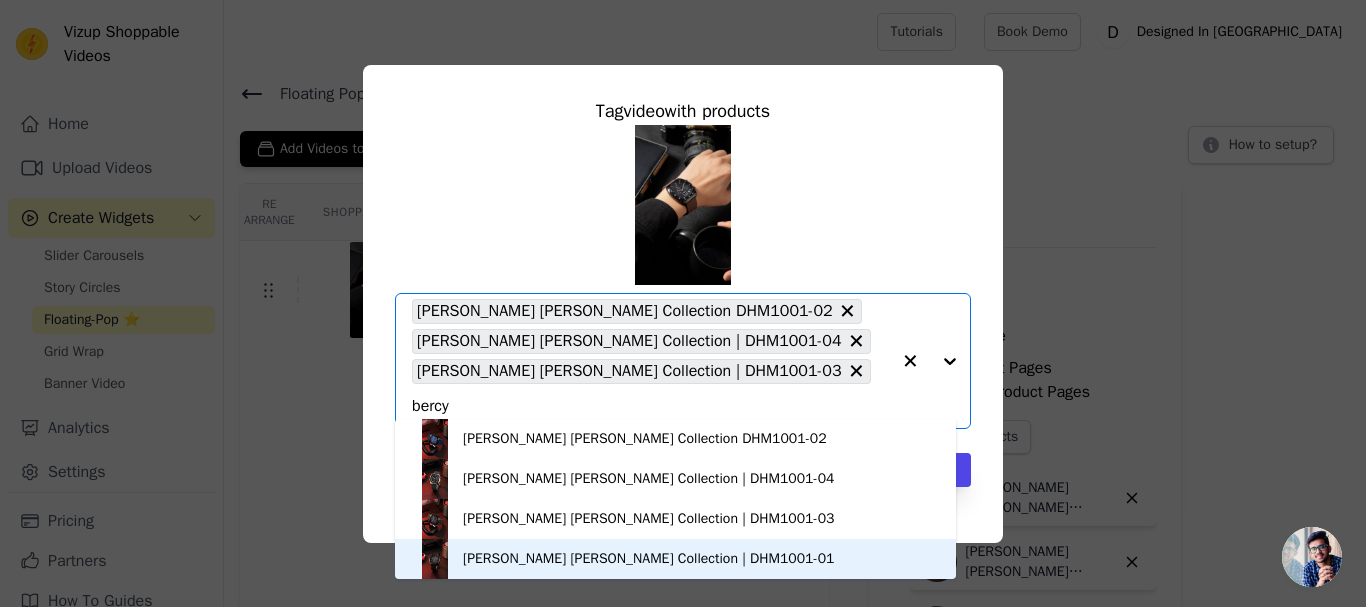 click on "[PERSON_NAME] [PERSON_NAME] Collection | DHM1001-01" at bounding box center [675, 559] 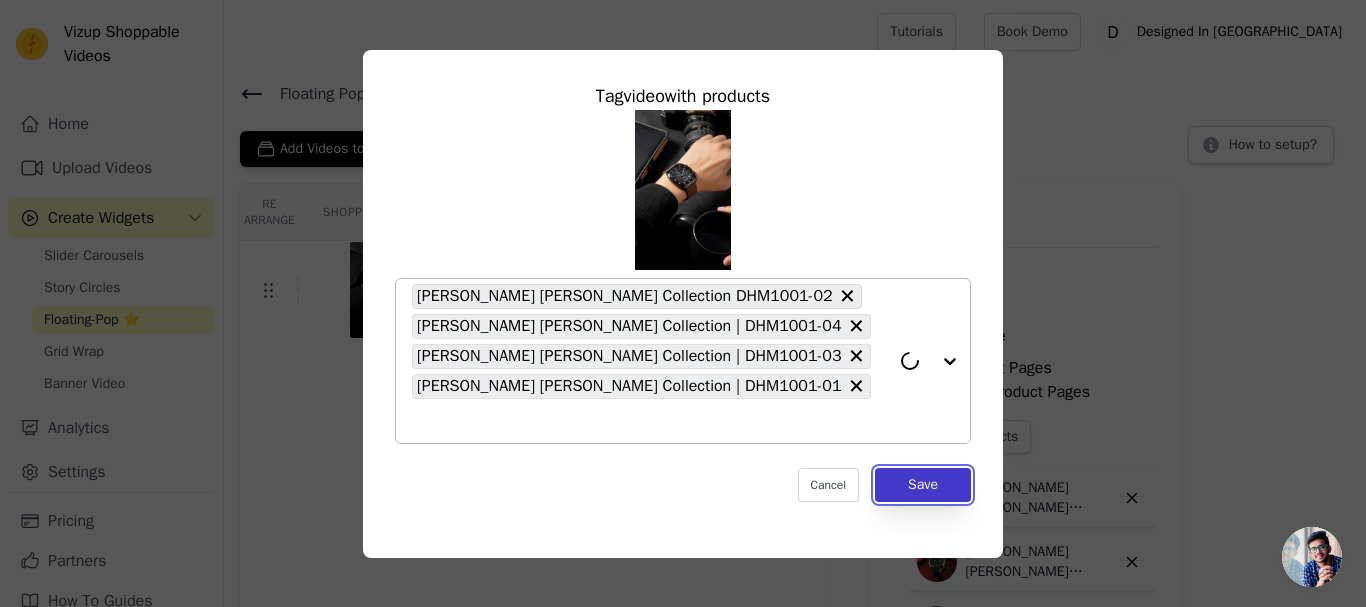 click on "Save" at bounding box center (923, 485) 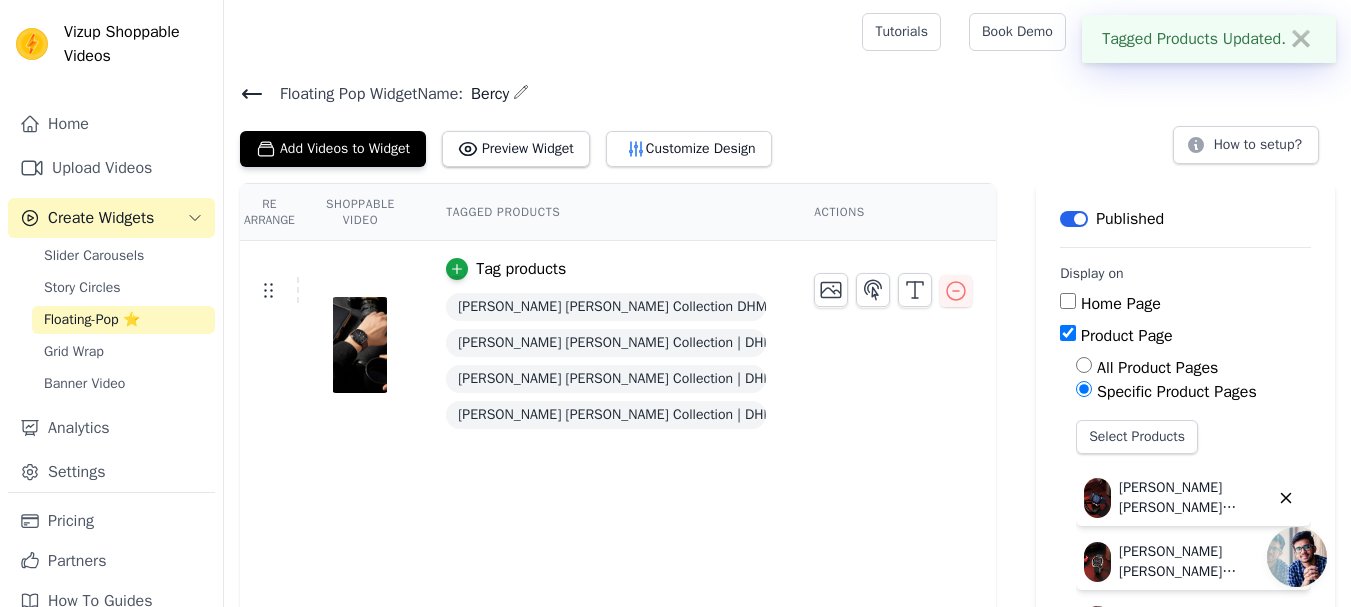 click 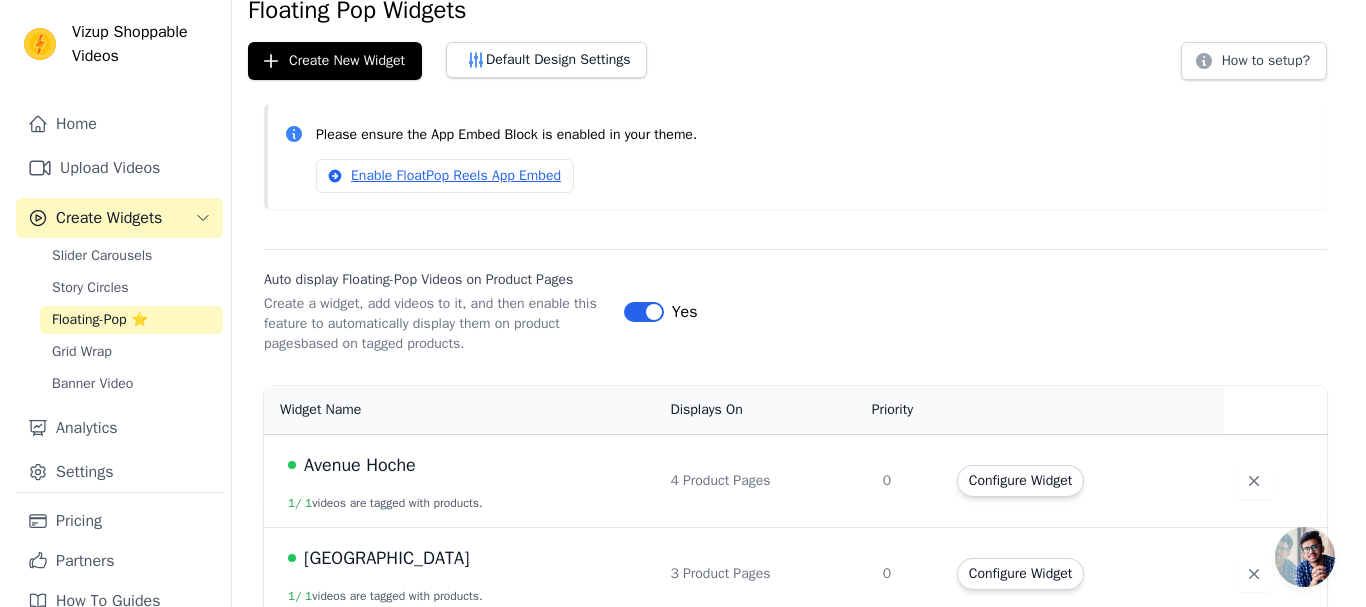 scroll, scrollTop: 0, scrollLeft: 0, axis: both 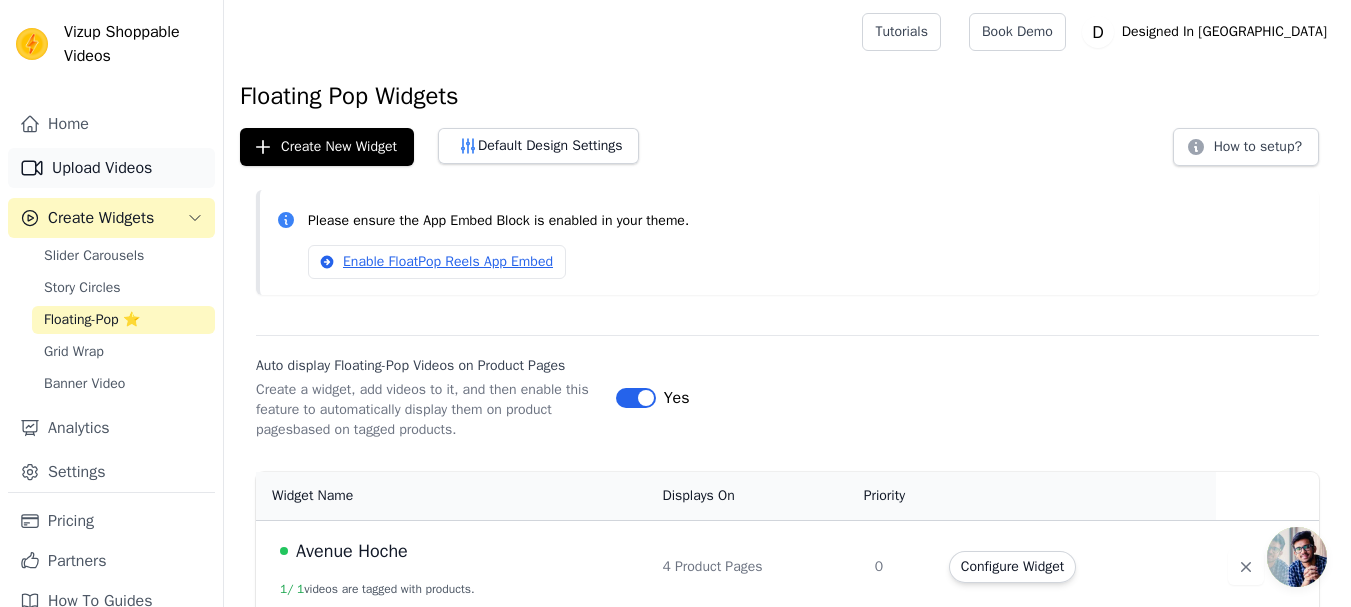 click on "Upload Videos" at bounding box center (111, 168) 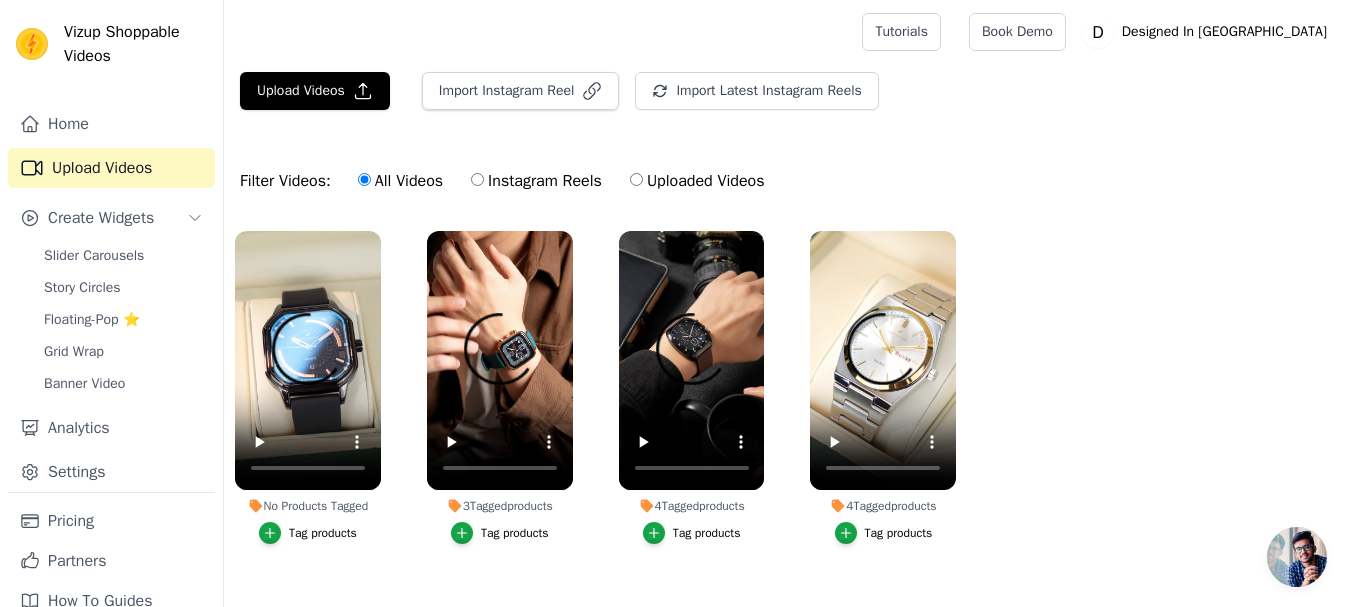 click on "Tag products" at bounding box center (323, 533) 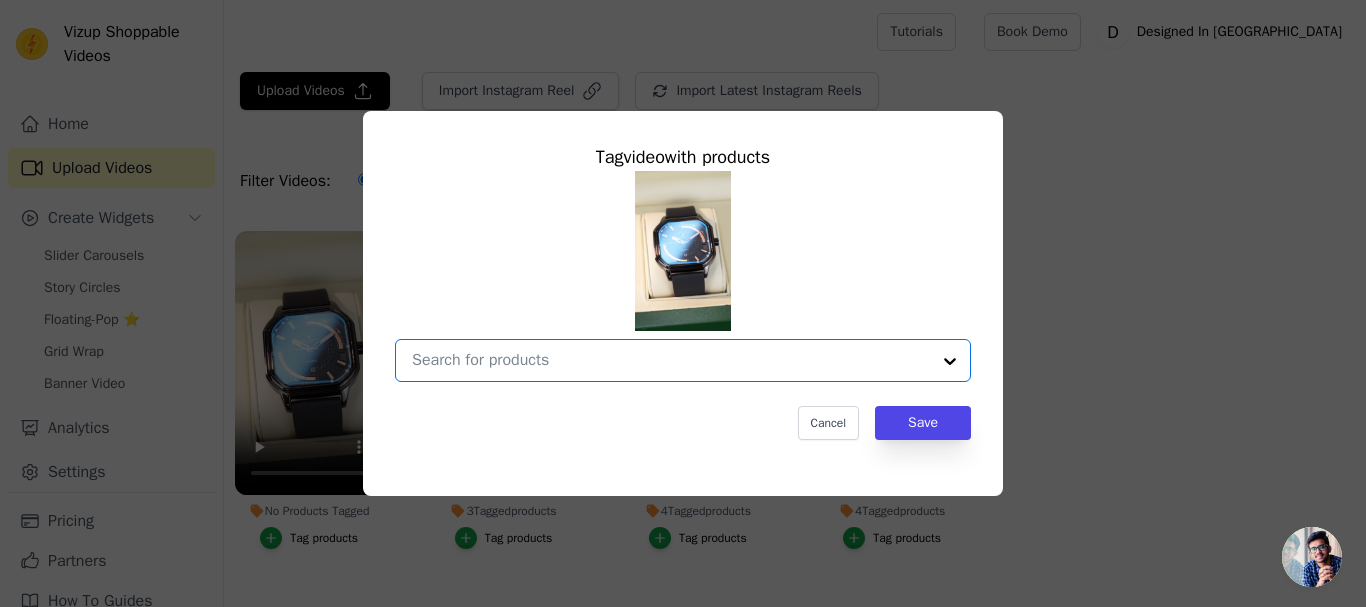 click on "No Products Tagged     Tag  video  with products       Option undefined, selected.   Select is focused, type to refine list, press down to open the menu.                   Cancel   Save     Tag products" at bounding box center (671, 360) 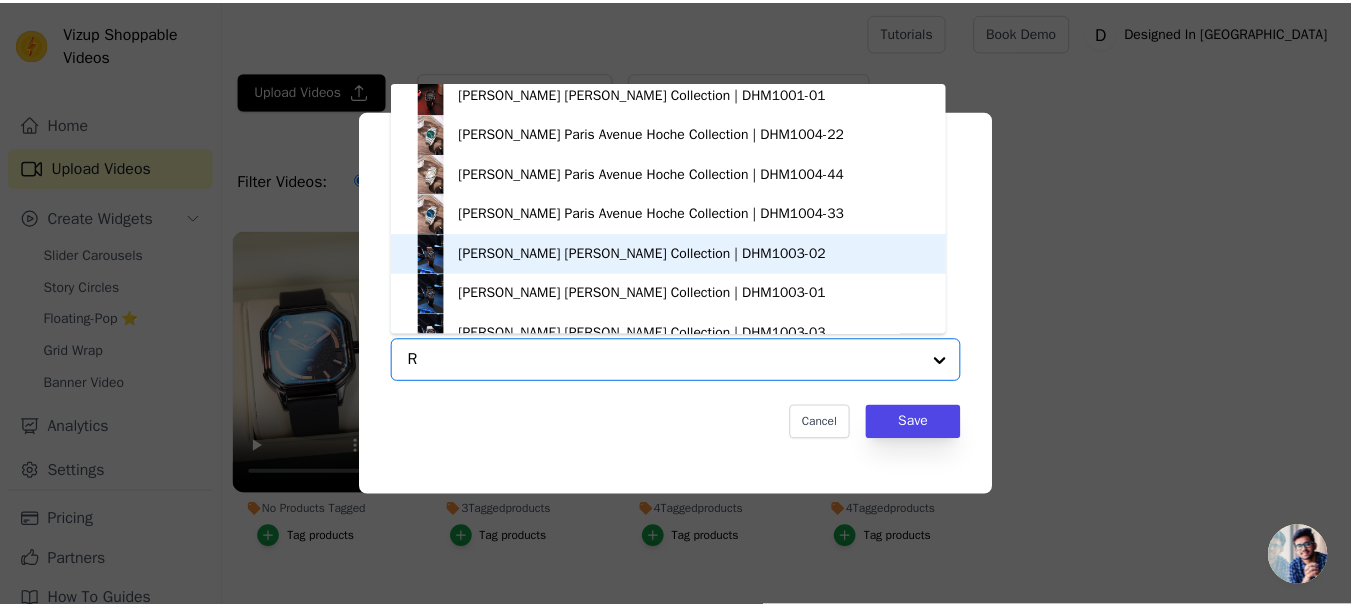 scroll, scrollTop: 0, scrollLeft: 0, axis: both 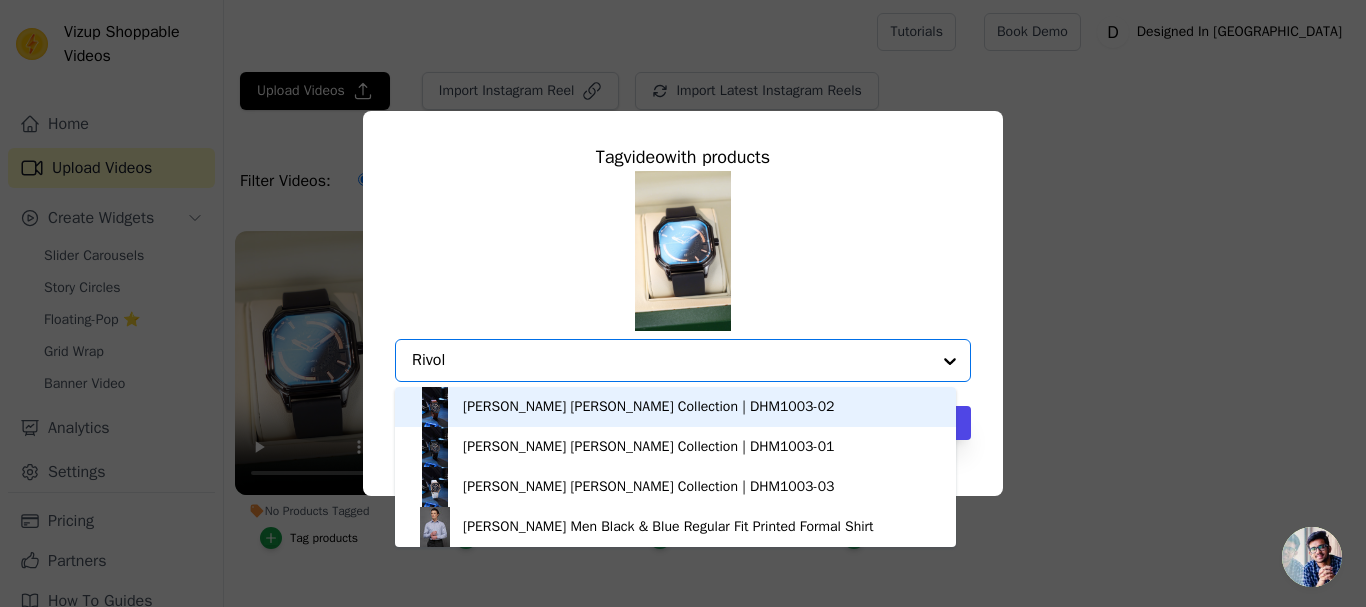type on "Rivoli" 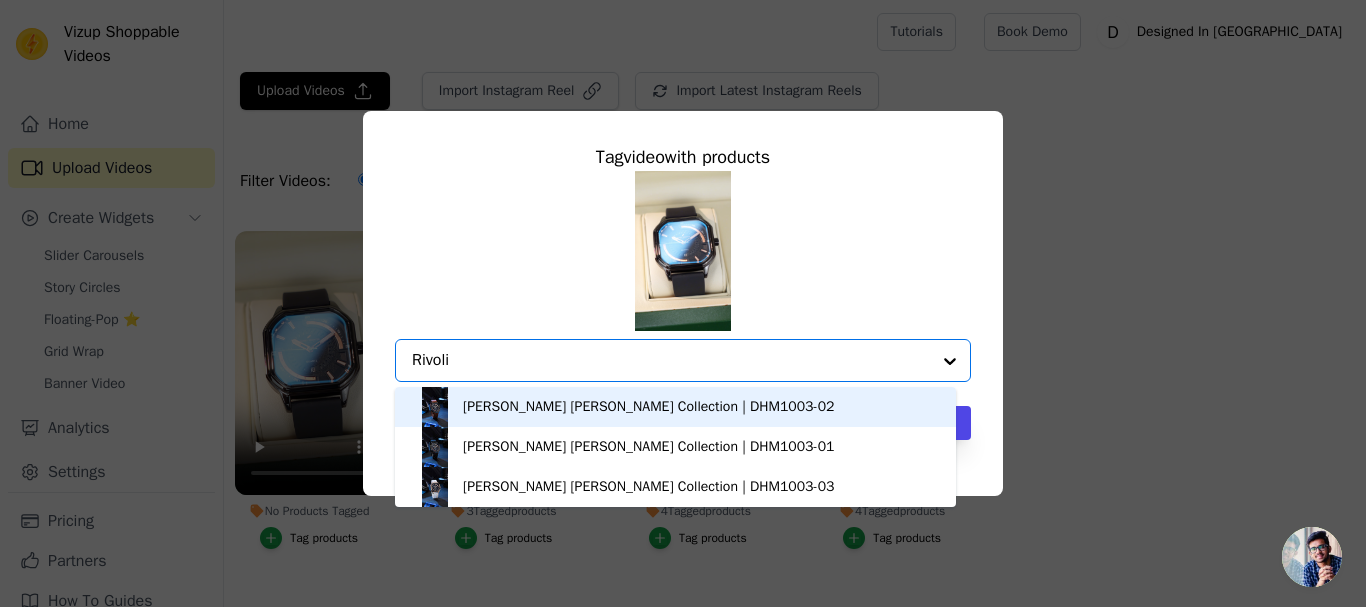 click on "Rivoli" at bounding box center (671, 360) 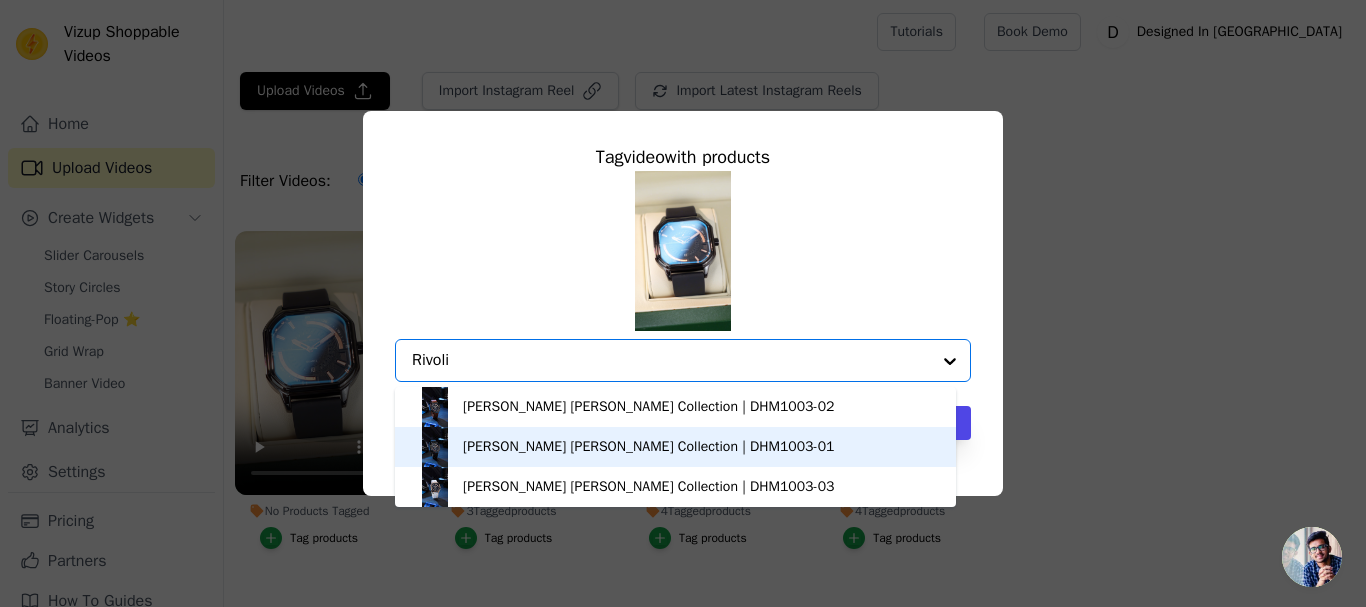 click on "[PERSON_NAME] [PERSON_NAME] Collection | DHM1003-01" at bounding box center [648, 447] 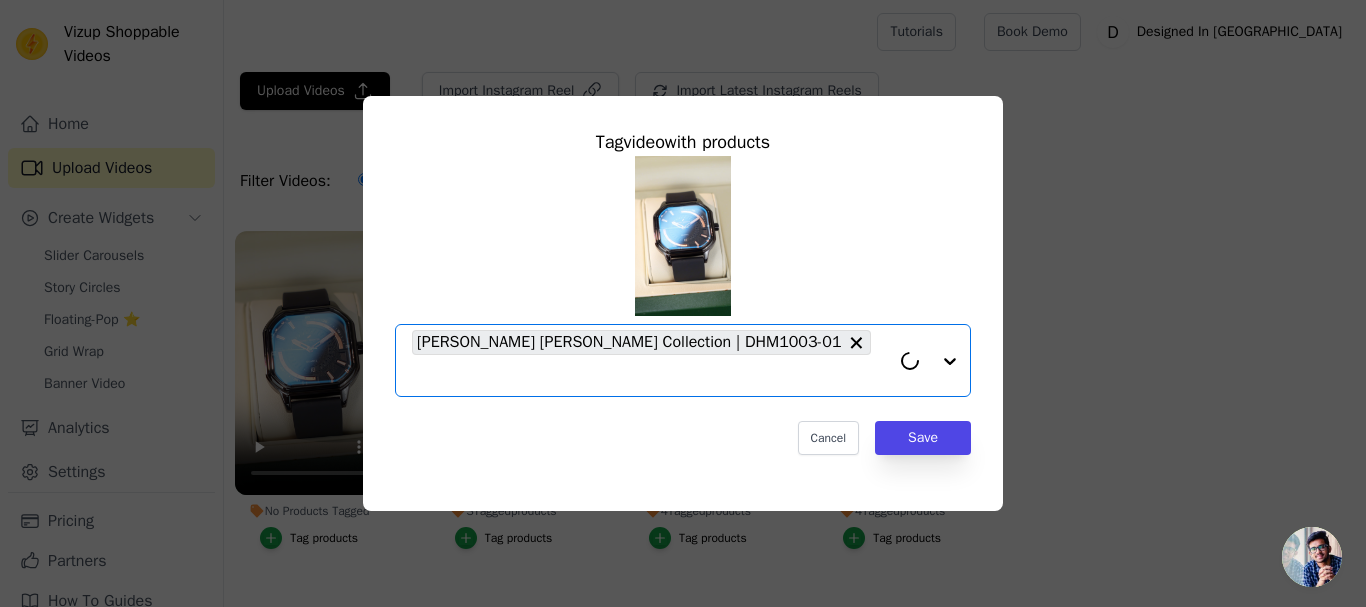 paste on "Rivoli" 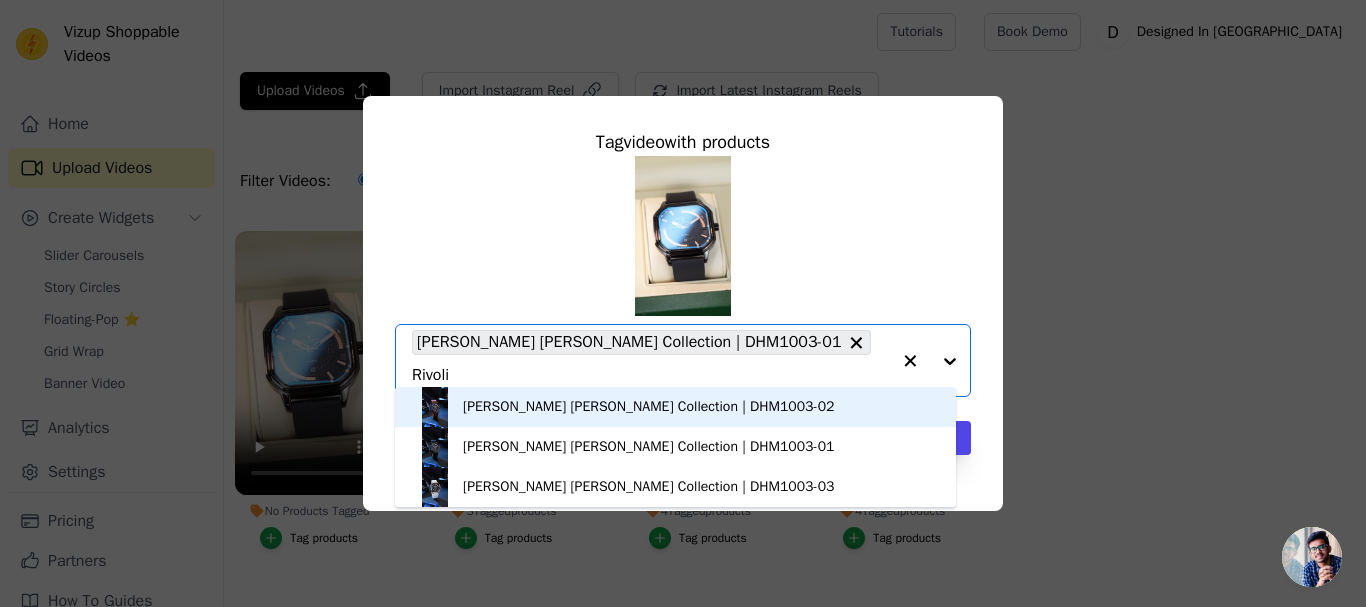 click on "[PERSON_NAME] [PERSON_NAME] Collection | DHM1003-02" at bounding box center (675, 407) 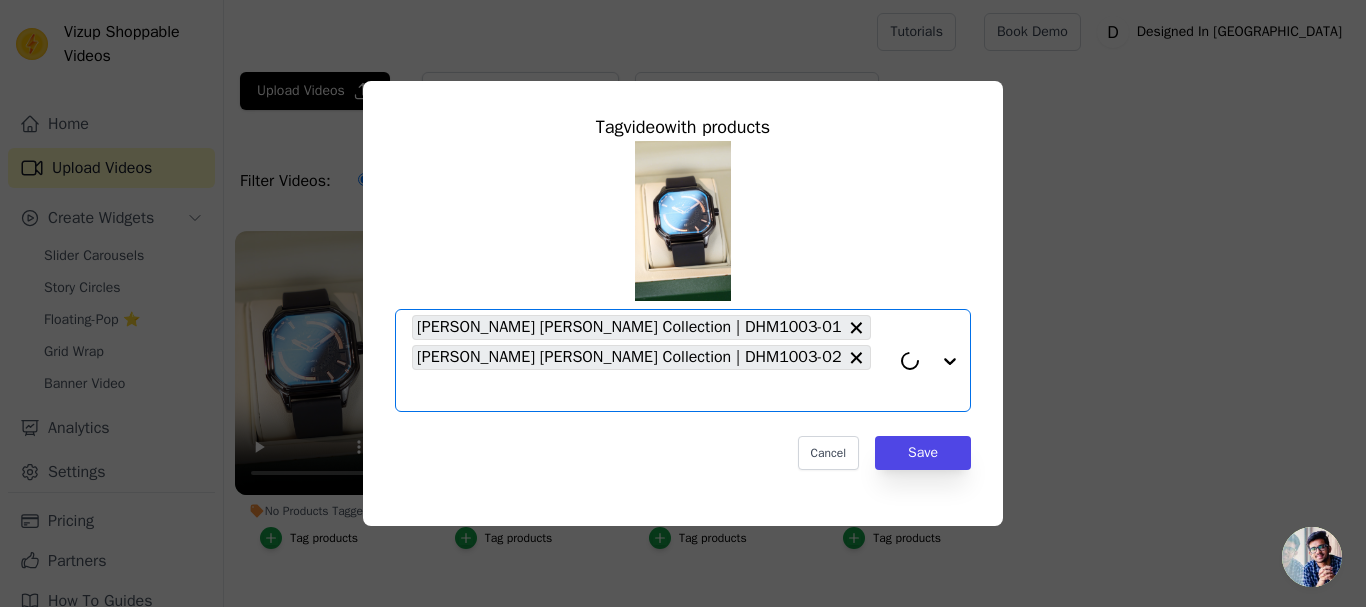 paste on "Rivoli" 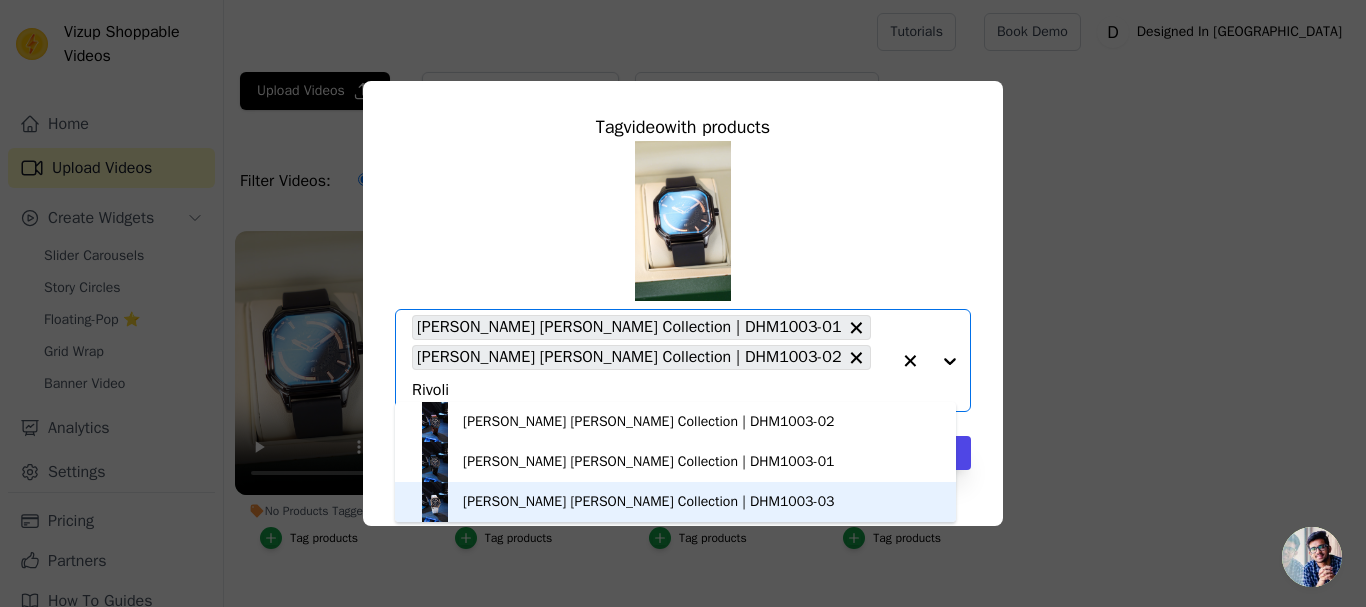 click on "[PERSON_NAME] [PERSON_NAME] Collection | DHM1003-03" at bounding box center (648, 502) 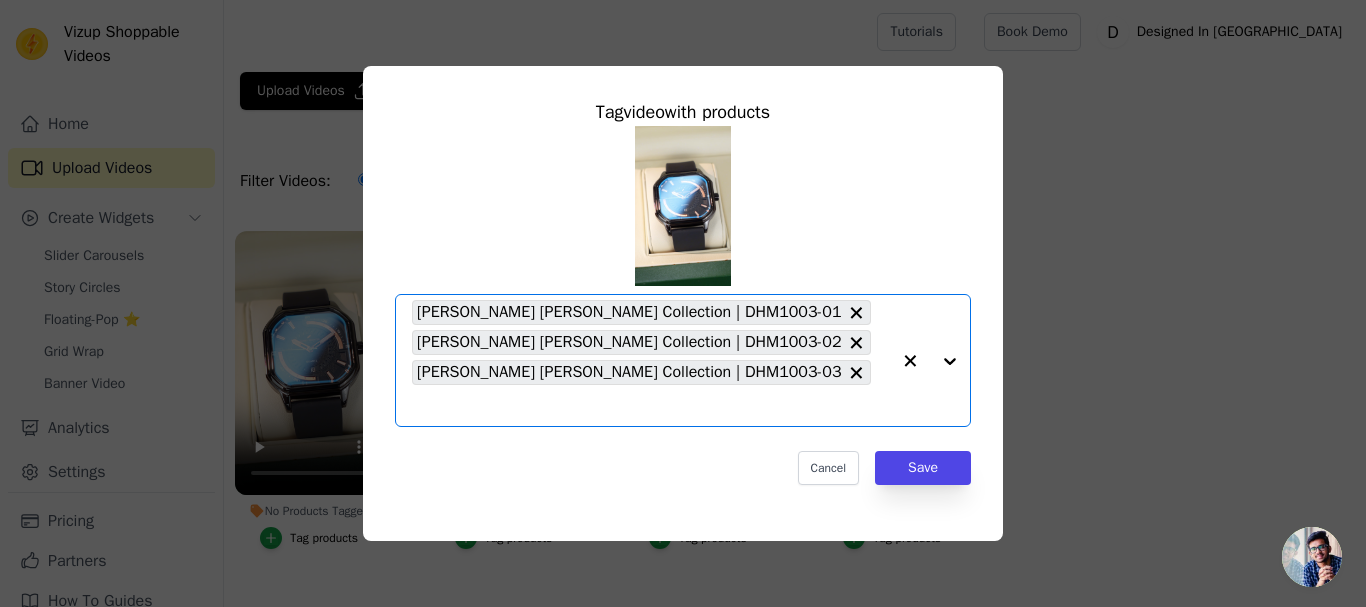 click on "Tag  video  with products       Option Daniel Hechter Paris Rivoli Collection | DHM1003-01, Daniel Hechter Paris Rivoli Collection | DHM1003-02 , Daniel Hechter Paris Rivoli Collection | DHM1003-03, selected.   Select is focused, type to refine list, press down to open the menu.     Daniel Hechter Paris Rivoli Collection | DHM1003-01     Daniel Hechter Paris Rivoli Collection | DHM1003-02      Daniel Hechter Paris Rivoli Collection | DHM1003-03                   Cancel   Save" at bounding box center [683, 303] 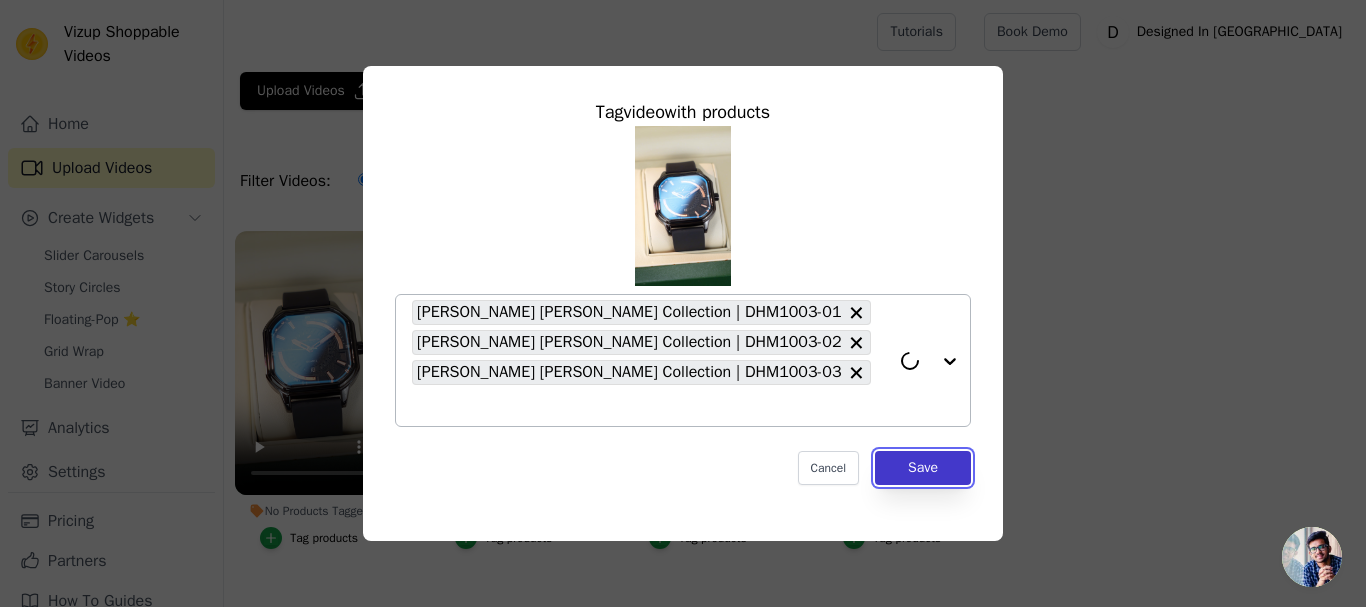 click on "Save" at bounding box center (923, 468) 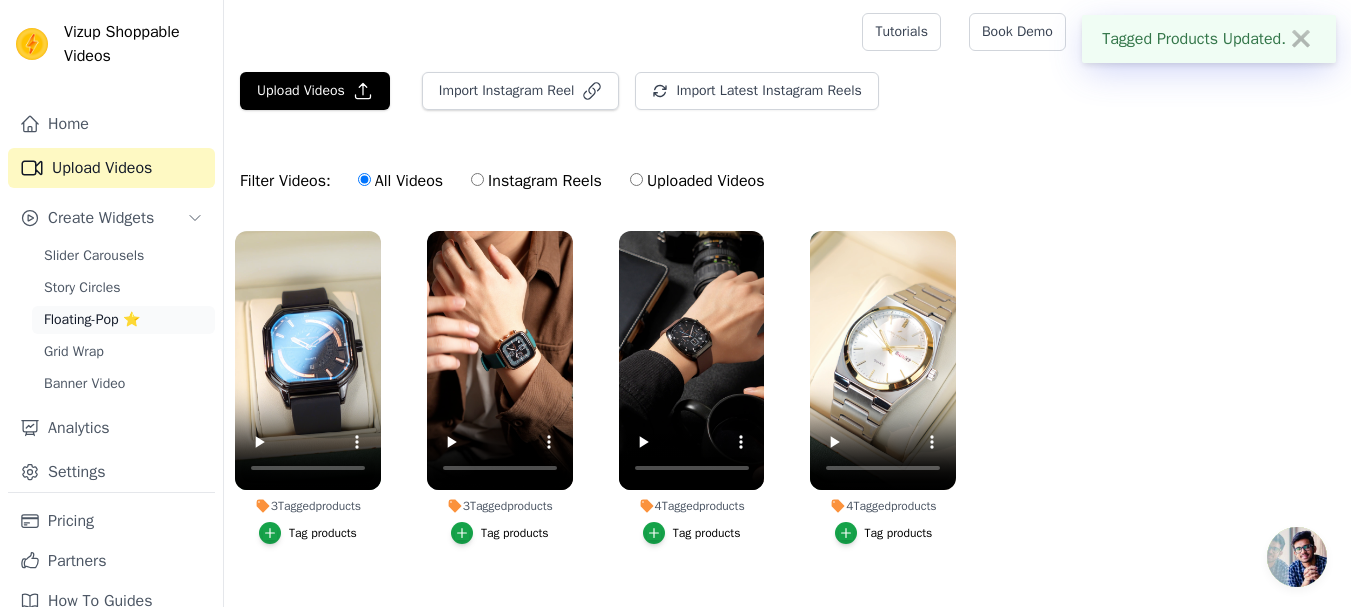 click on "Floating-Pop ⭐" at bounding box center [92, 320] 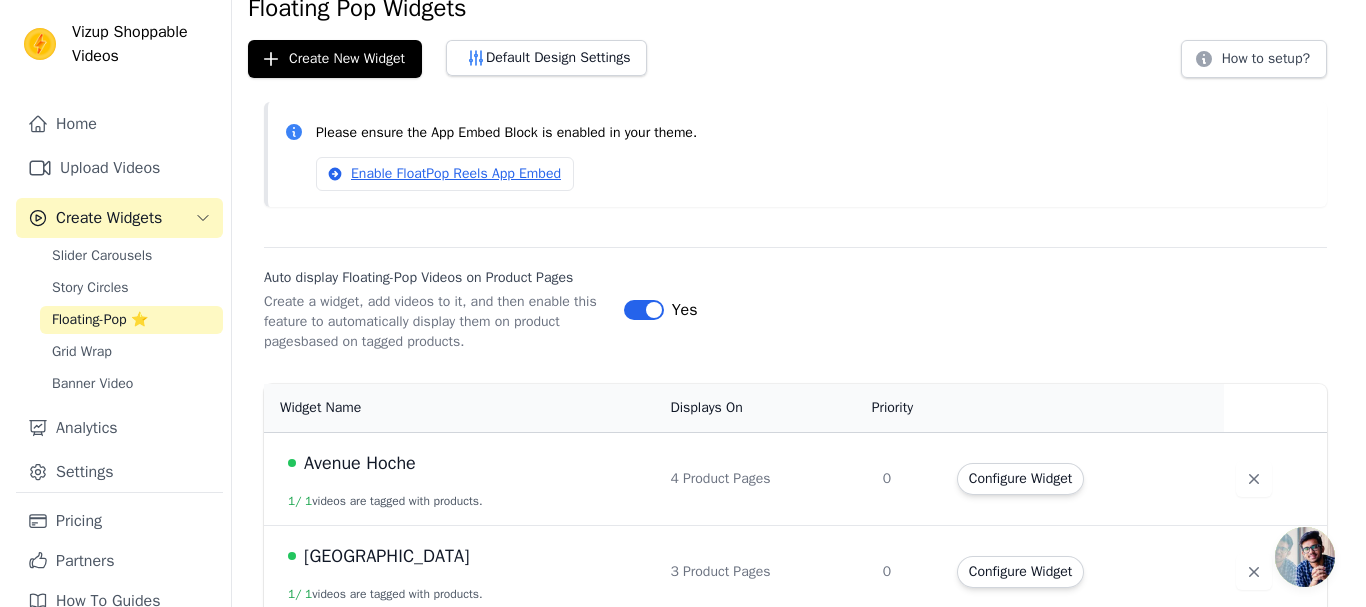 scroll, scrollTop: 0, scrollLeft: 0, axis: both 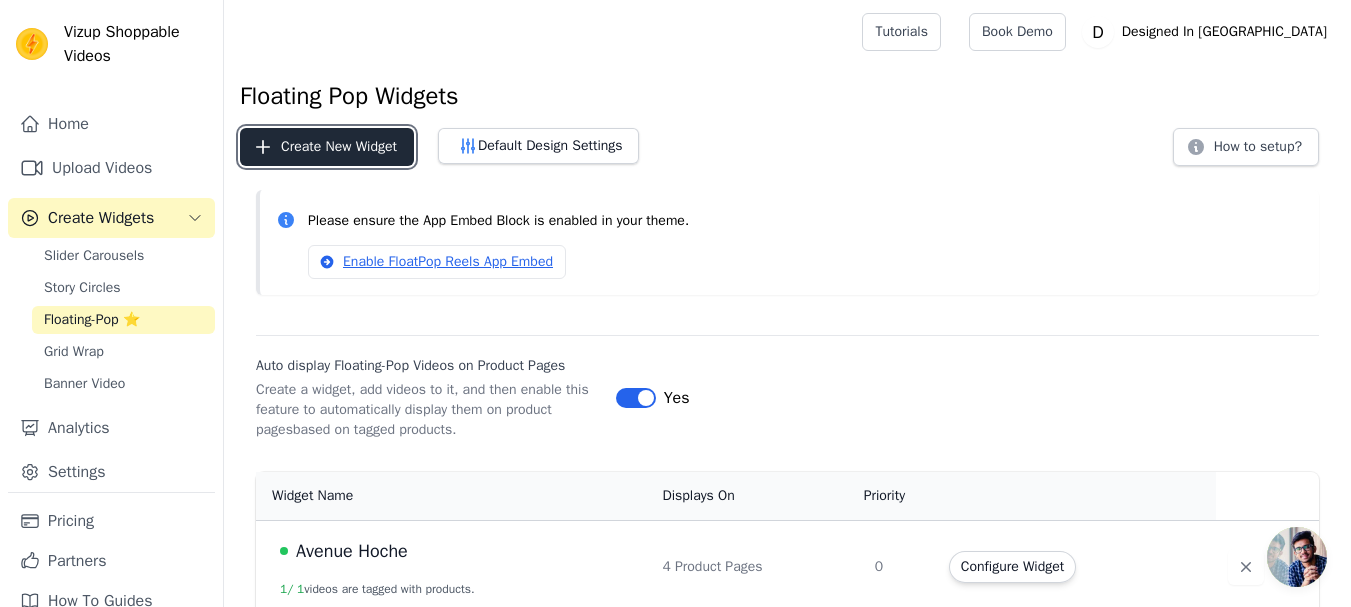 click on "Create New Widget" at bounding box center [327, 147] 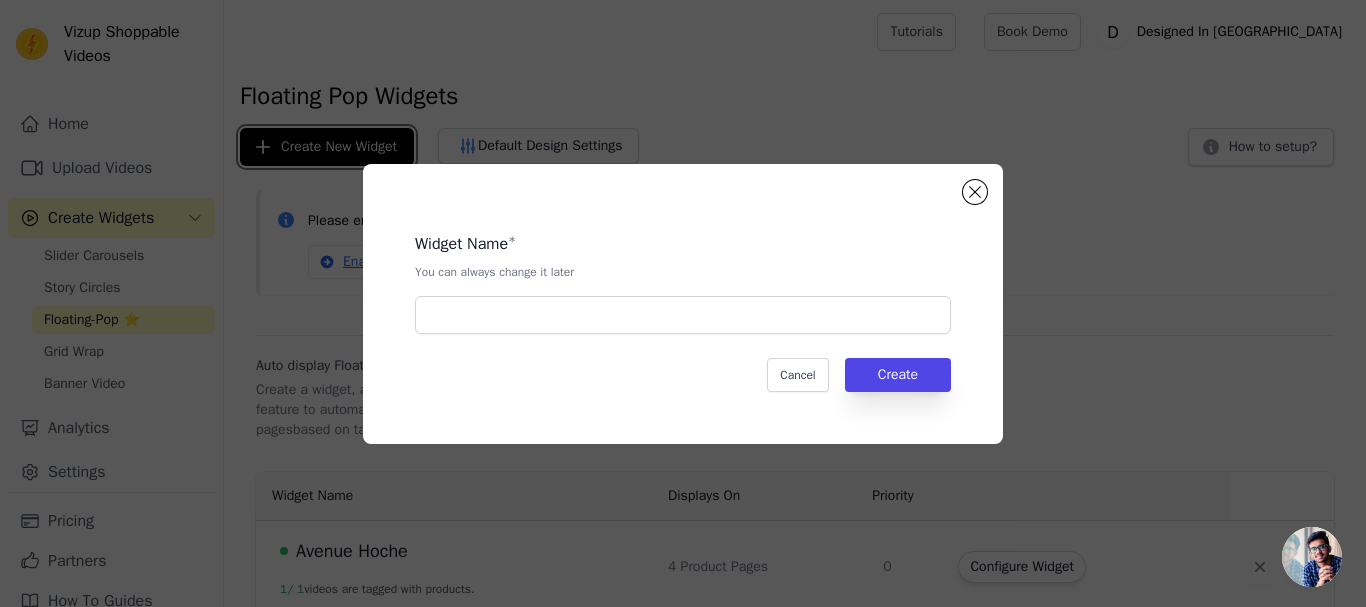 type 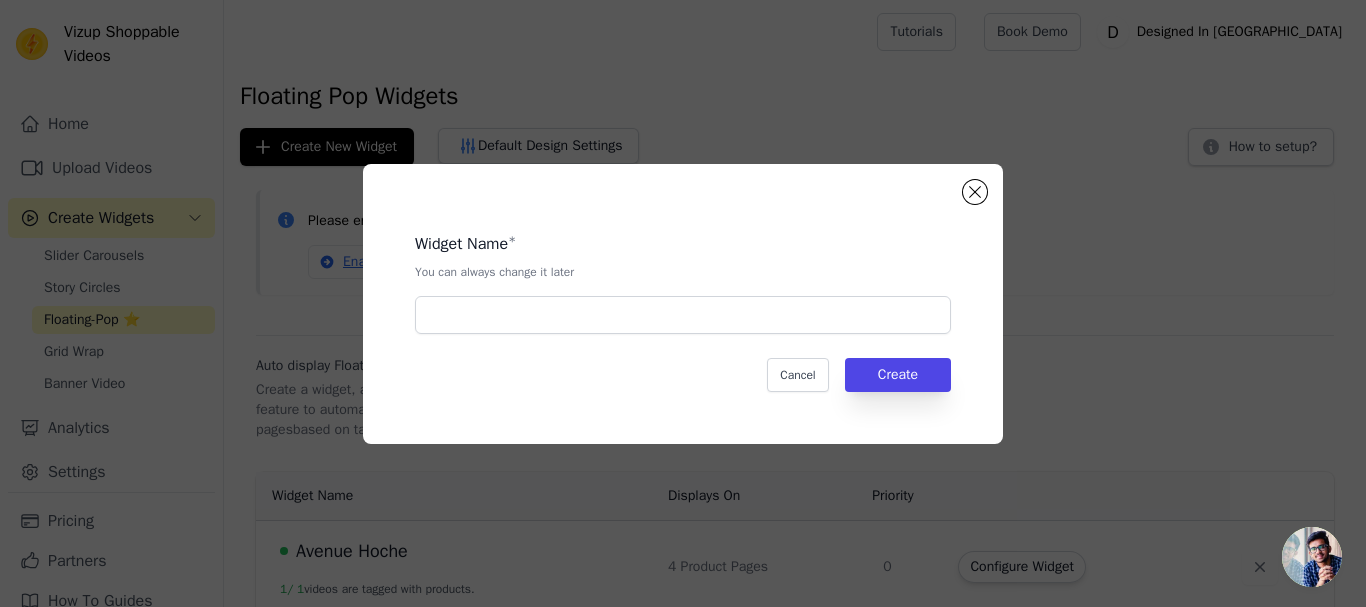 click at bounding box center (683, 315) 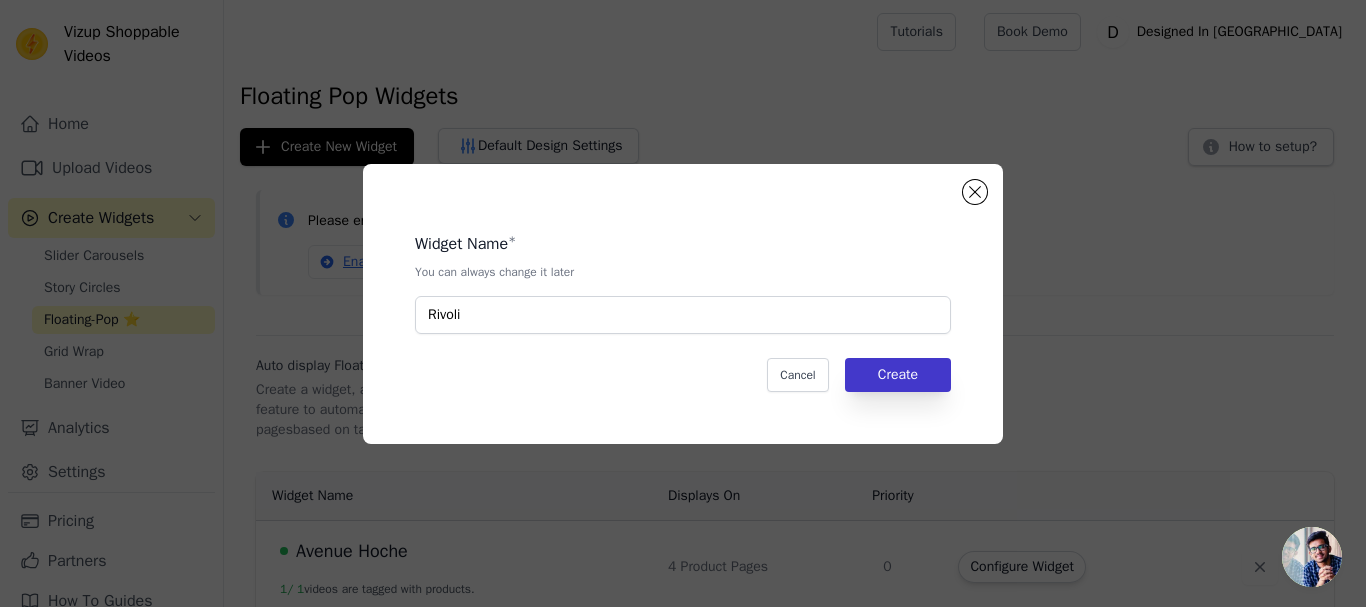 type on "Rivoli" 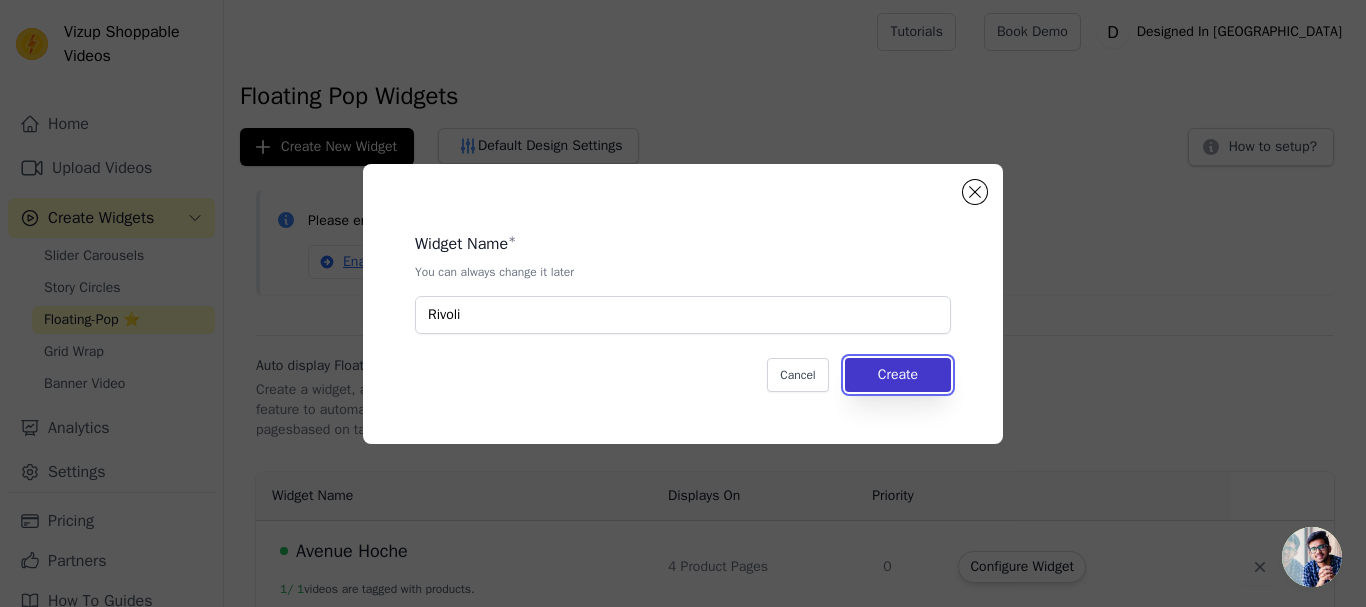 click on "Create" at bounding box center [898, 375] 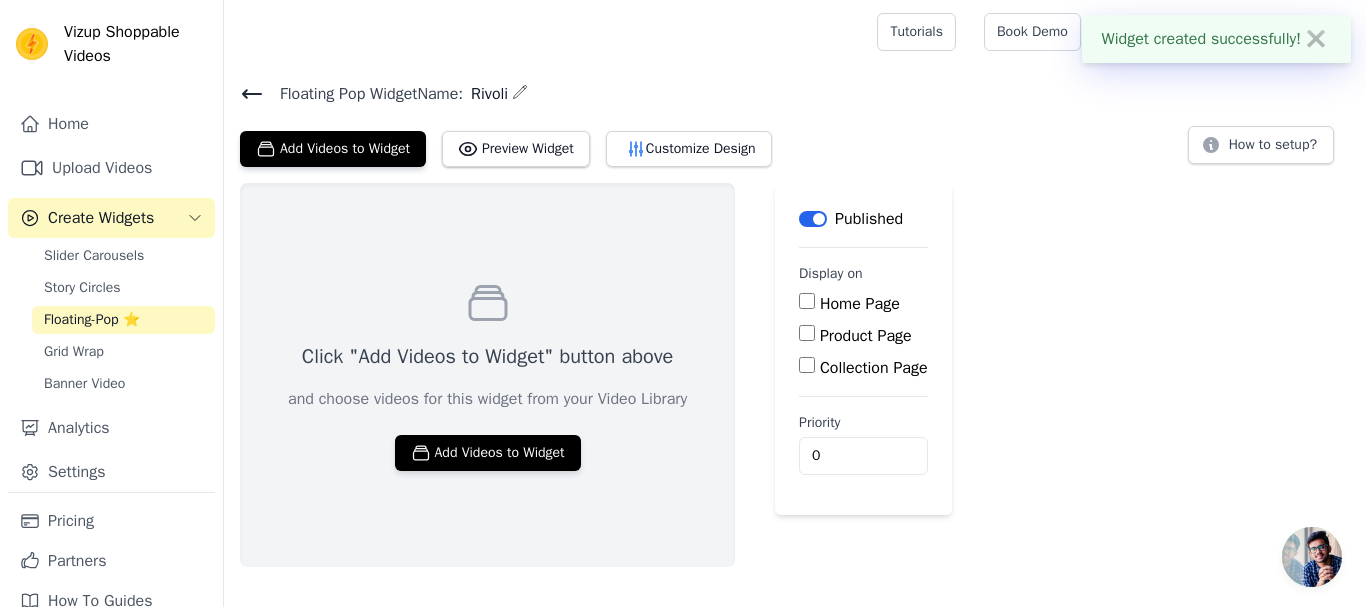click on "Home Page     Product Page       Collection Page" at bounding box center [863, 336] 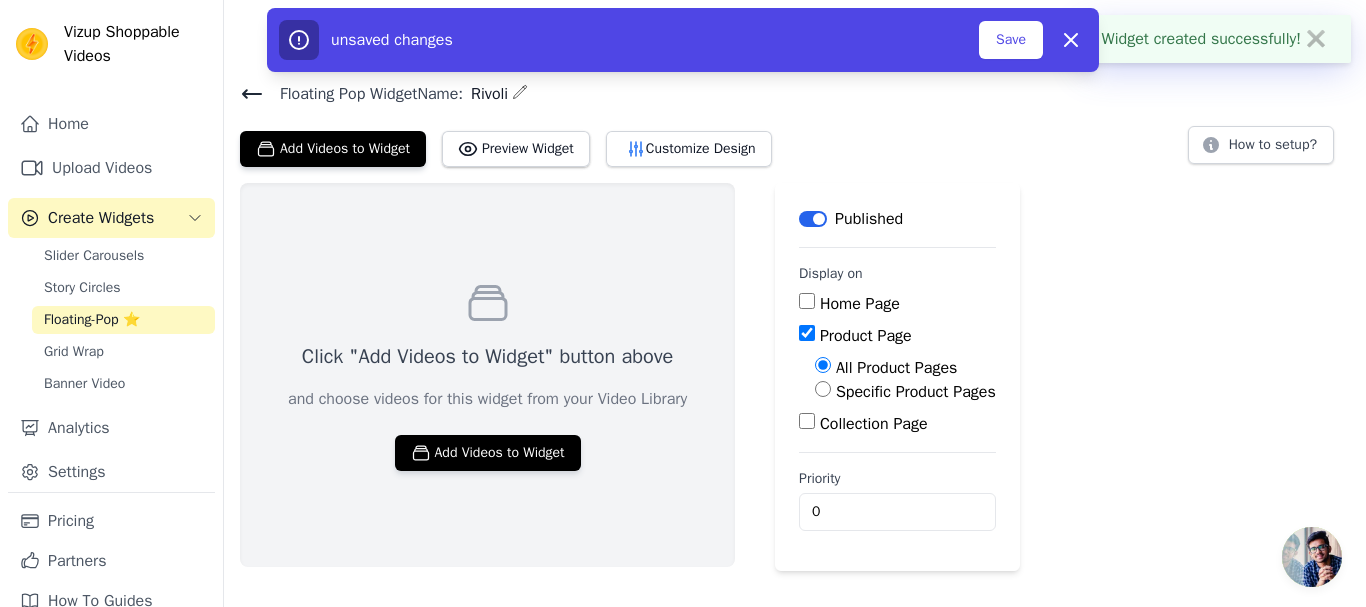 click on "Specific Product Pages" at bounding box center (916, 392) 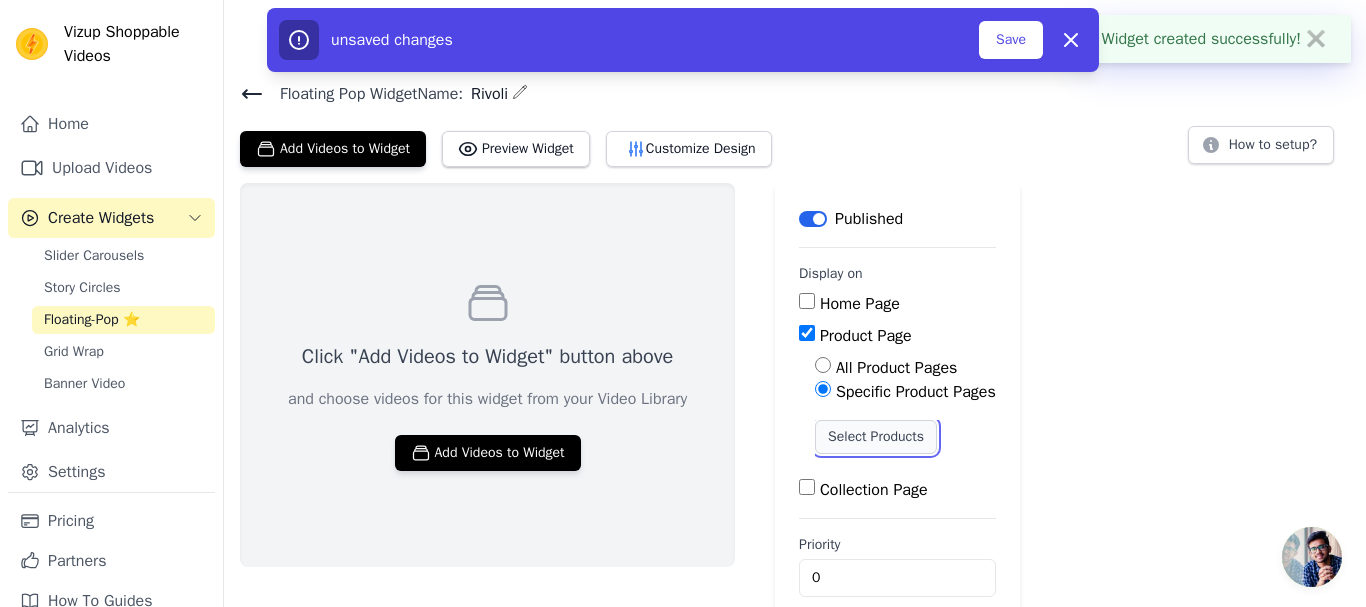 click on "Select Products" at bounding box center (876, 437) 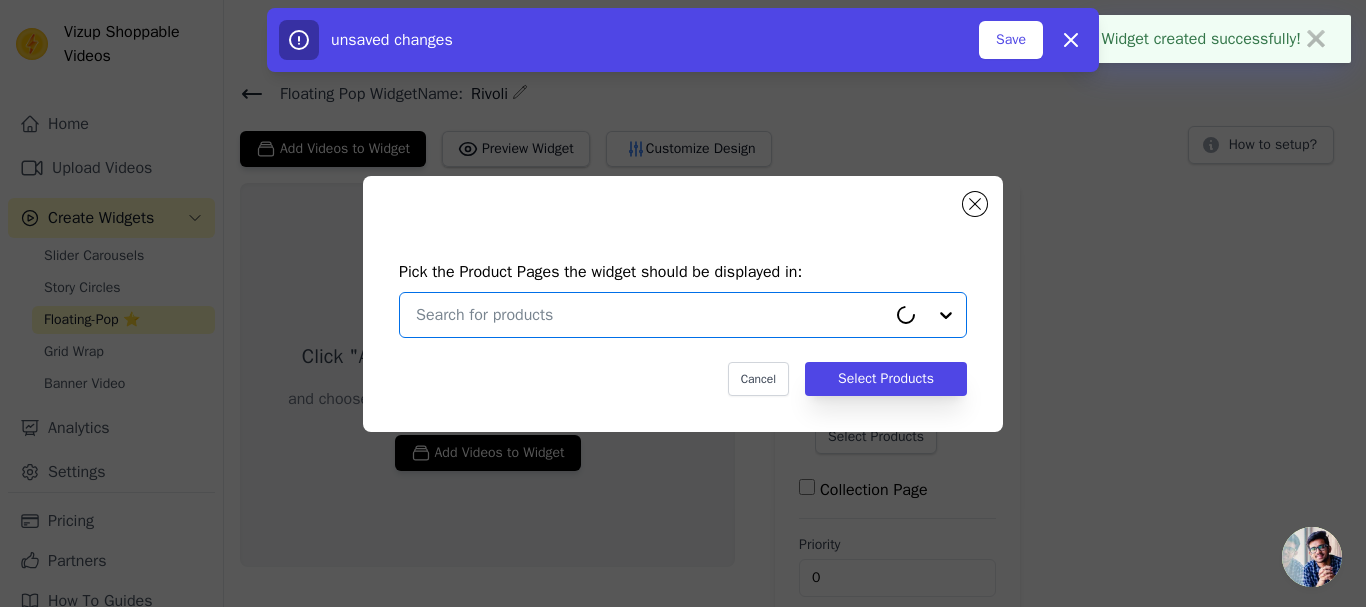 click at bounding box center (651, 315) 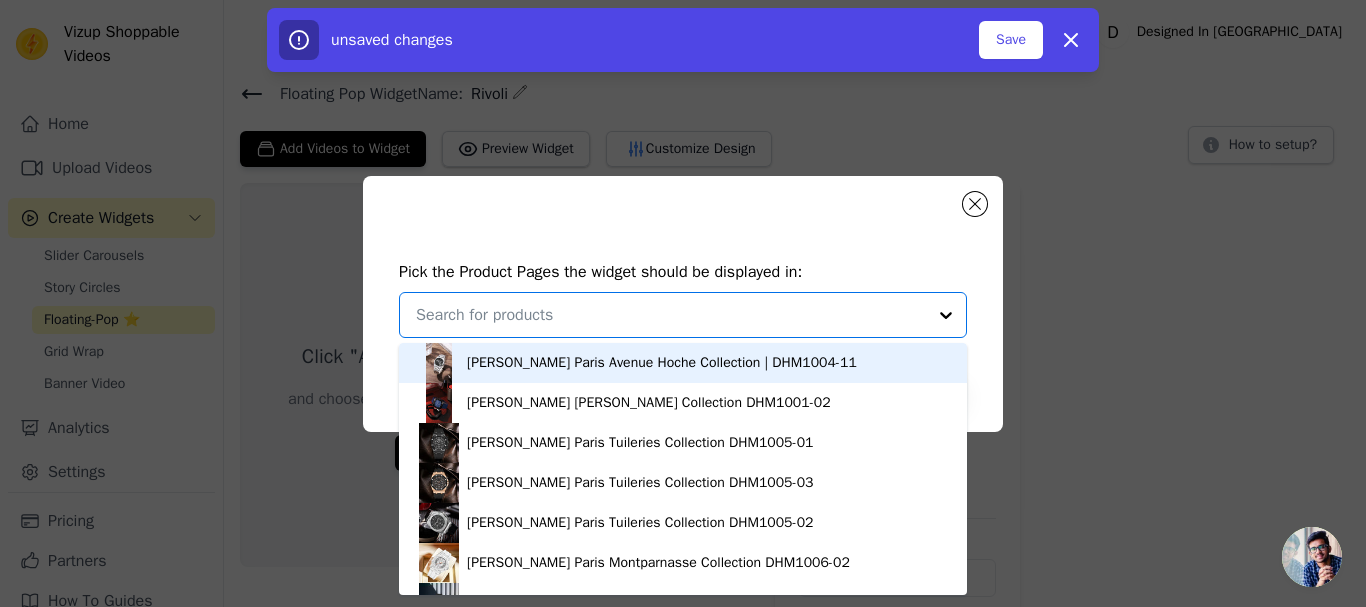 paste on "Rivoli" 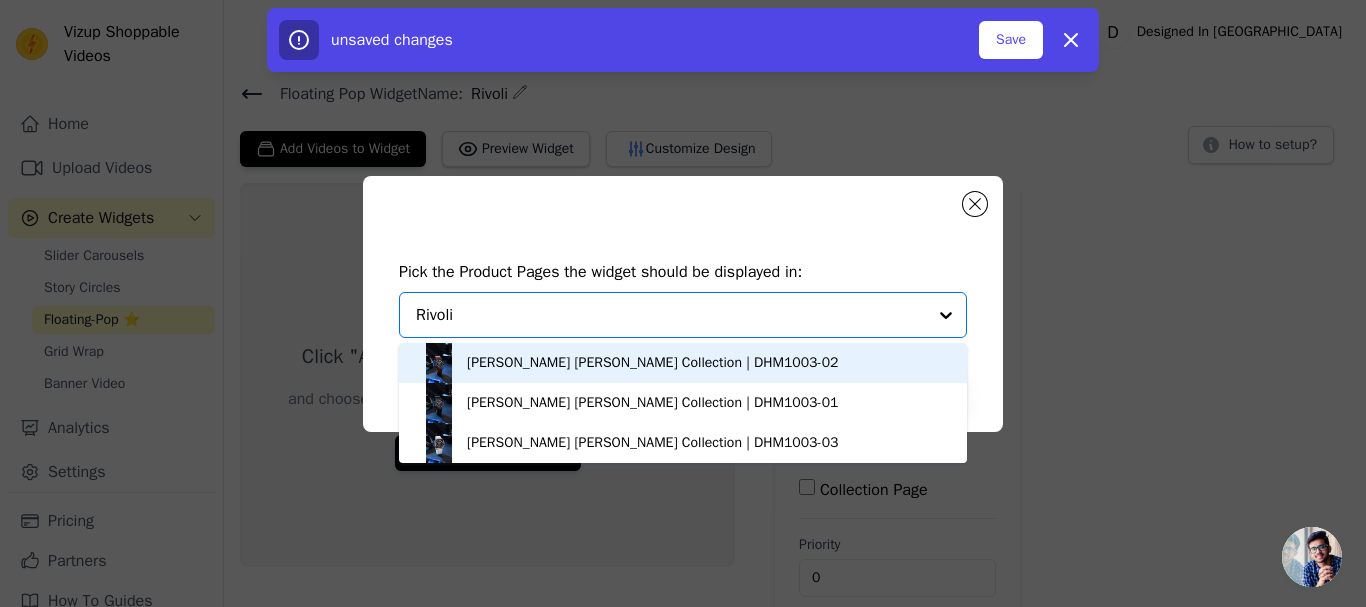 click on "[PERSON_NAME] [PERSON_NAME] Collection | DHM1003-02" at bounding box center [652, 363] 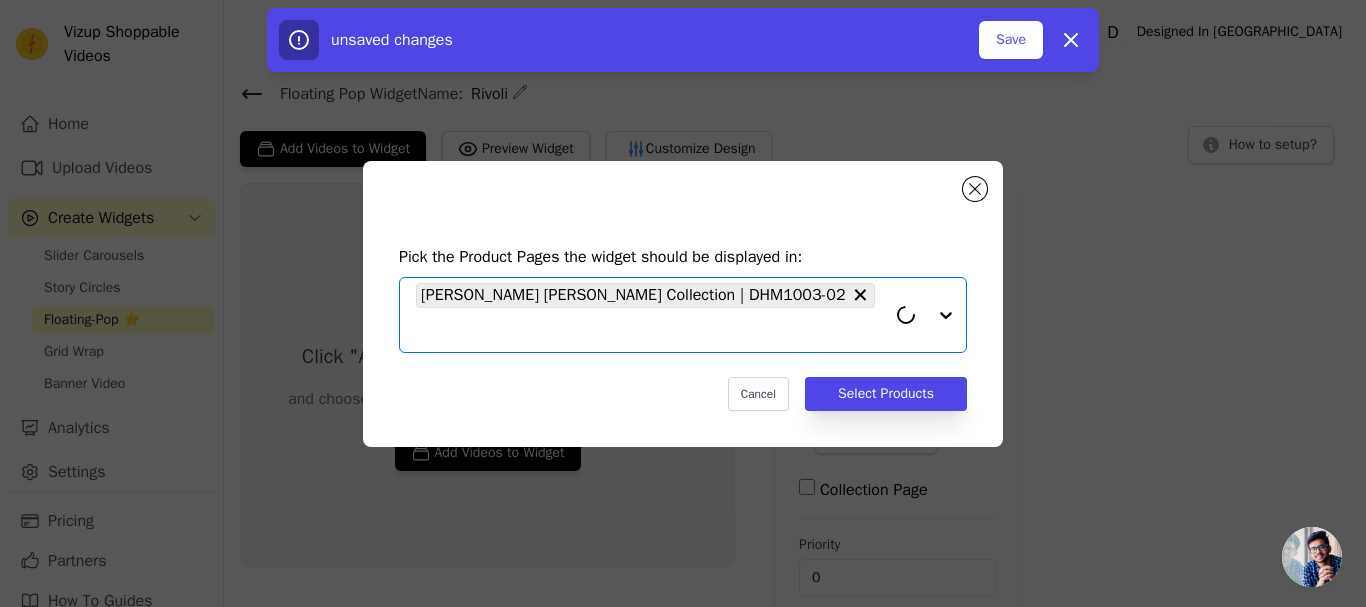paste on "Rivoli" 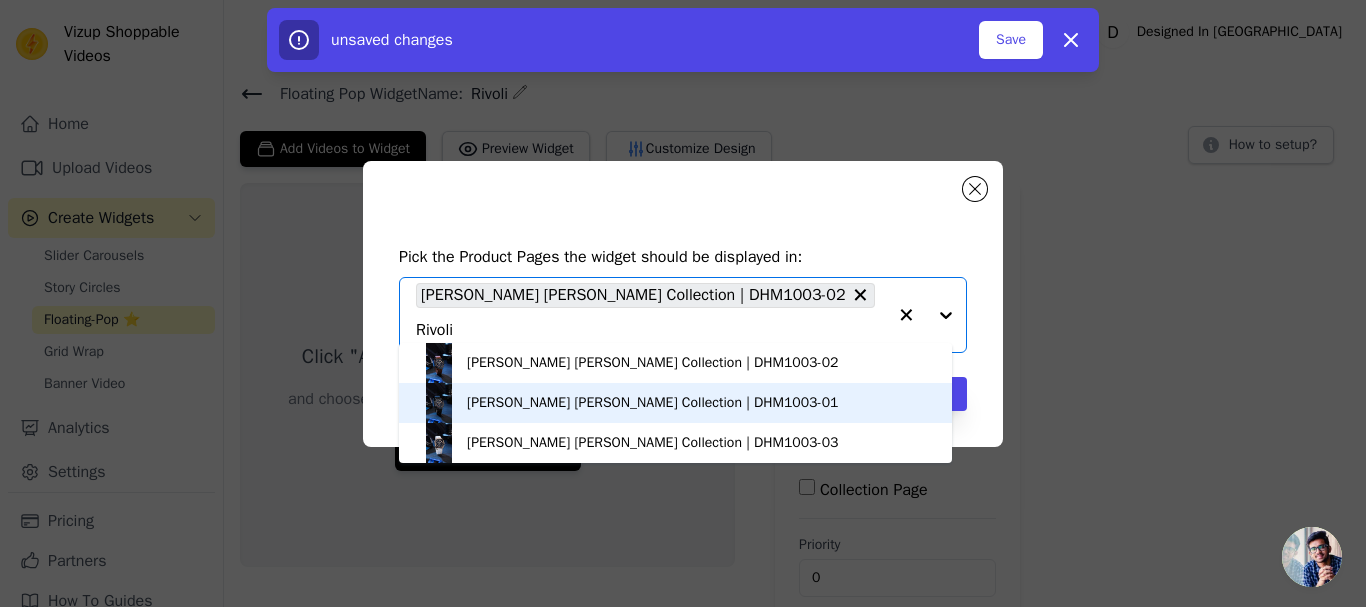 click on "[PERSON_NAME] [PERSON_NAME] Collection | DHM1003-01" at bounding box center (652, 403) 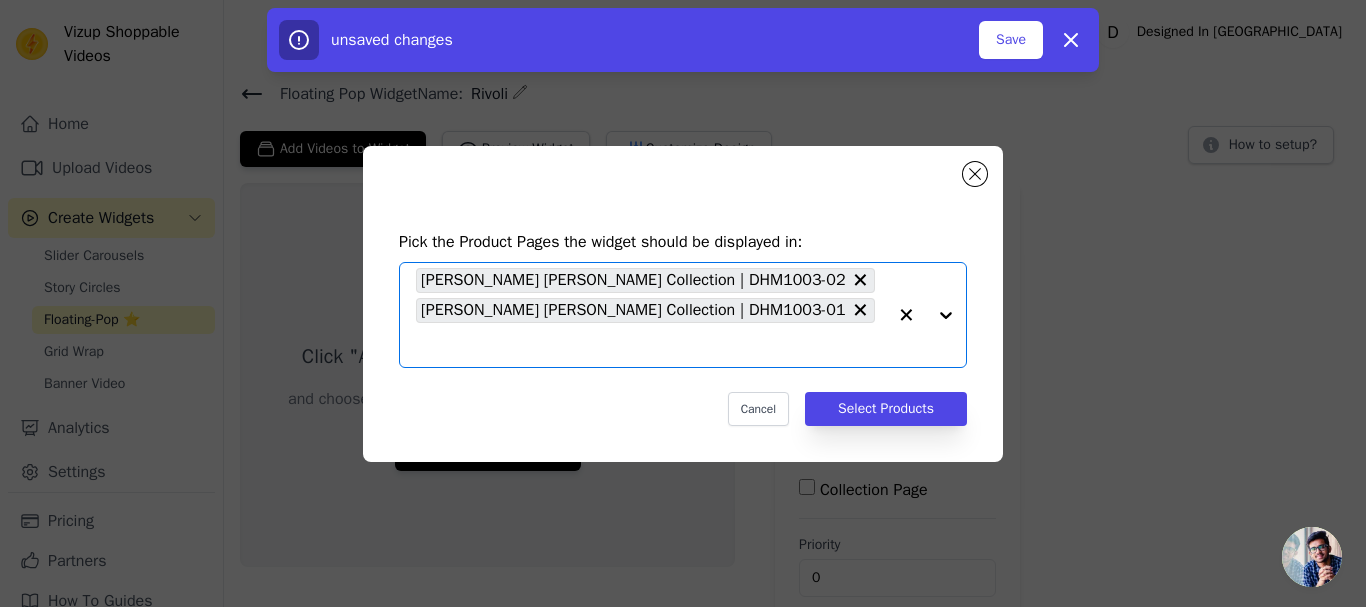 paste on "Rivoli" 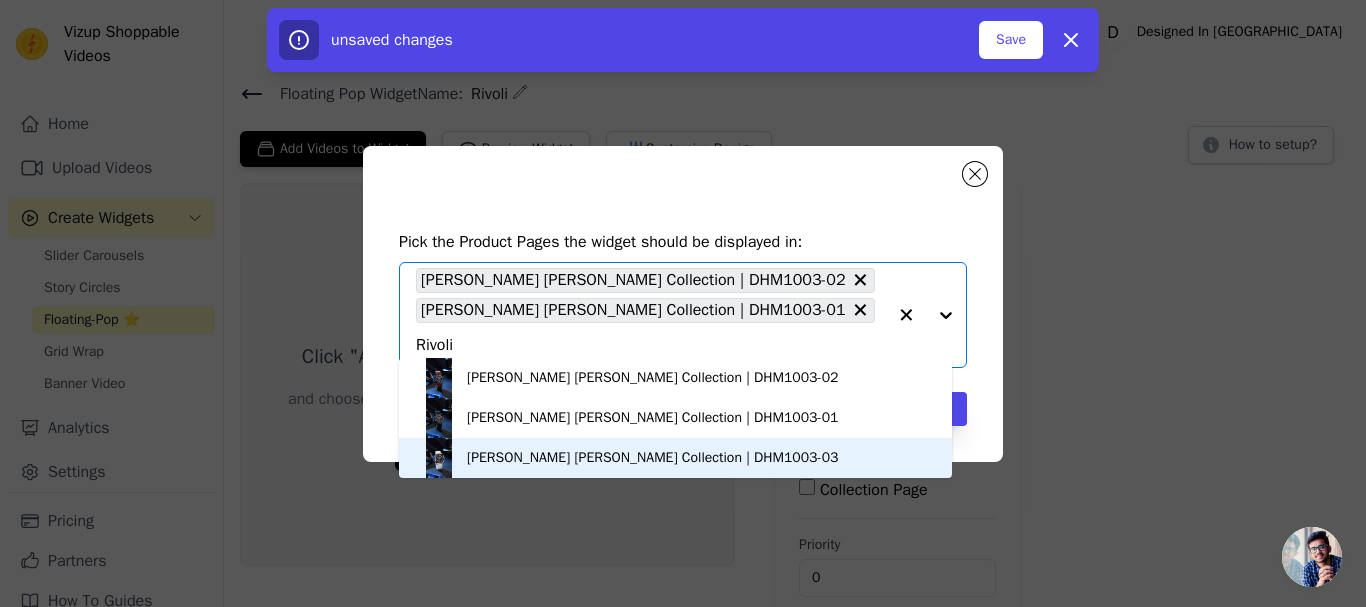 click on "[PERSON_NAME] [PERSON_NAME] Collection | DHM1003-03" at bounding box center (652, 458) 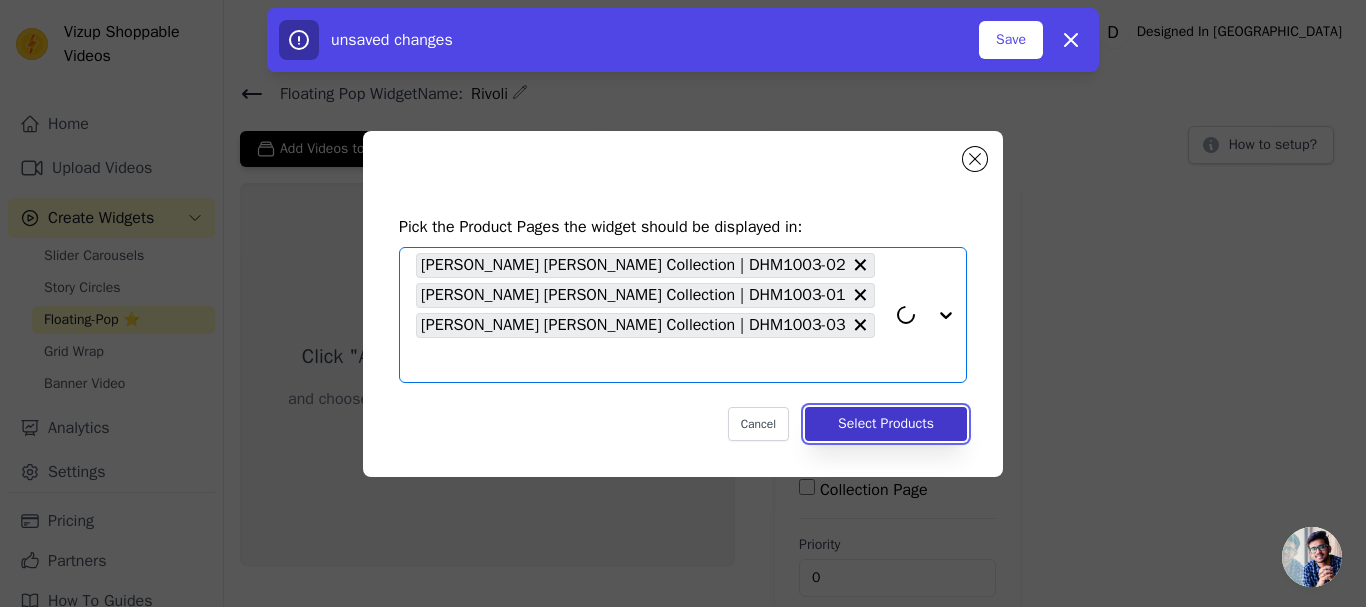 click on "Select Products" at bounding box center [886, 424] 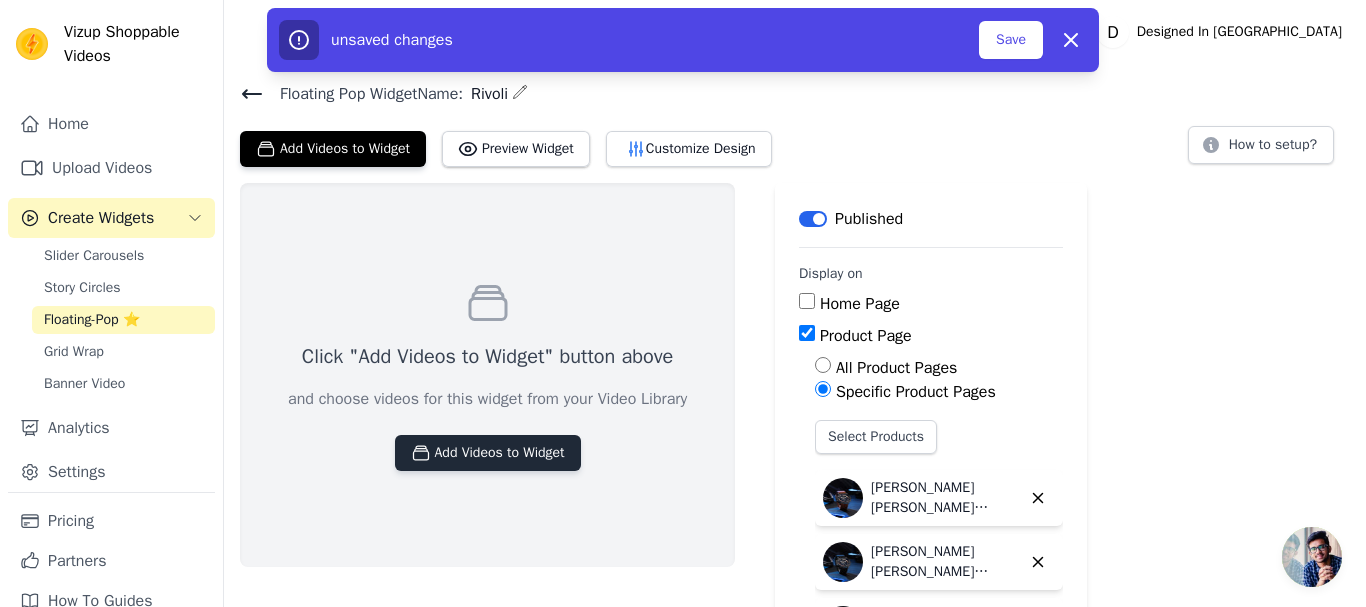 click on "Add Videos to Widget" at bounding box center (488, 453) 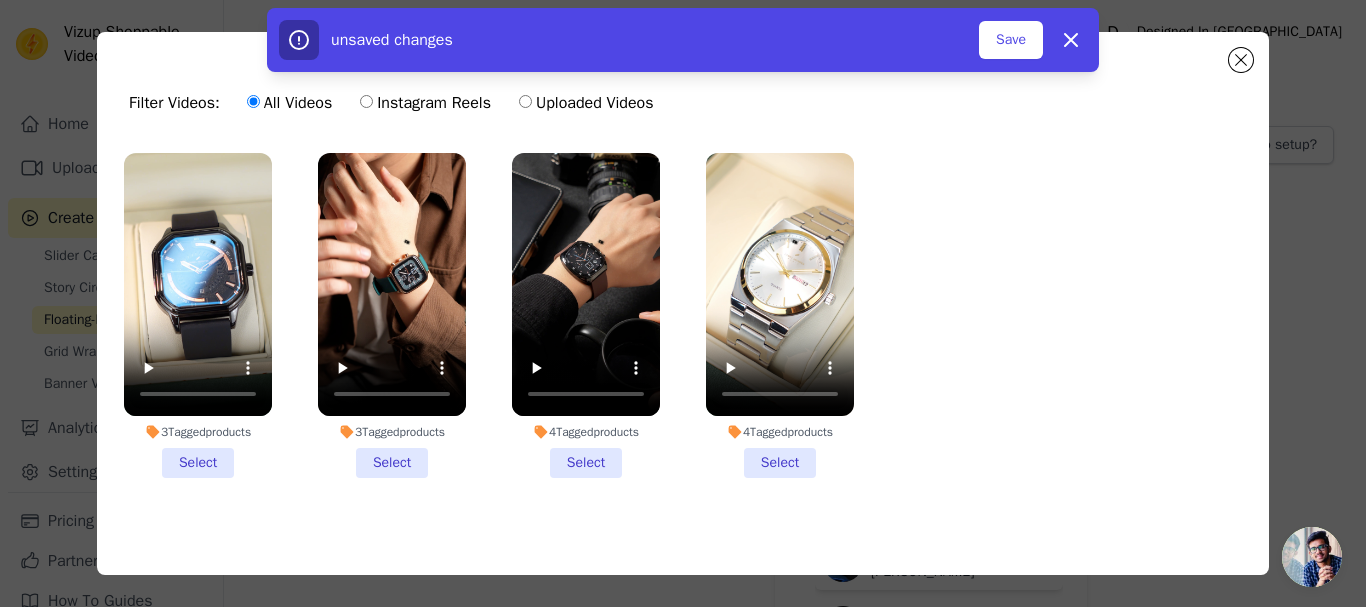 click on "3  Tagged  products     Select" at bounding box center [198, 315] 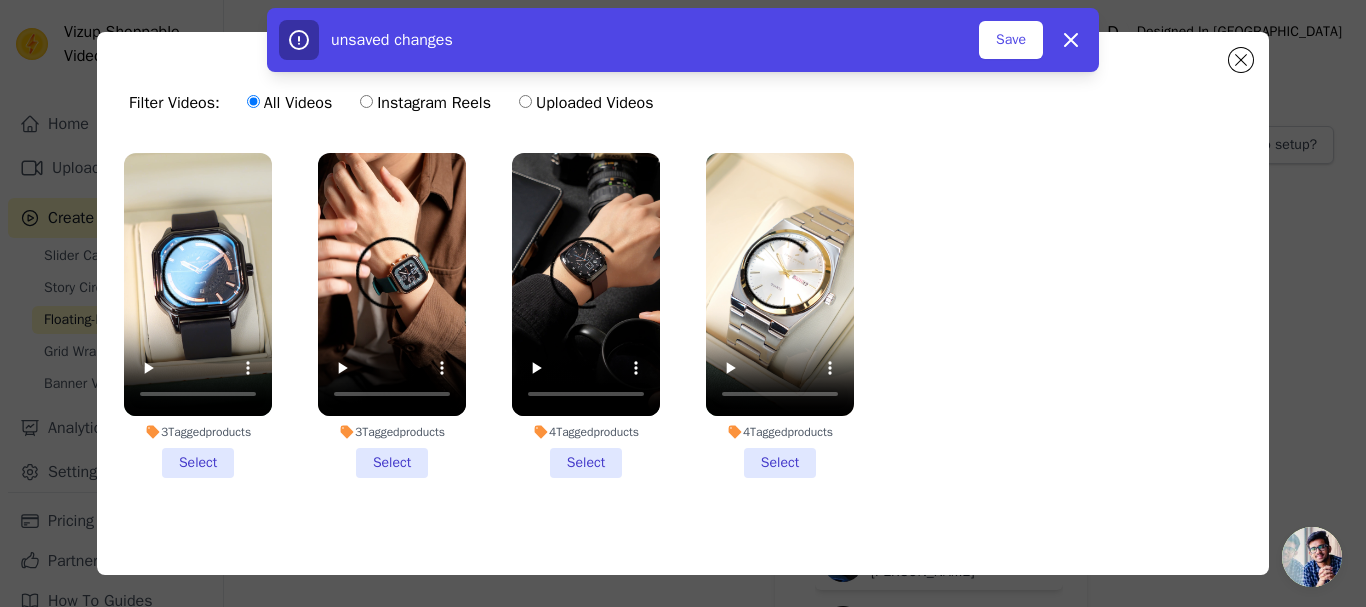 click on "3  Tagged  products     Select" at bounding box center [0, 0] 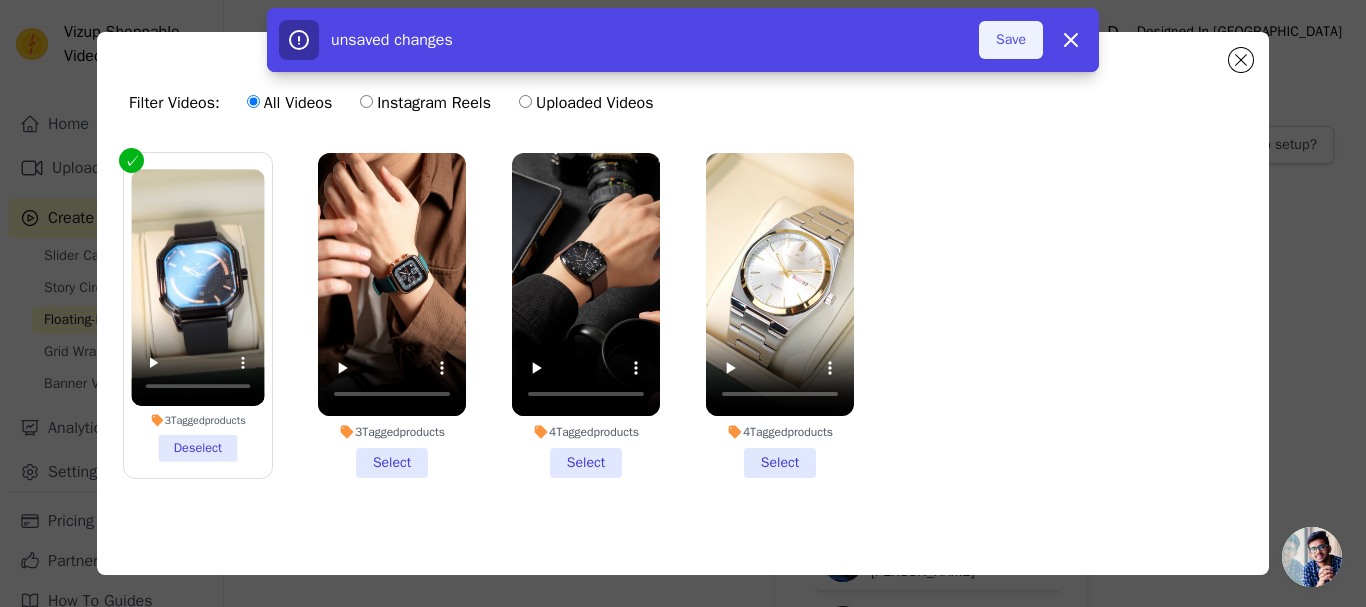 click on "Save" at bounding box center (1011, 40) 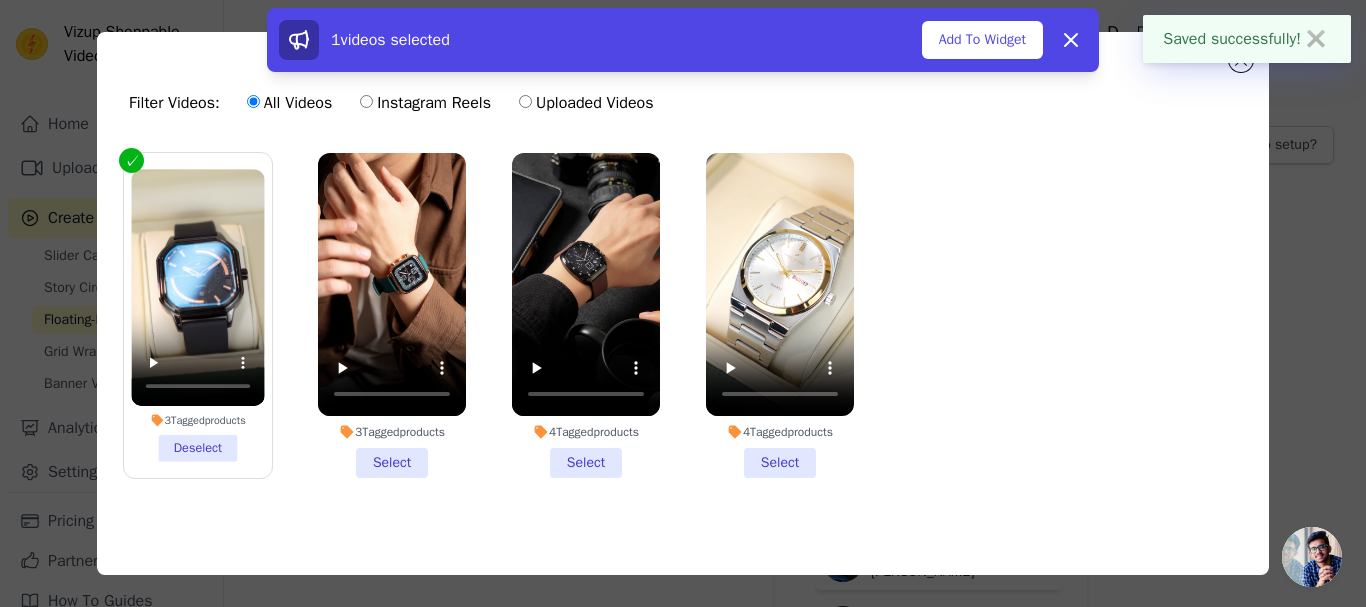 click on "Add To Widget" at bounding box center [982, 40] 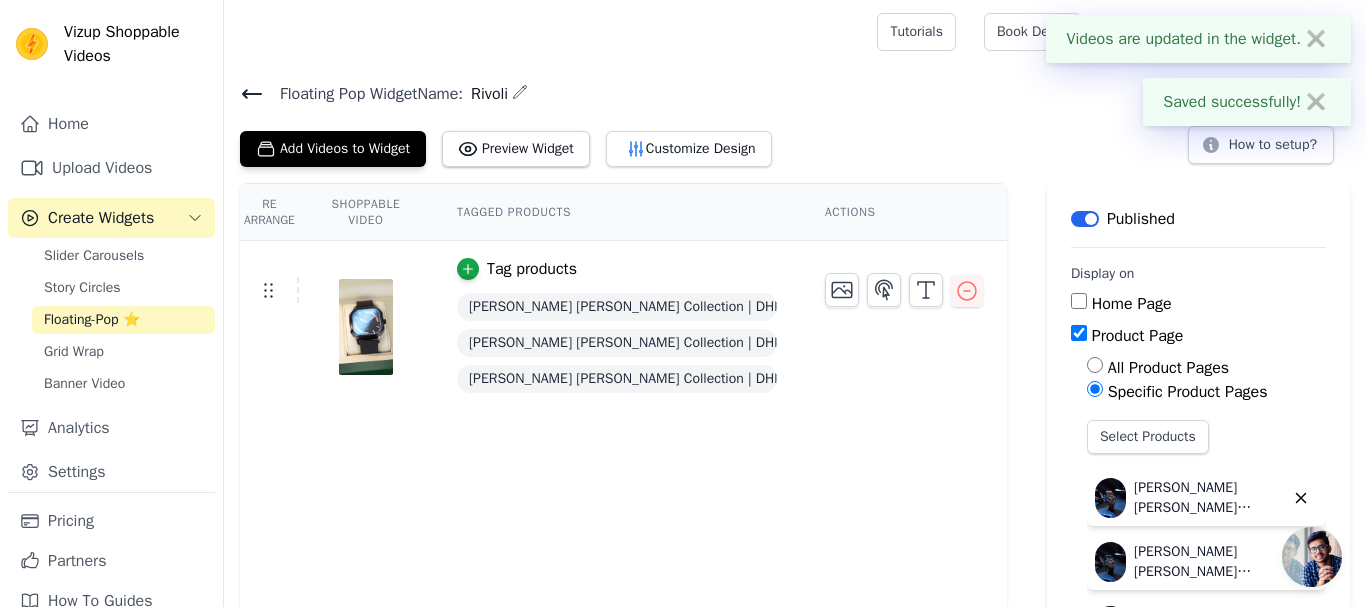 click 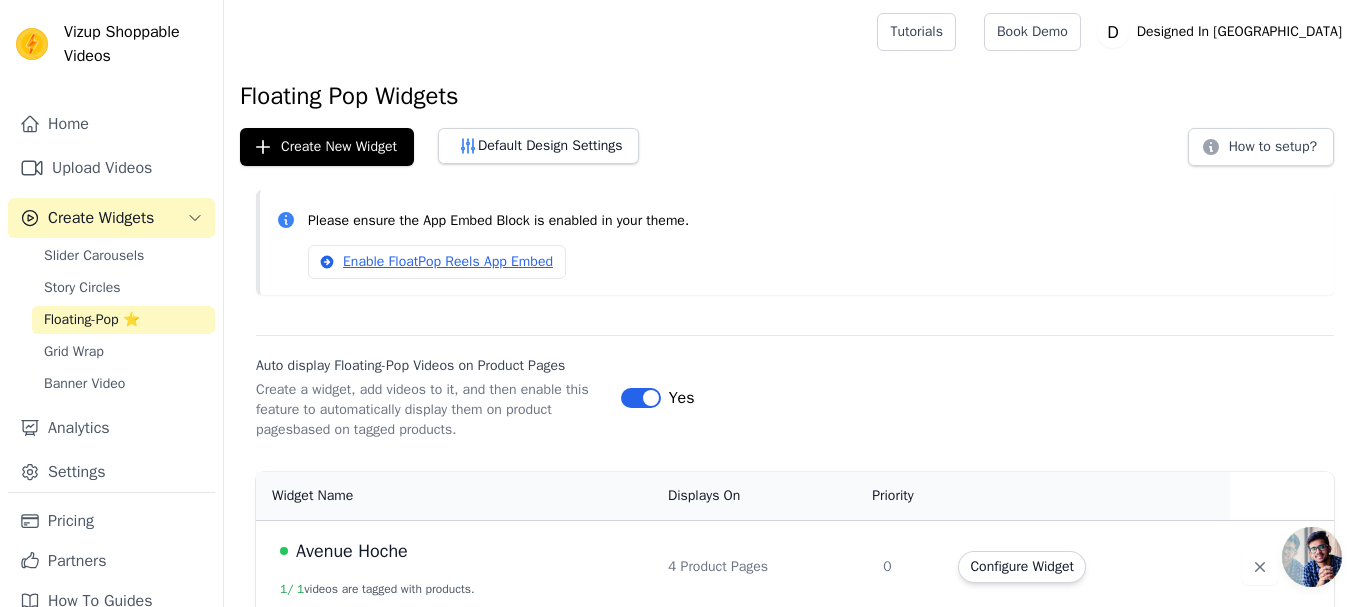 click on "Slider Carousels   Story Circles   Floating-Pop ⭐   Grid Wrap   Banner Video" at bounding box center [123, 320] 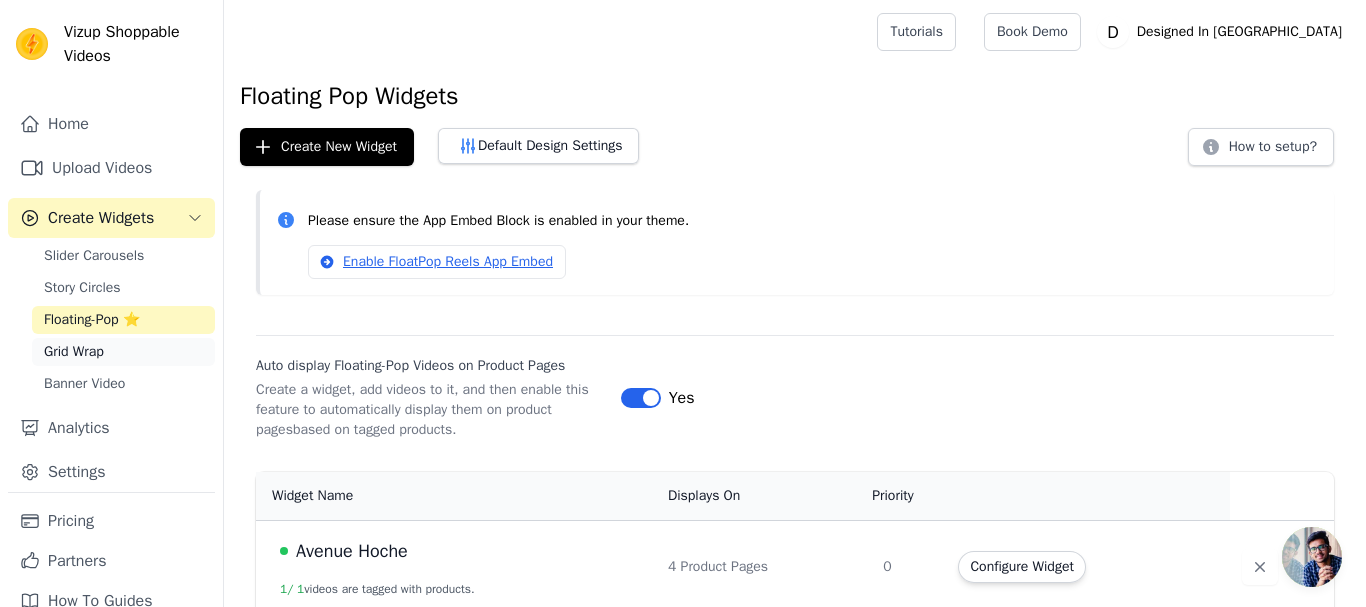 click on "Grid Wrap" at bounding box center (74, 352) 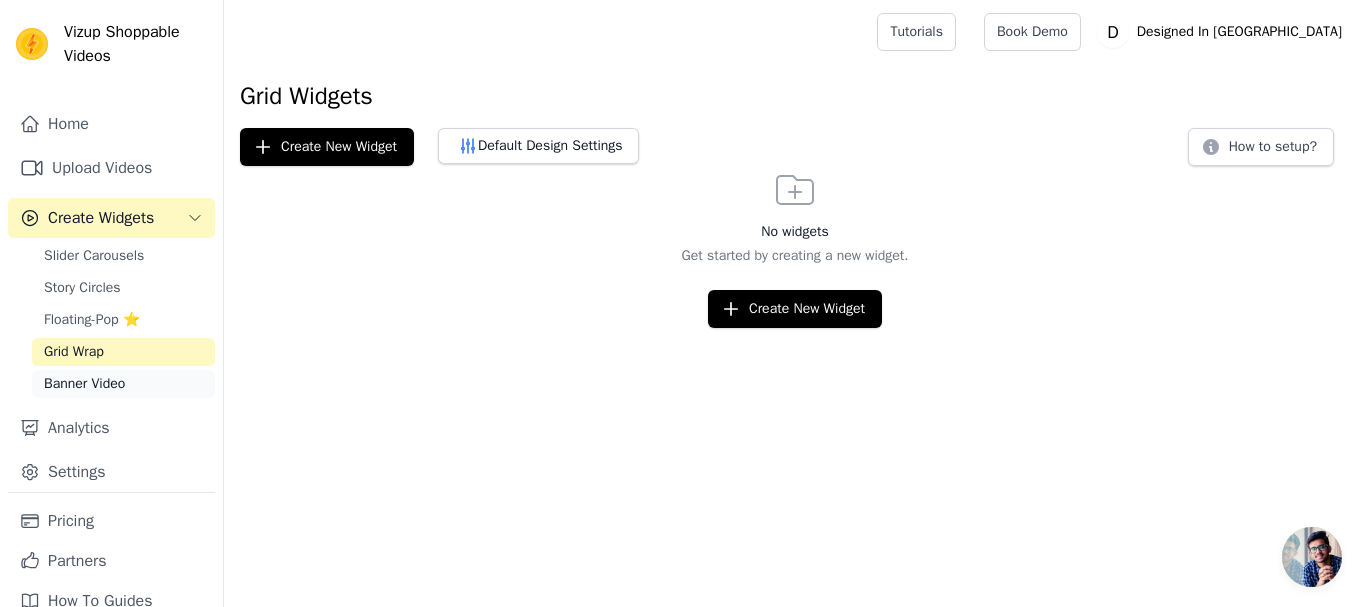 click on "Banner Video" at bounding box center [84, 384] 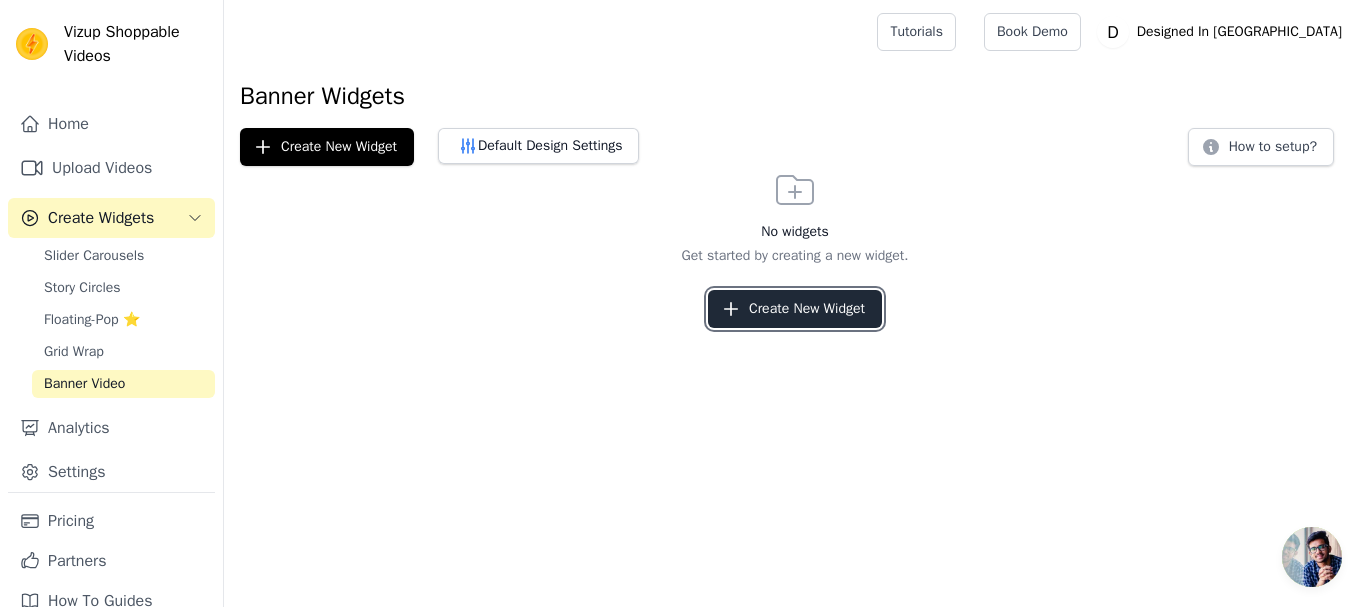 click on "Create New Widget" at bounding box center (795, 309) 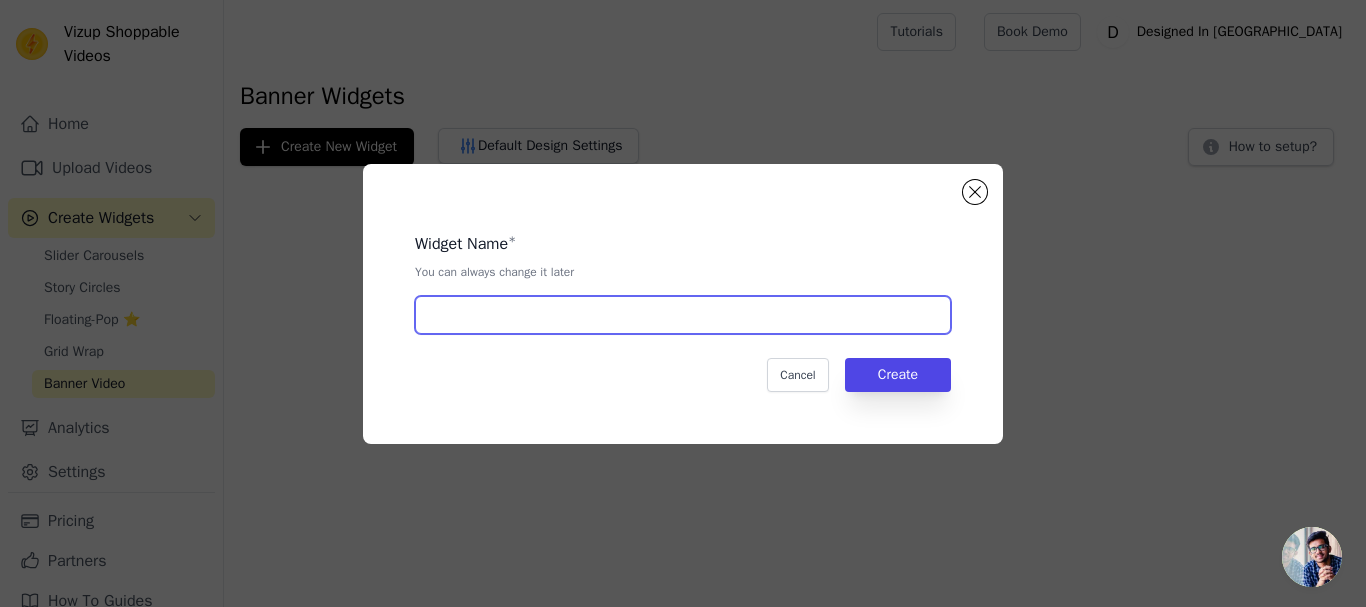 click at bounding box center [683, 315] 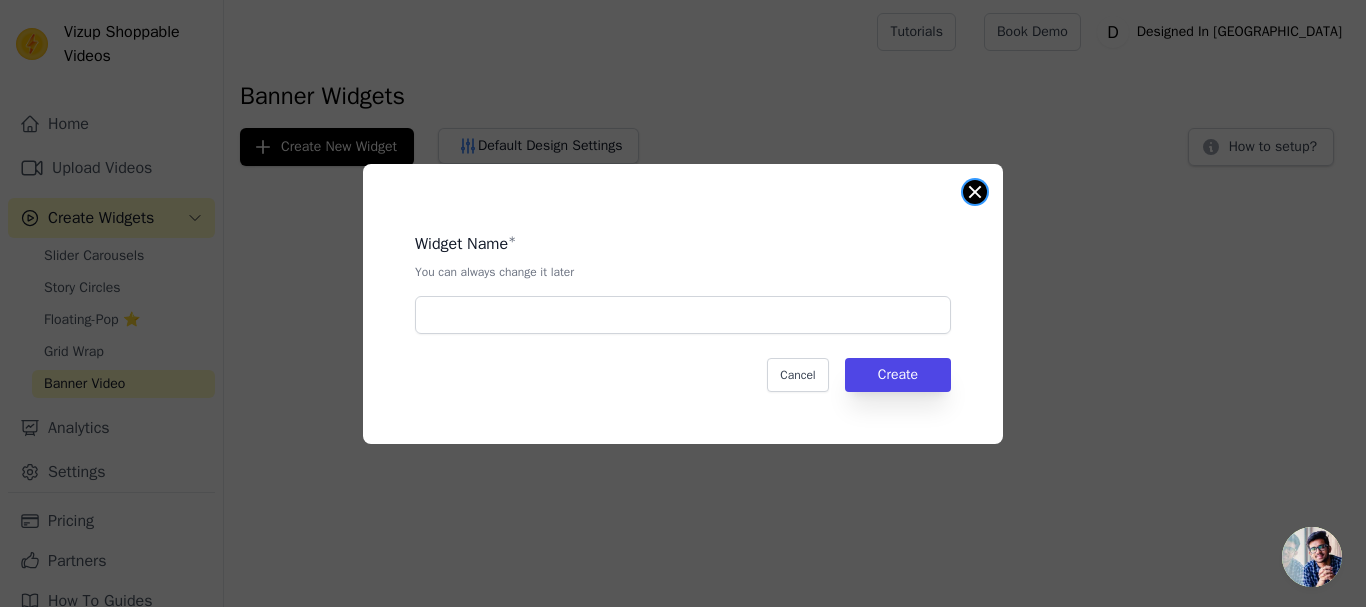 click at bounding box center (975, 192) 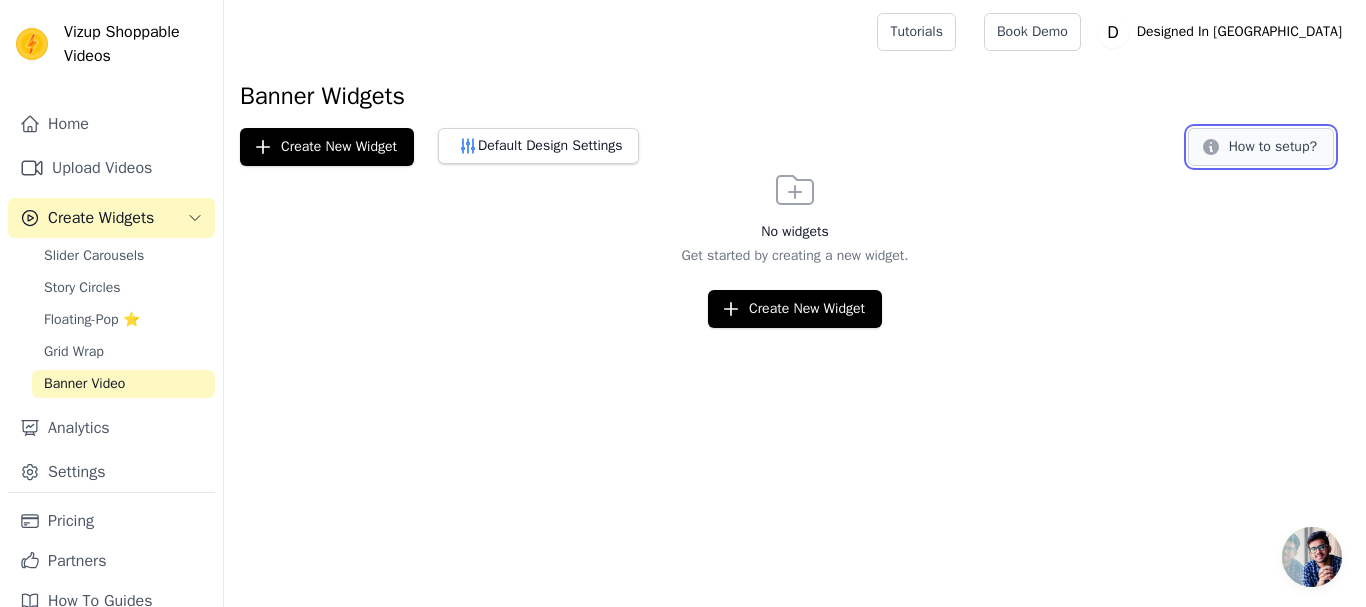 click on "How to setup?" at bounding box center [1261, 147] 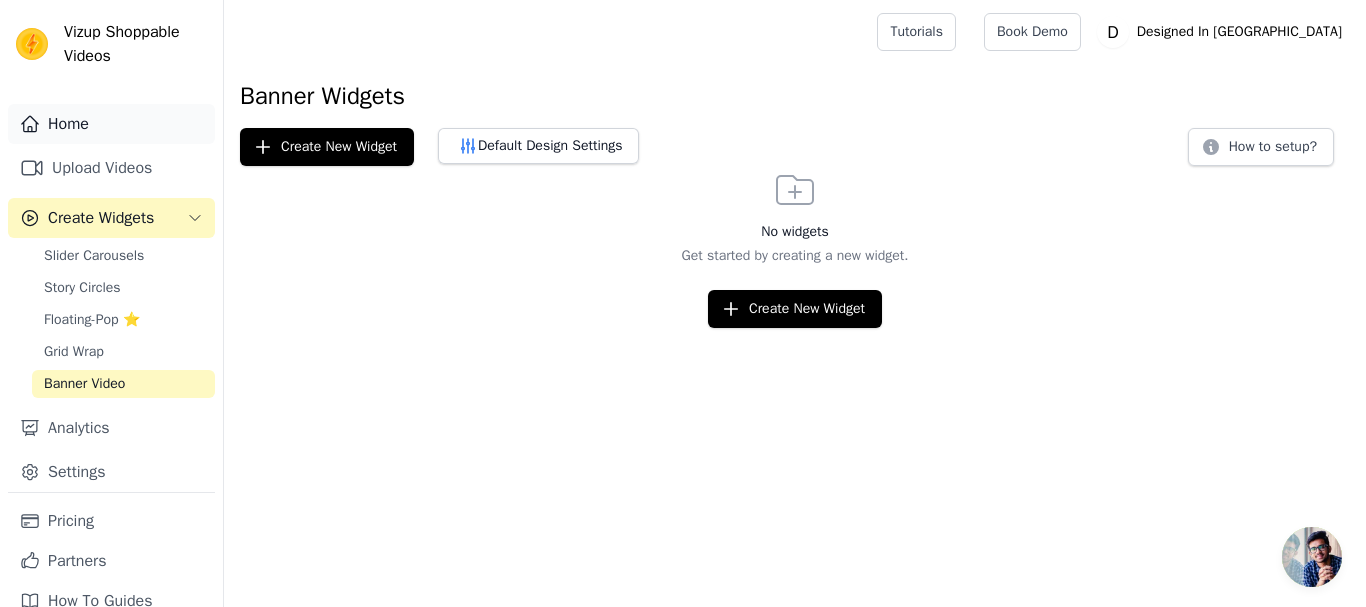 click on "Home" at bounding box center [111, 124] 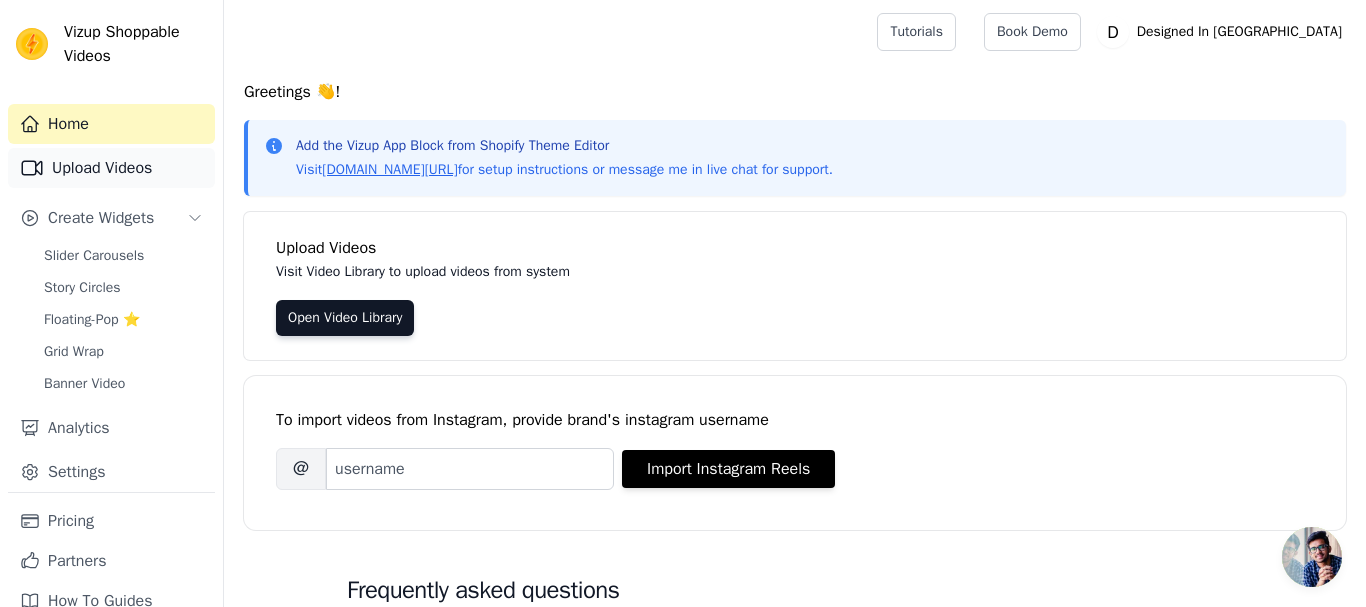 click on "Upload Videos" at bounding box center [111, 168] 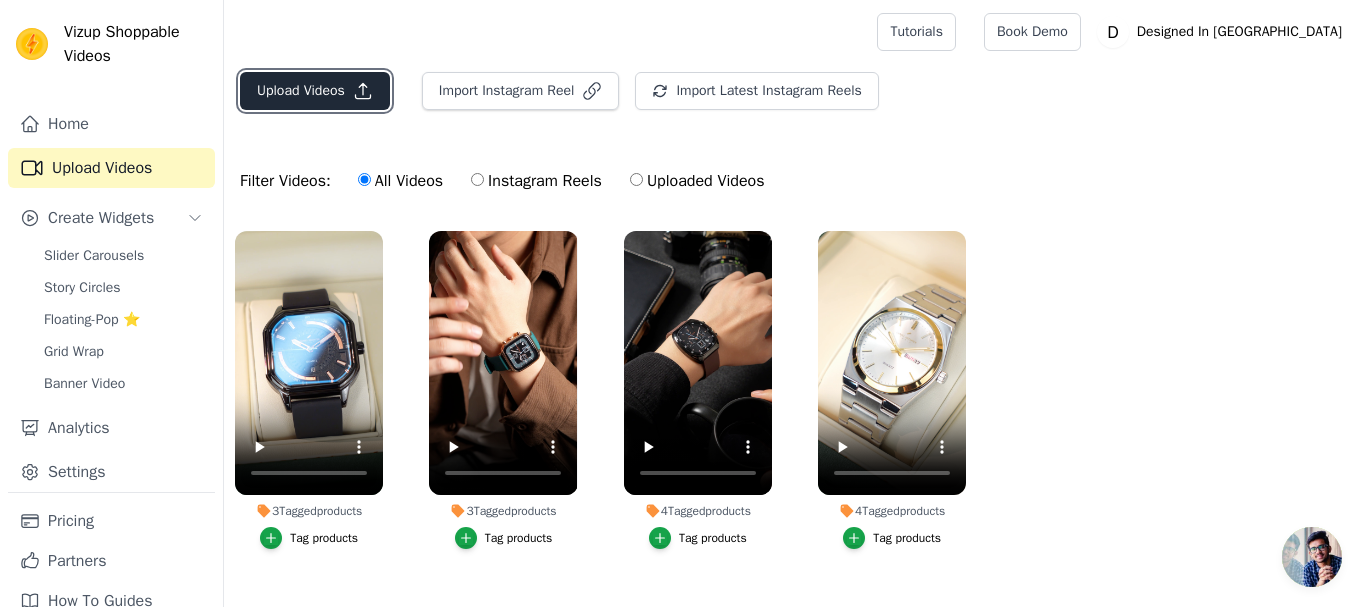 click on "Upload Videos" at bounding box center (315, 91) 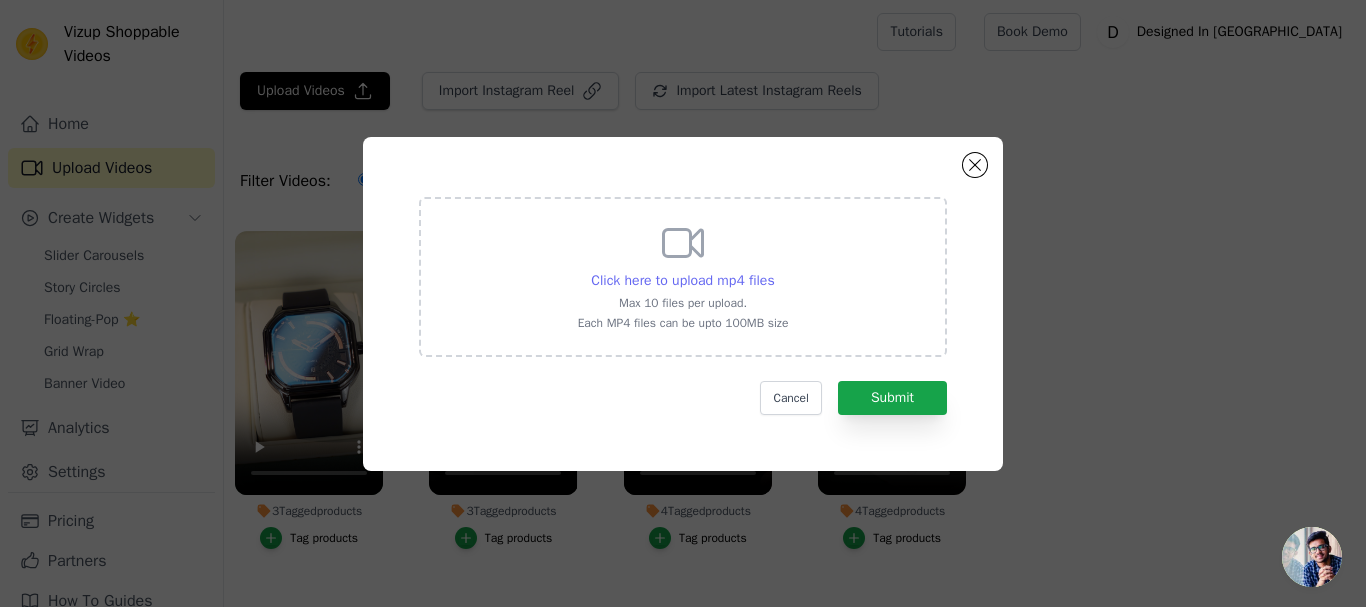 click on "Click here to upload mp4 files" at bounding box center (682, 280) 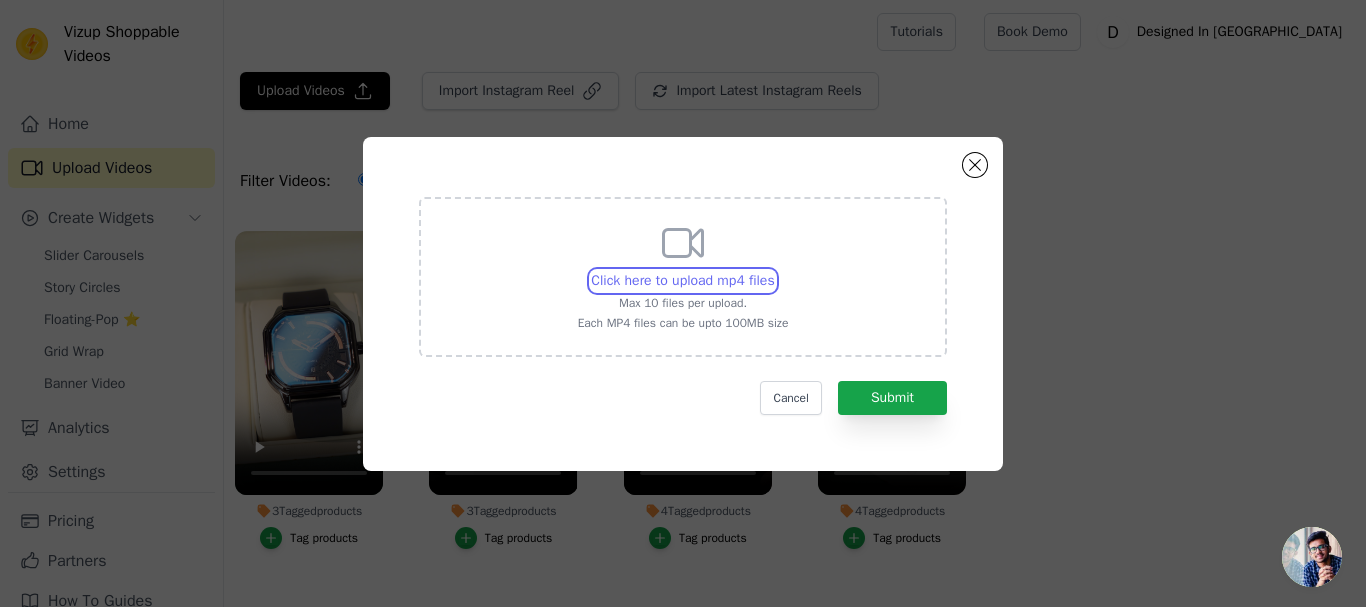 click on "Click here to upload mp4 files     Max 10 files per upload.   Each MP4 files can be upto 100MB size" at bounding box center [774, 270] 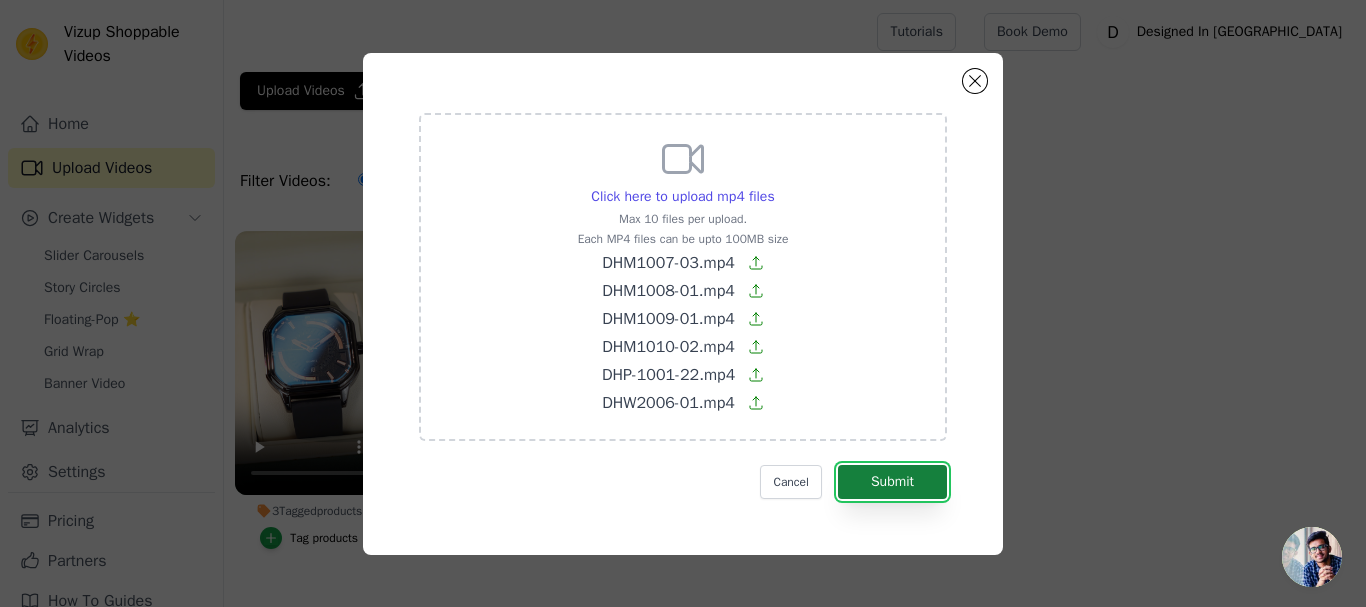 click on "Submit" at bounding box center [892, 482] 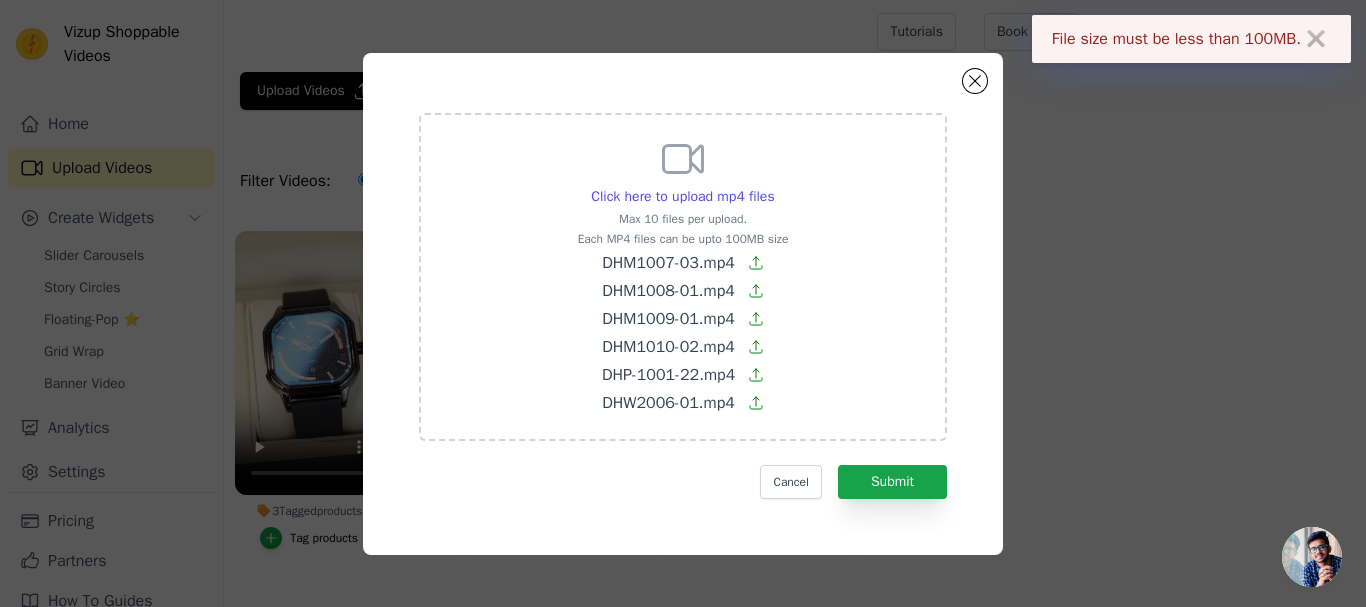 click on "DHW2006-01.mp4" at bounding box center (668, 403) 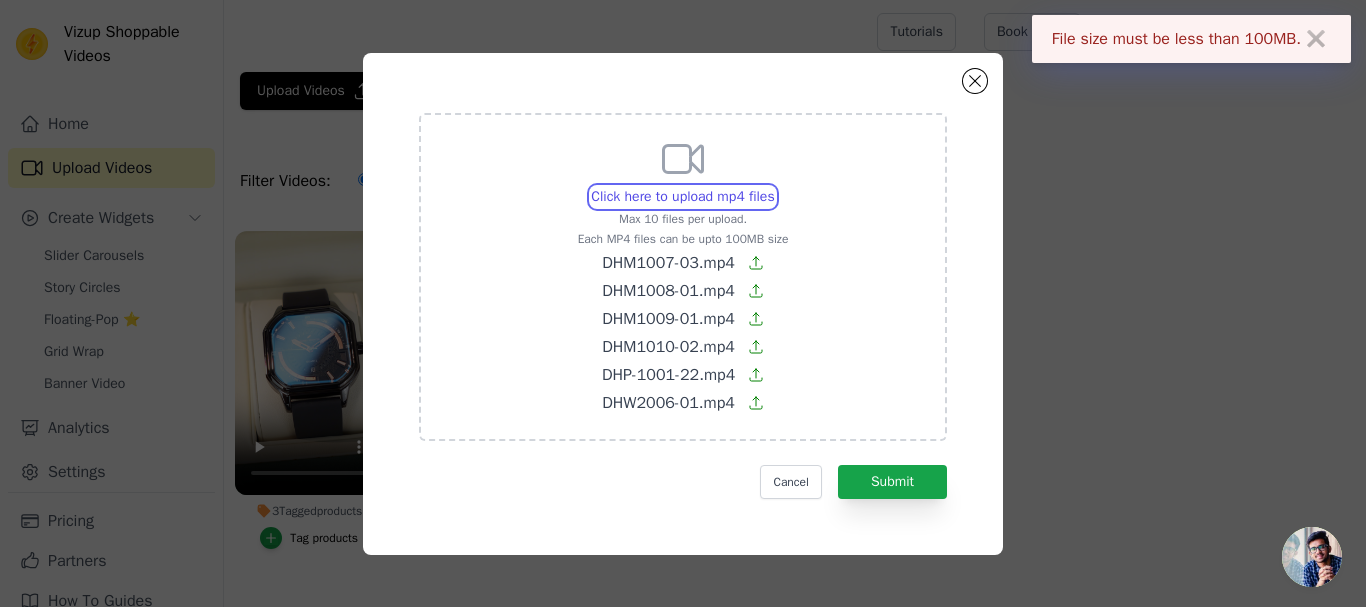 click on "Click here to upload mp4 files     Max 10 files per upload.   Each MP4 files can be upto 100MB size   DHM1007-03.mp4     DHM1008-01.mp4     DHM1009-01.mp4     DHM1010-02.mp4     DHP-1001-22.mp4     DHW2006-01.mp4" at bounding box center (774, 186) 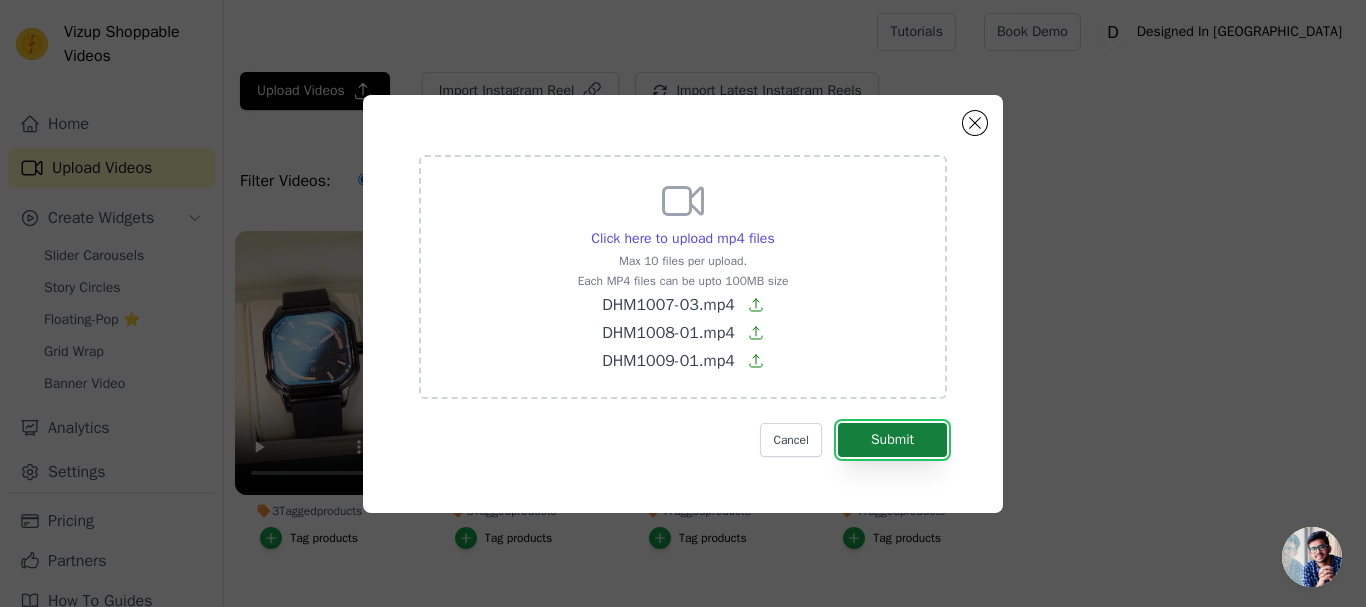 click on "Submit" at bounding box center (892, 440) 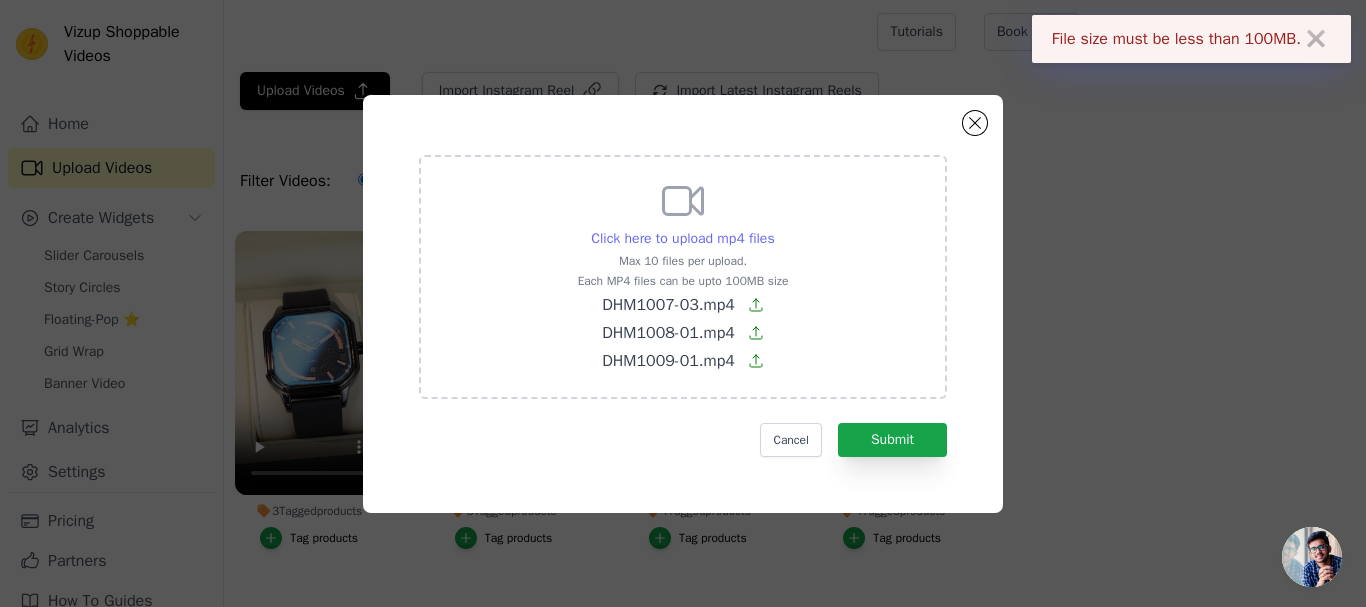 click on "Click here to upload mp4 files" at bounding box center [682, 238] 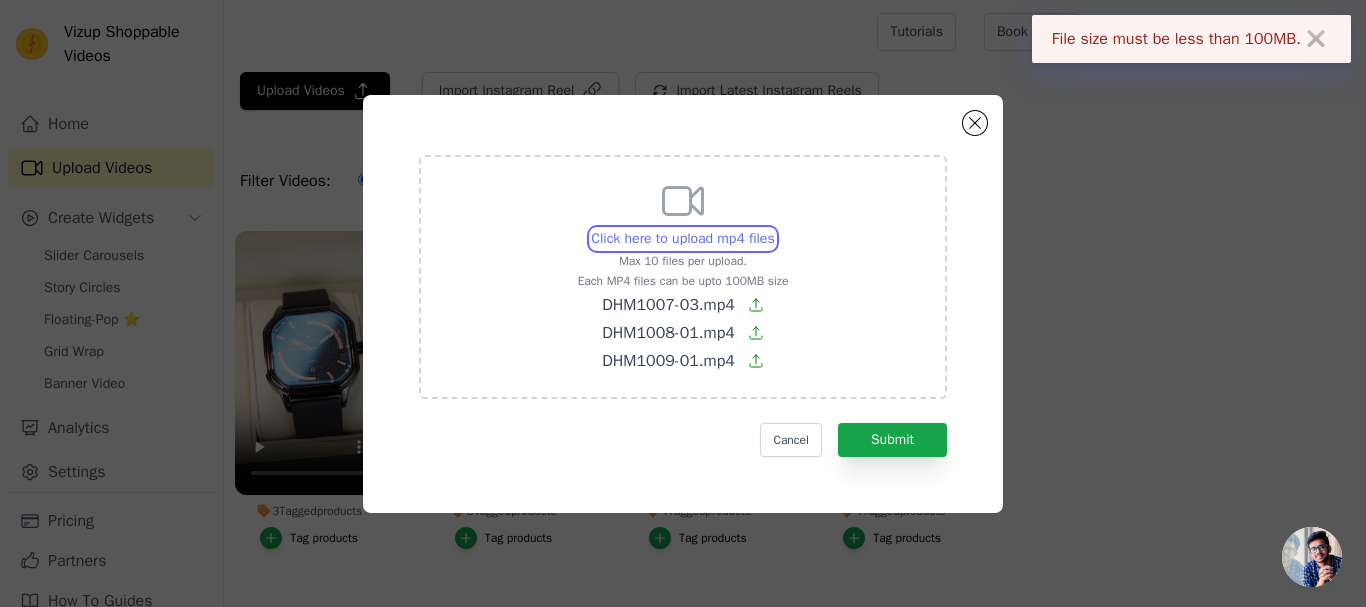 click on "Click here to upload mp4 files     Max 10 files per upload.   Each MP4 files can be upto 100MB size   DHM1007-03.mp4     DHM1008-01.mp4     DHM1009-01.mp4" at bounding box center [774, 228] 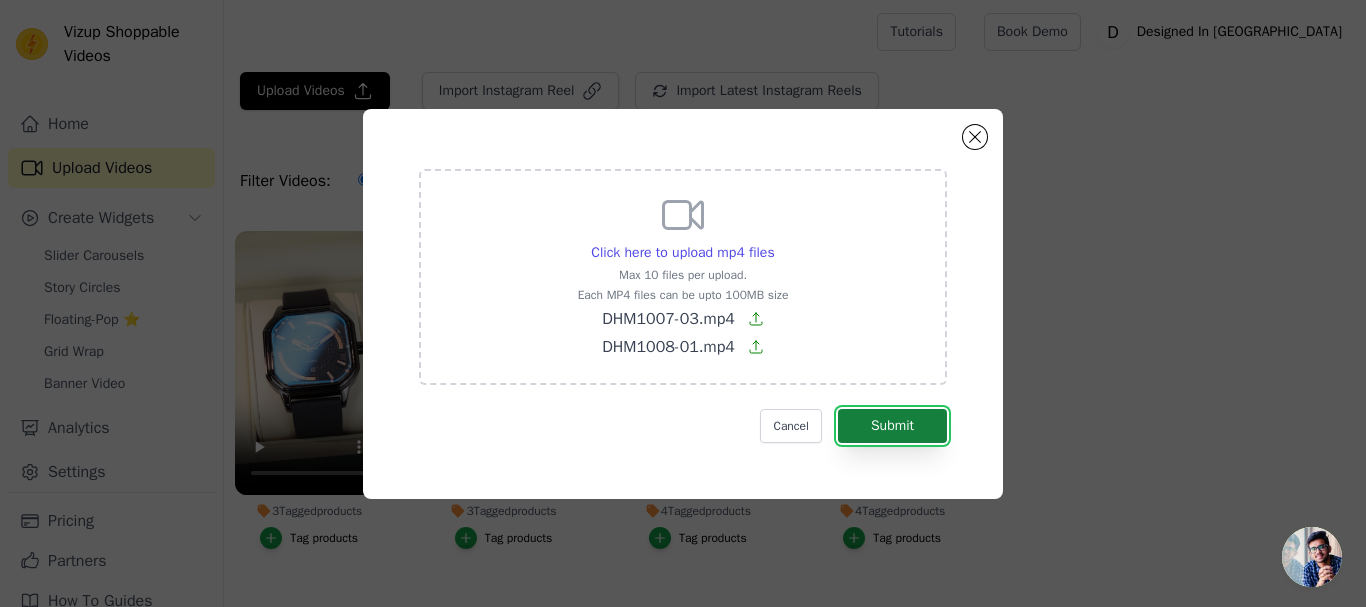 click on "Submit" at bounding box center (892, 426) 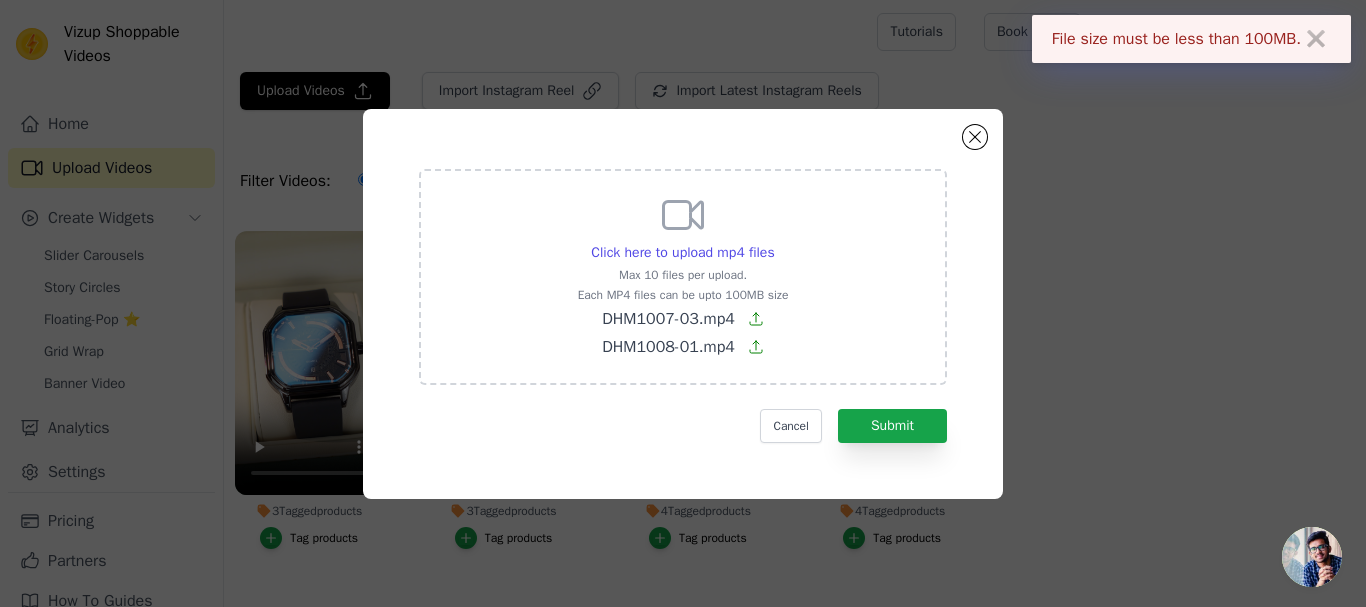 click on "Click here to upload mp4 files     Max 10 files per upload.   Each MP4 files can be upto 100MB size   DHM1007-03.mp4     DHM1008-01.mp4" at bounding box center [683, 275] 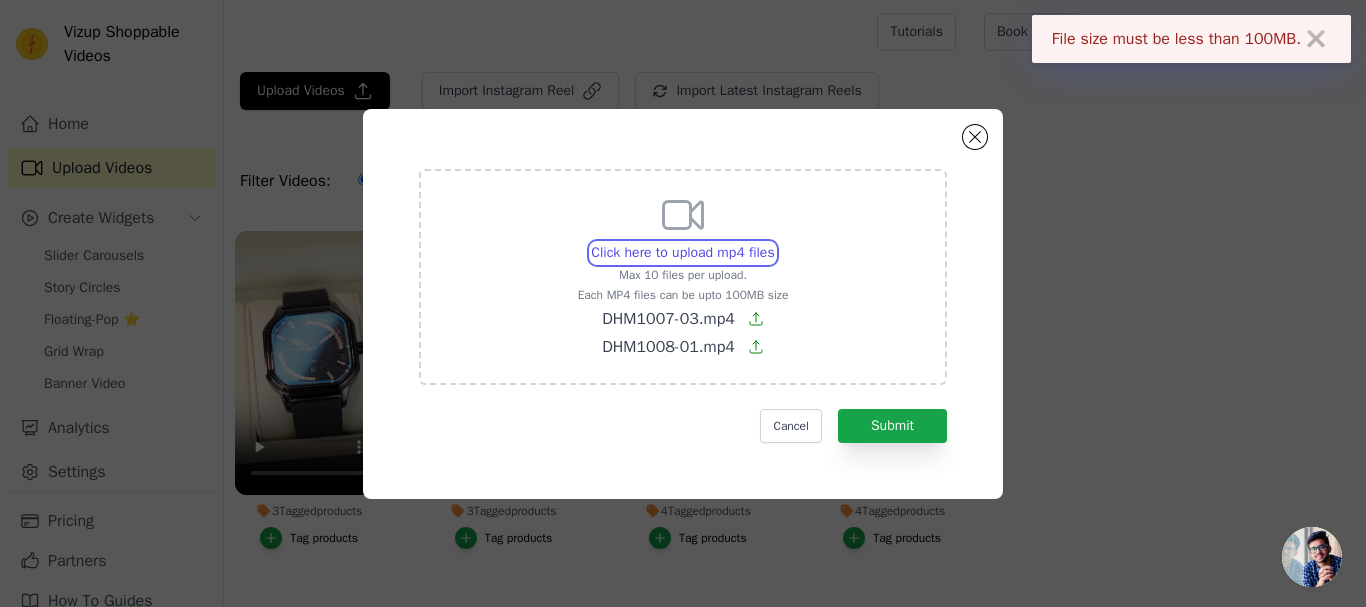 click on "Click here to upload mp4 files     Max 10 files per upload.   Each MP4 files can be upto 100MB size   DHM1007-03.mp4     DHM1008-01.mp4" at bounding box center [774, 242] 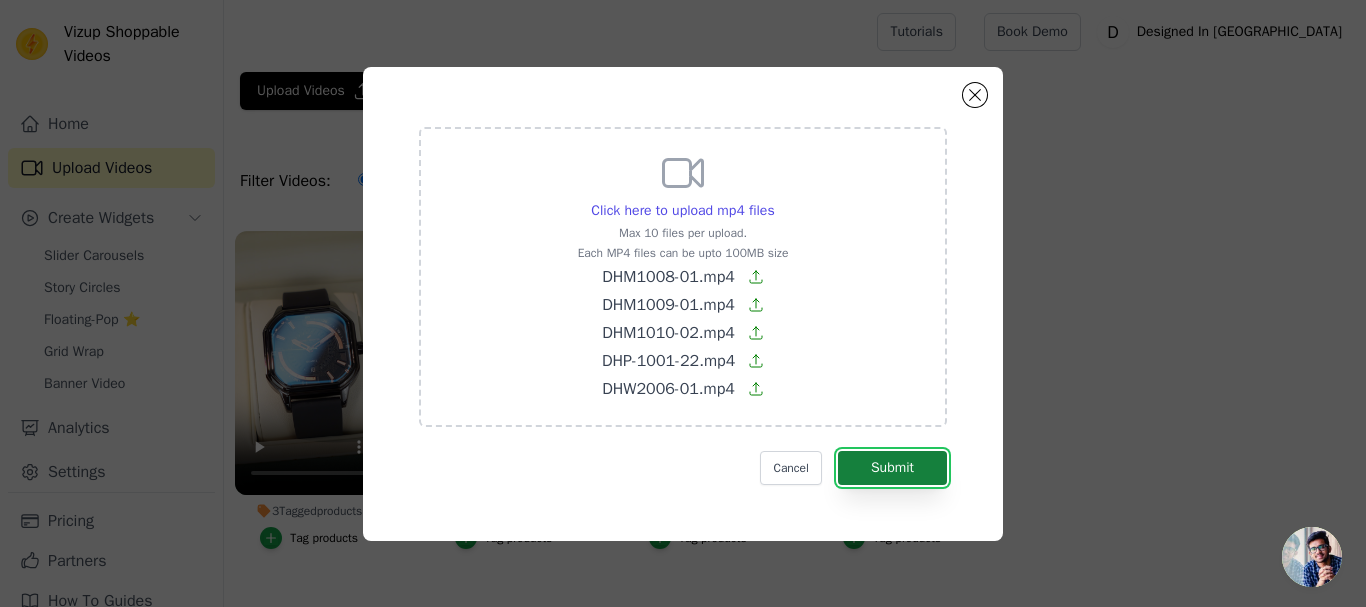 click on "Submit" at bounding box center [892, 468] 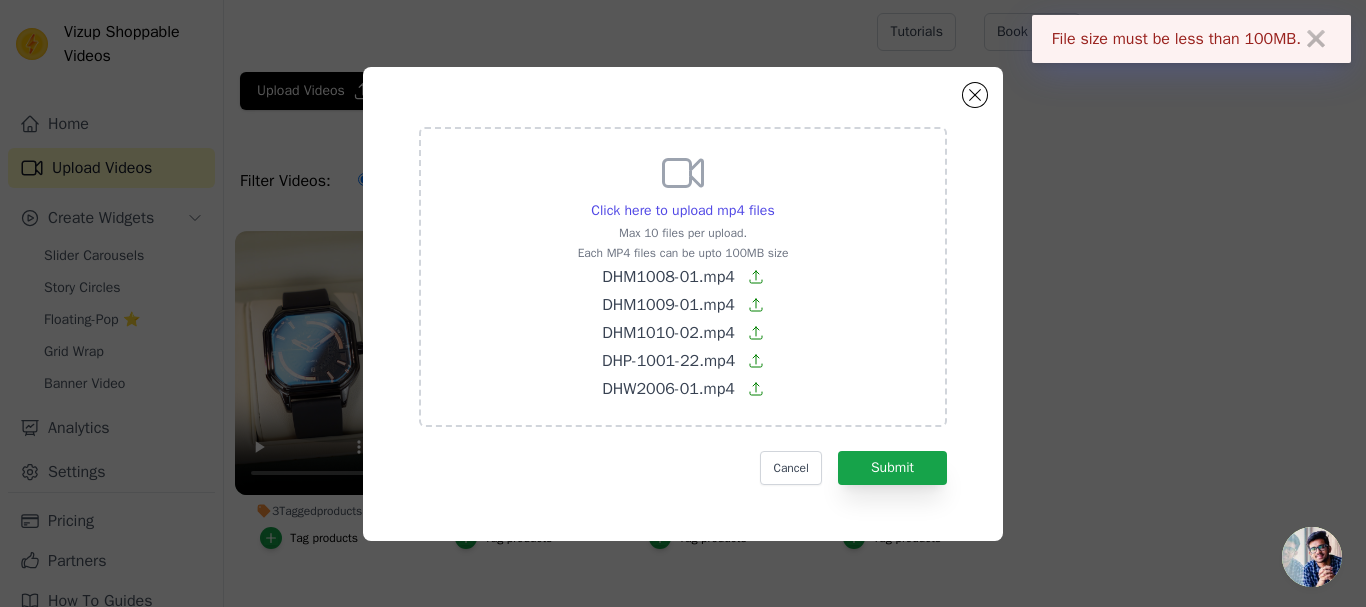 click on "DHM1008-01.mp4" at bounding box center (668, 277) 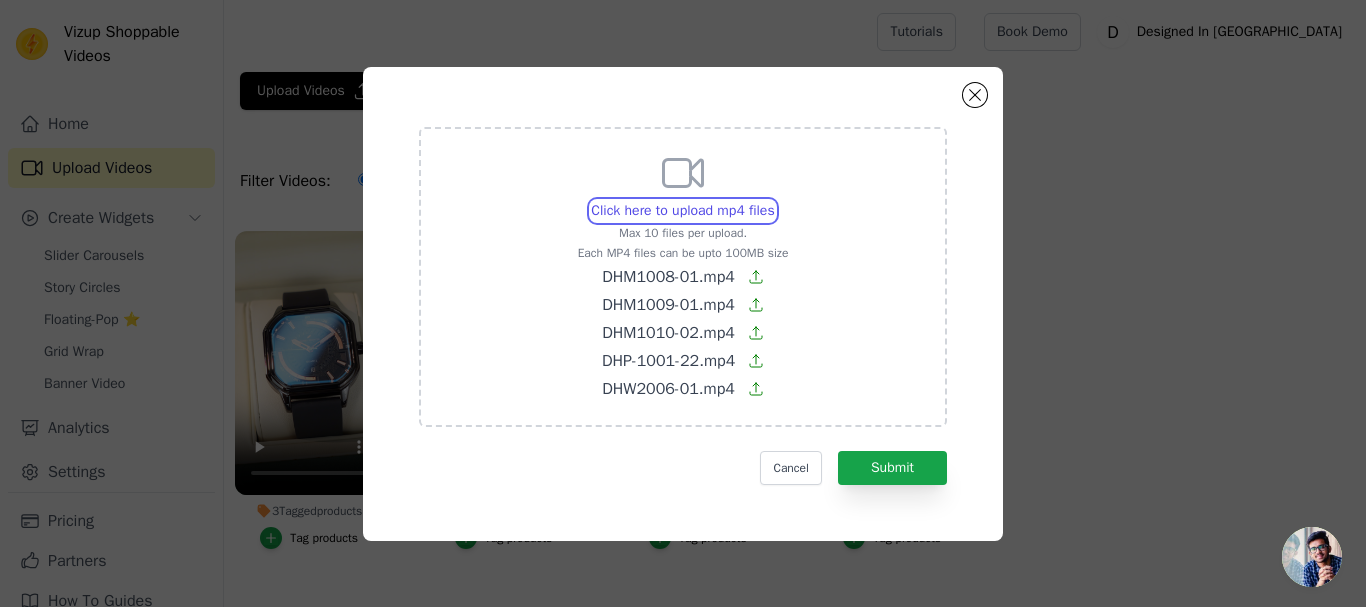 type on "C:\fakepath\DHM1008-01.mp4" 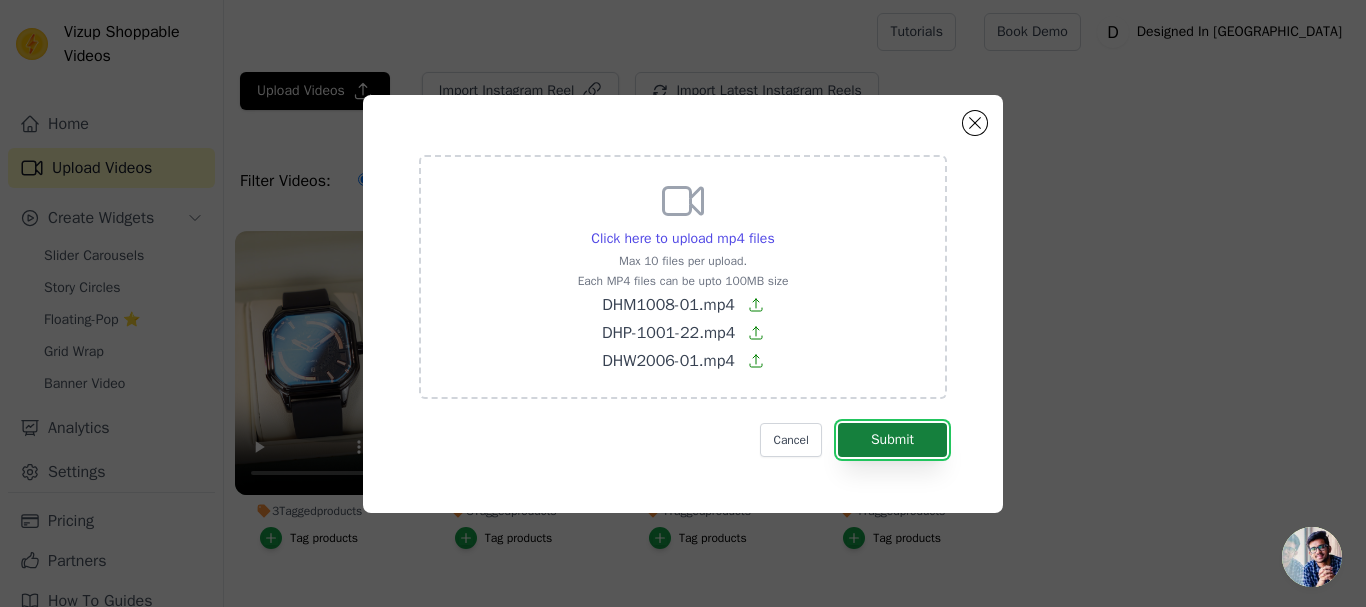 click on "Submit" at bounding box center (892, 440) 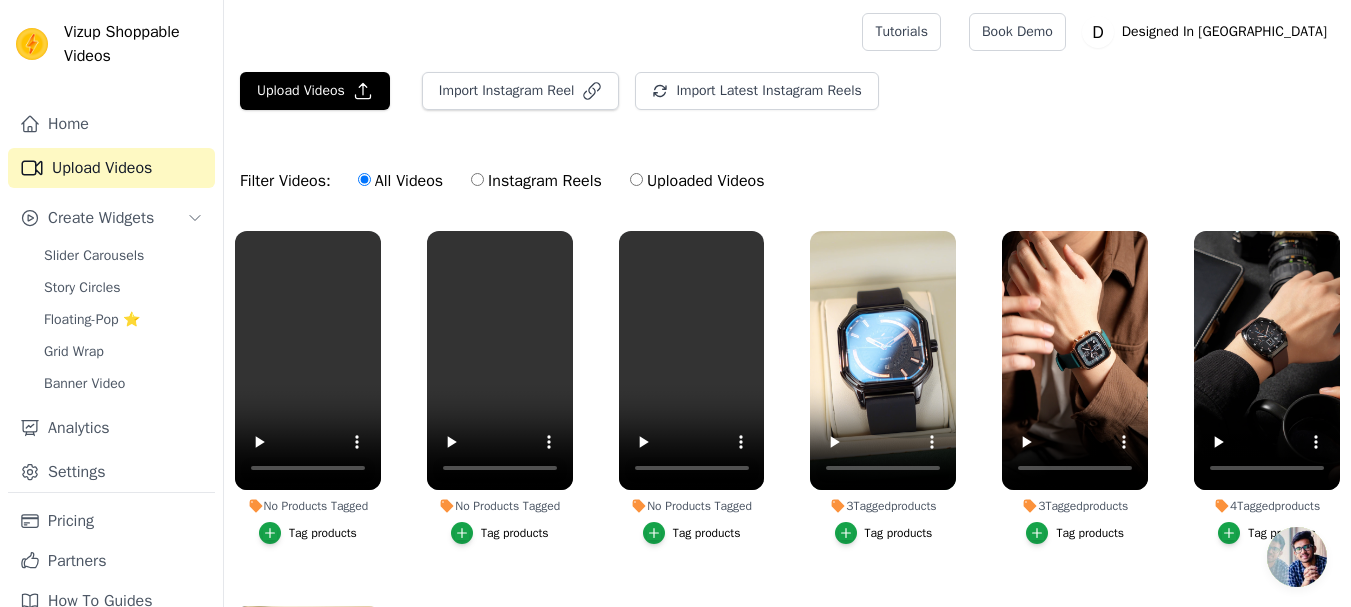 scroll, scrollTop: 0, scrollLeft: 0, axis: both 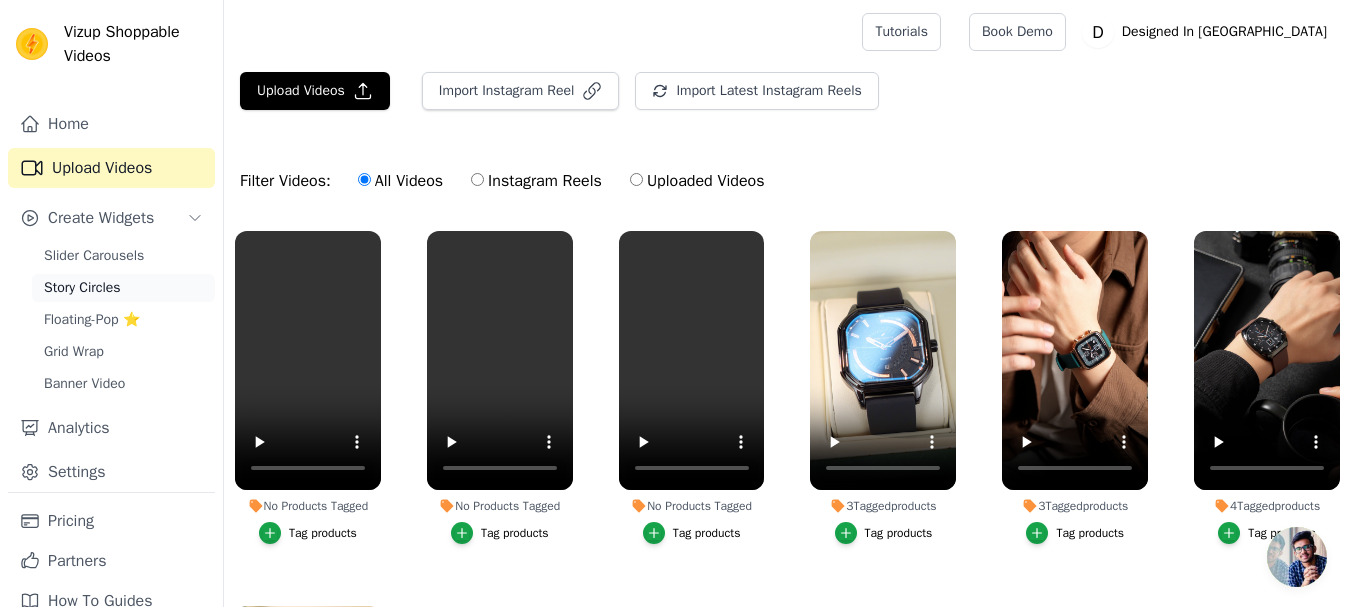 click on "Story Circles" at bounding box center [123, 288] 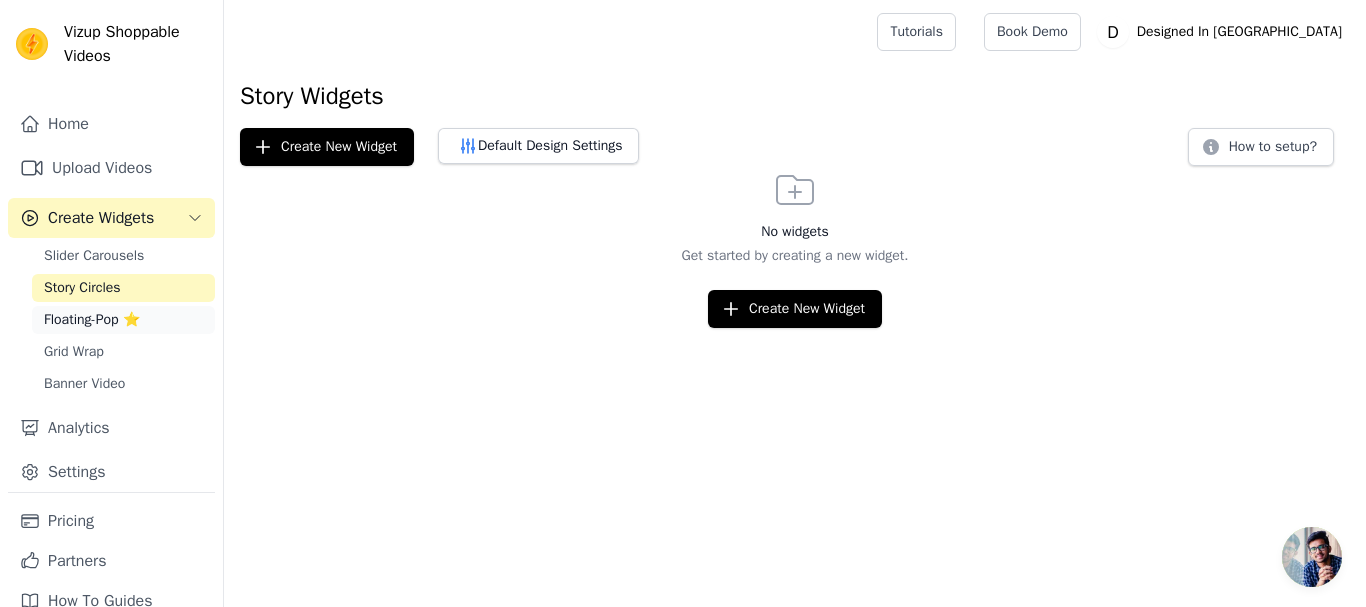 click on "Floating-Pop ⭐" at bounding box center (92, 320) 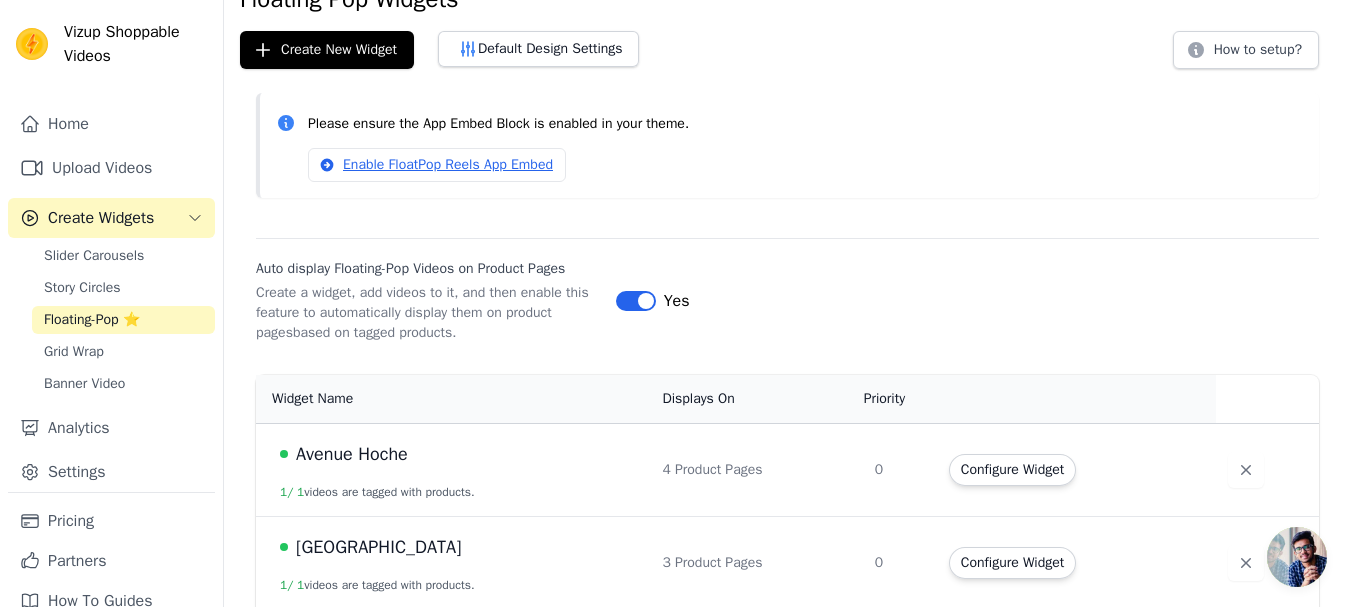 scroll, scrollTop: 293, scrollLeft: 0, axis: vertical 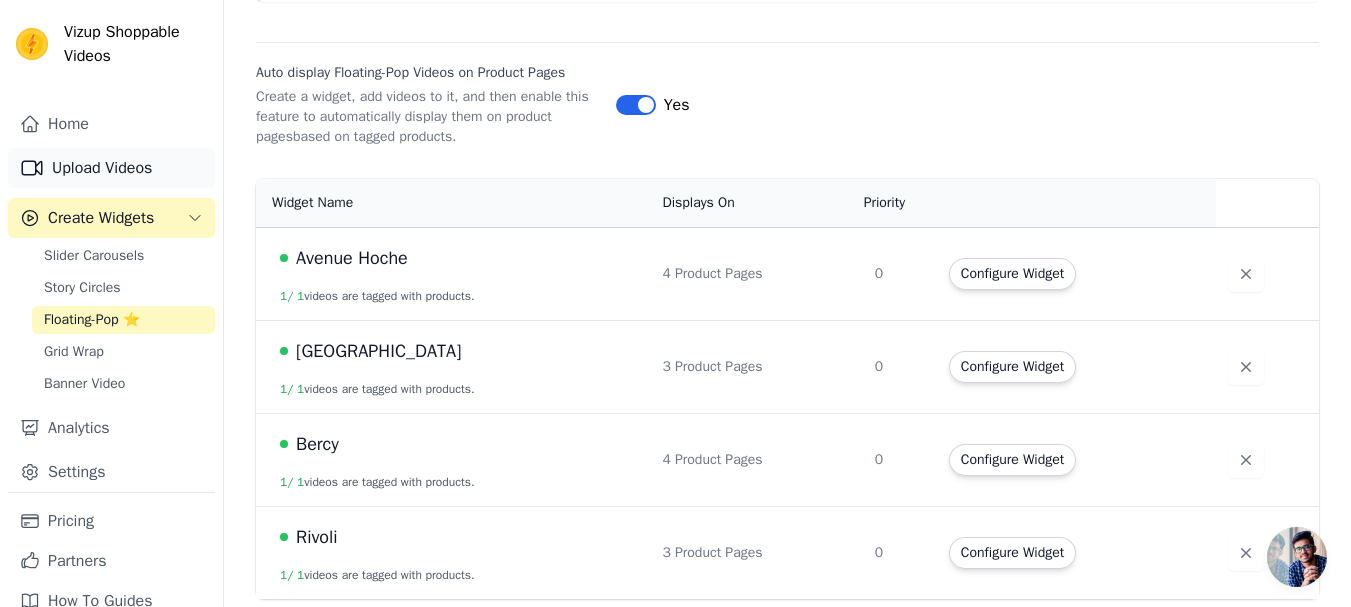 click on "Upload Videos" at bounding box center (111, 168) 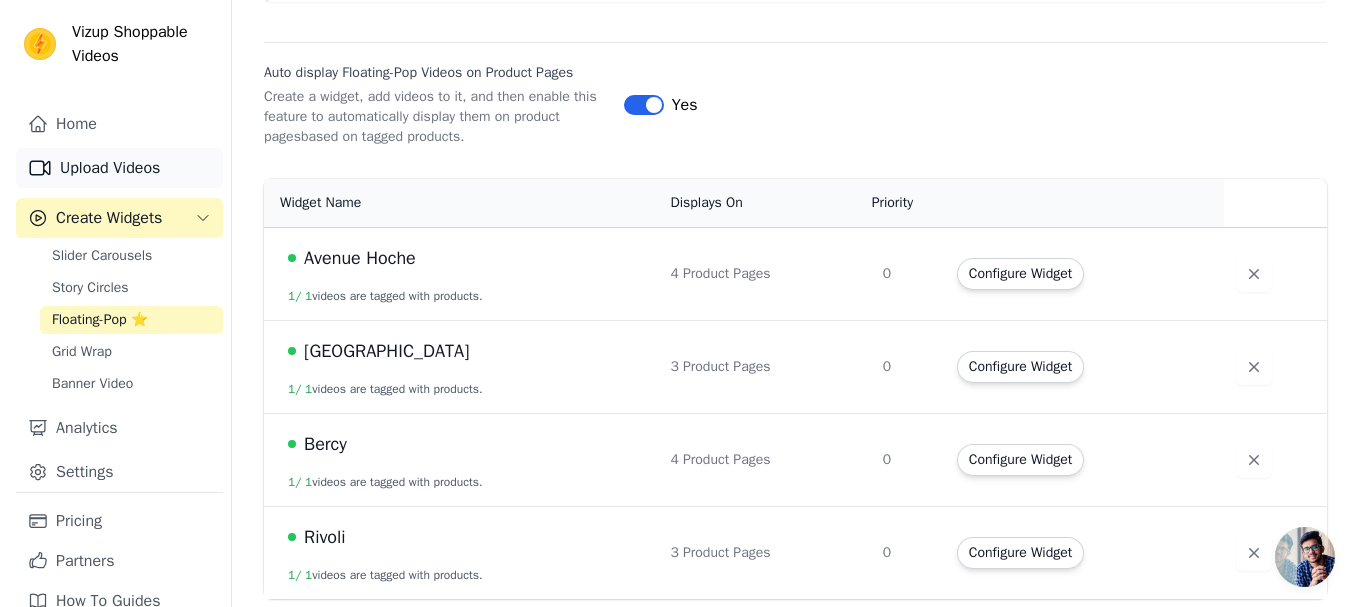 scroll, scrollTop: 0, scrollLeft: 0, axis: both 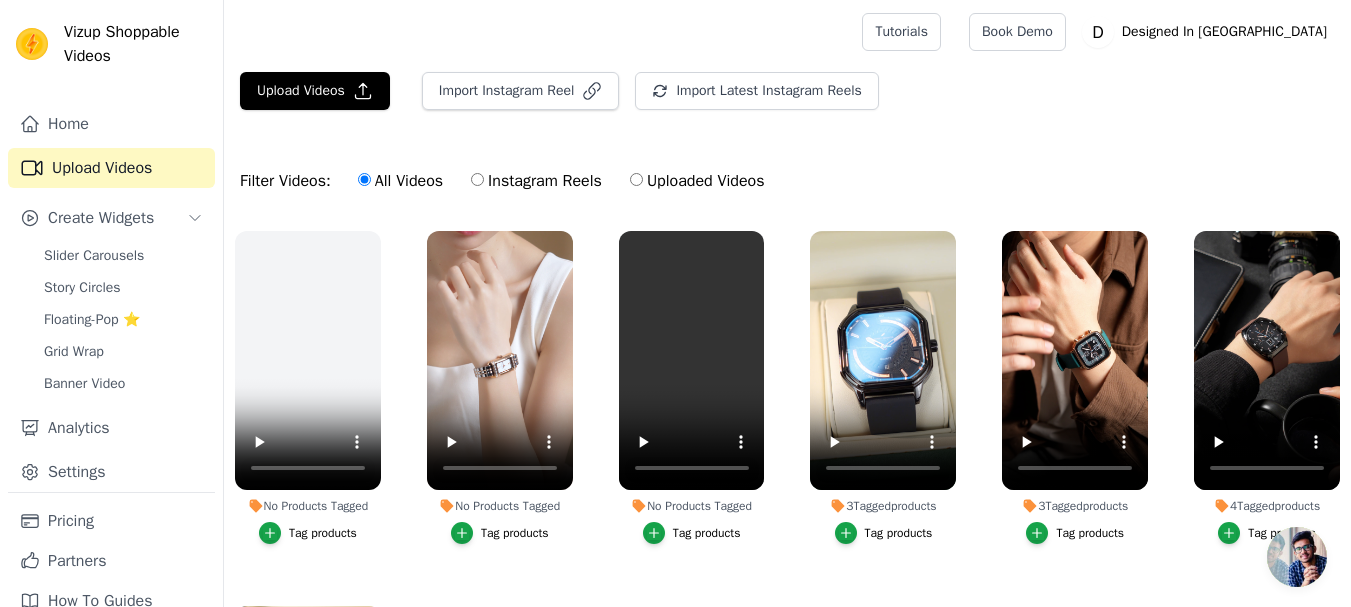 click on "Tag products" at bounding box center (515, 533) 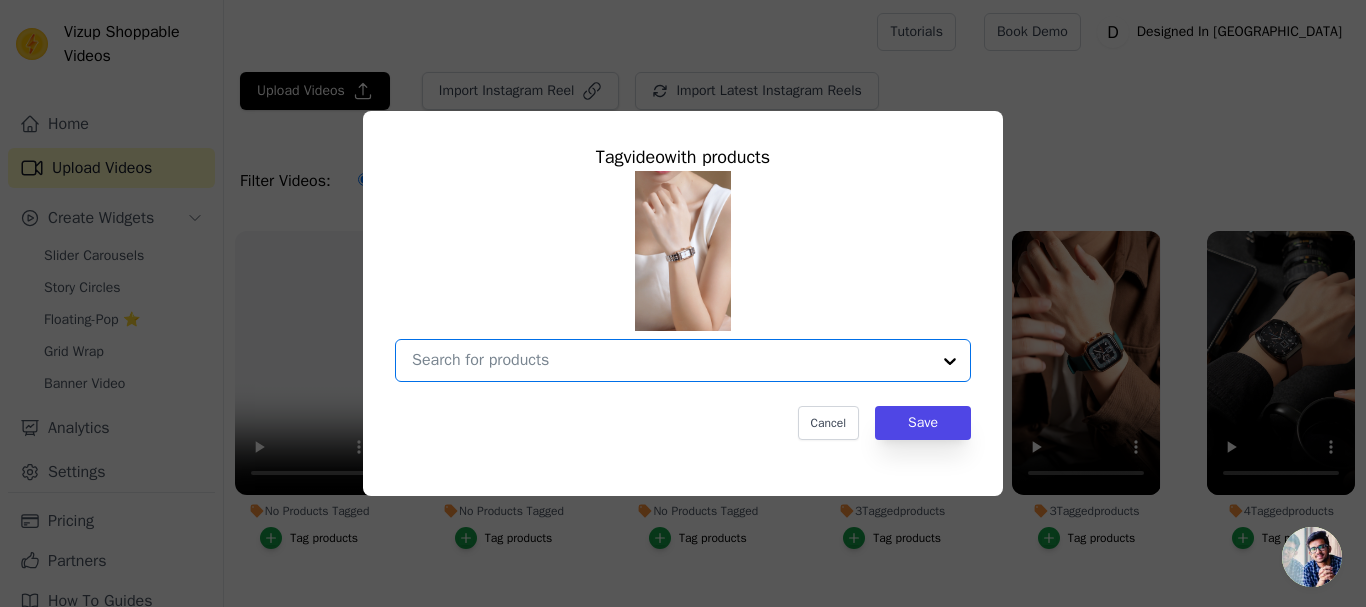 click on "No Products Tagged     Tag  video  with products       Option undefined, selected.   Select is focused, type to refine list, press down to open the menu.                   Cancel   Save     Tag products" at bounding box center (671, 360) 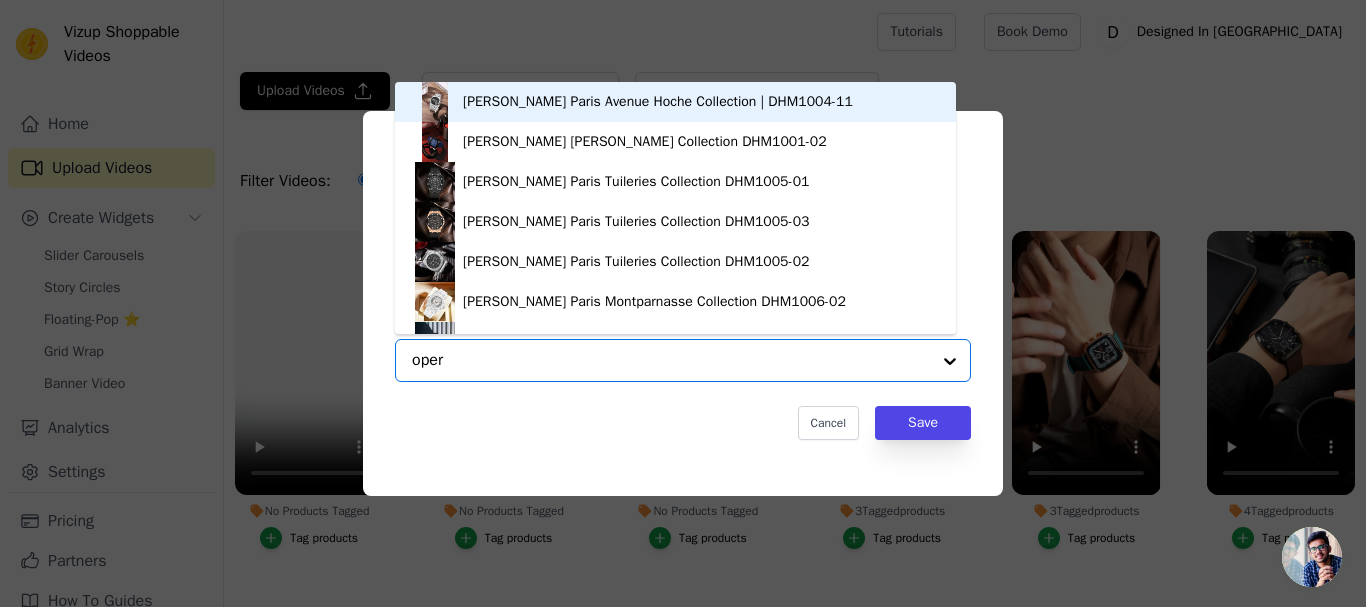 type on "opera" 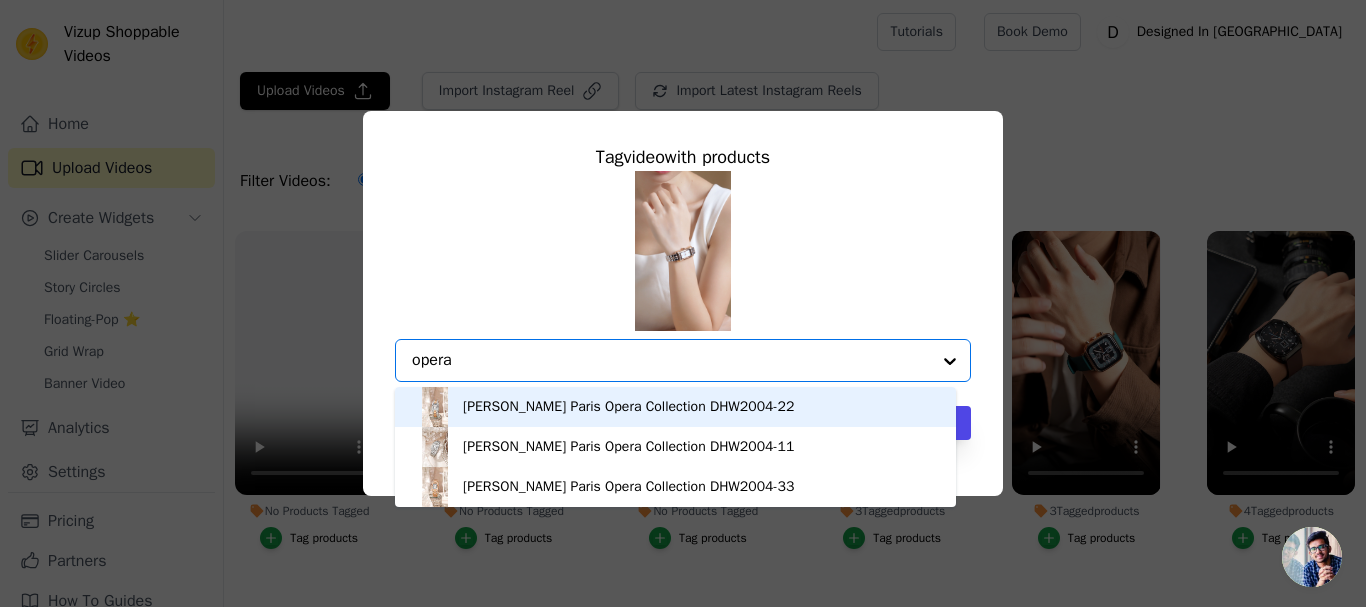 click on "opera" at bounding box center [671, 360] 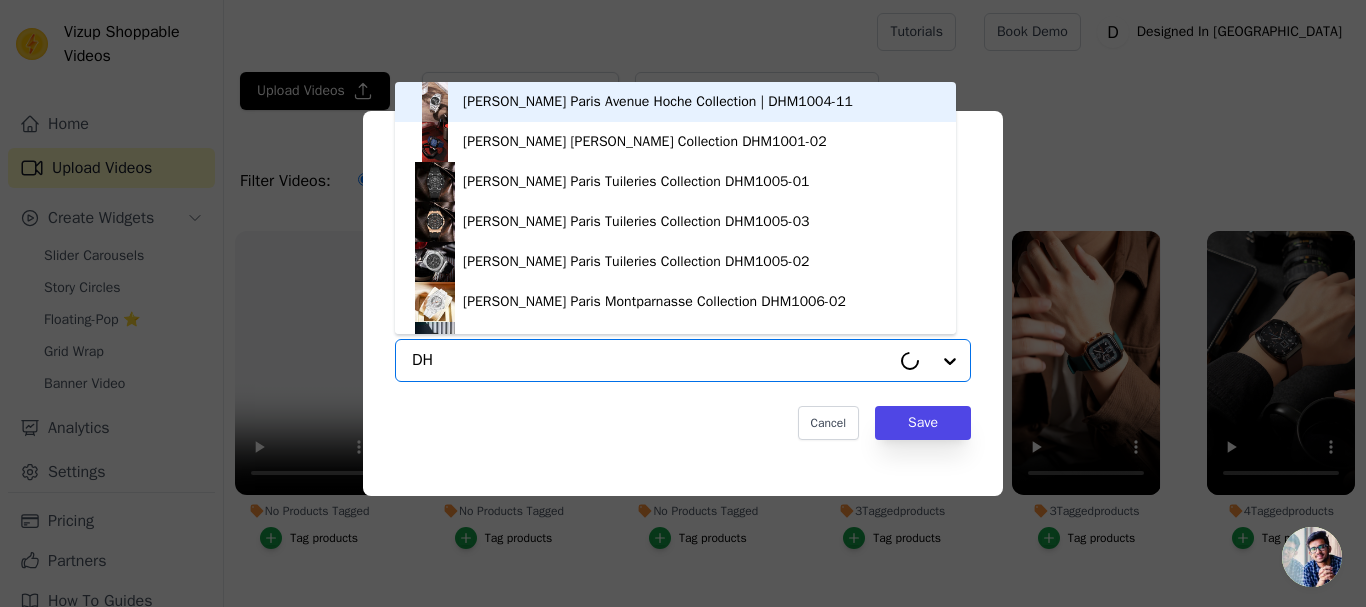 type on "DHW" 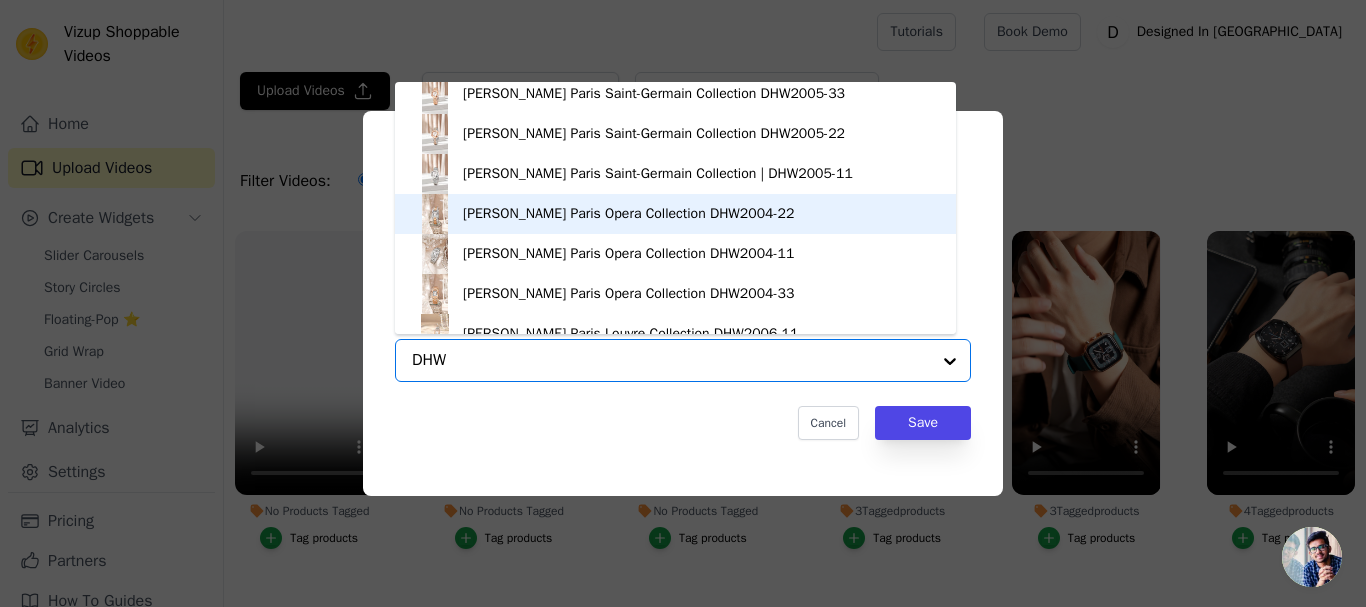 scroll, scrollTop: 228, scrollLeft: 0, axis: vertical 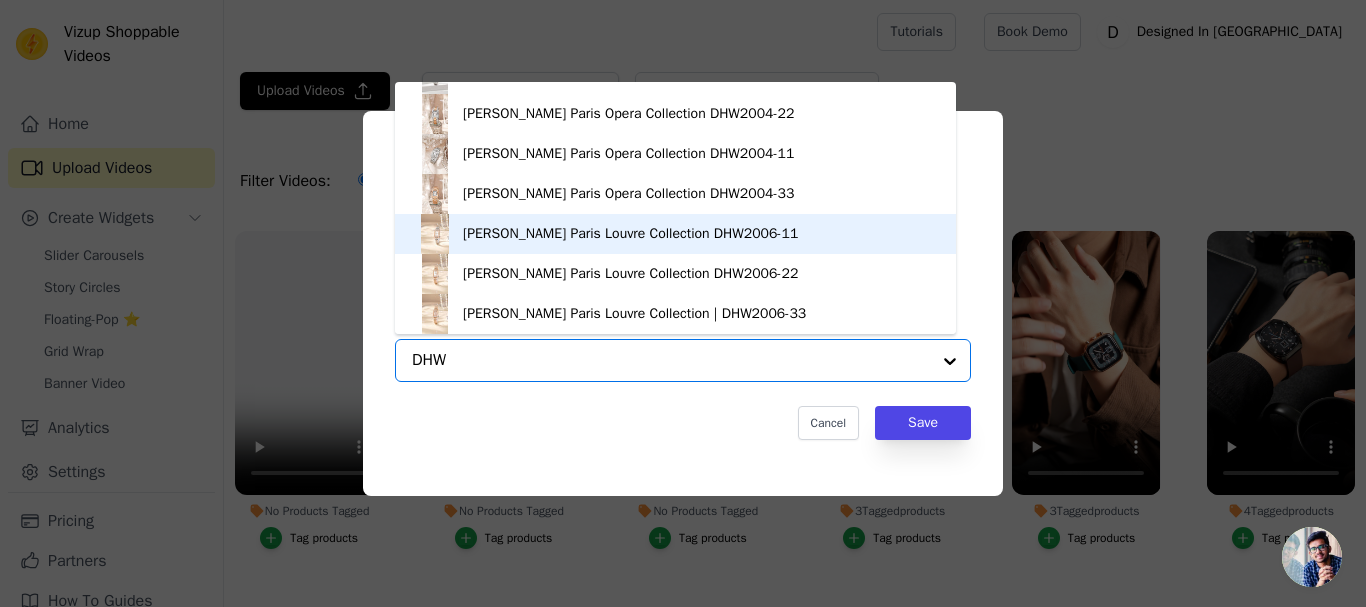 click on "[PERSON_NAME] Paris Louvre Collection DHW2006-11" at bounding box center (675, 234) 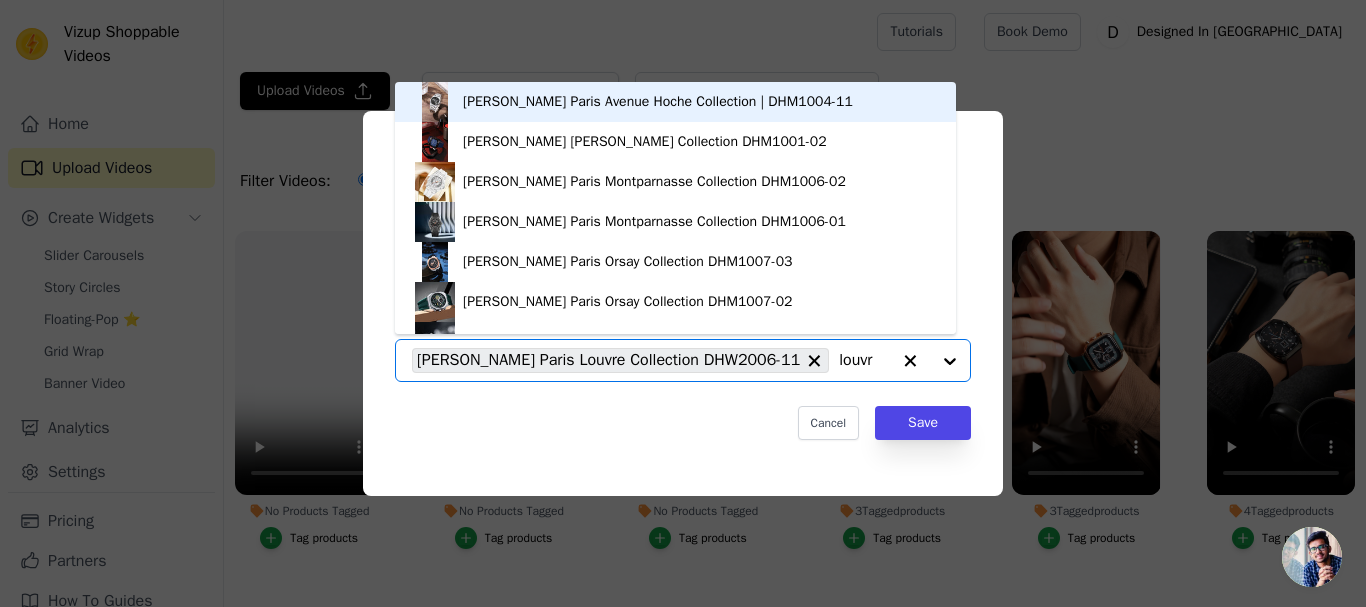 type on "louvre" 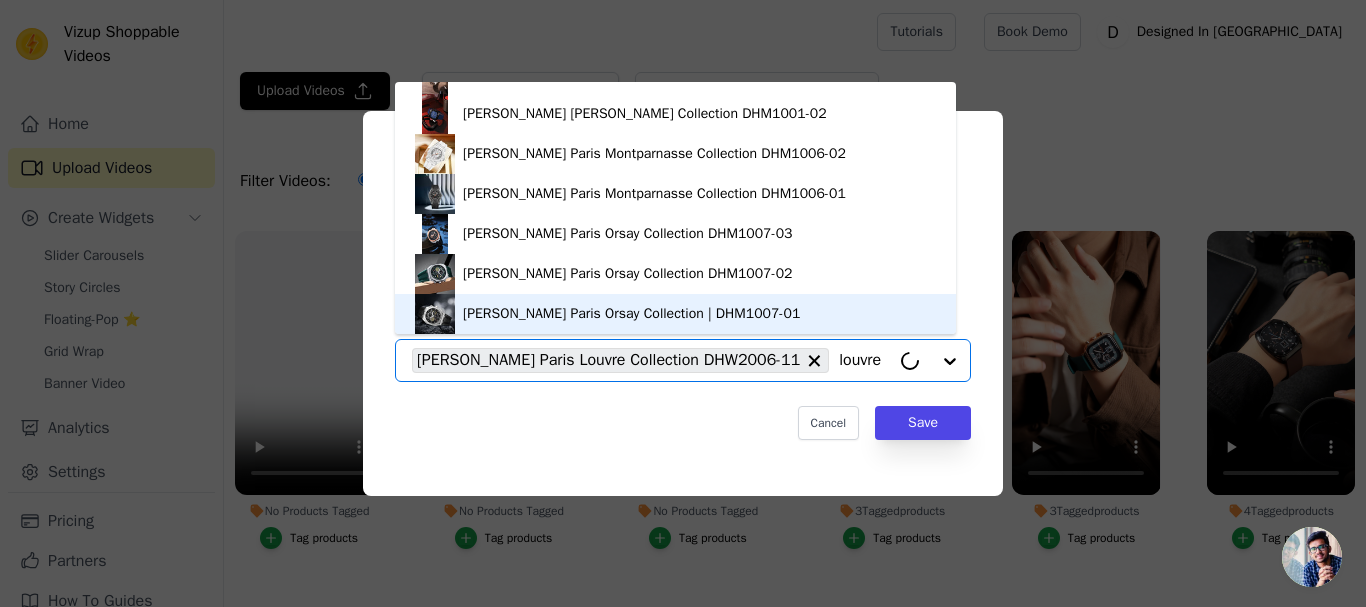 scroll, scrollTop: 0, scrollLeft: 0, axis: both 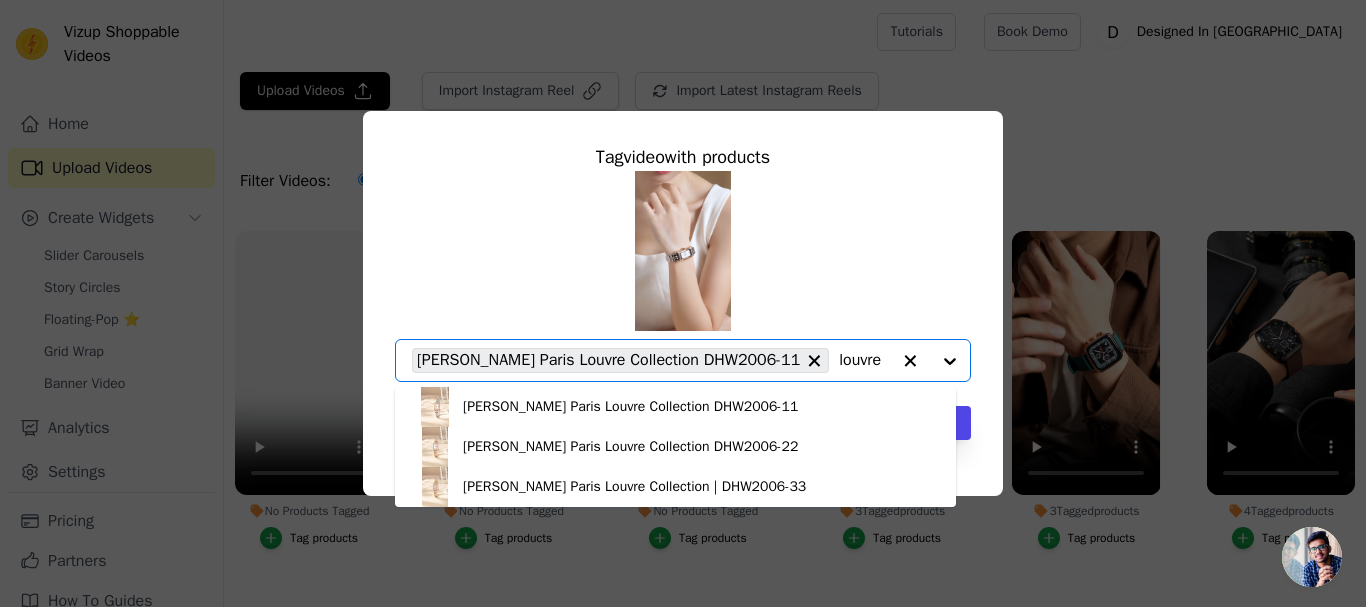 click on "louvre" 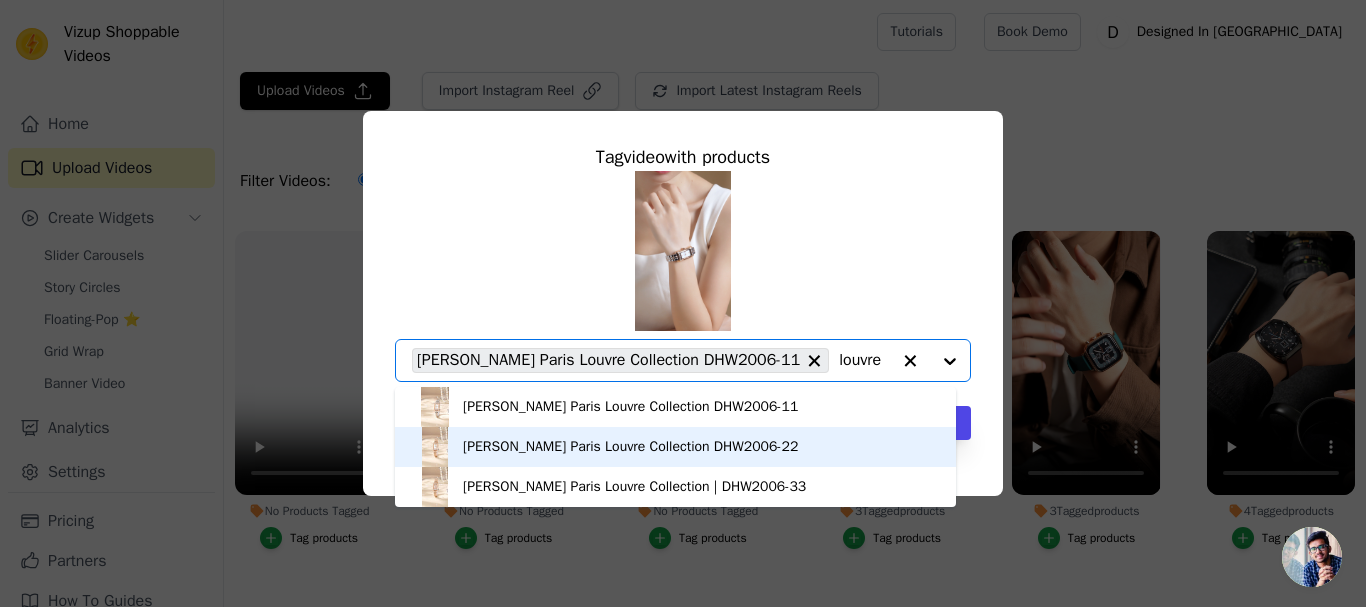 click on "[PERSON_NAME] Paris Louvre Collection DHW2006-22" at bounding box center [675, 447] 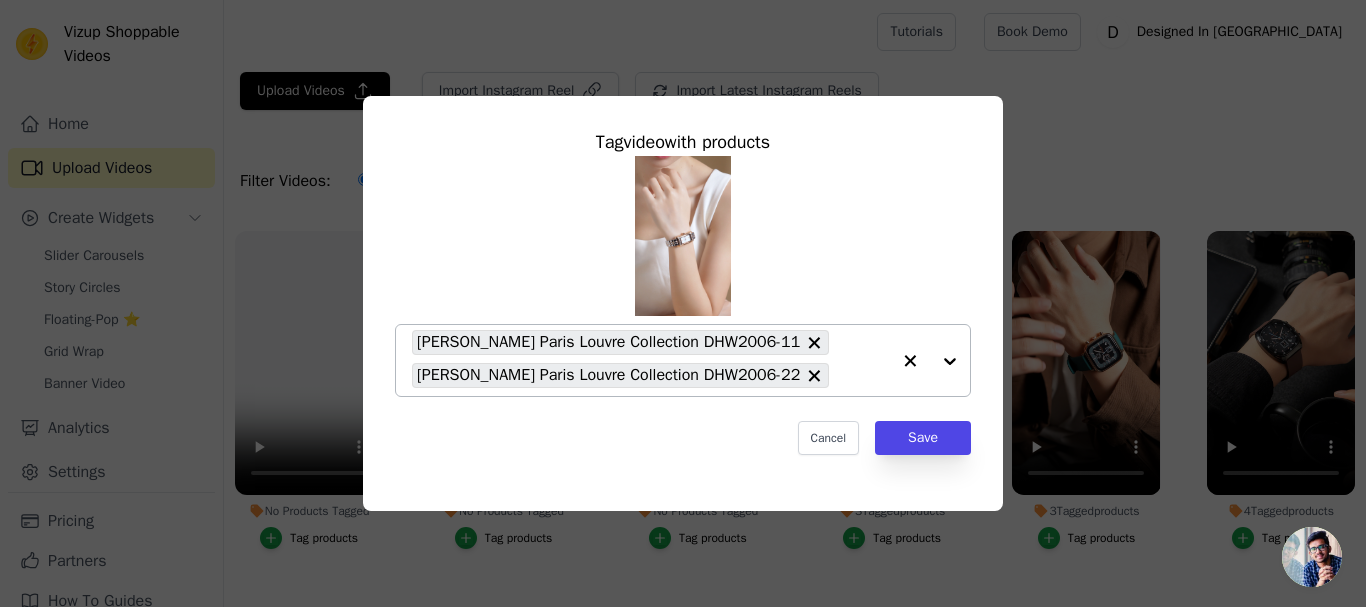 paste on "louvre" 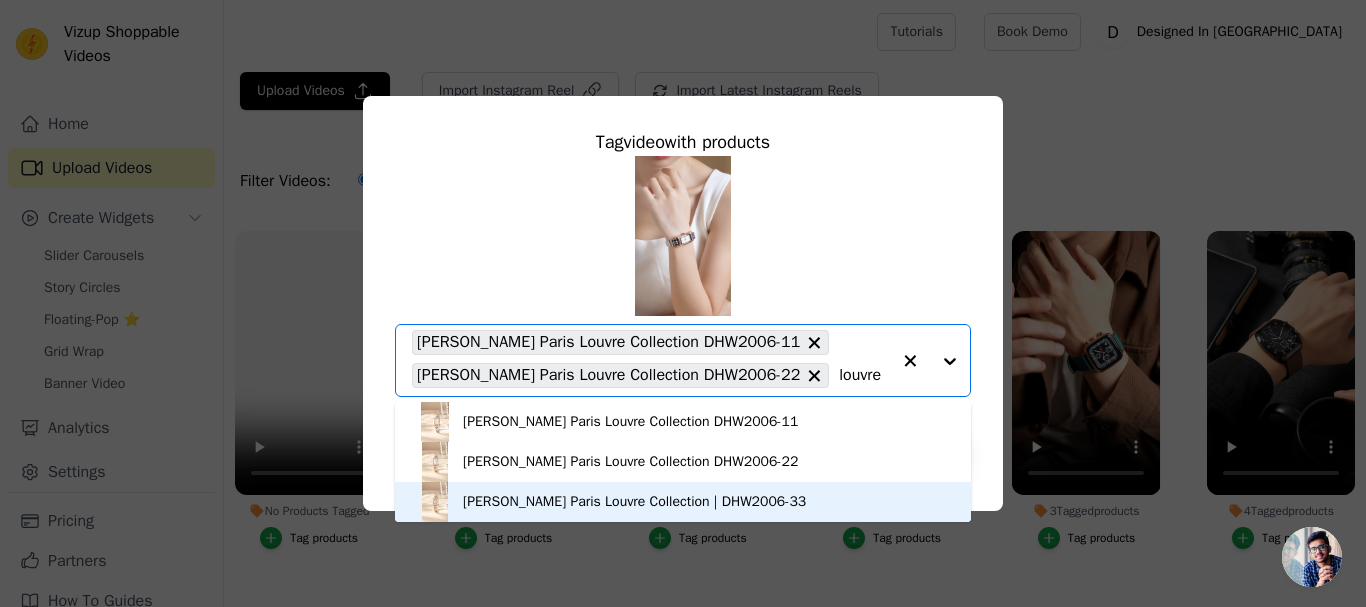 click on "[PERSON_NAME] Paris Louvre Collection | DHW2006-33" at bounding box center [634, 502] 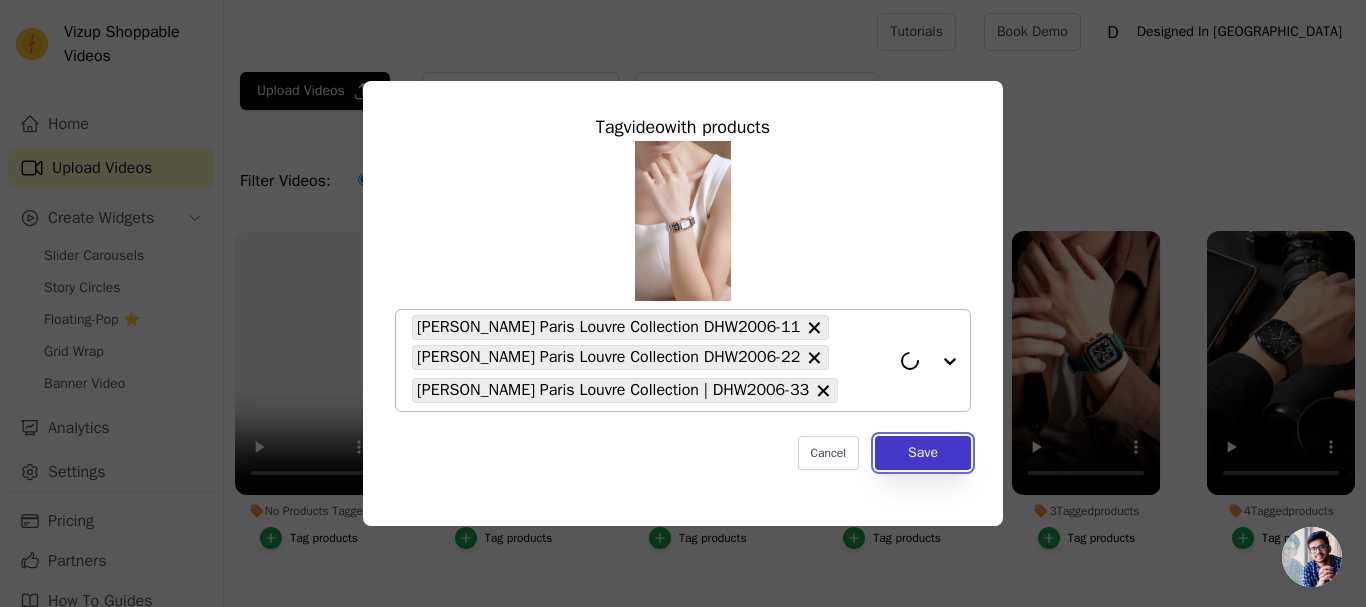 click on "Save" at bounding box center [923, 453] 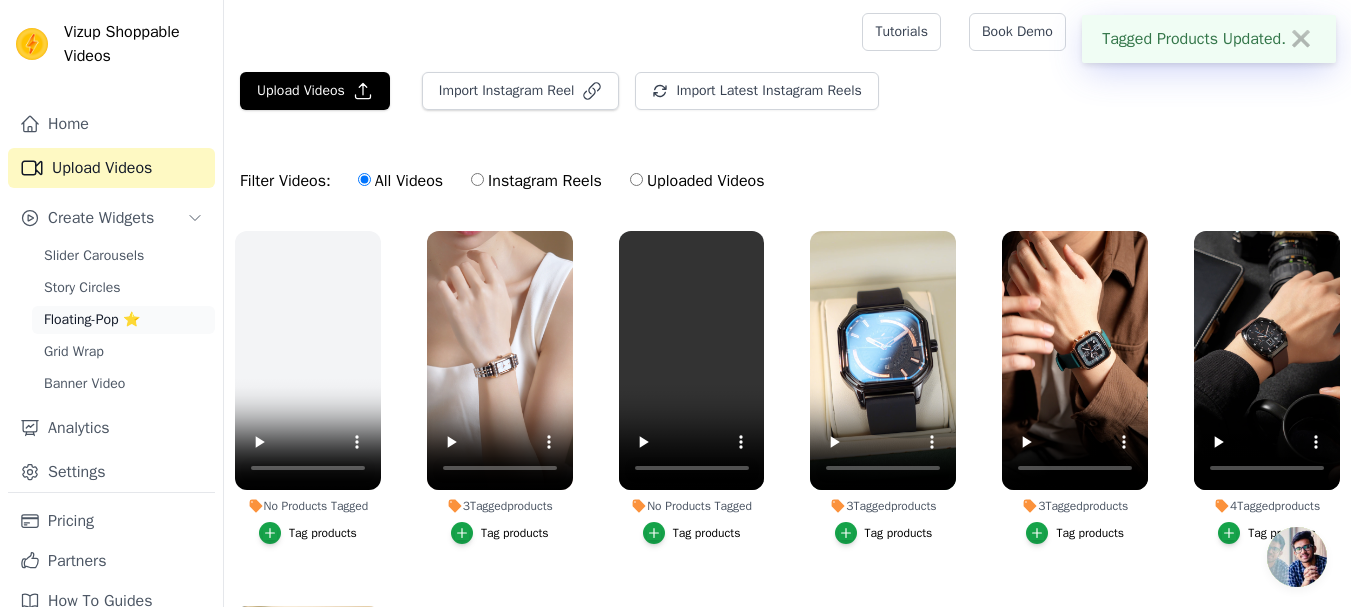 click on "Floating-Pop ⭐" at bounding box center (92, 320) 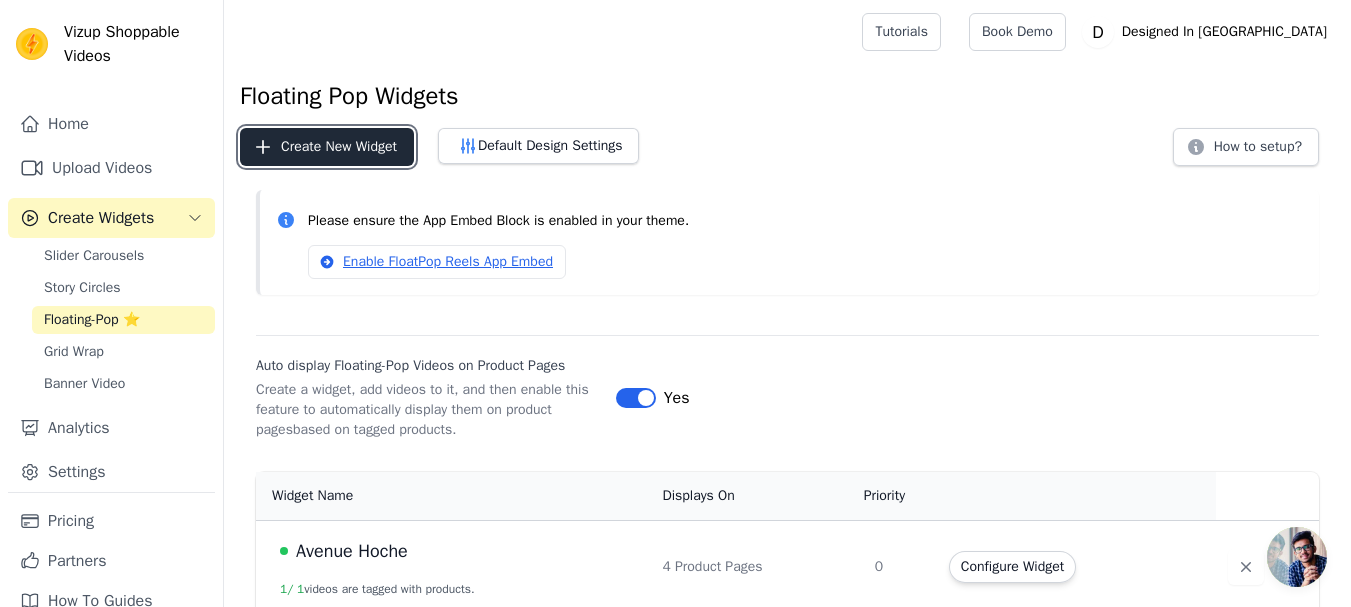 click on "Create New Widget" at bounding box center [327, 147] 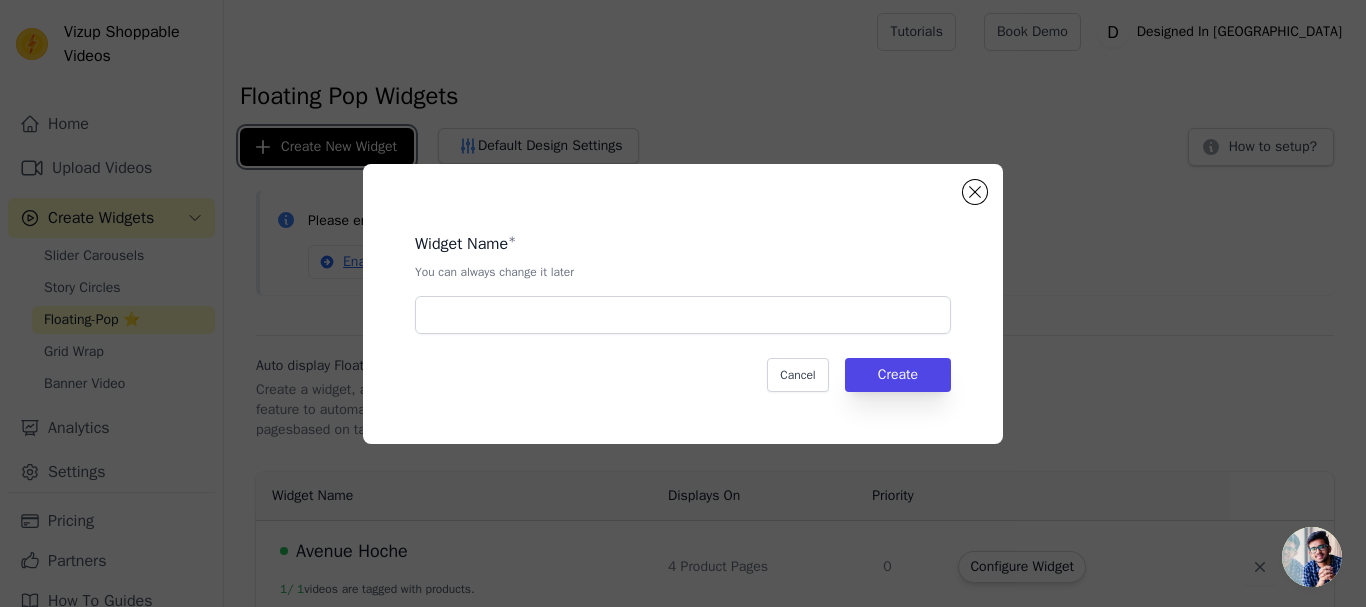 type 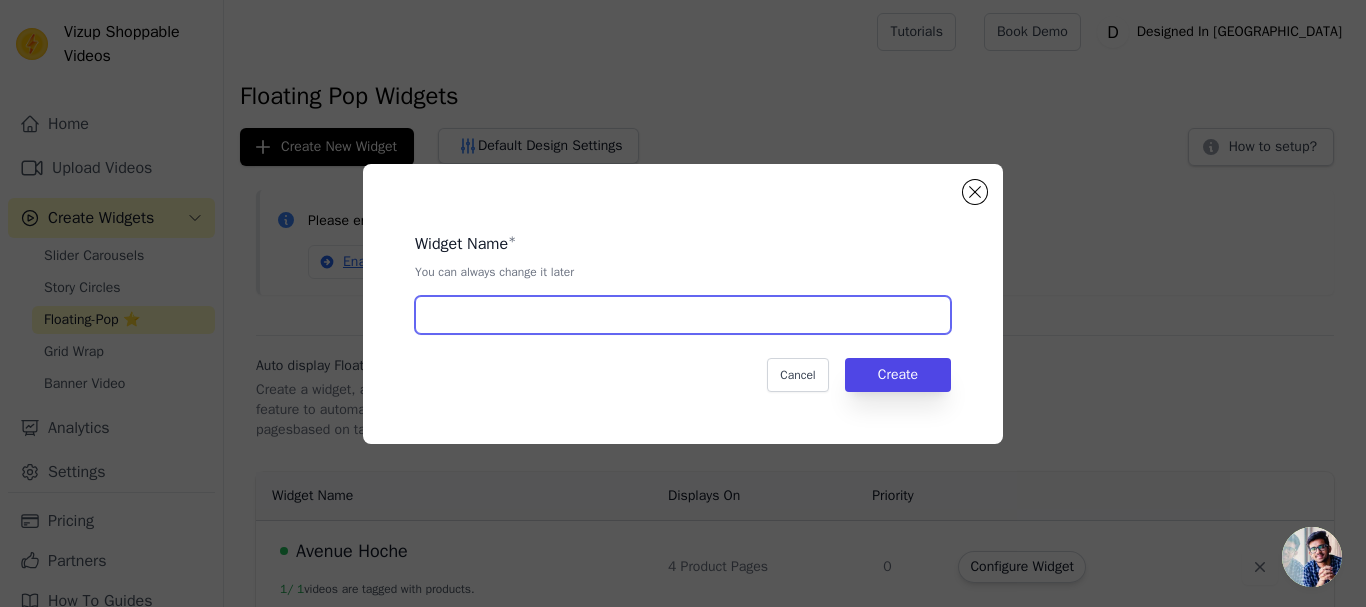 click at bounding box center (683, 315) 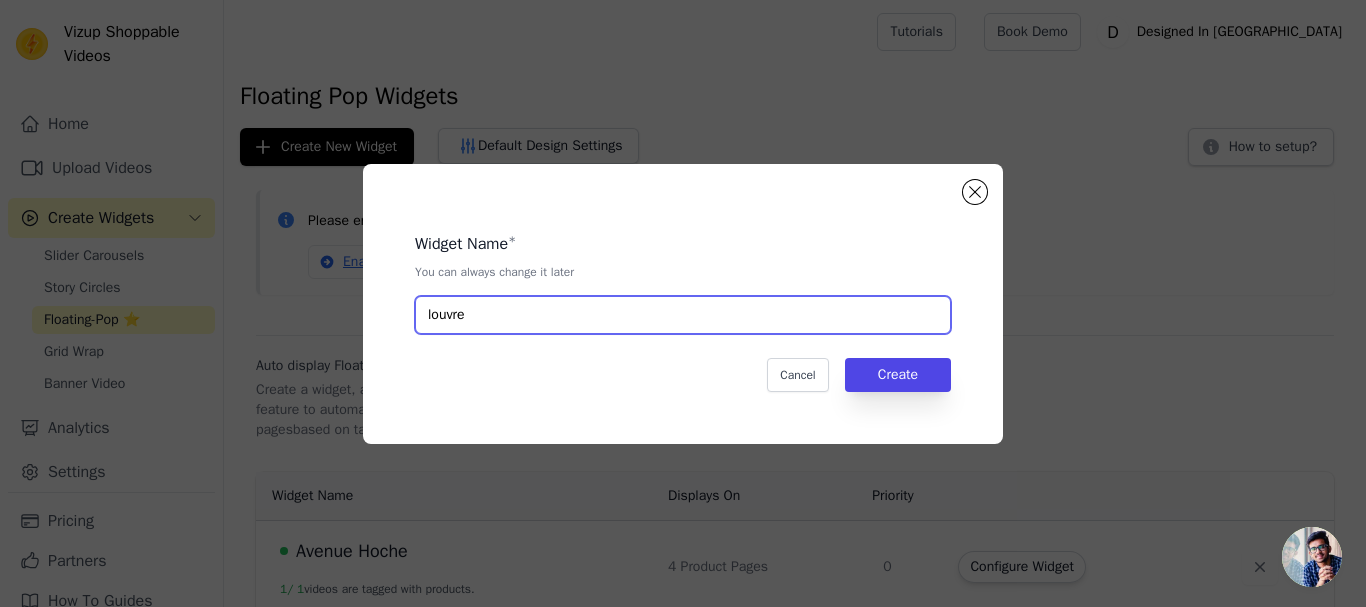 click on "louvre" at bounding box center (683, 315) 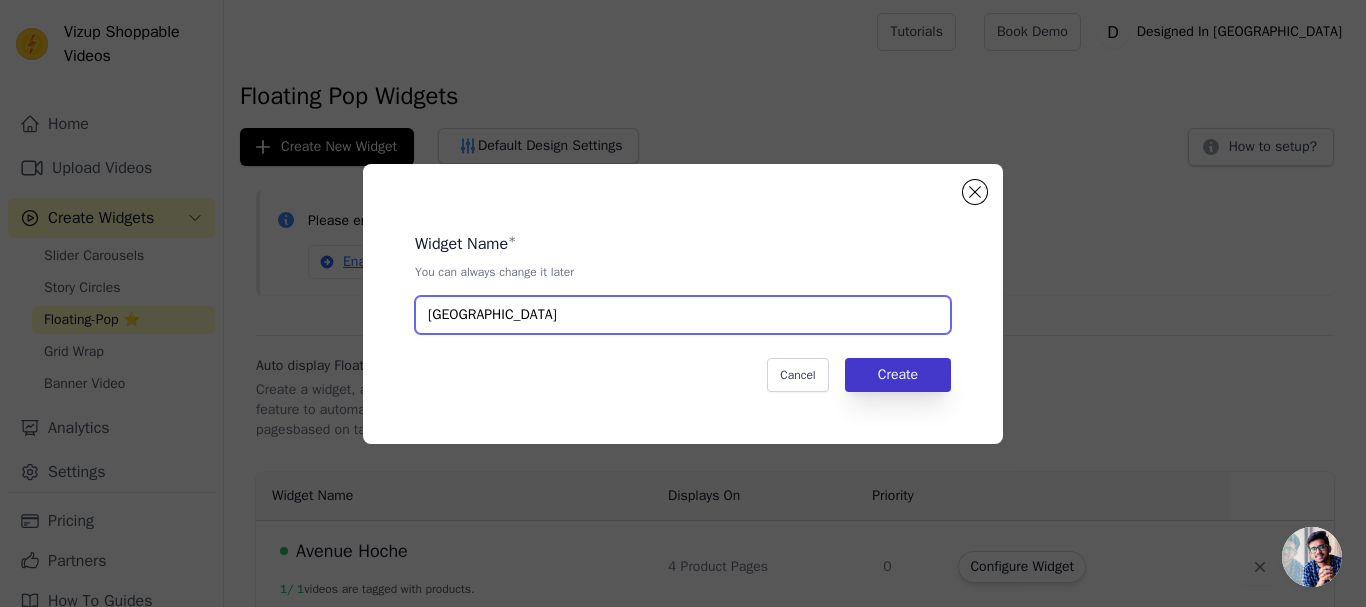type on "[GEOGRAPHIC_DATA]" 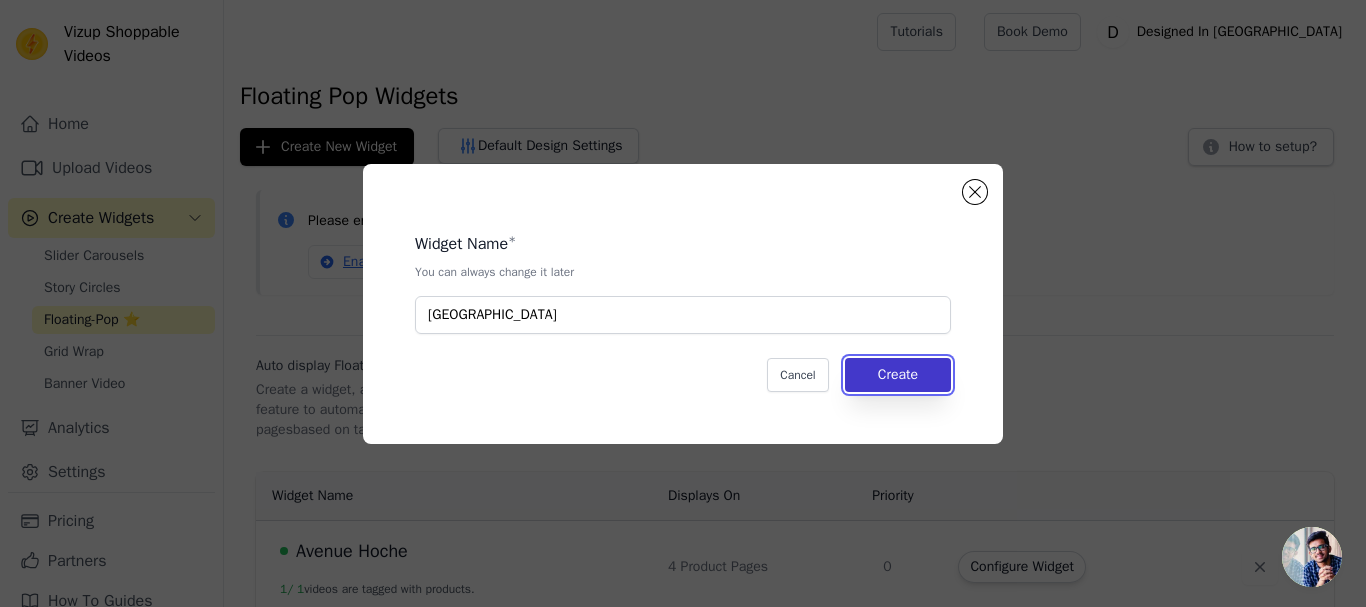 click on "Create" at bounding box center [898, 375] 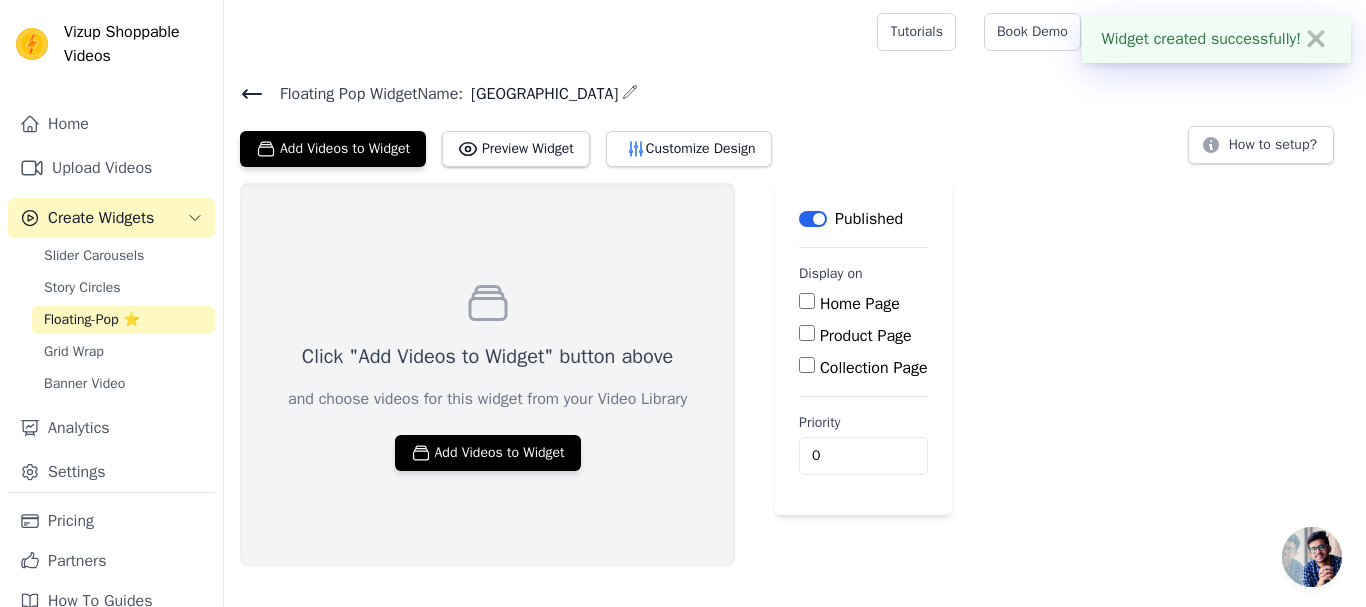 click on "Product Page" at bounding box center (866, 336) 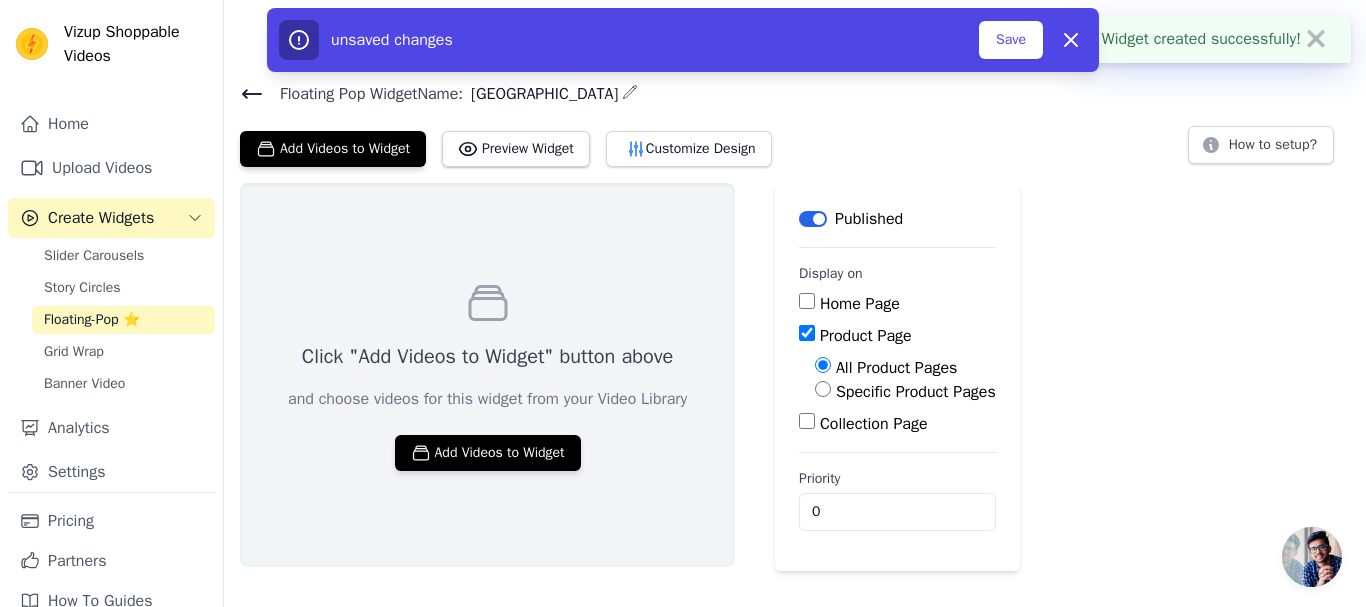 click on "Specific Product Pages" at bounding box center (916, 392) 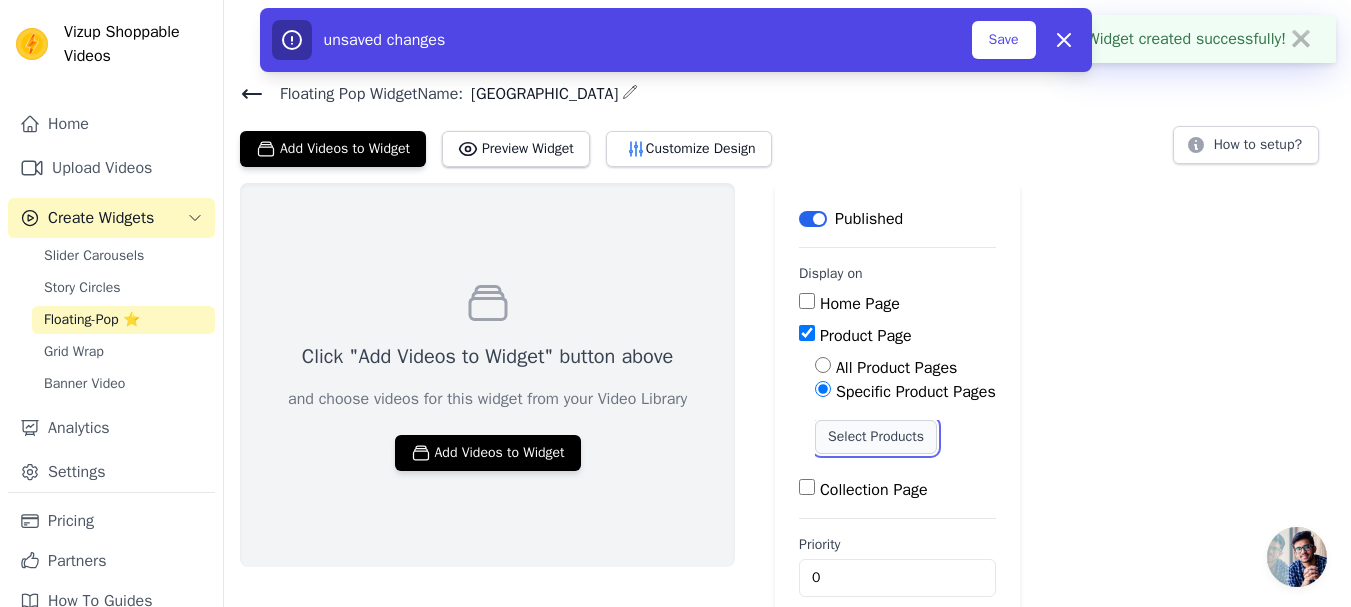 click on "Select Products" at bounding box center (876, 437) 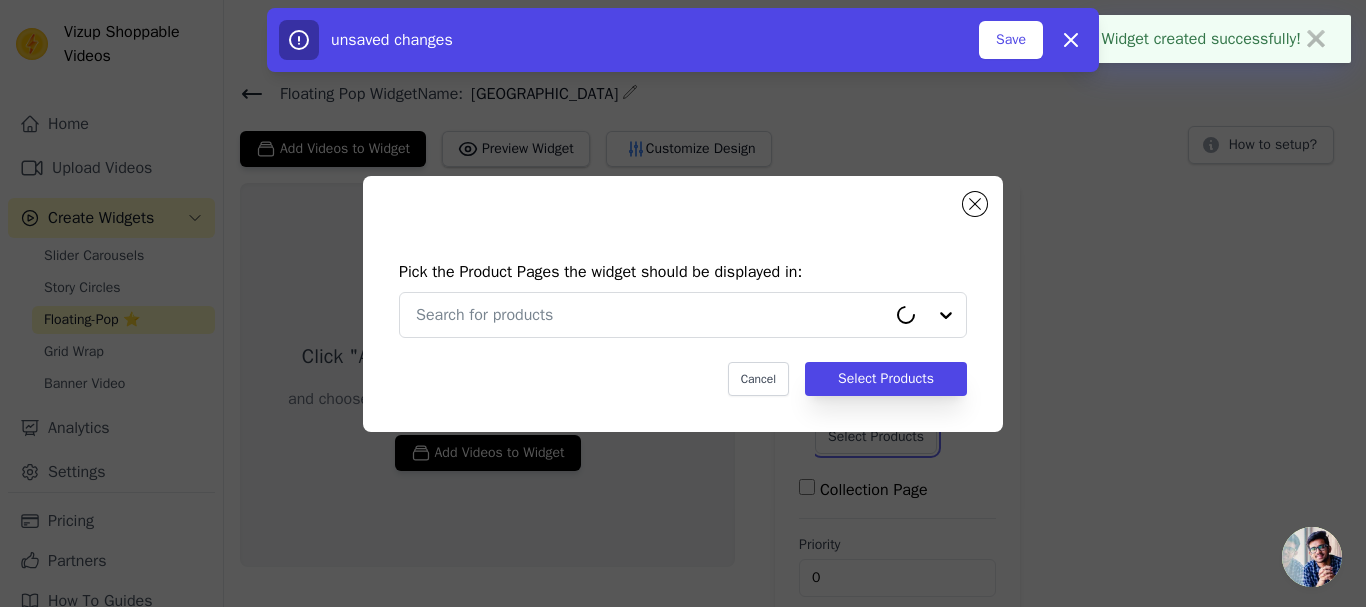 type 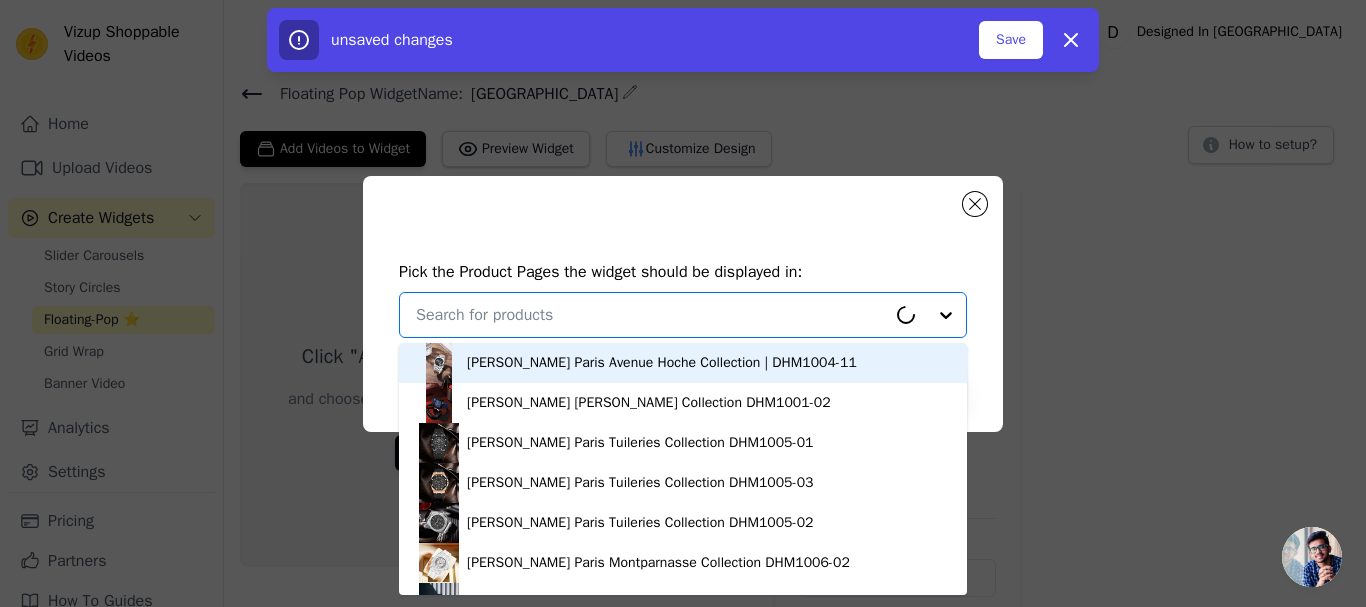 type on "louvre" 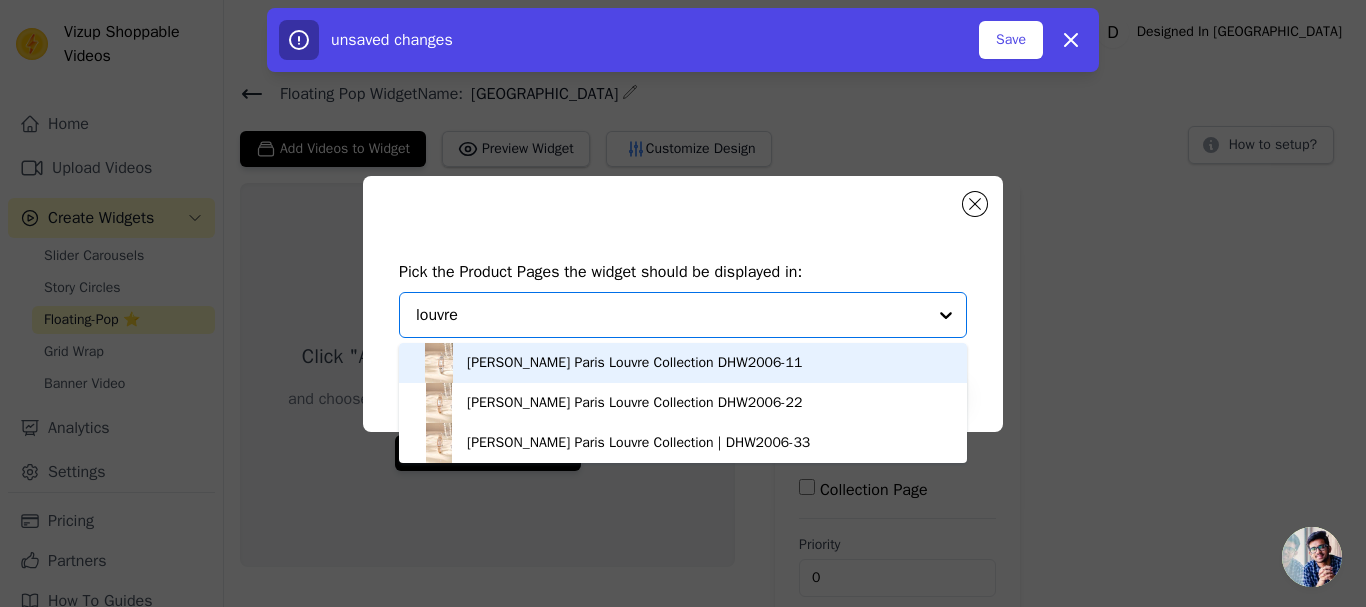 click on "[PERSON_NAME] Paris Louvre Collection DHW2006-11" at bounding box center [634, 363] 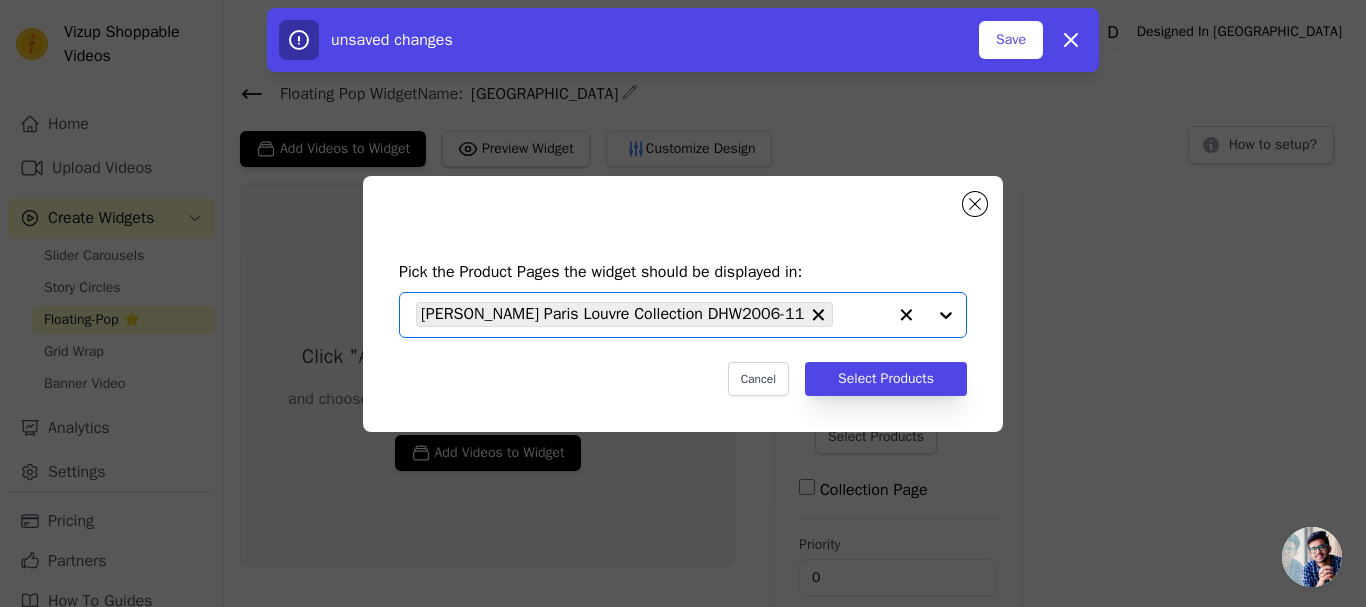 type on "louvre" 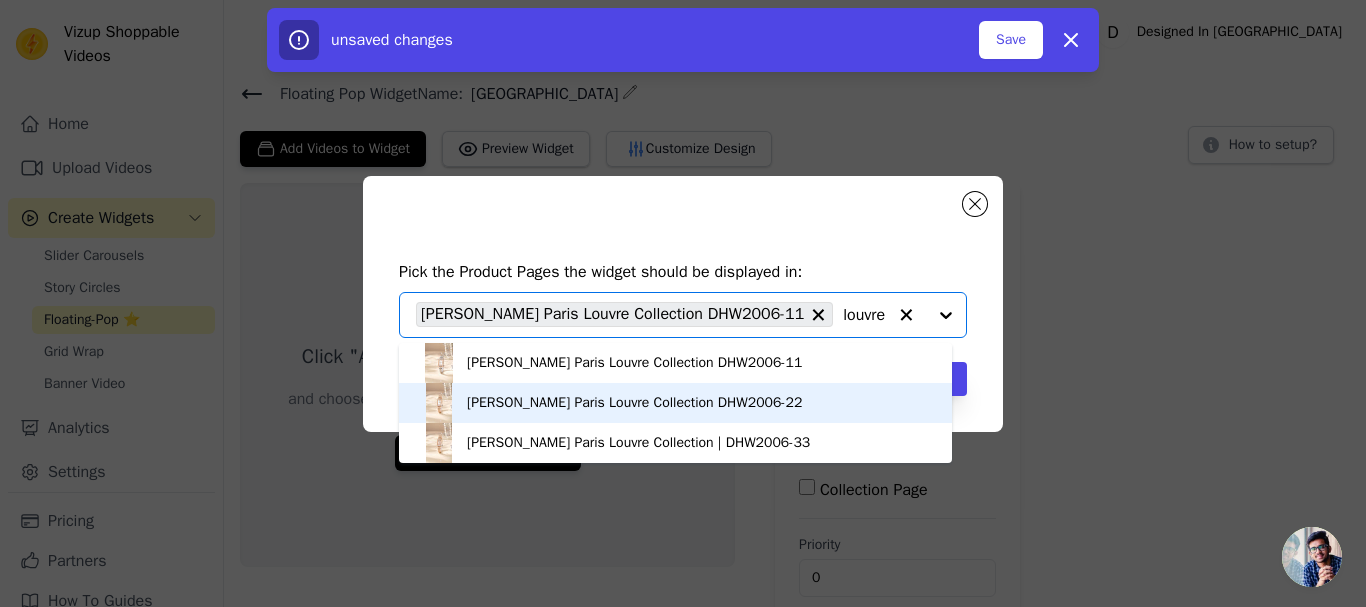 click on "[PERSON_NAME] Paris Louvre Collection DHW2006-22" at bounding box center [634, 403] 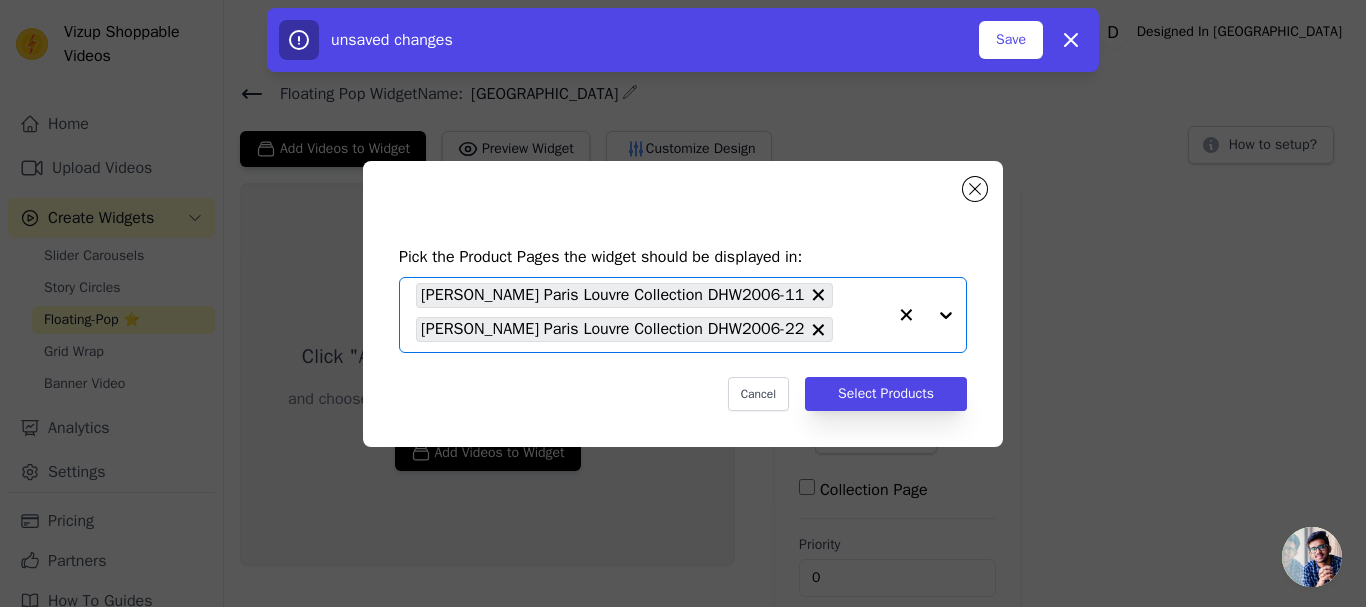 type on "louvre" 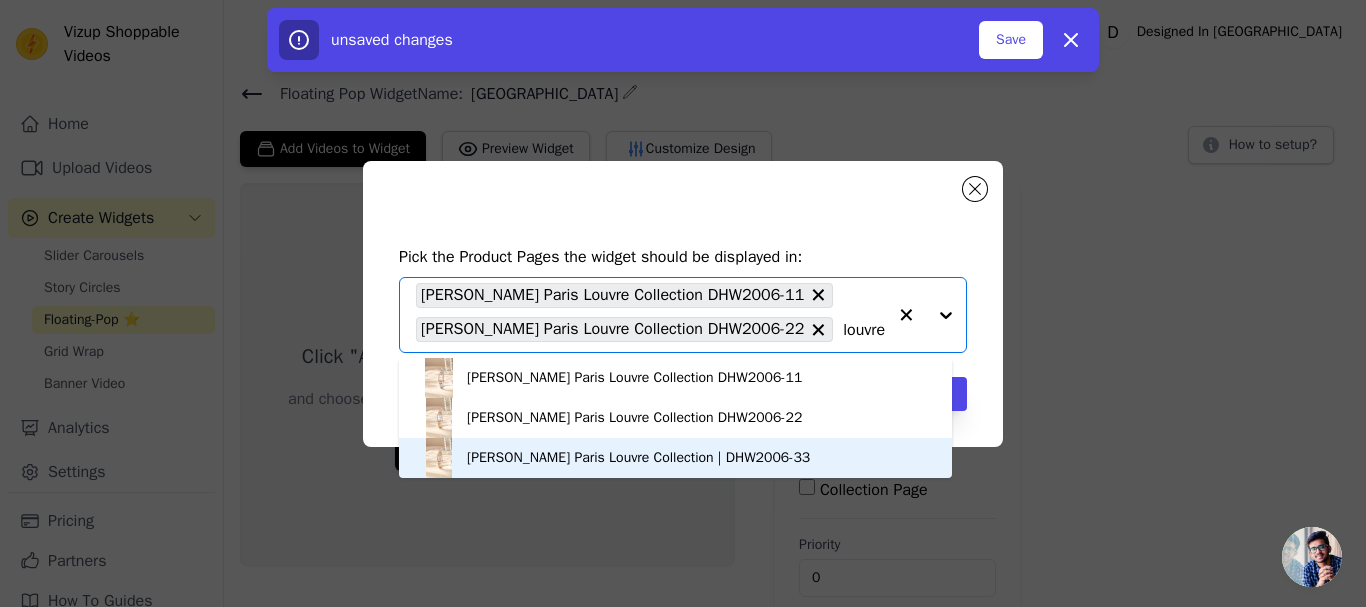 click on "[PERSON_NAME] Paris Louvre Collection | DHW2006-33" at bounding box center [638, 458] 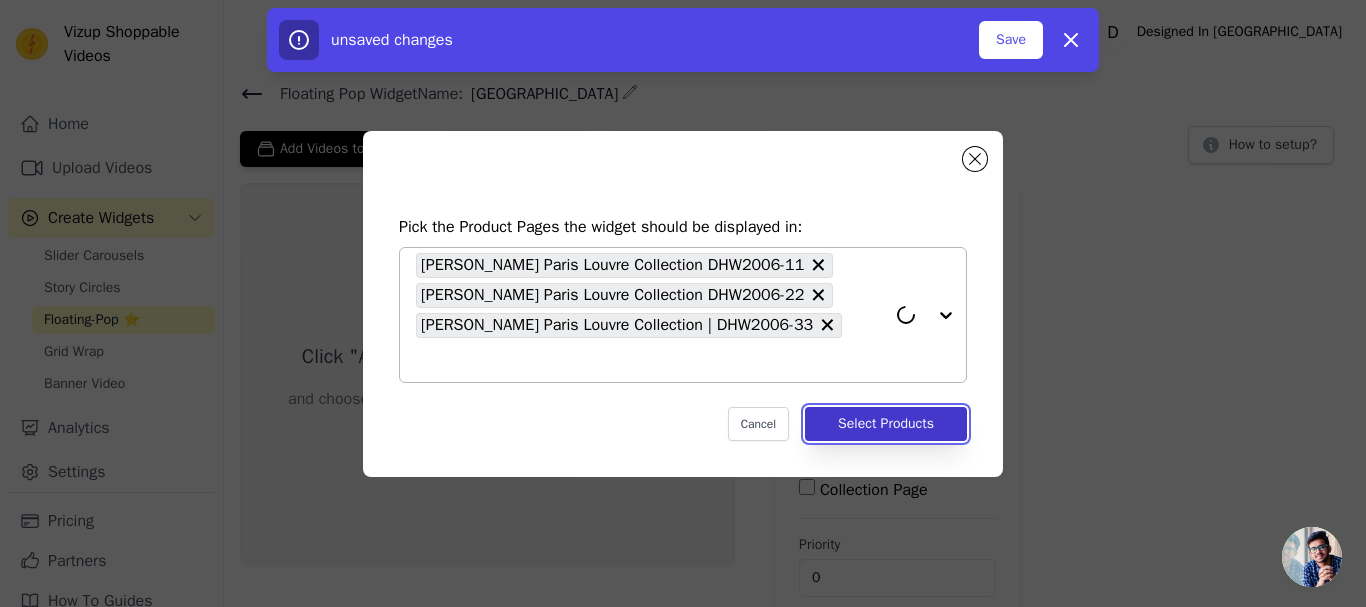 click on "Select Products" at bounding box center (886, 424) 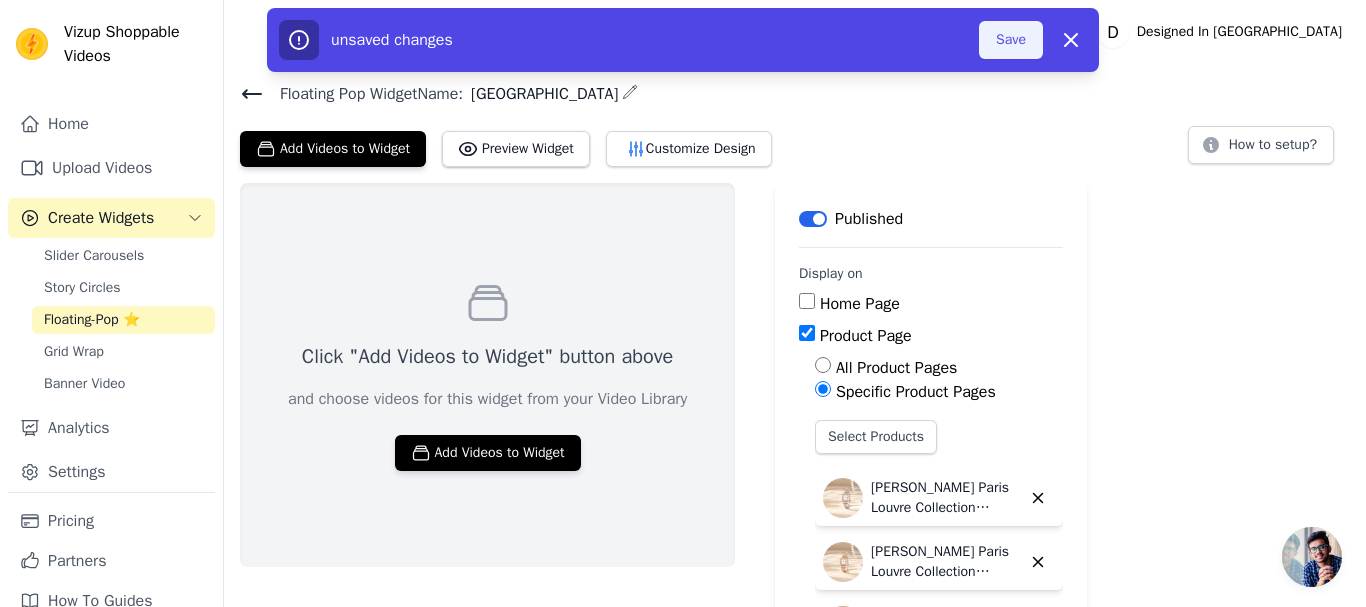 drag, startPoint x: 998, startPoint y: 43, endPoint x: 1012, endPoint y: 42, distance: 14.035668 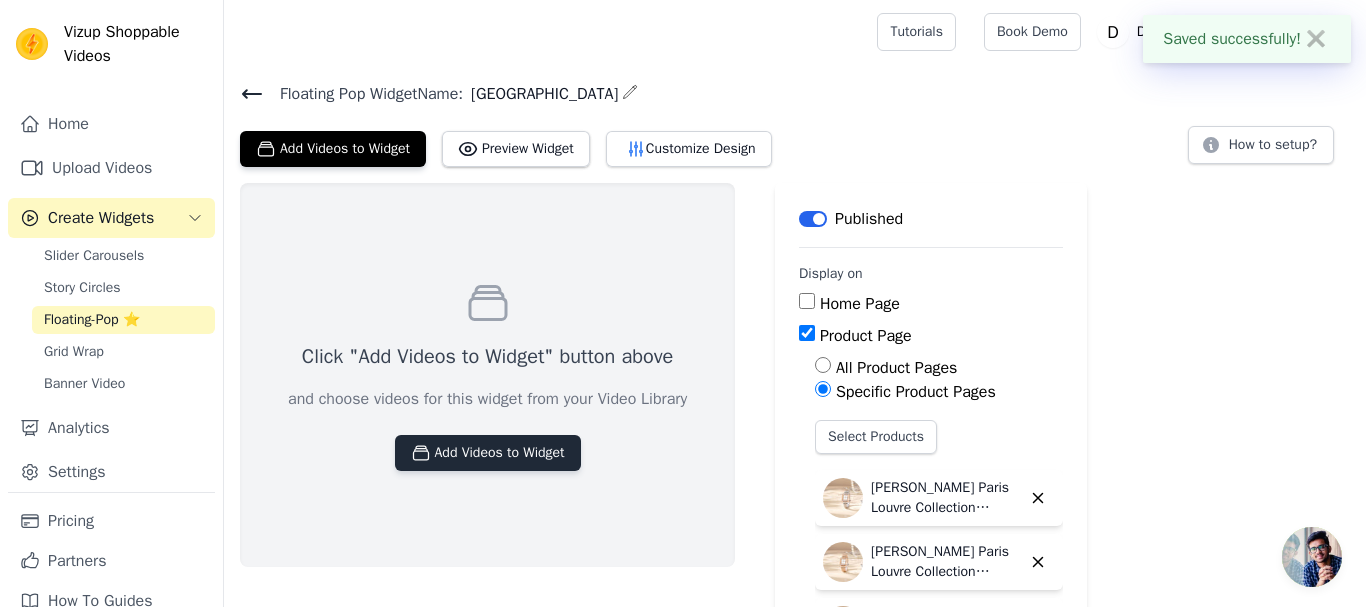 click on "Add Videos to Widget" at bounding box center [488, 453] 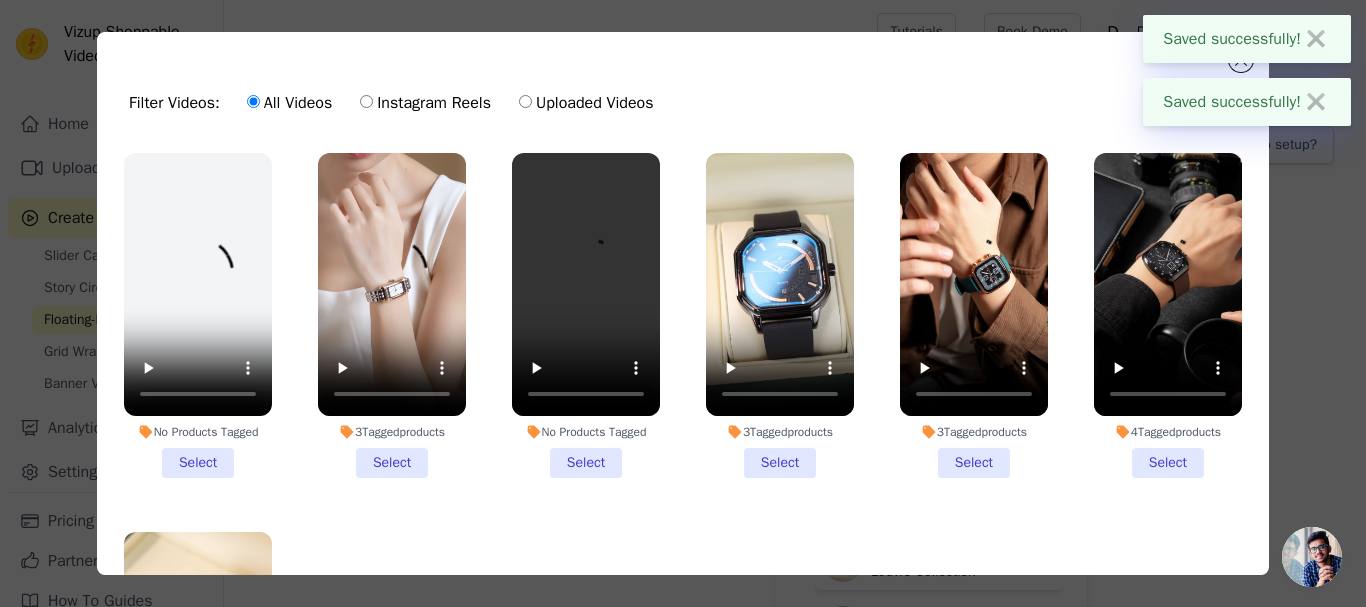click on "3  Tagged  products     Select" at bounding box center (392, 315) 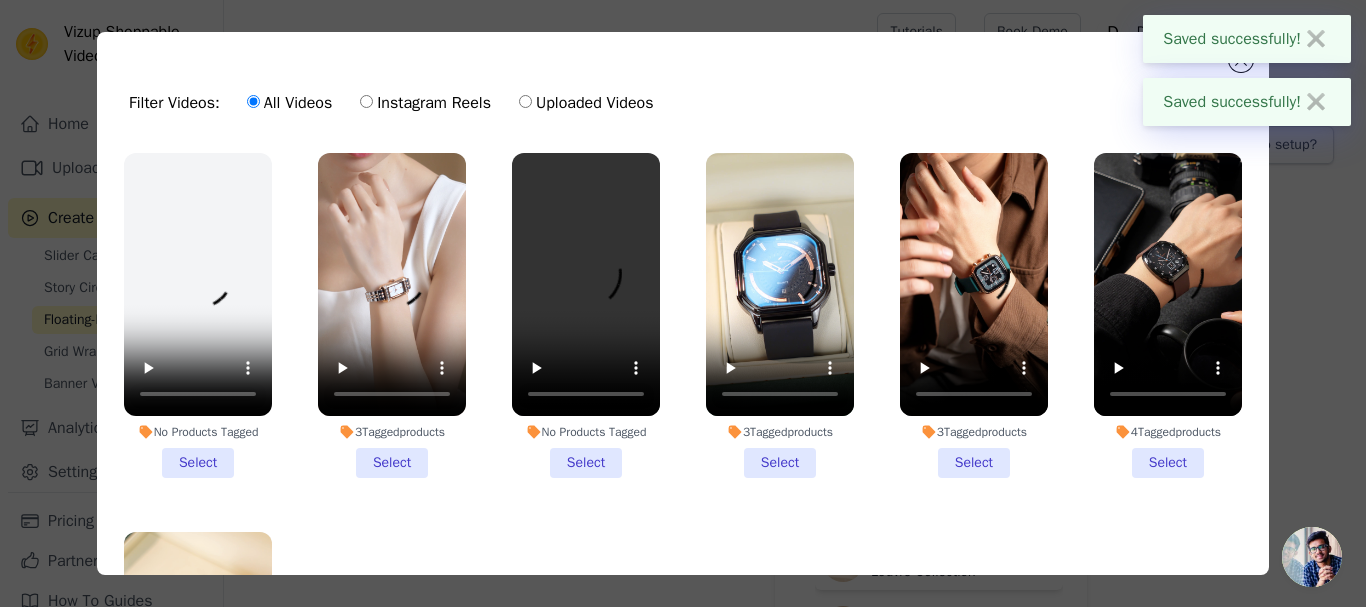 click on "3  Tagged  products     Select" at bounding box center [0, 0] 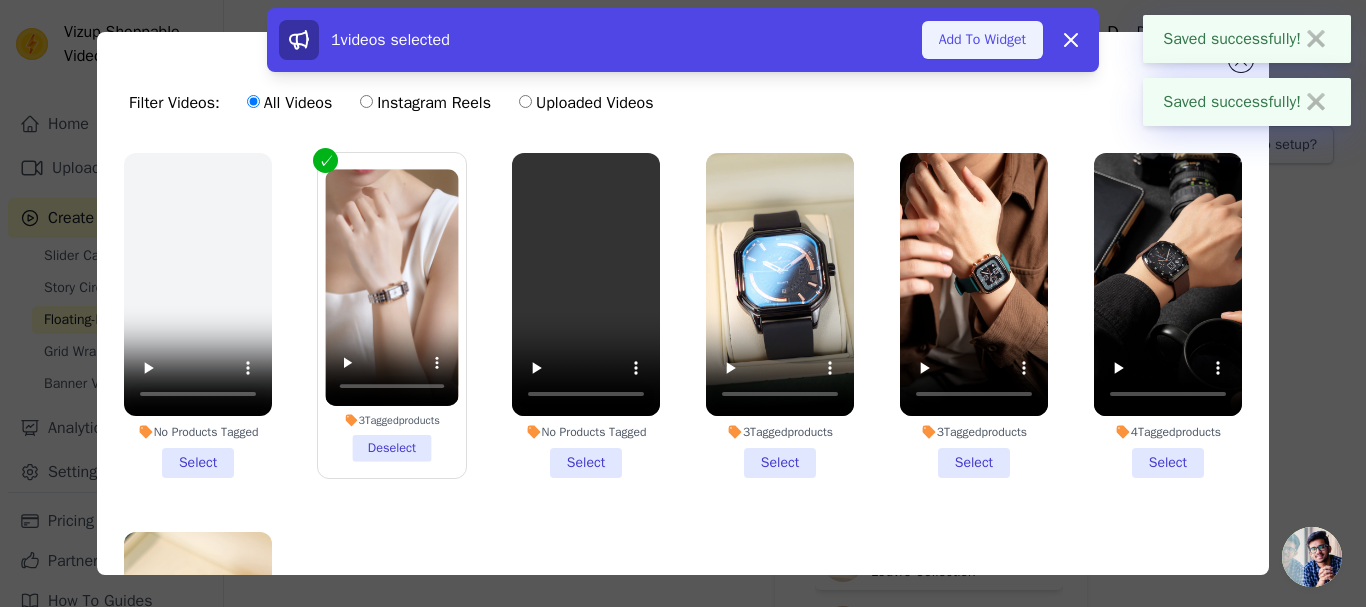 click on "Add To Widget" at bounding box center (982, 40) 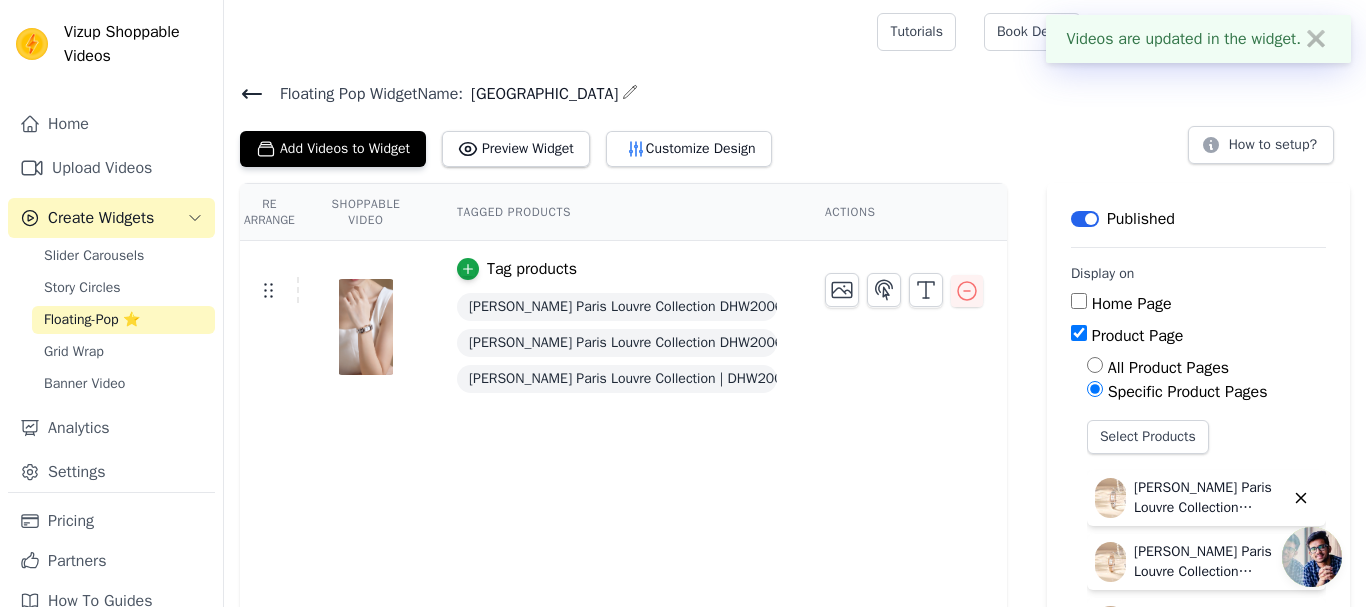 click on "✖" at bounding box center (1316, 39) 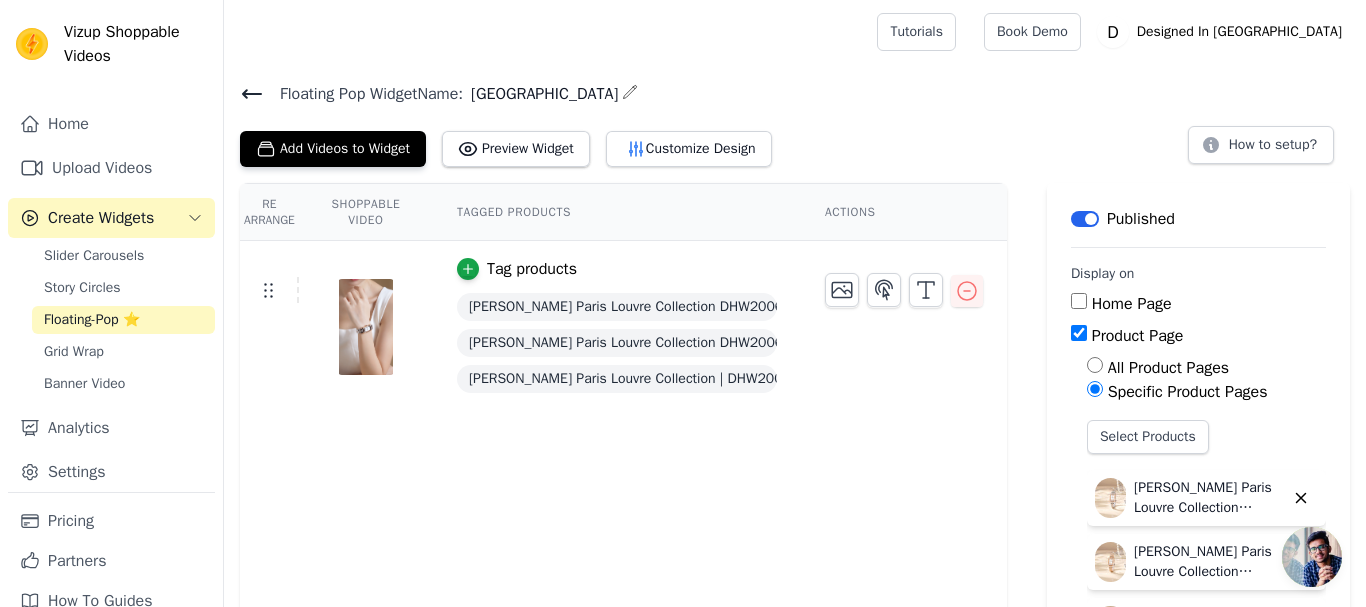 click 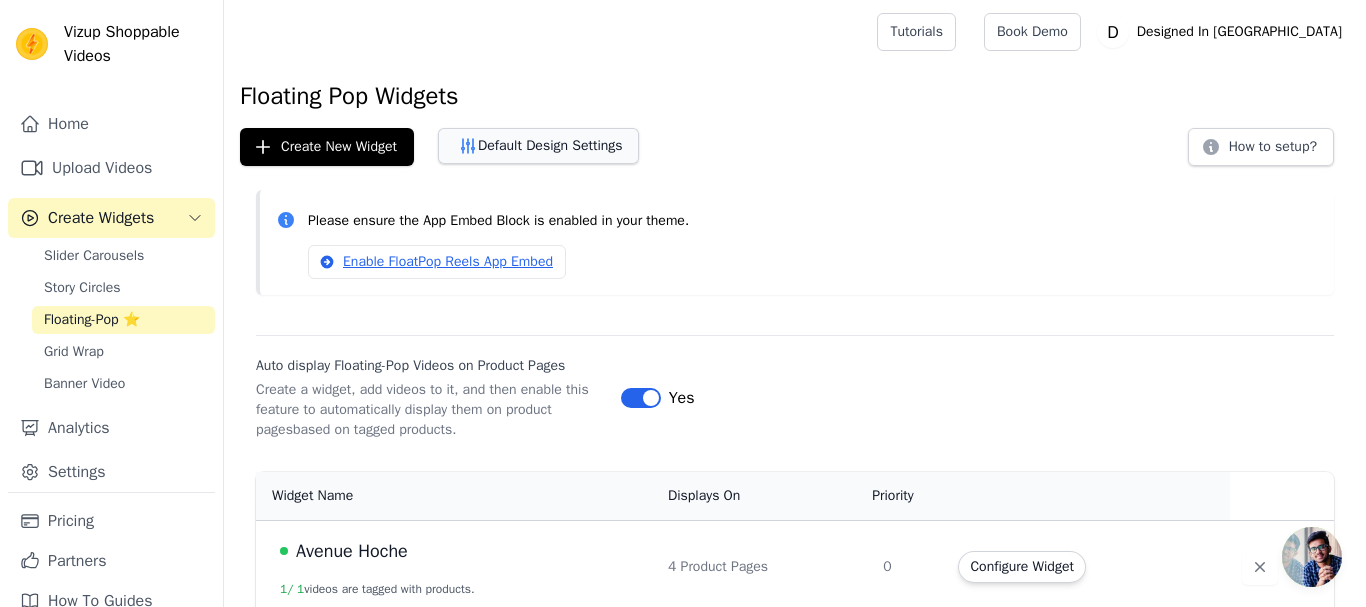 click on "Default Design Settings" at bounding box center (538, 146) 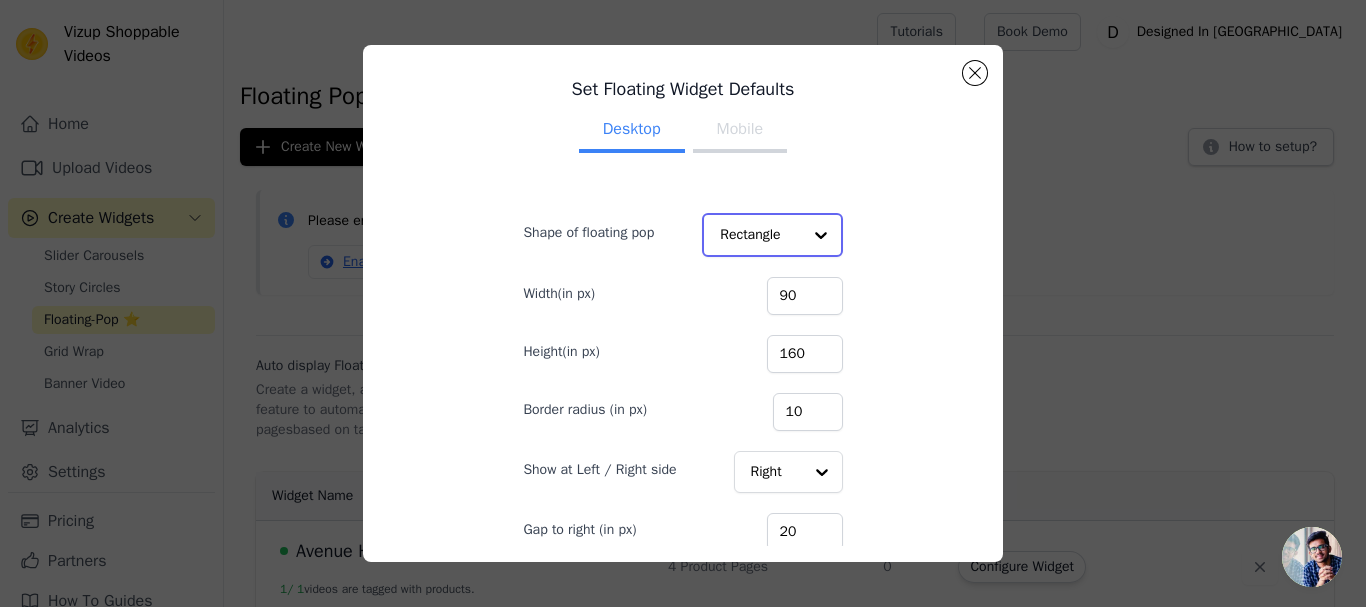 click on "Shape of floating pop" 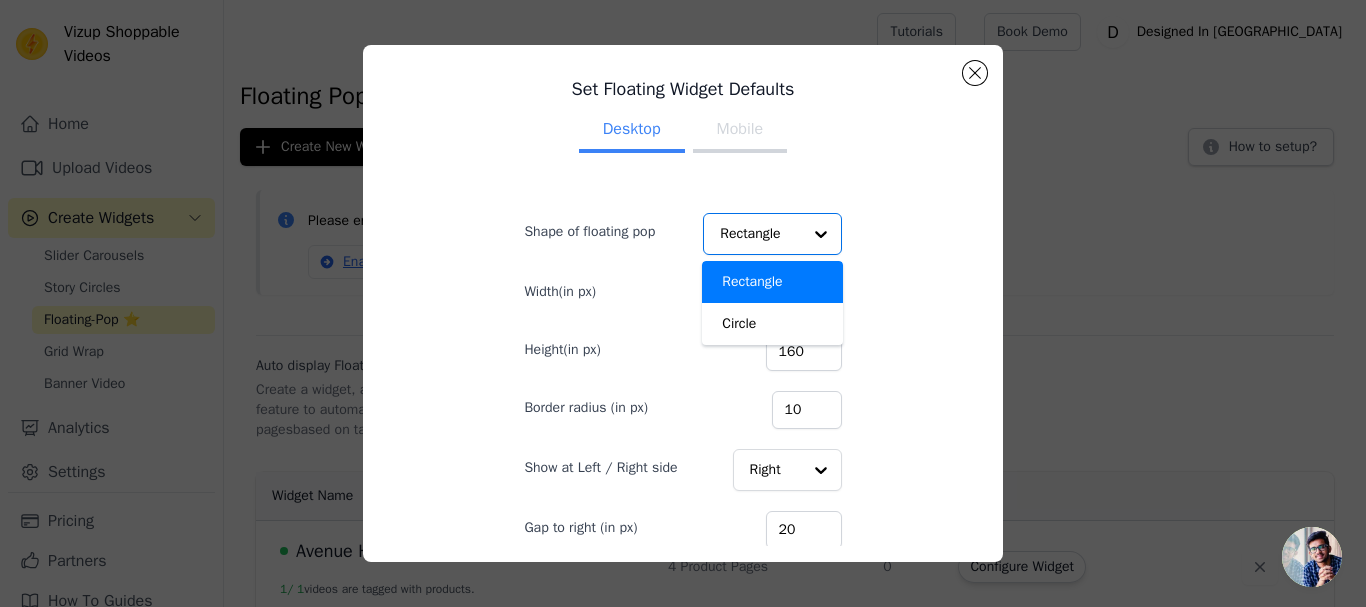click on "Set Floating Widget Defaults   Desktop Mobile   Shape of floating pop     Rectangle   Circle       Option Rectangle, selected.   You are currently focused on option Rectangle. There are 2 results available.     Rectangle               Width(in px)   90   Height(in px)   160   Border radius (in px)   10   Show at Left / Right side         Right               Gap to right (in px)   20   Gap above bottom (in px)   20   Cancel     Save" at bounding box center [682, 304] 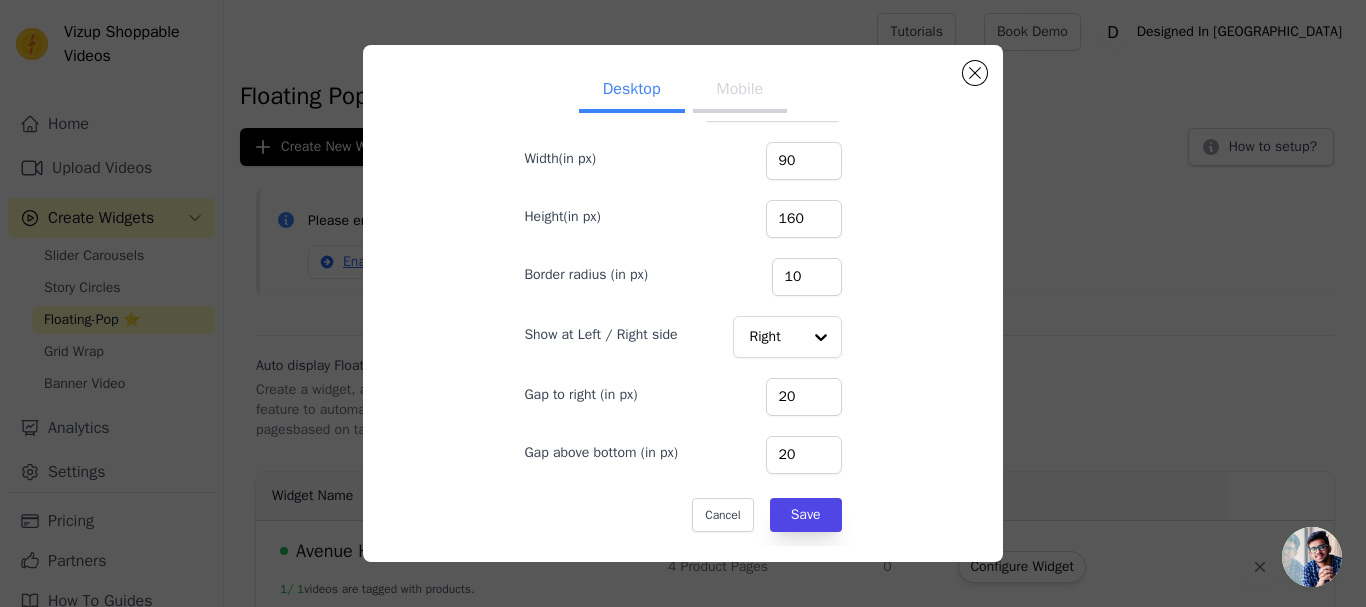 scroll, scrollTop: 134, scrollLeft: 0, axis: vertical 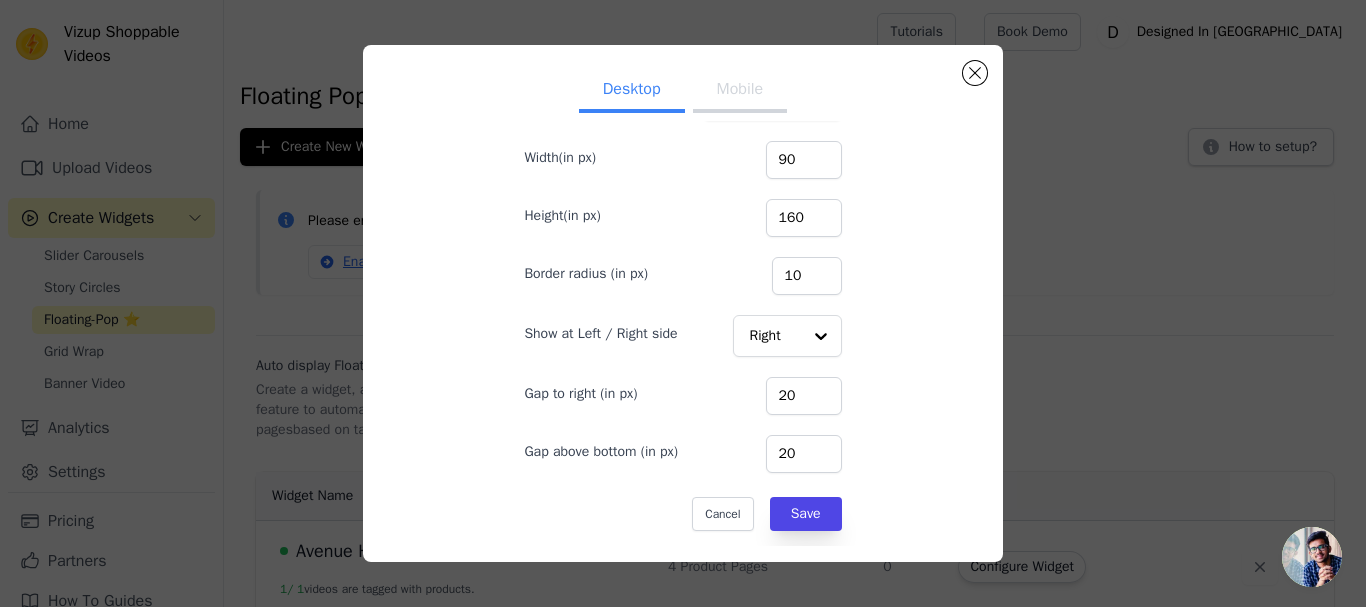 click on "Mobile" at bounding box center (740, 91) 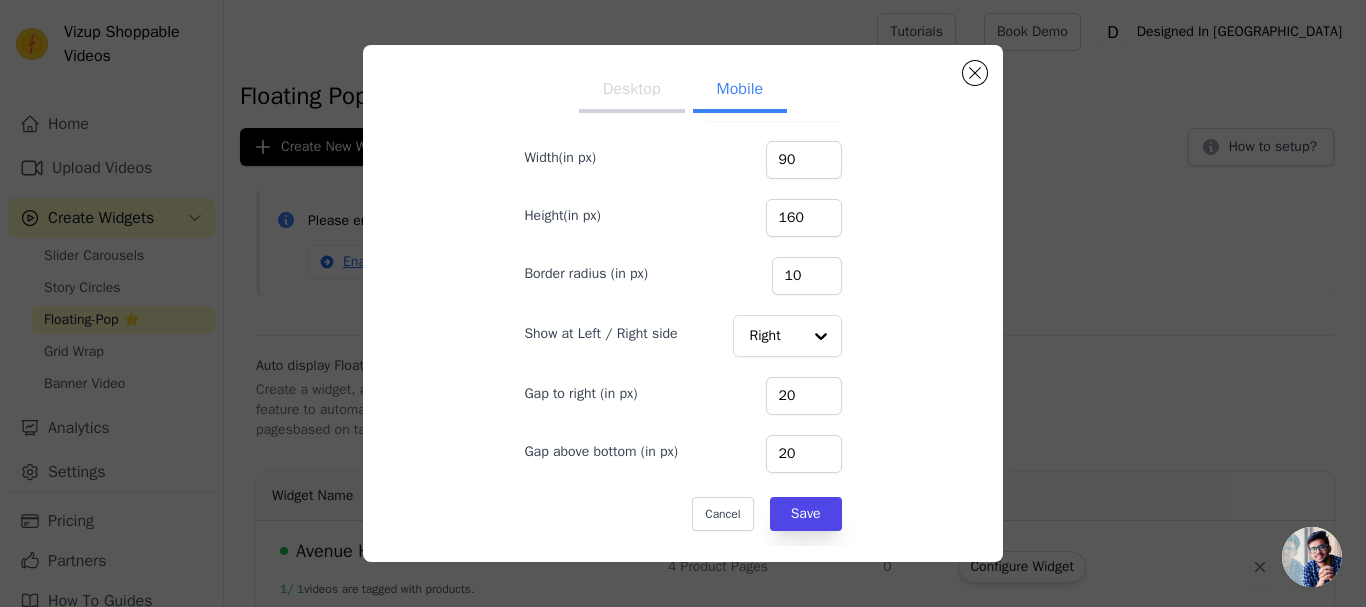 click on "Desktop" at bounding box center (632, 91) 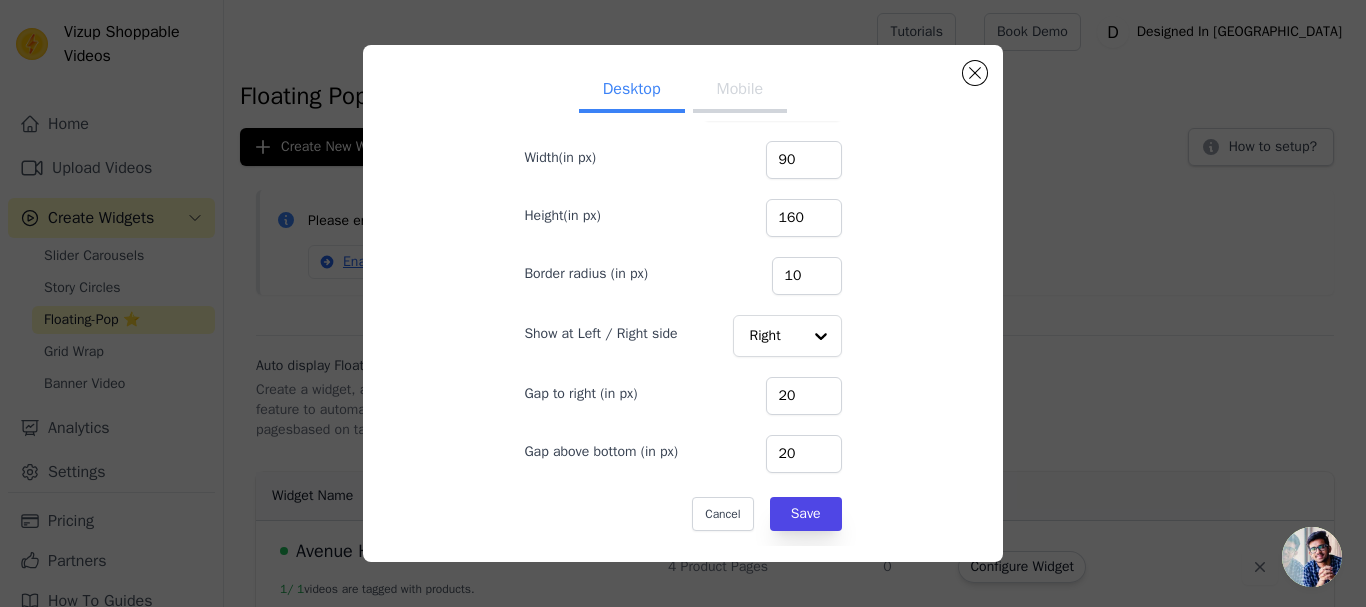 click on "Mobile" at bounding box center [740, 91] 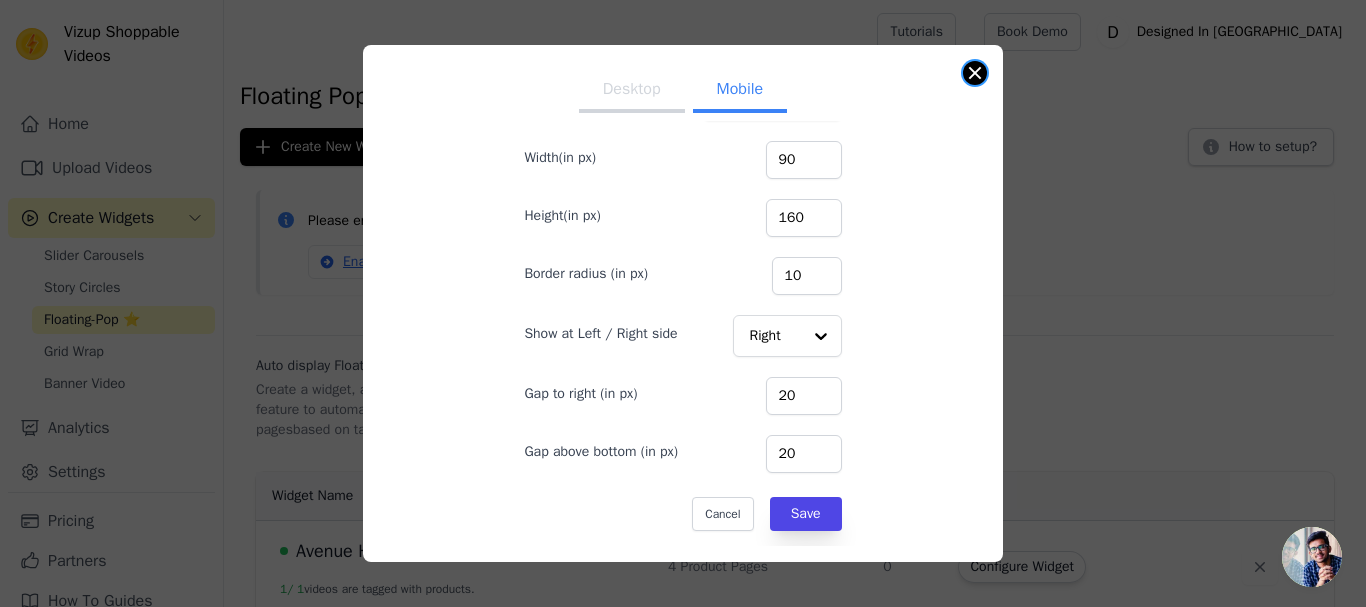 click at bounding box center (975, 73) 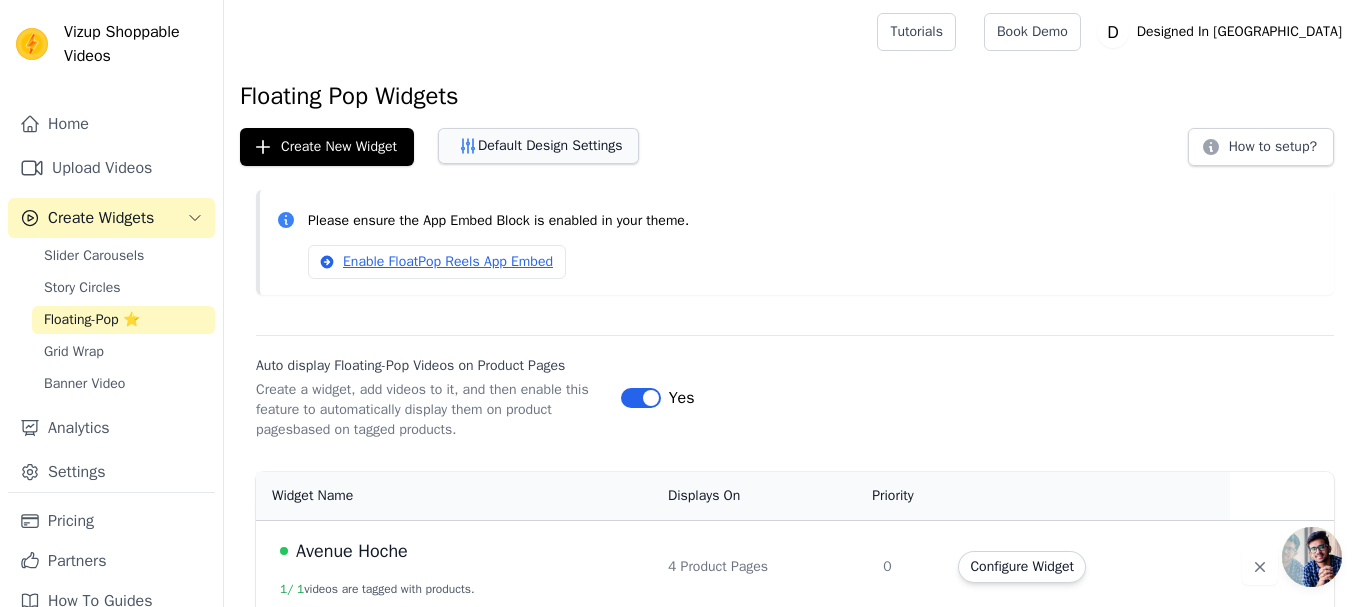 click on "Default Design Settings" at bounding box center (538, 146) 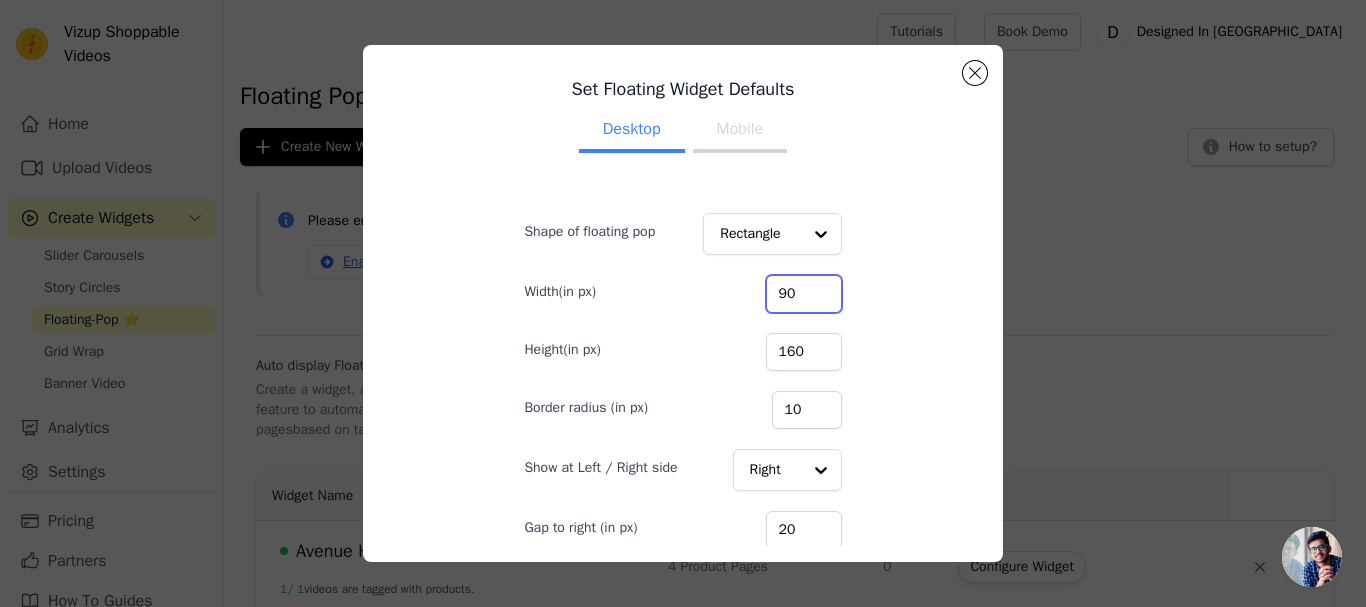 click on "90" at bounding box center [804, 294] 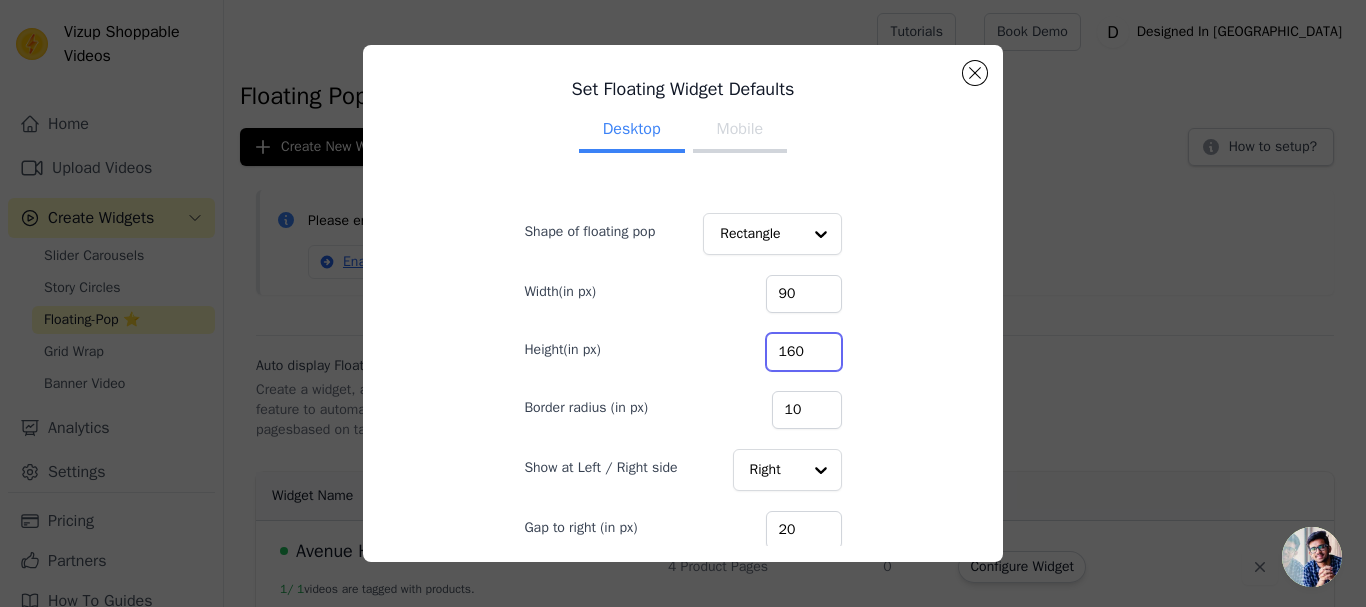 click on "160" at bounding box center (804, 352) 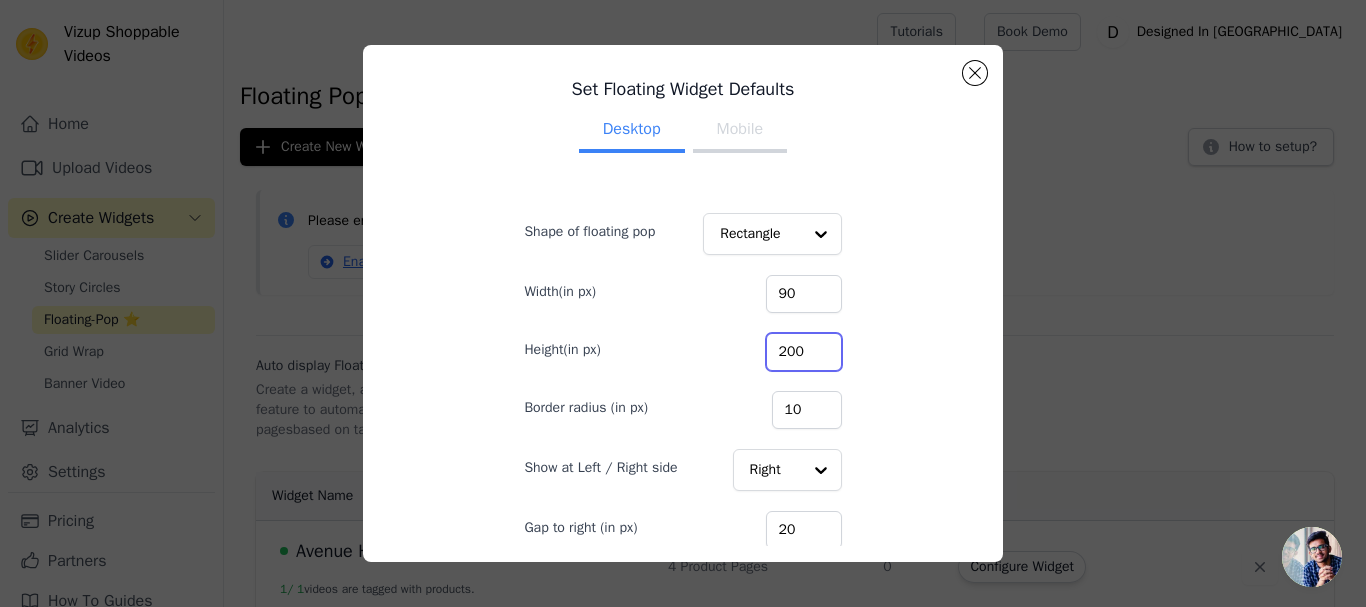 type on "200" 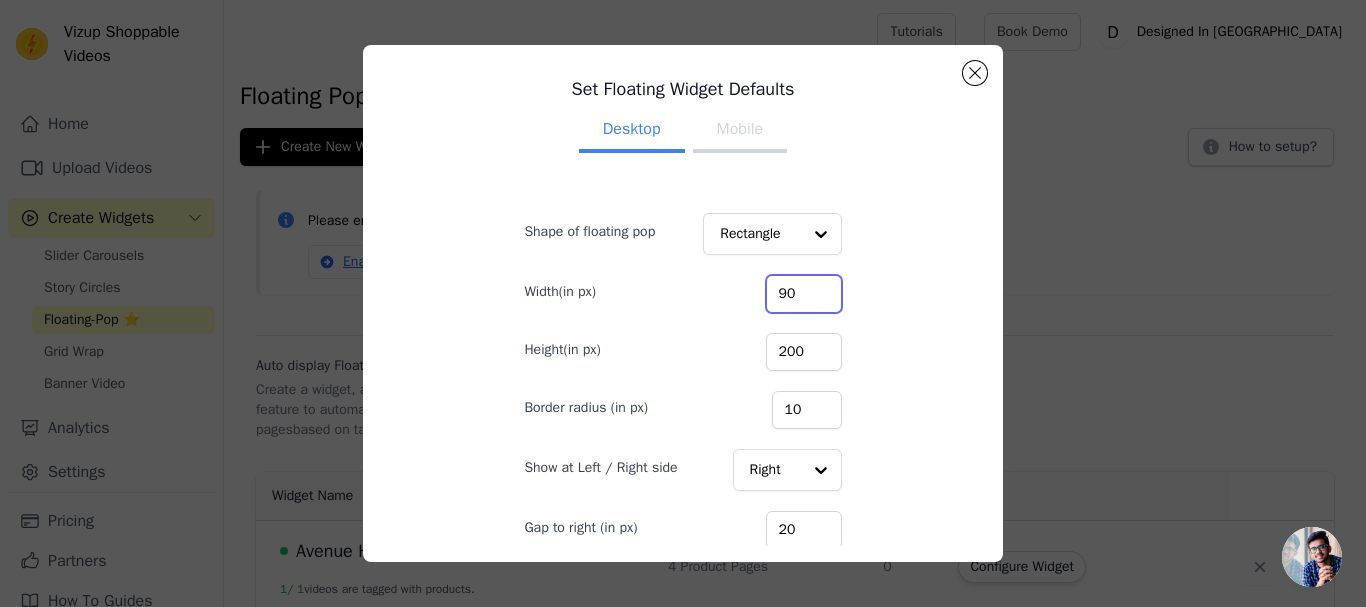 click on "90" at bounding box center [804, 294] 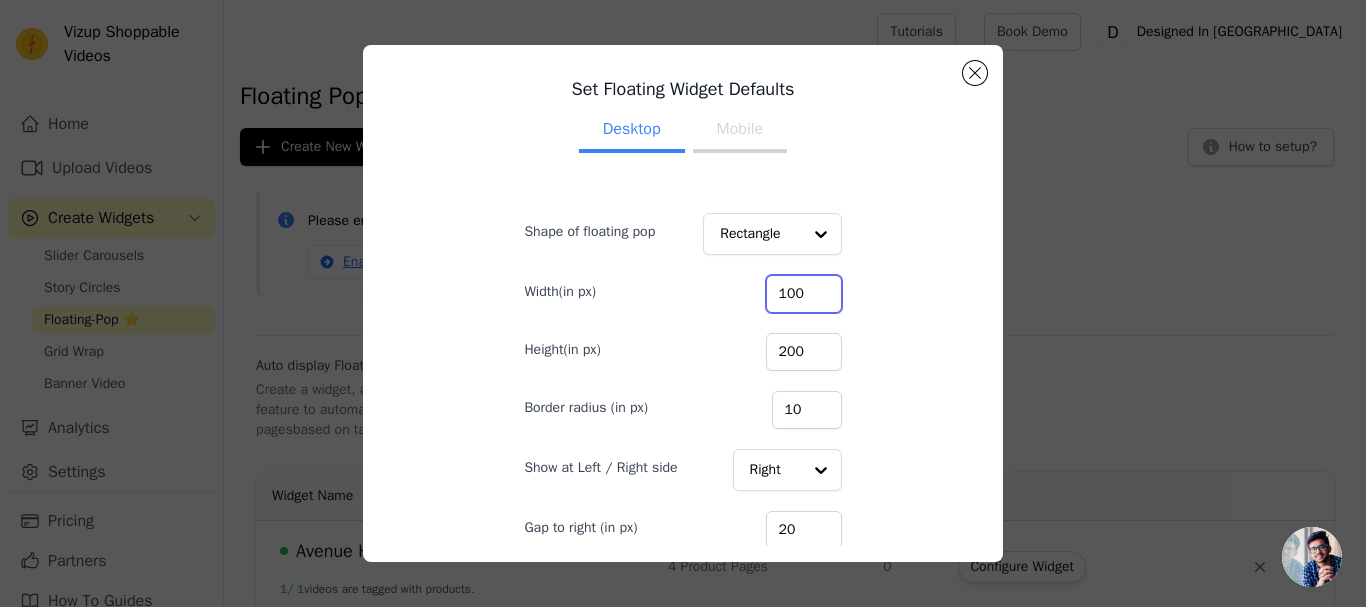 type on "100" 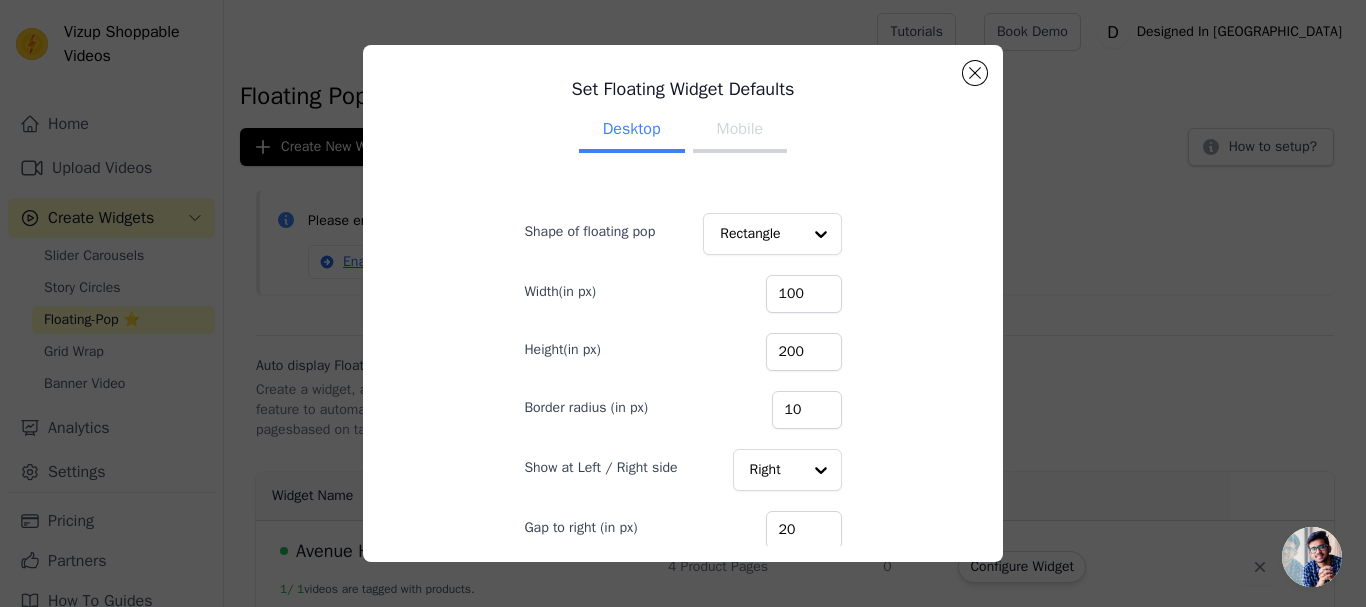 click on "Set Floating Widget Defaults   Desktop Mobile   Shape of floating pop         Rectangle               Width(in px)   100   Height(in px)   200   Border radius (in px)   10   Show at Left / Right side         Right               Gap to right (in px)   20   Gap above bottom (in px)   20   Cancel     Save" at bounding box center [682, 304] 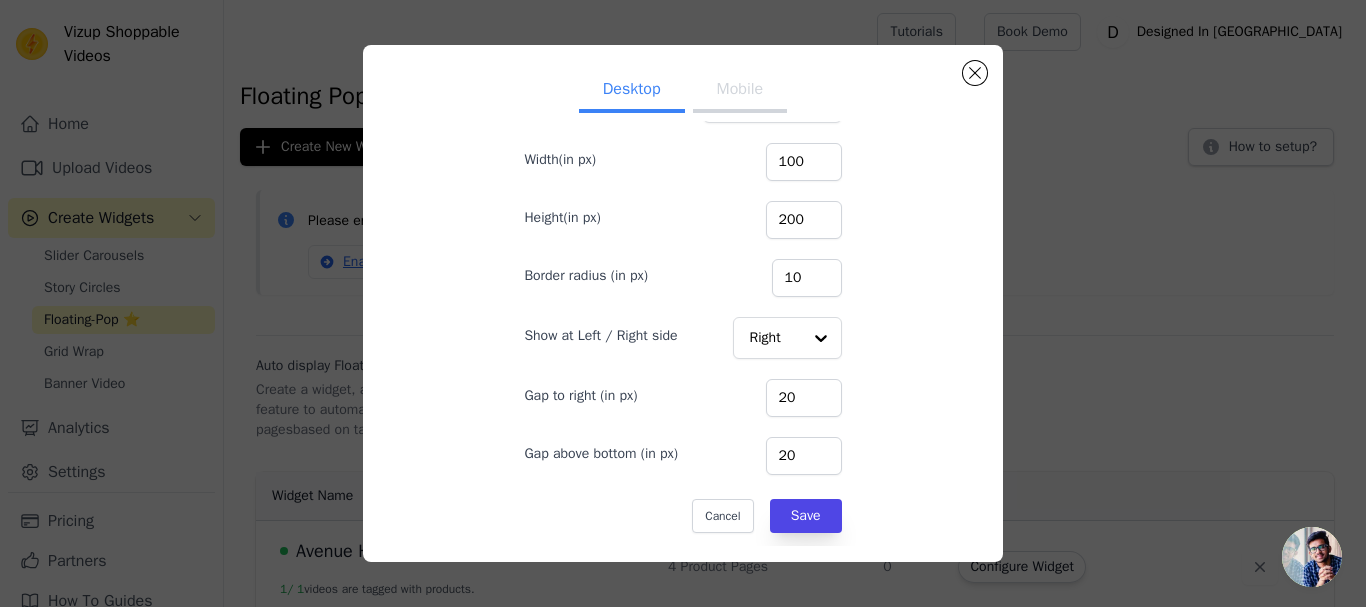scroll, scrollTop: 134, scrollLeft: 0, axis: vertical 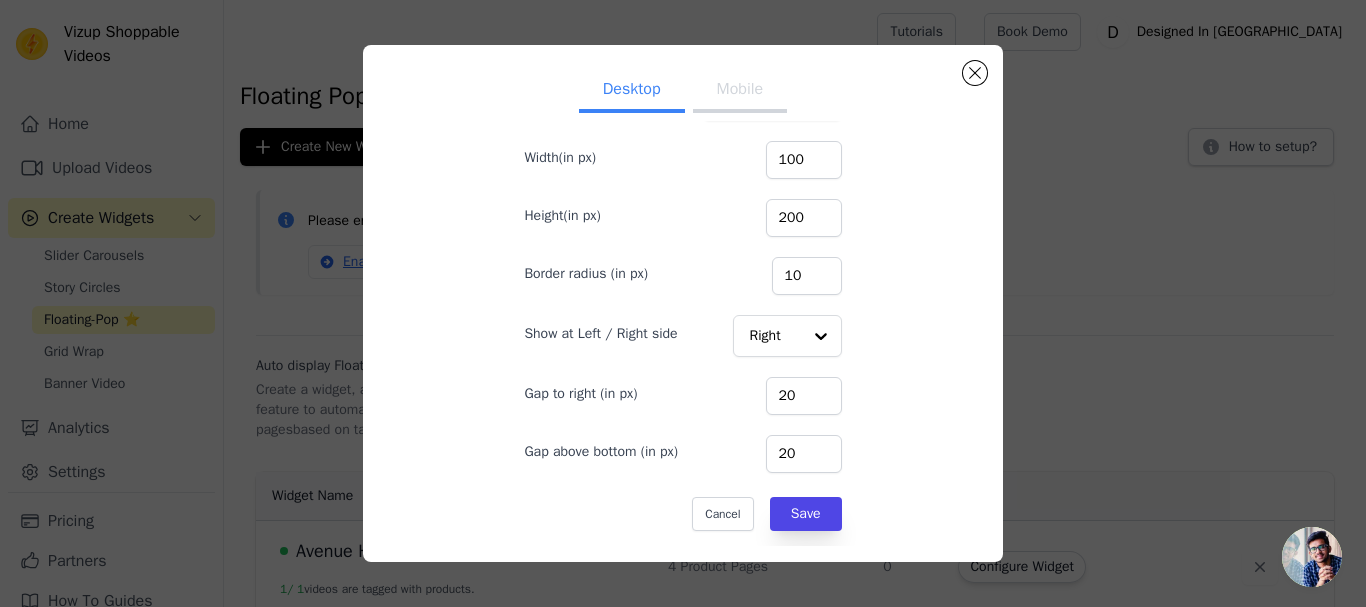 click on "Shape of floating pop         Rectangle               Width(in px)   100   Height(in px)   200   Border radius (in px)   10   Show at Left / Right side         Right               Gap to right (in px)   20   Gap above bottom (in px)   20   Cancel     Save" at bounding box center [682, 295] 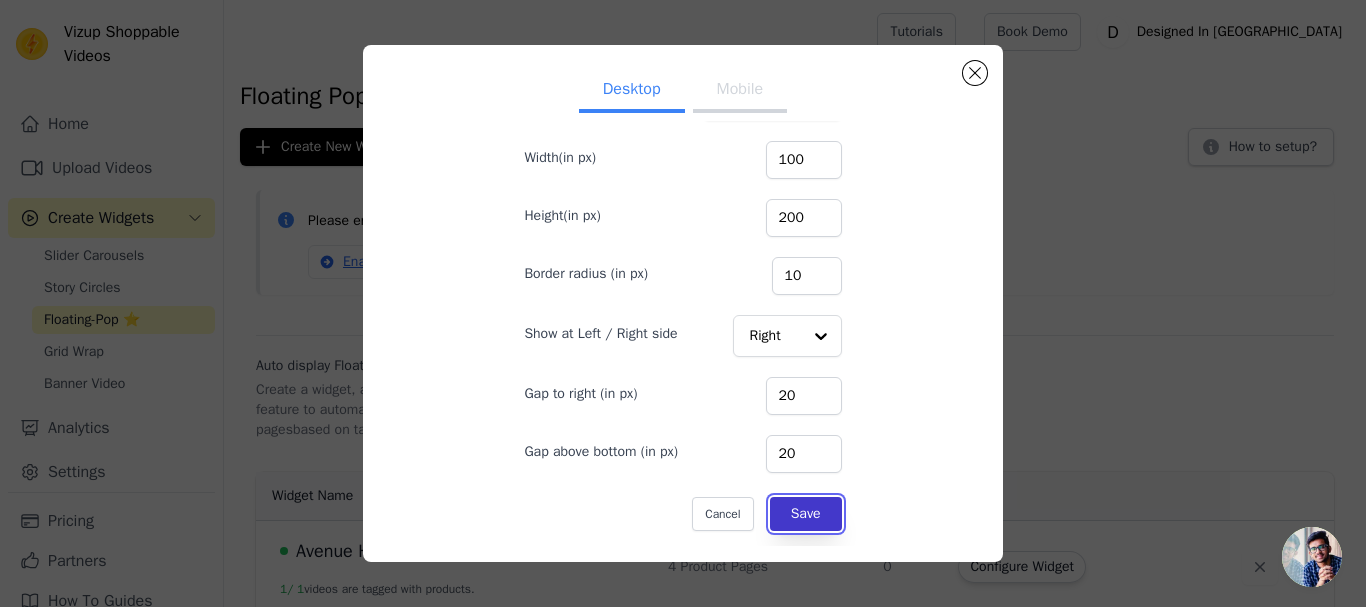 click on "Save" at bounding box center [806, 514] 